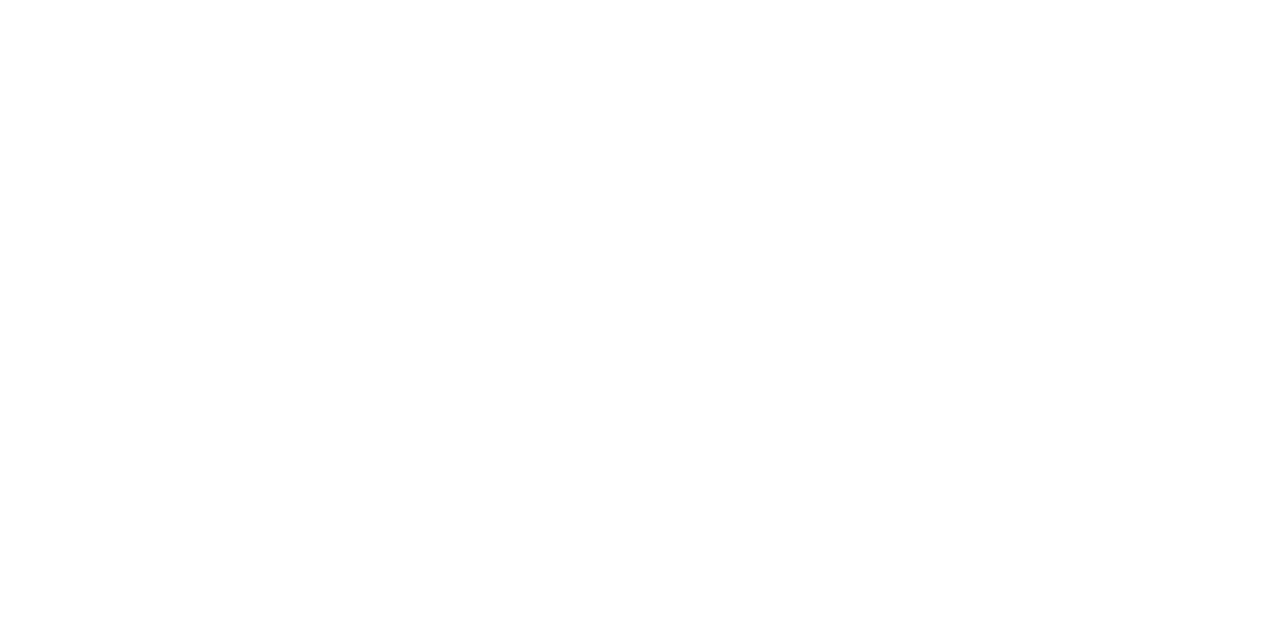 scroll, scrollTop: 0, scrollLeft: 0, axis: both 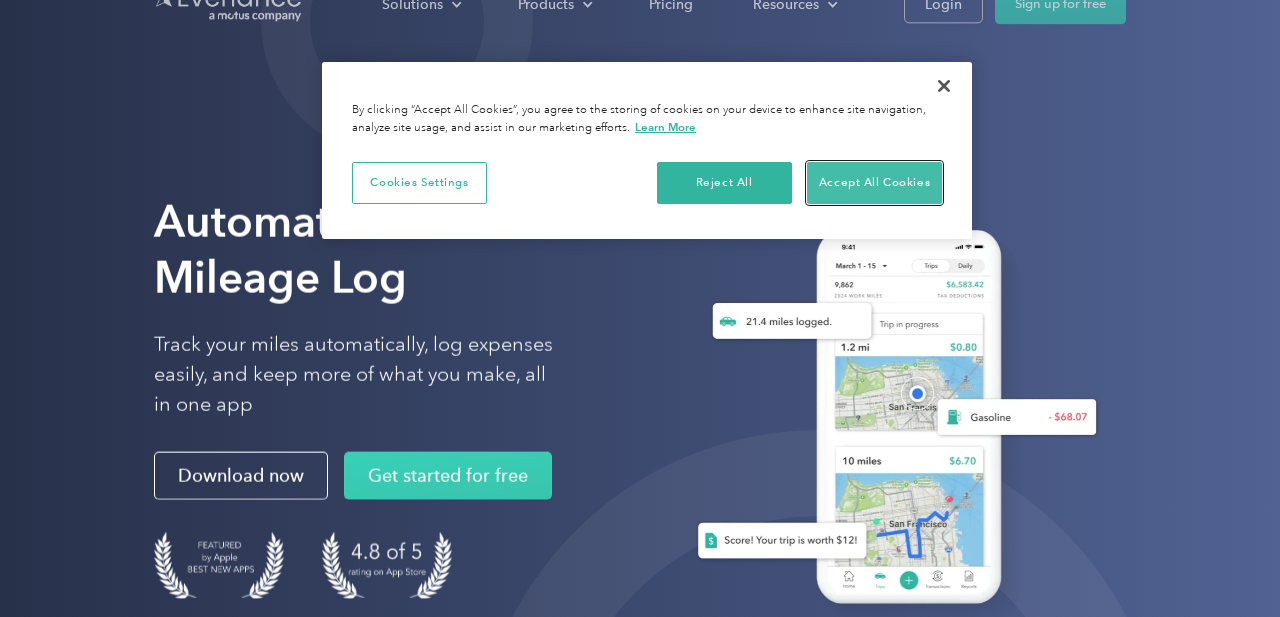 click on "Accept All Cookies" at bounding box center (874, 183) 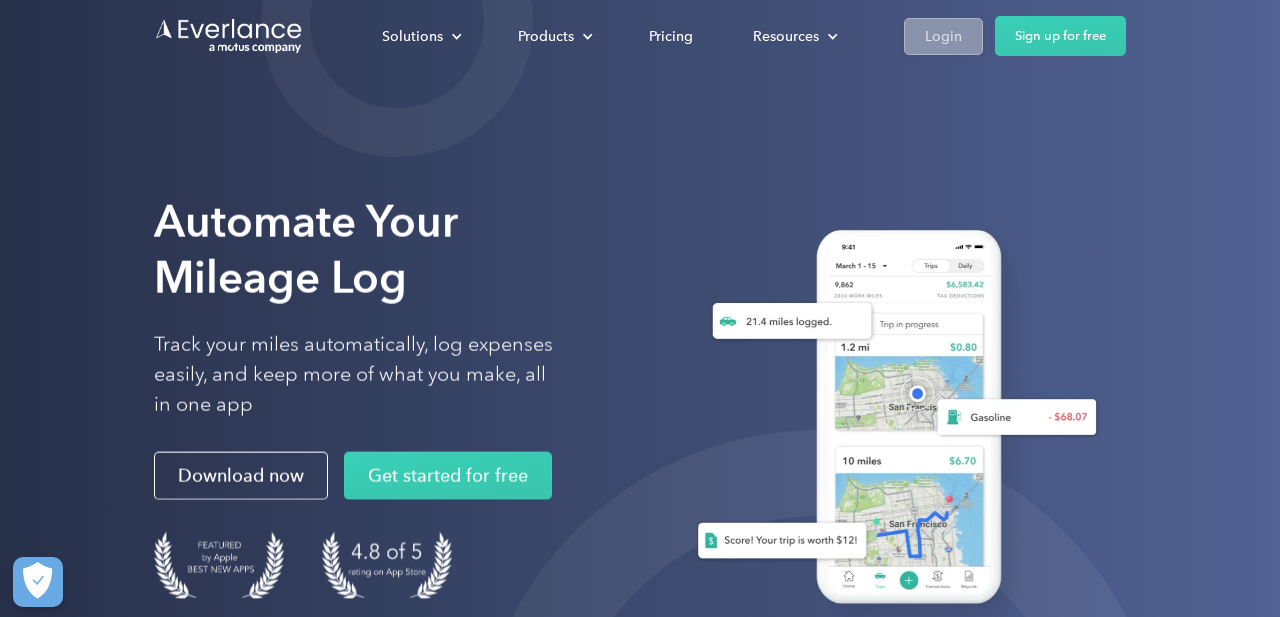 click on "Login" at bounding box center [943, 36] 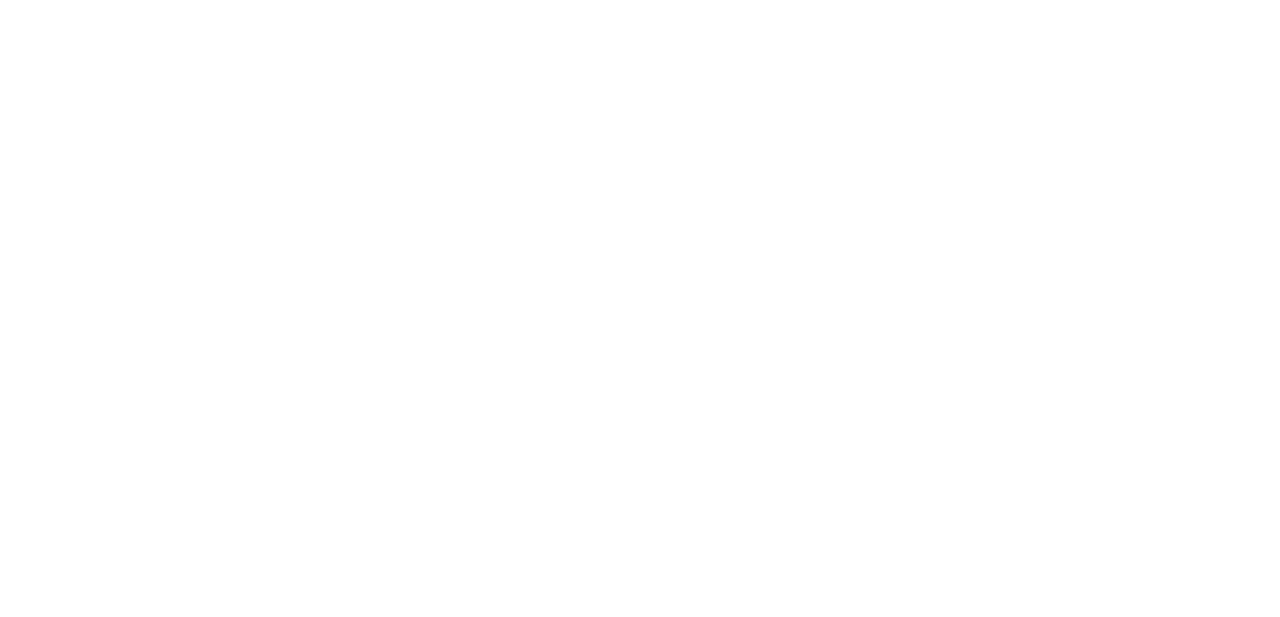scroll, scrollTop: 0, scrollLeft: 0, axis: both 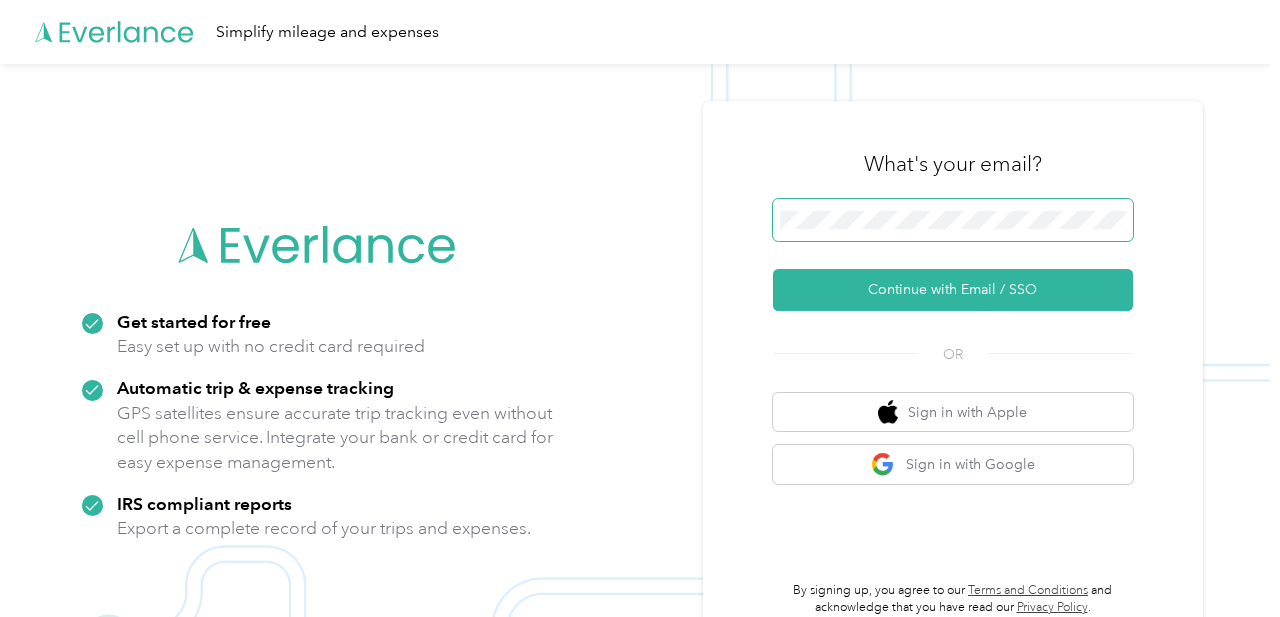 click at bounding box center [953, 220] 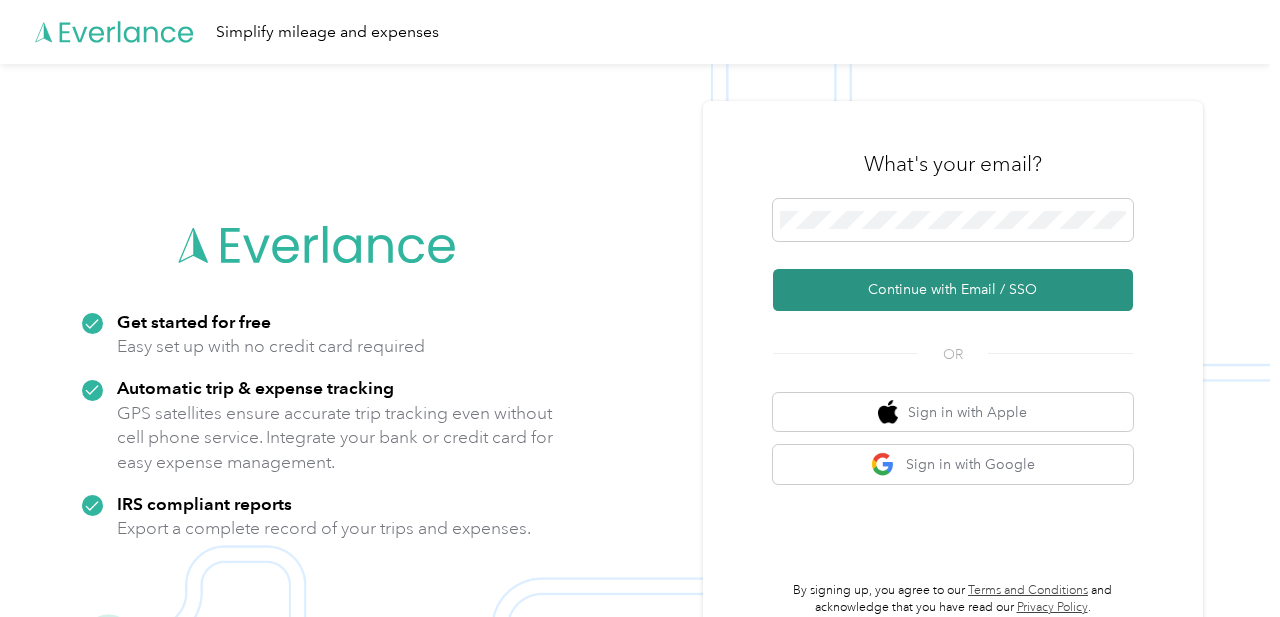 click on "Continue with Email / SSO" at bounding box center (953, 290) 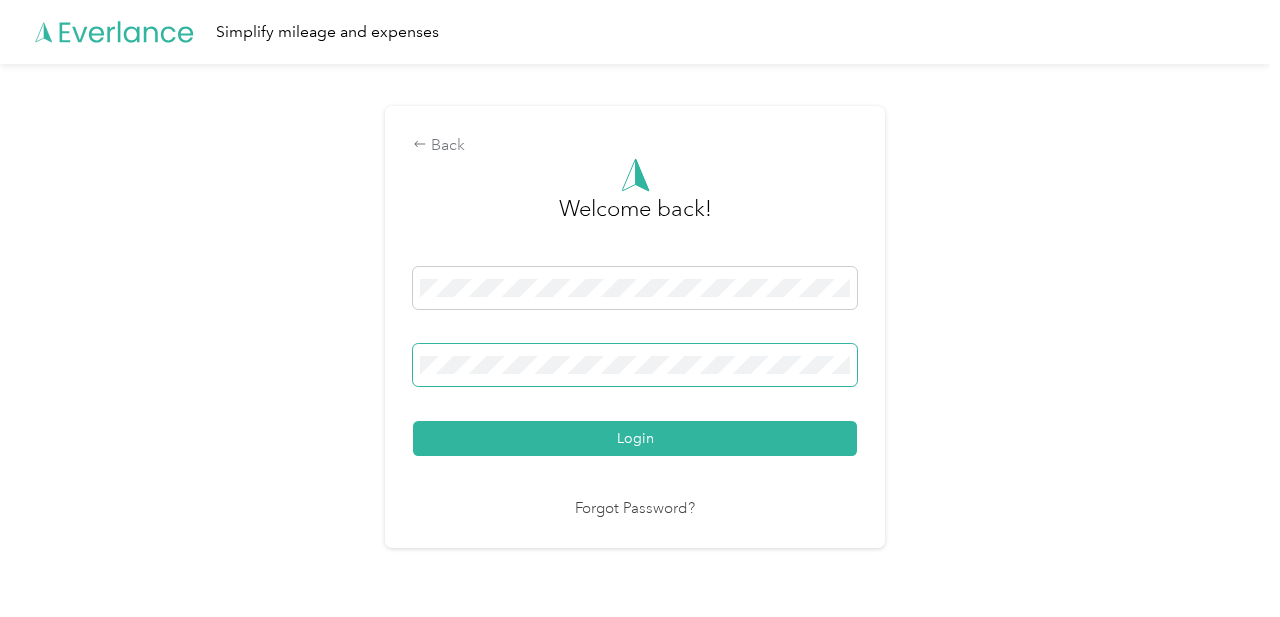click at bounding box center [635, 365] 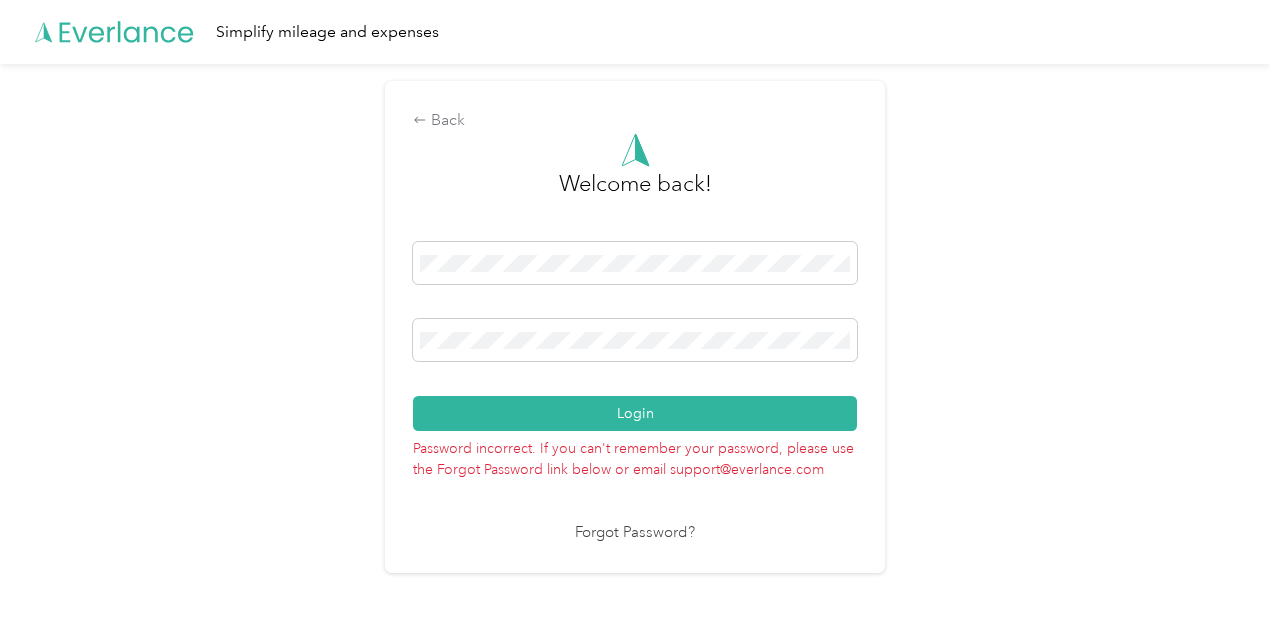 click on "Forgot Password?" at bounding box center [635, 533] 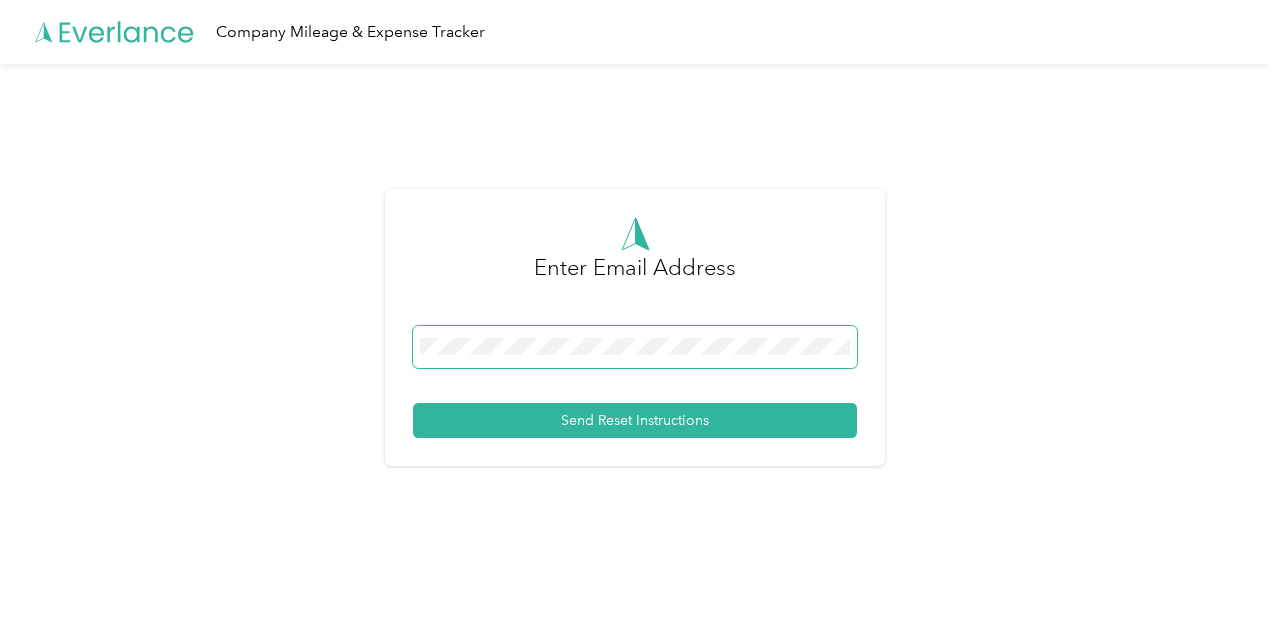click at bounding box center (635, 347) 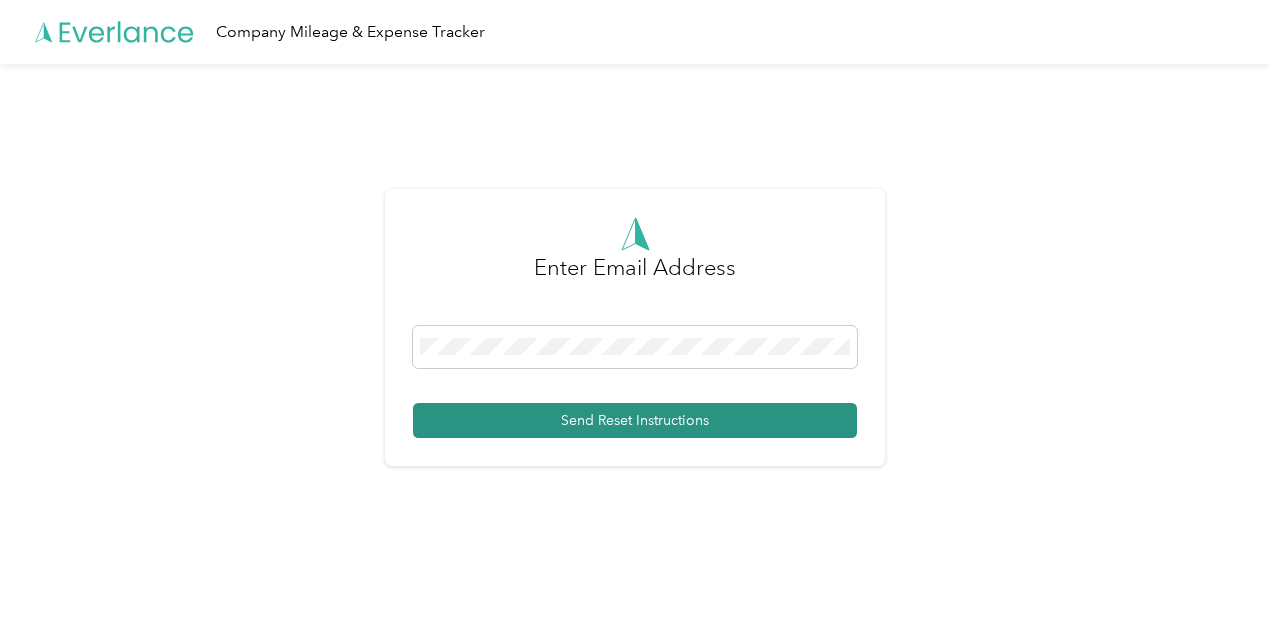click on "Send Reset Instructions" at bounding box center [635, 420] 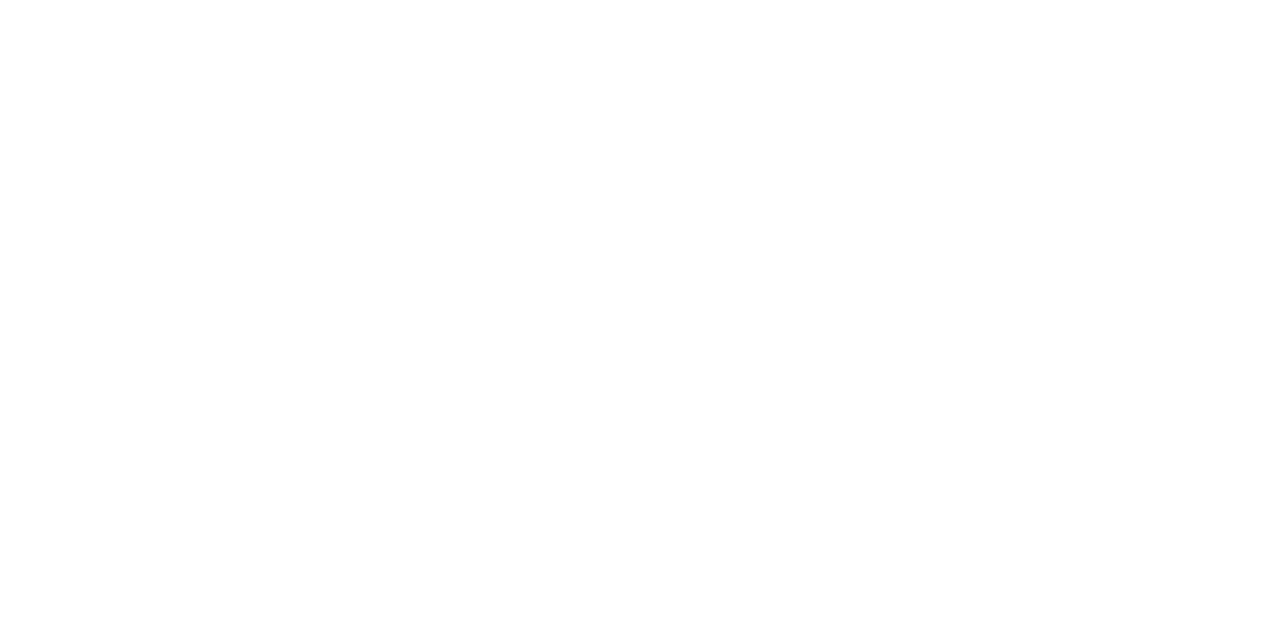 scroll, scrollTop: 0, scrollLeft: 0, axis: both 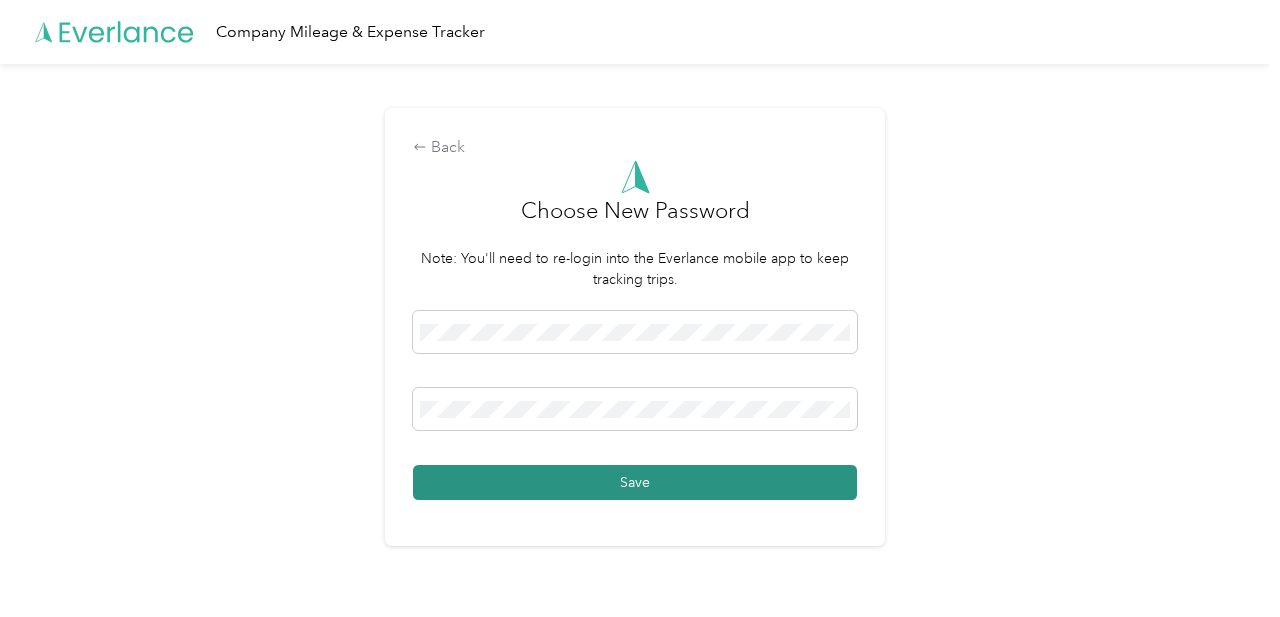 click on "Save" at bounding box center [635, 482] 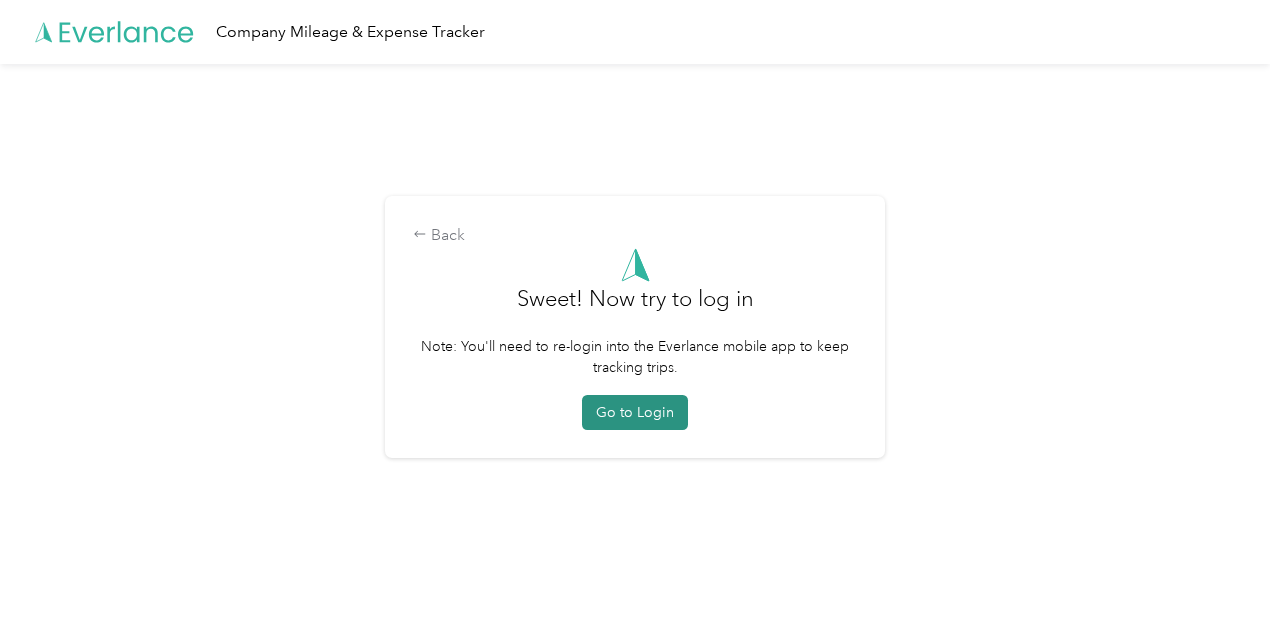 click on "Go to Login" at bounding box center (635, 412) 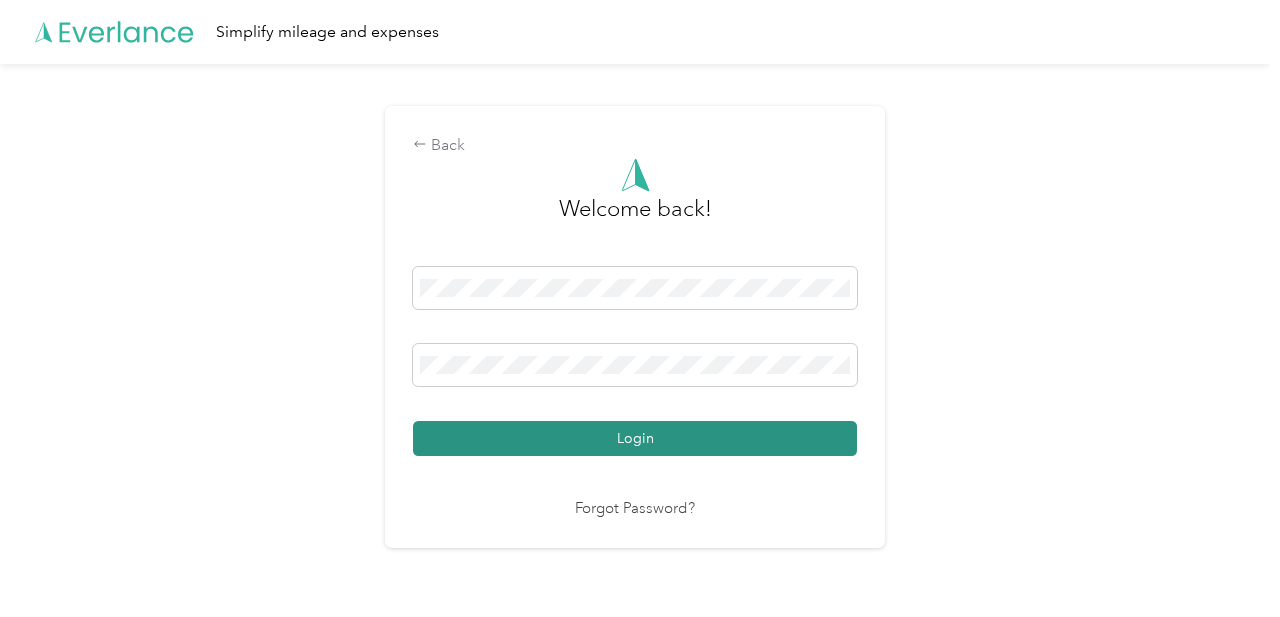 click on "Login" at bounding box center (635, 438) 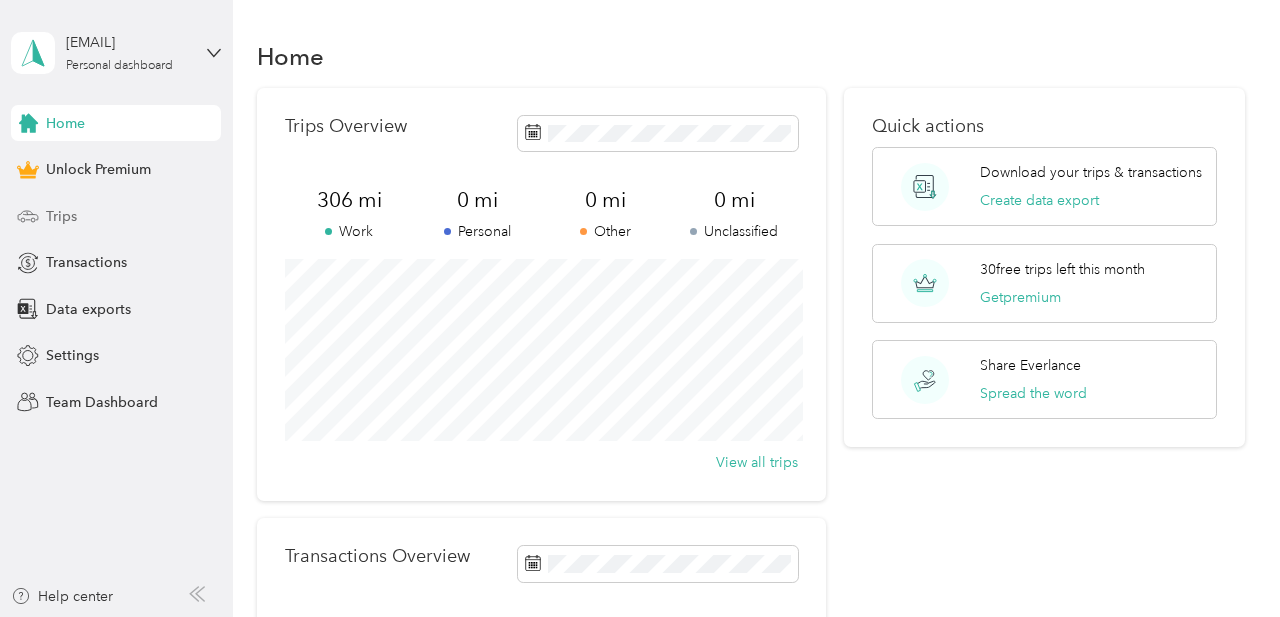 click on "Trips" at bounding box center (61, 216) 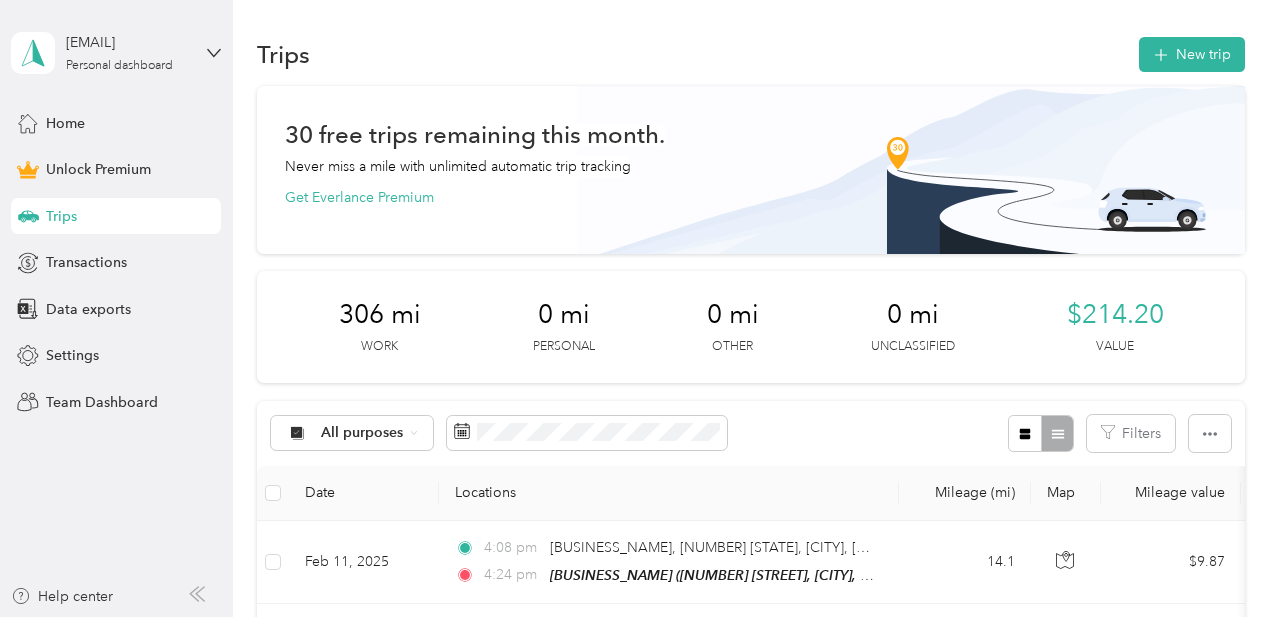 scroll, scrollTop: 0, scrollLeft: 0, axis: both 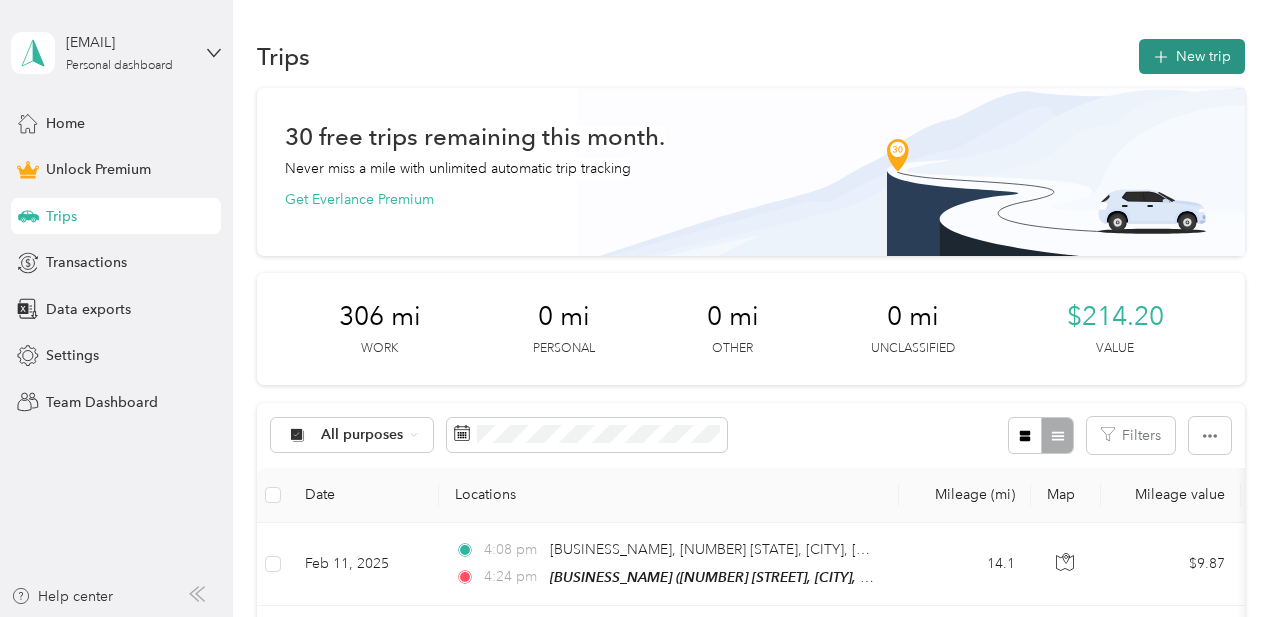 click on "New trip" at bounding box center [1192, 56] 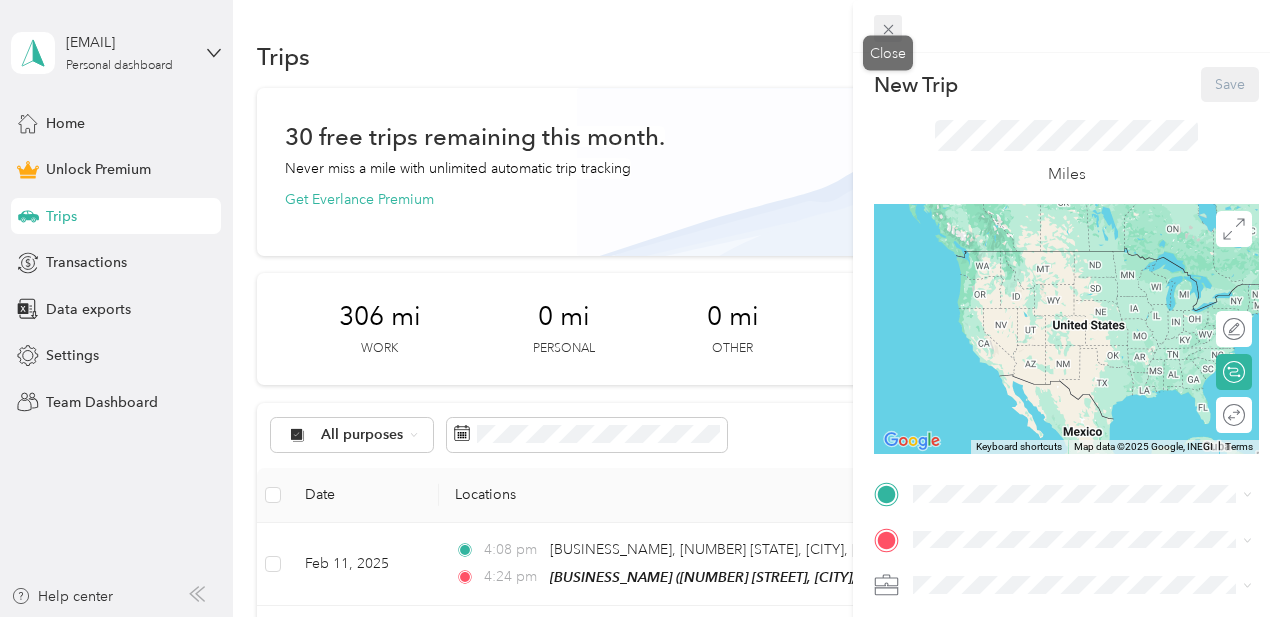 click 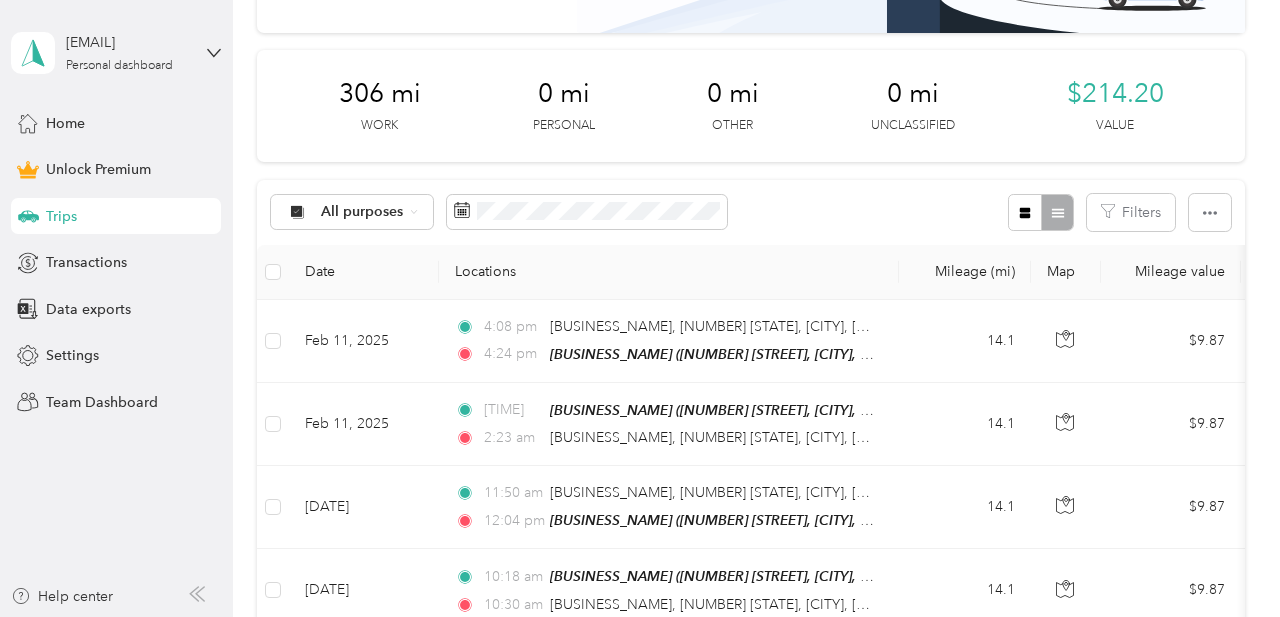 scroll, scrollTop: 244, scrollLeft: 0, axis: vertical 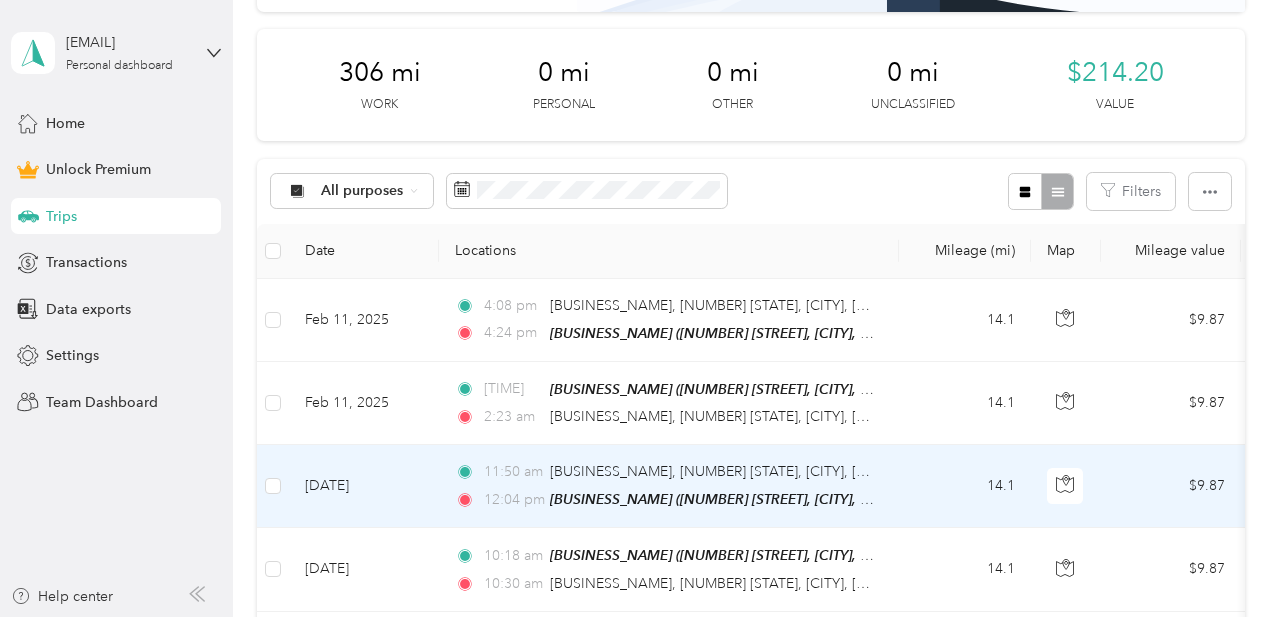 click on "[DATE]" at bounding box center [364, 486] 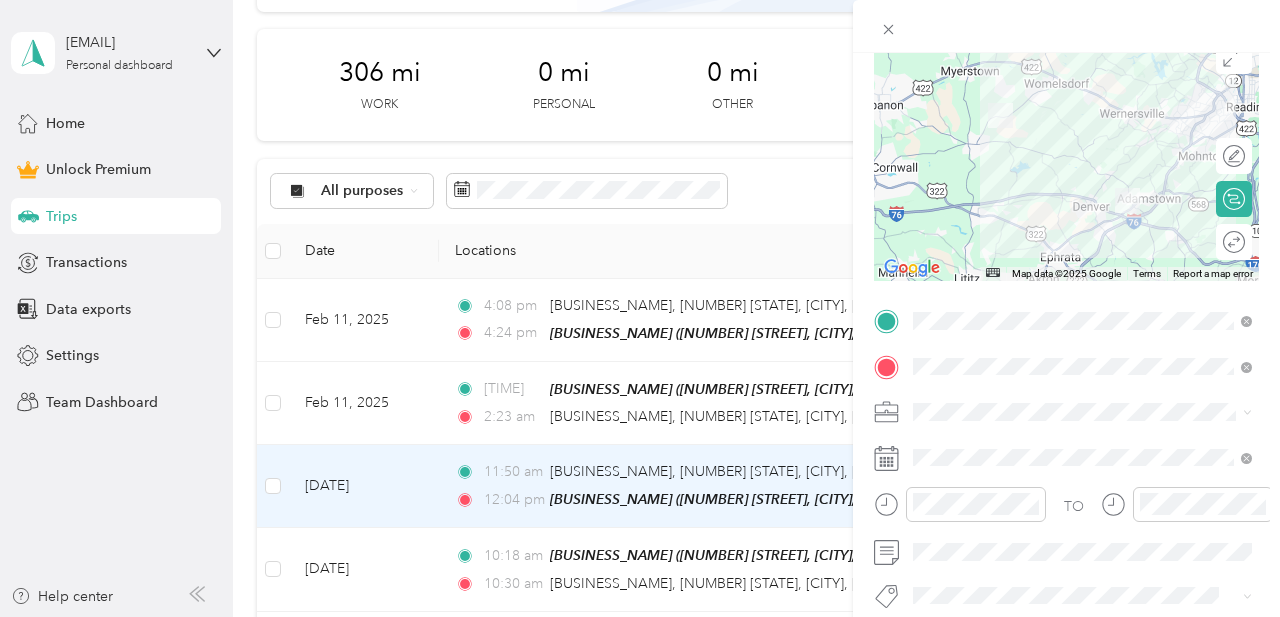 scroll, scrollTop: 269, scrollLeft: 0, axis: vertical 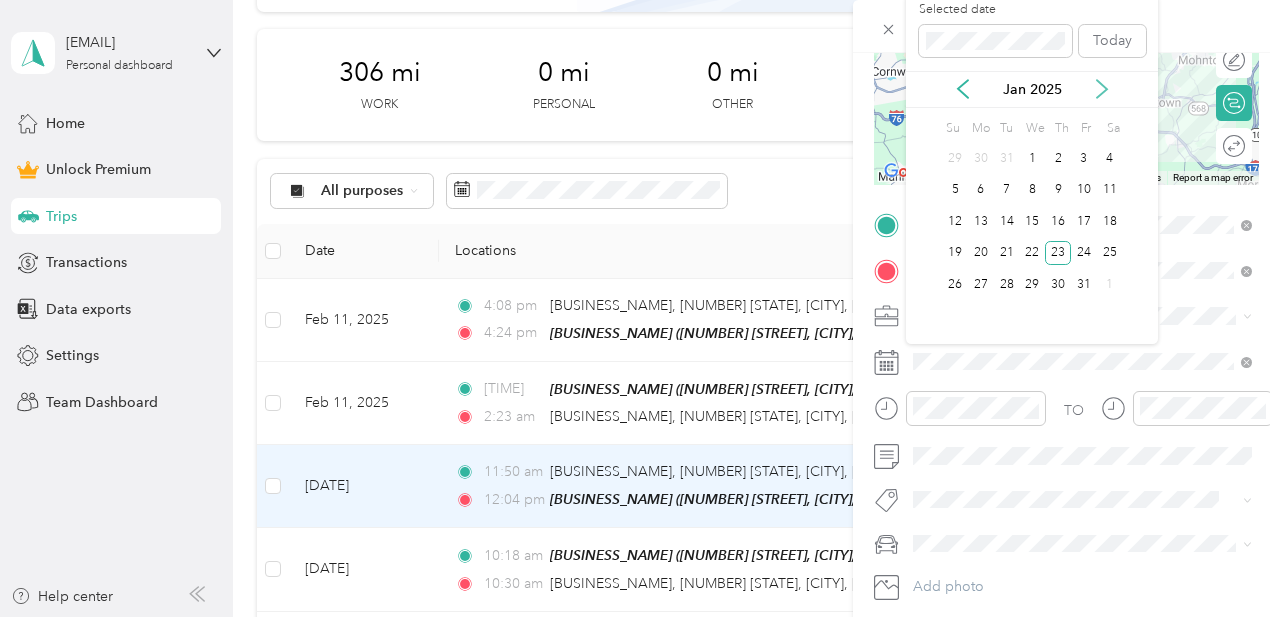 click 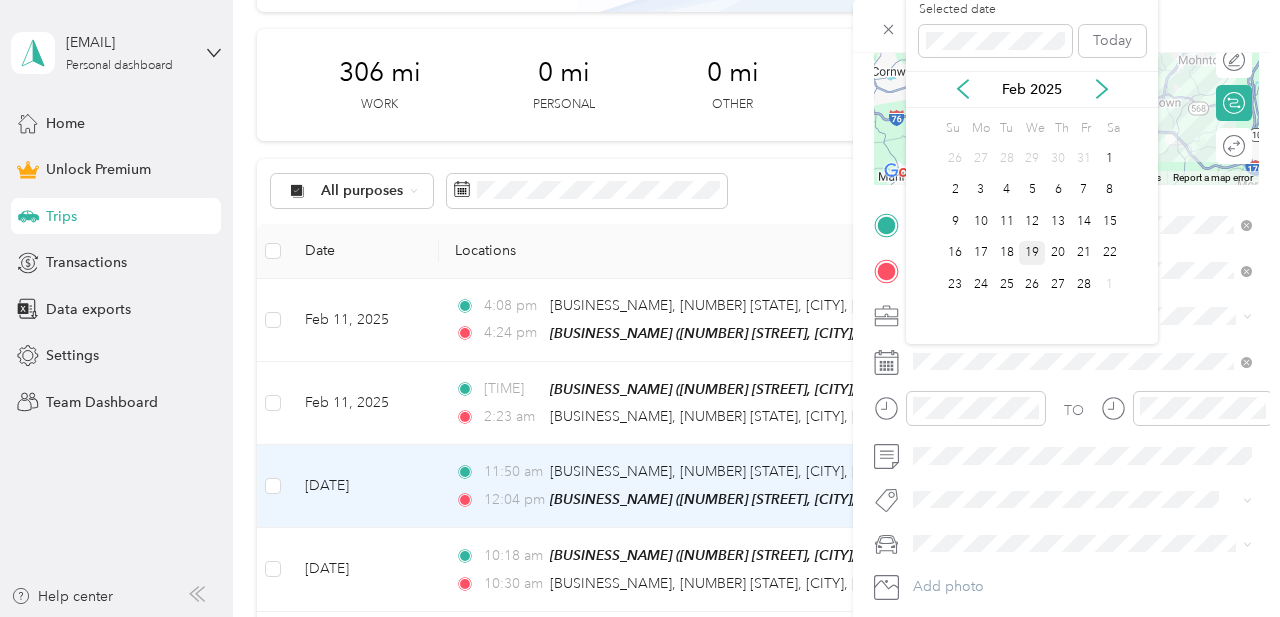 click on "19" at bounding box center [1032, 253] 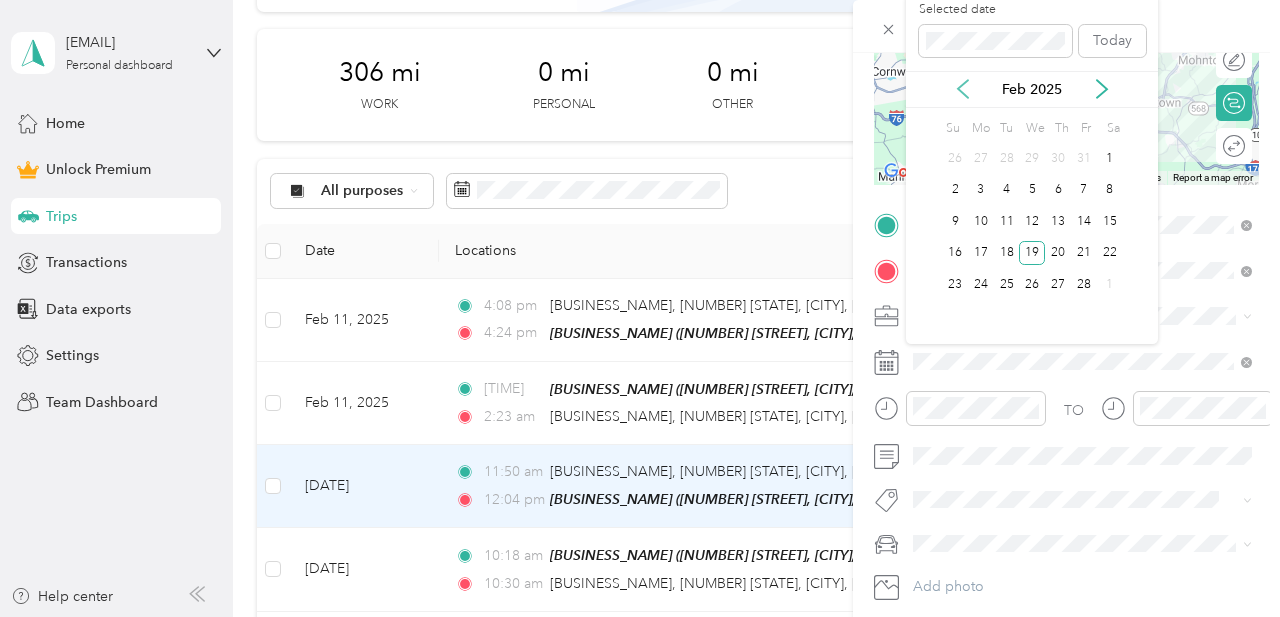 click 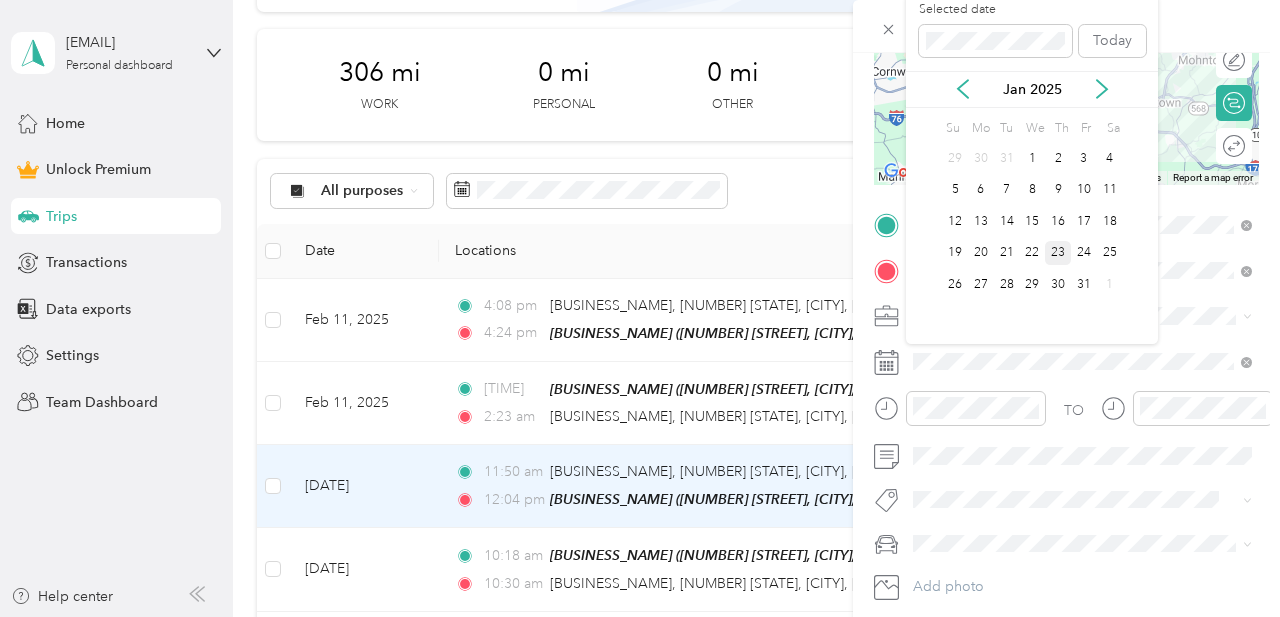 click on "23" at bounding box center [1058, 253] 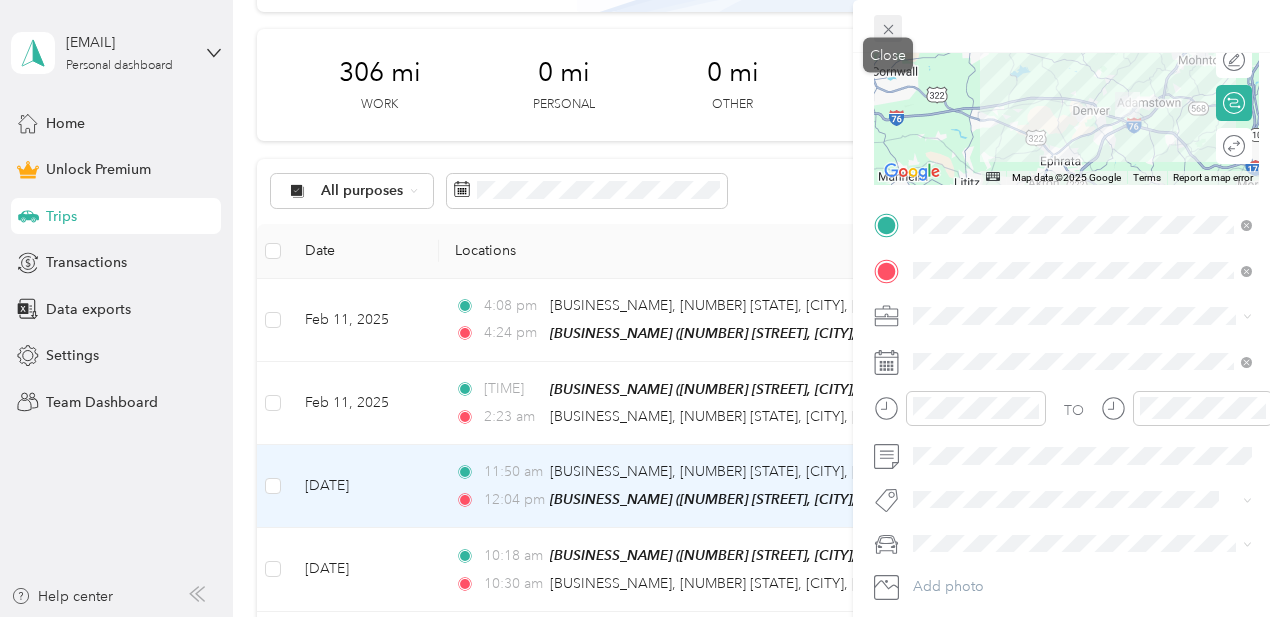 click 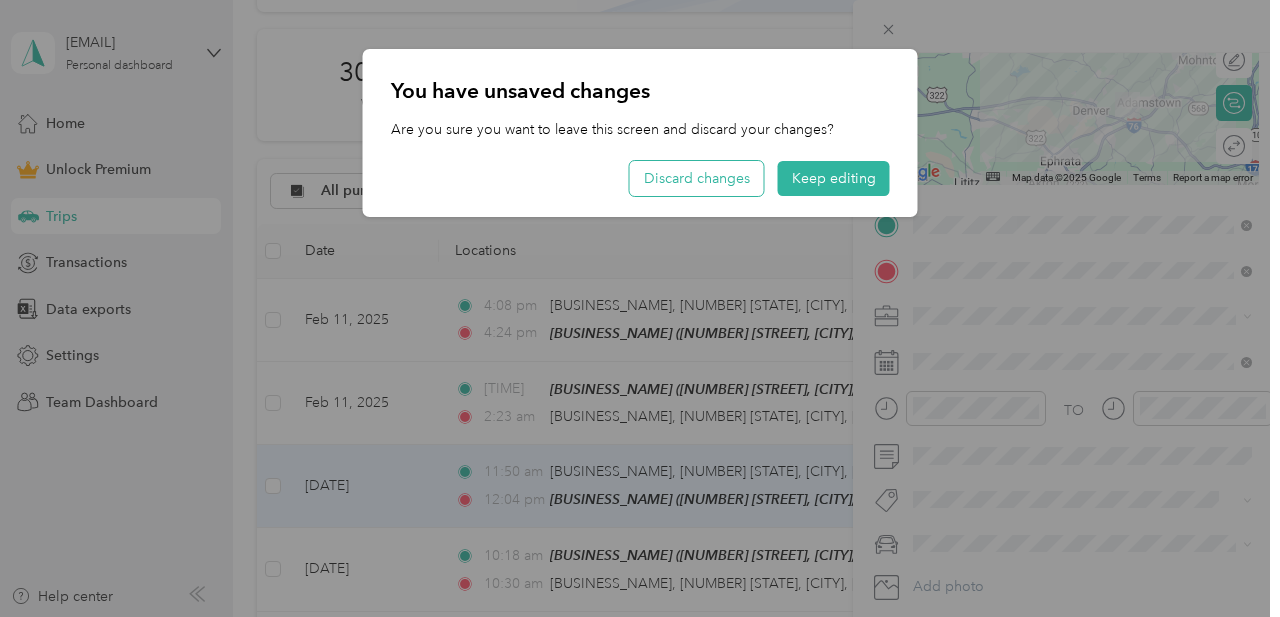 click on "Discard changes" at bounding box center [697, 178] 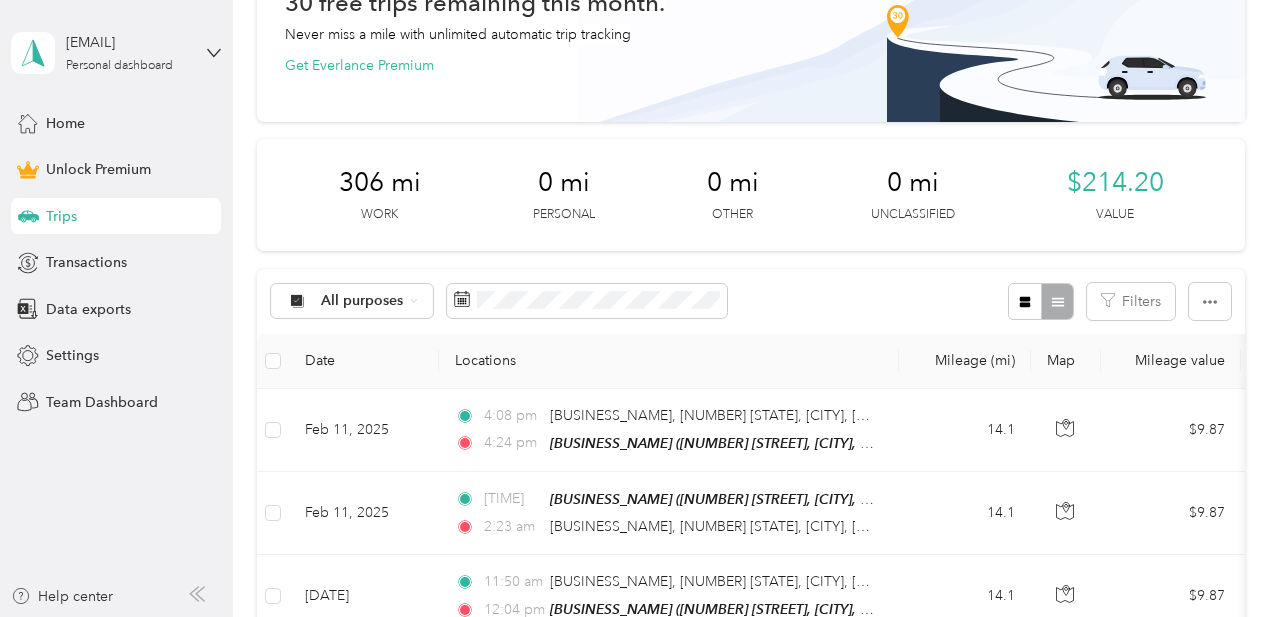scroll, scrollTop: 0, scrollLeft: 0, axis: both 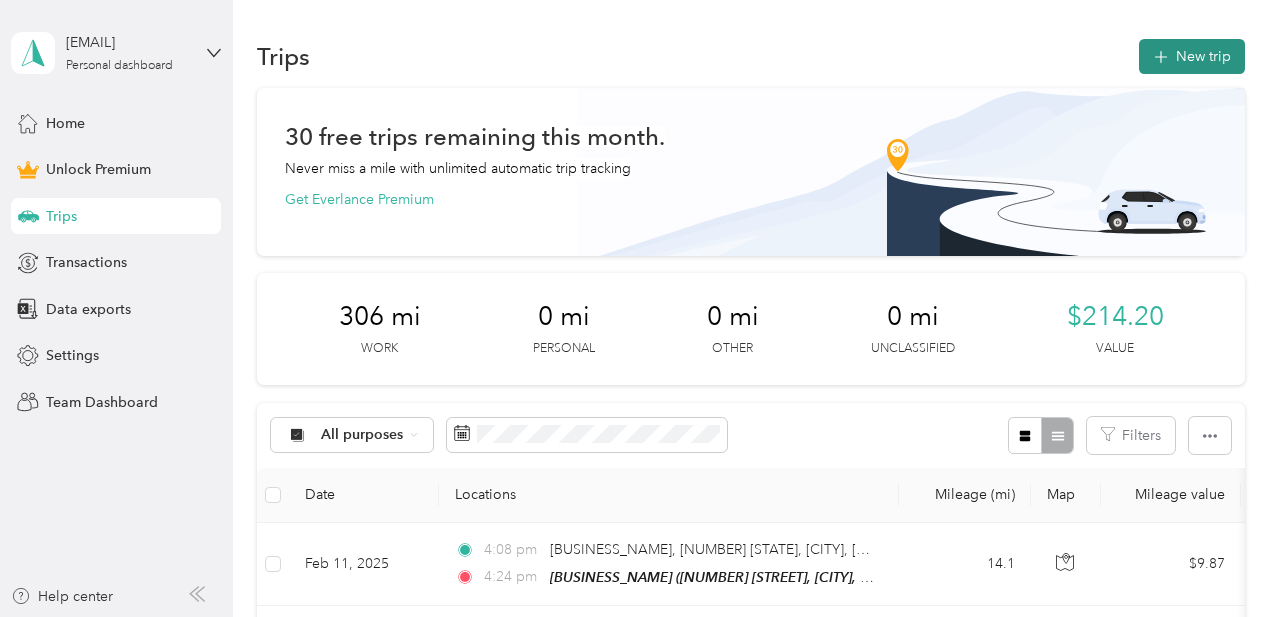 click 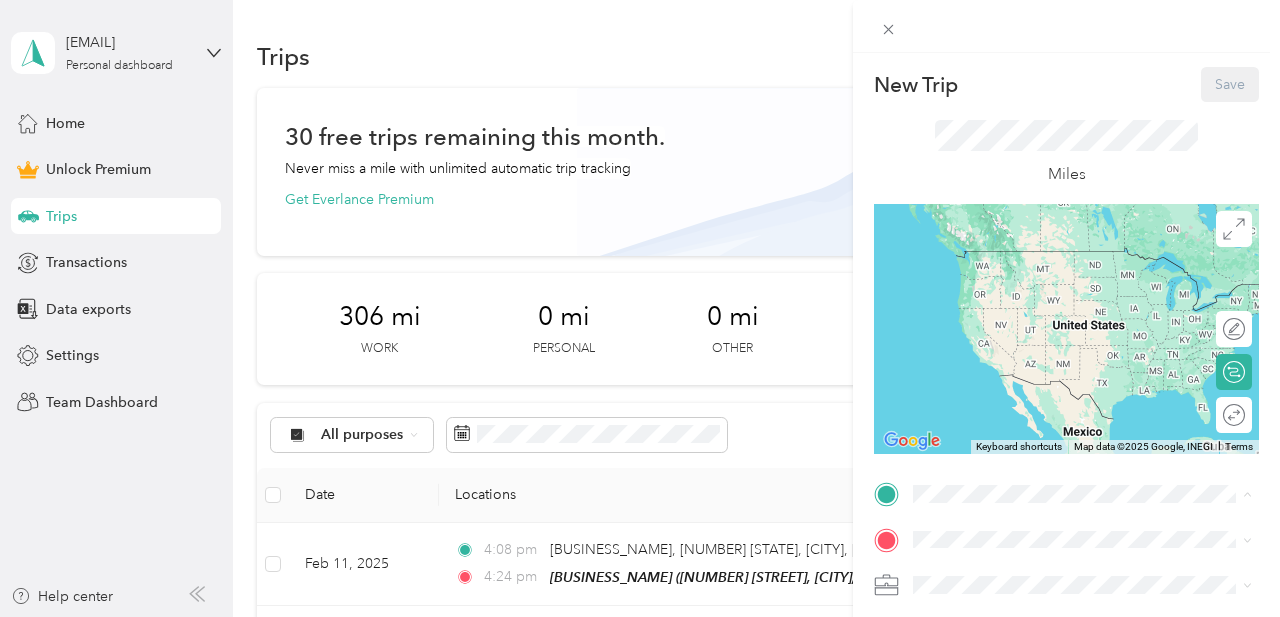 click on "[BUSINESS_NAME] [NUMBER] [STREET], [CITY], [STATE], [COUNTRY] , [POSTAL_CODE], [CITY], [STATE]" at bounding box center (1098, 291) 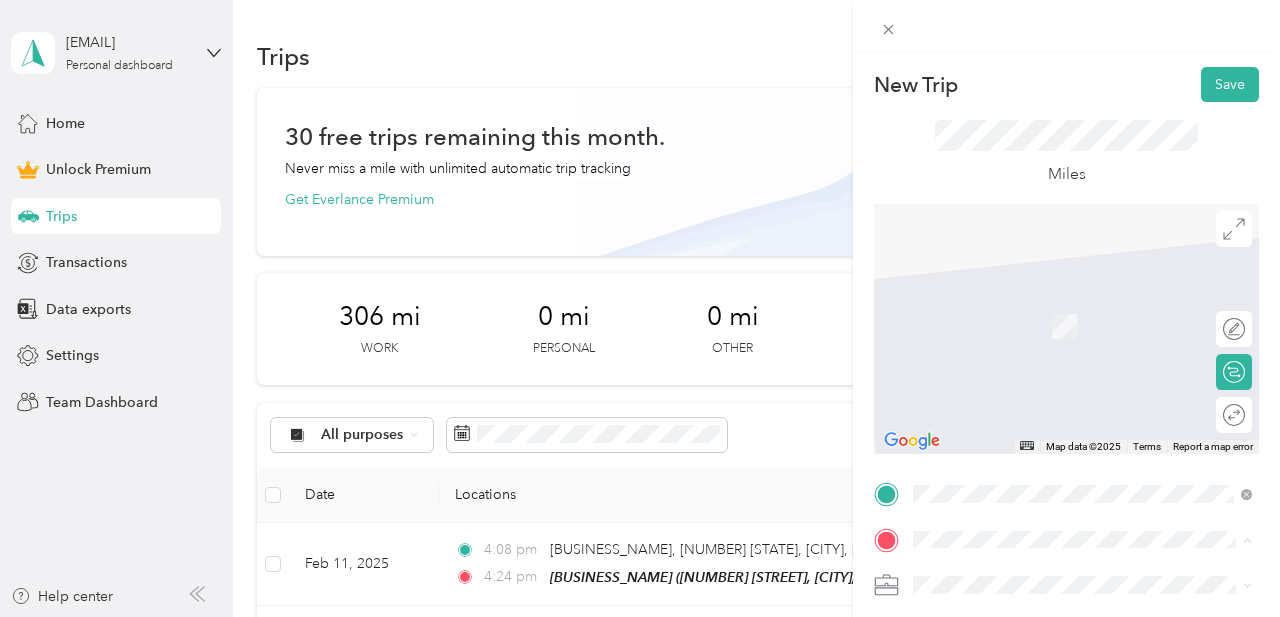click 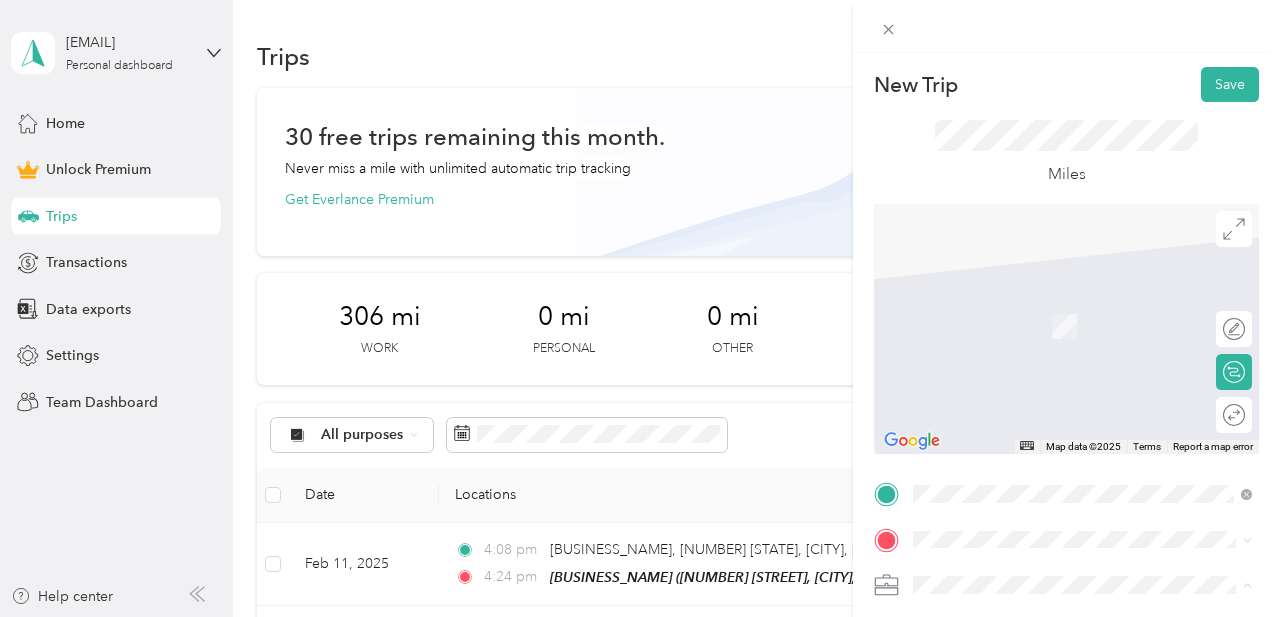 click on "Work Personal Doula Doula Other Charity Medical Moving Commute" at bounding box center (1082, 427) 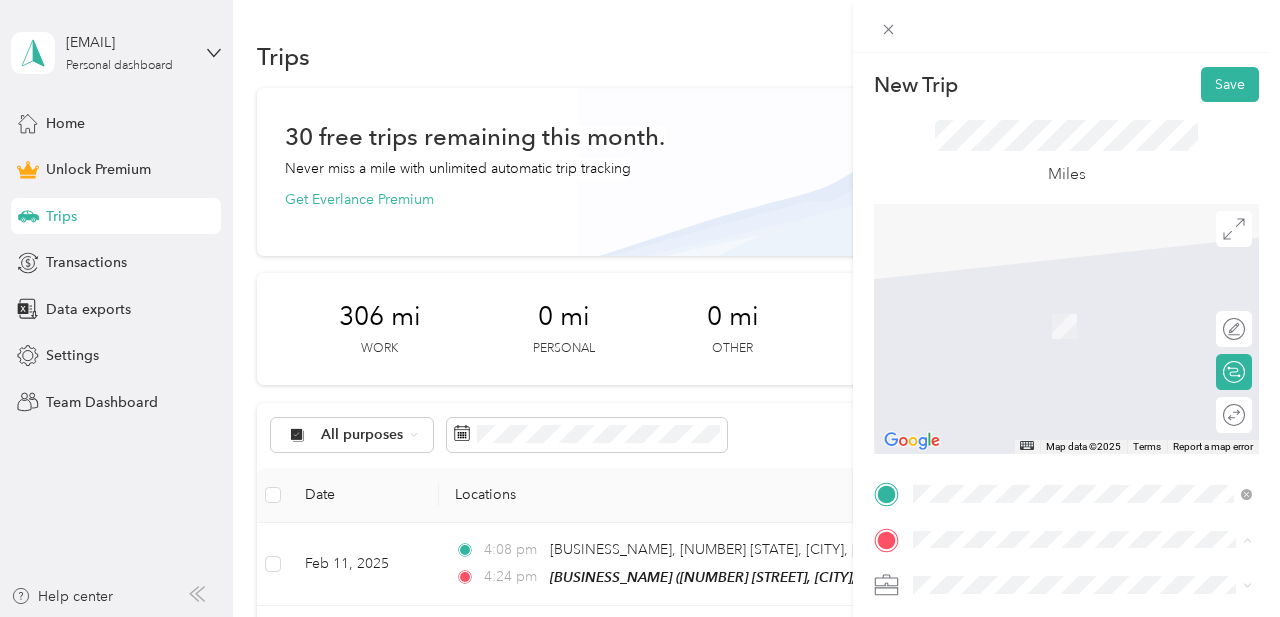 click at bounding box center (1082, 585) 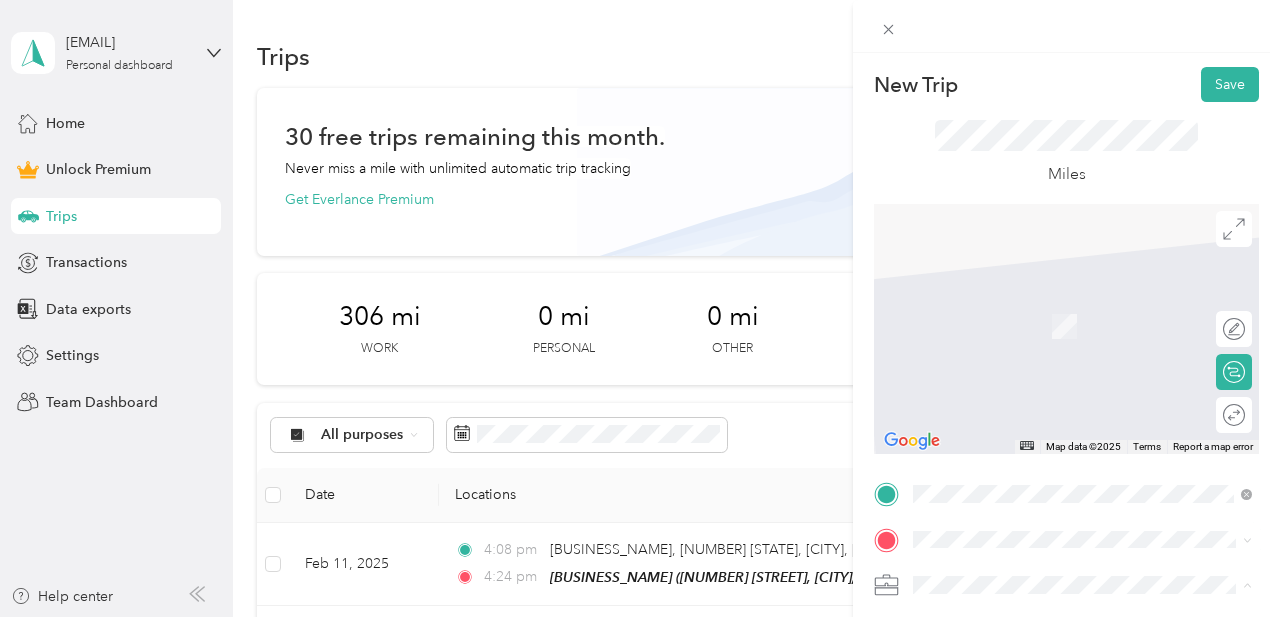 click on "Doula" at bounding box center (1082, 374) 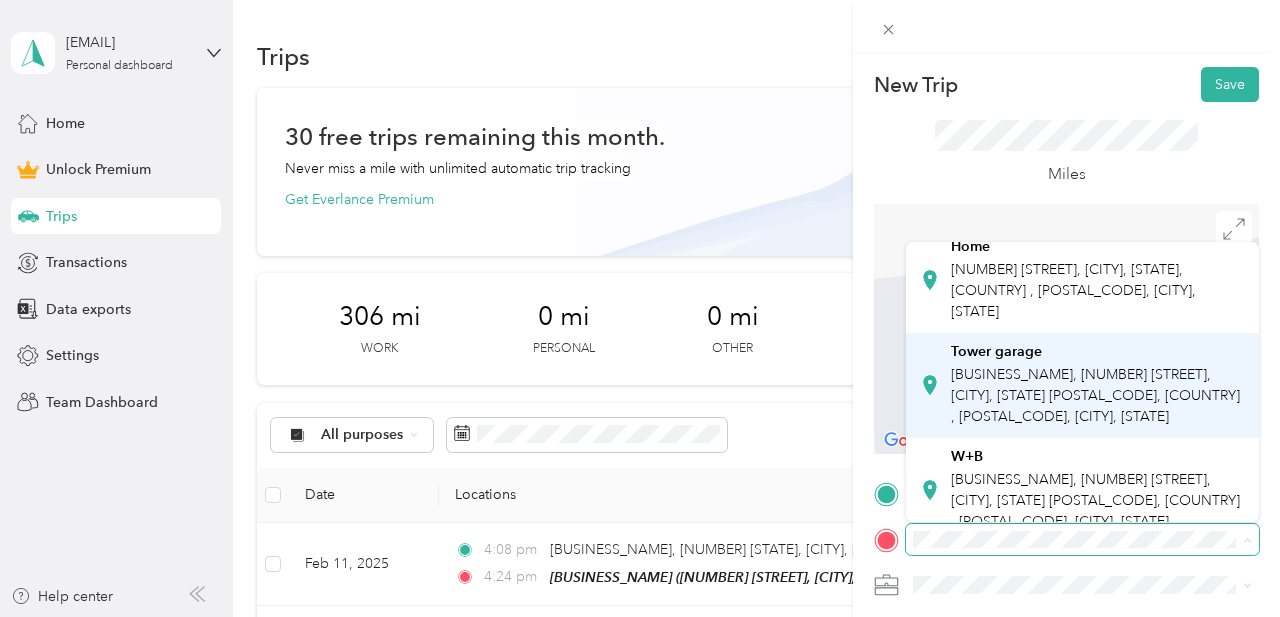 scroll, scrollTop: 0, scrollLeft: 0, axis: both 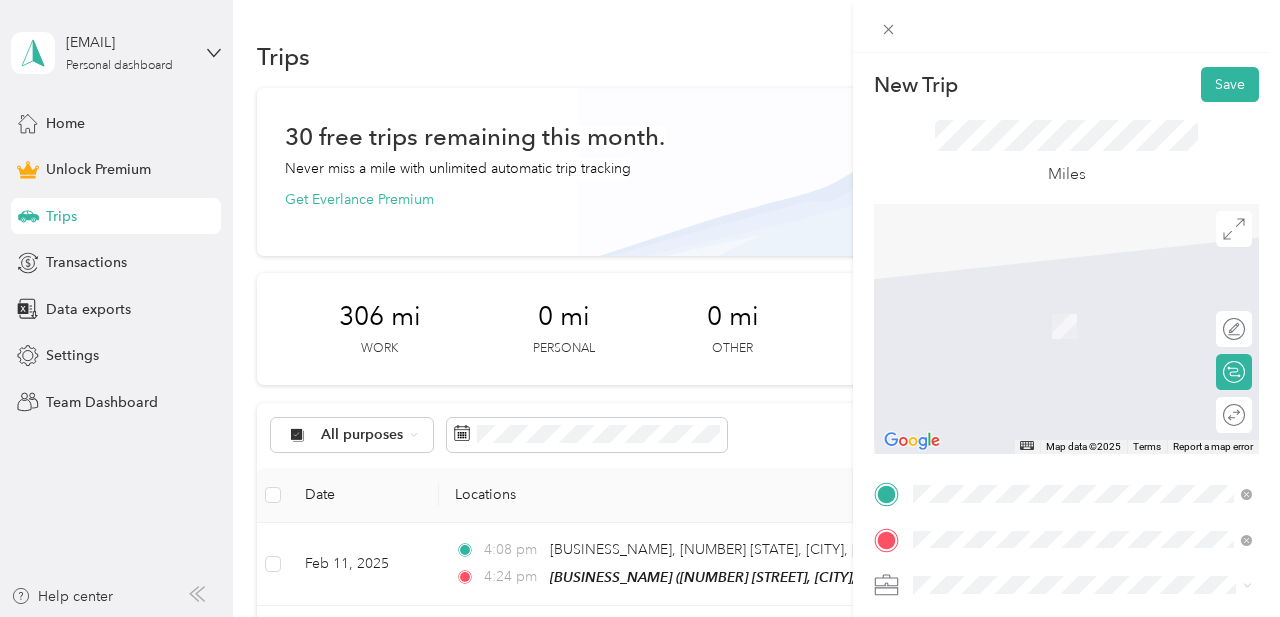 click on "[NUMBER] [STATE] [STREET]
[CITY], [STATE] [POSTAL_CODE], [COUNTRY]" at bounding box center [1082, 305] 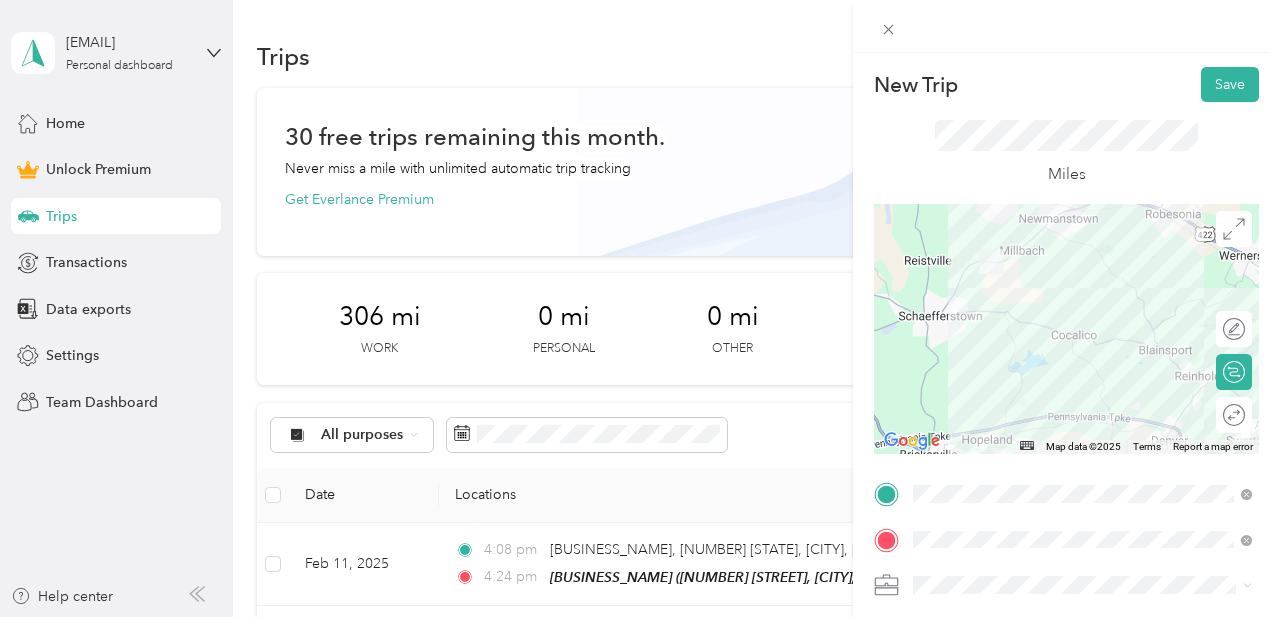 drag, startPoint x: 950, startPoint y: 328, endPoint x: 1009, endPoint y: 348, distance: 62.297672 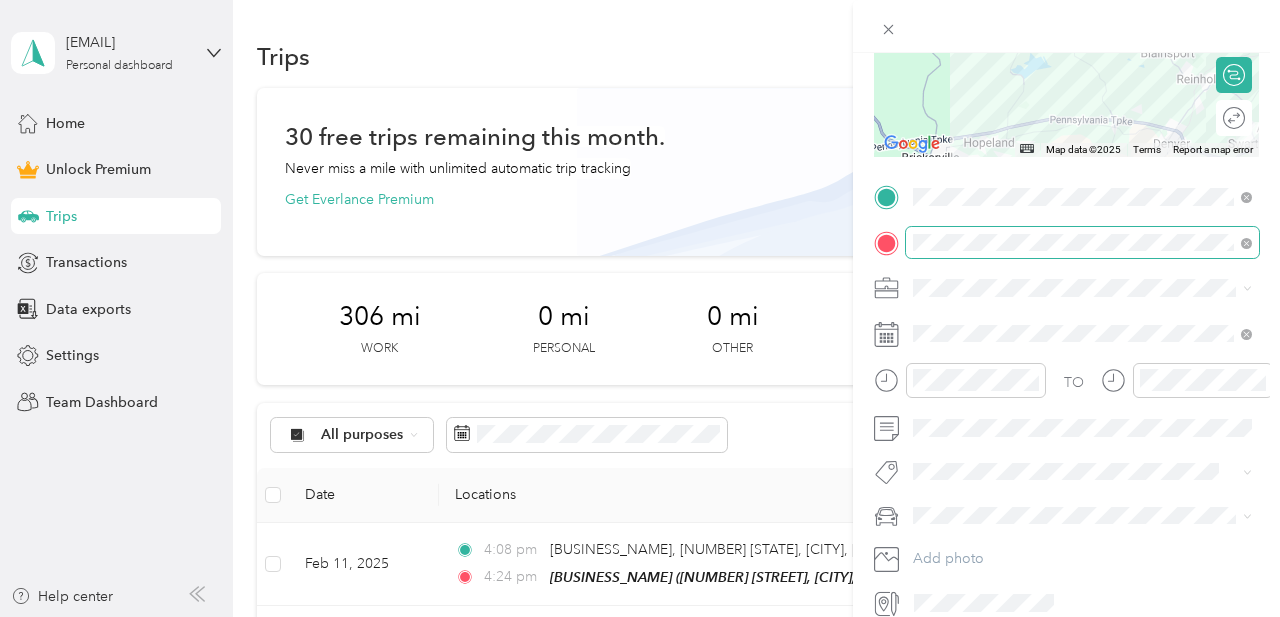 scroll, scrollTop: 299, scrollLeft: 0, axis: vertical 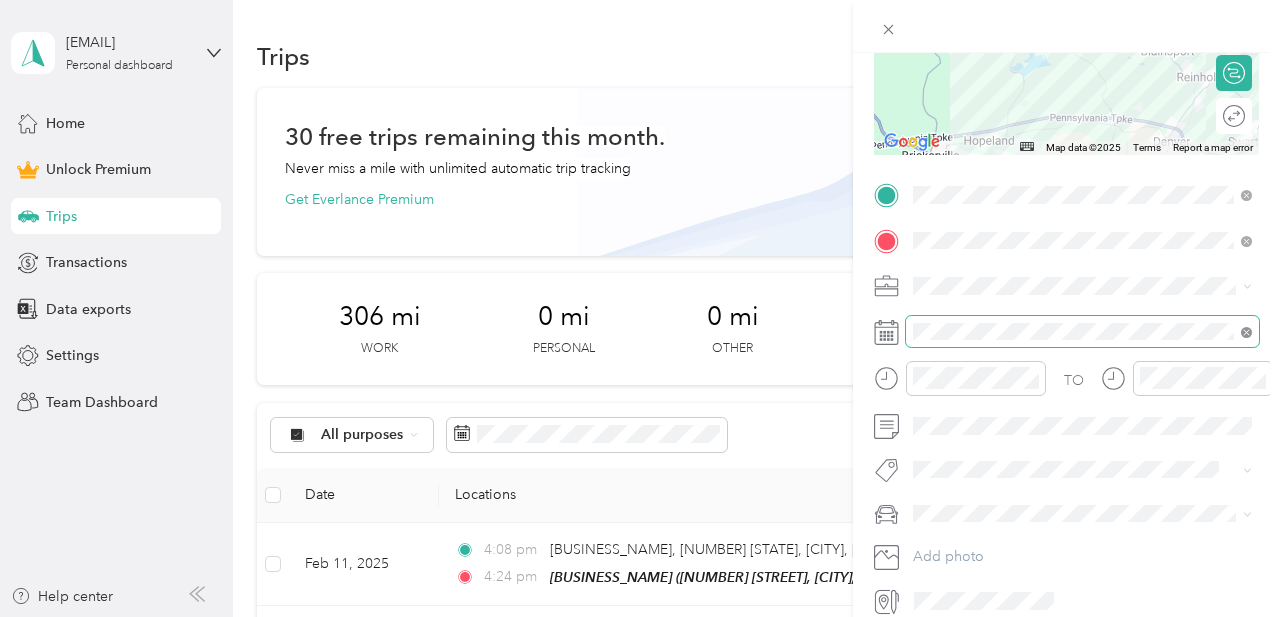 click 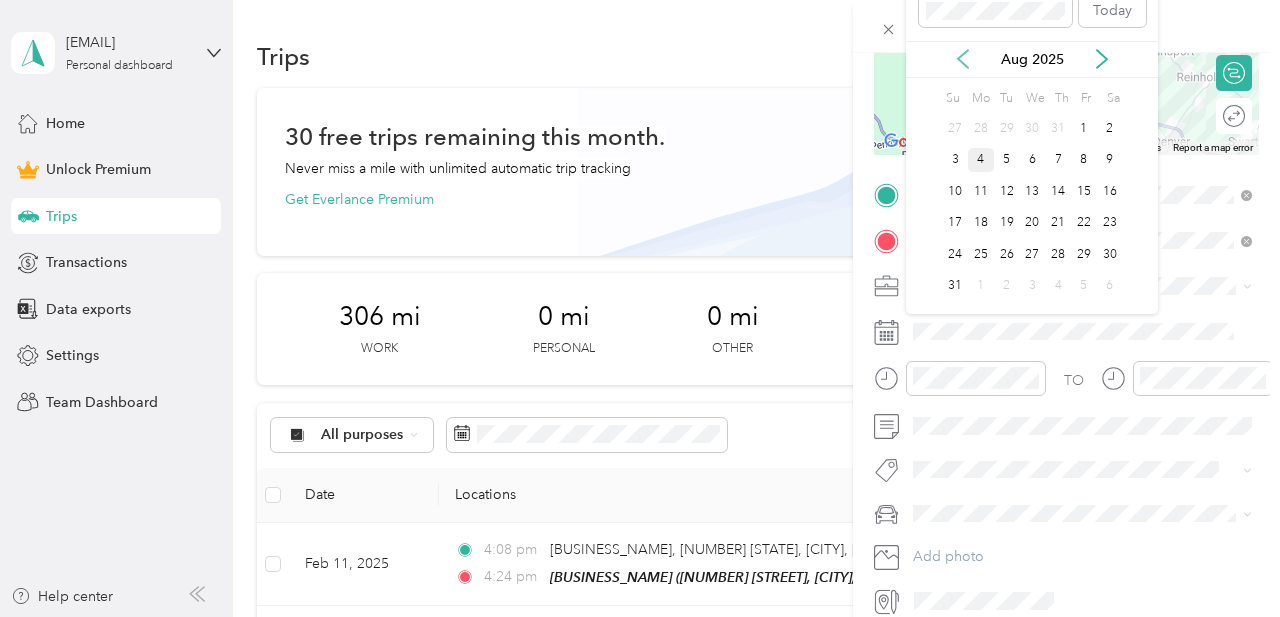 click 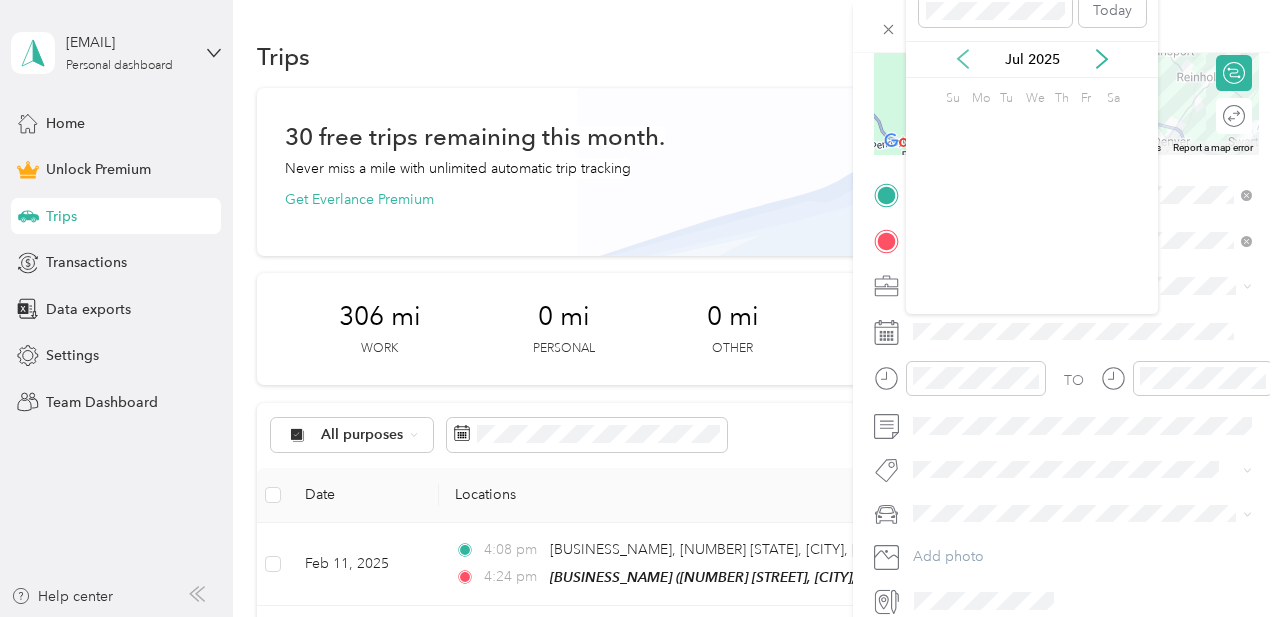 click 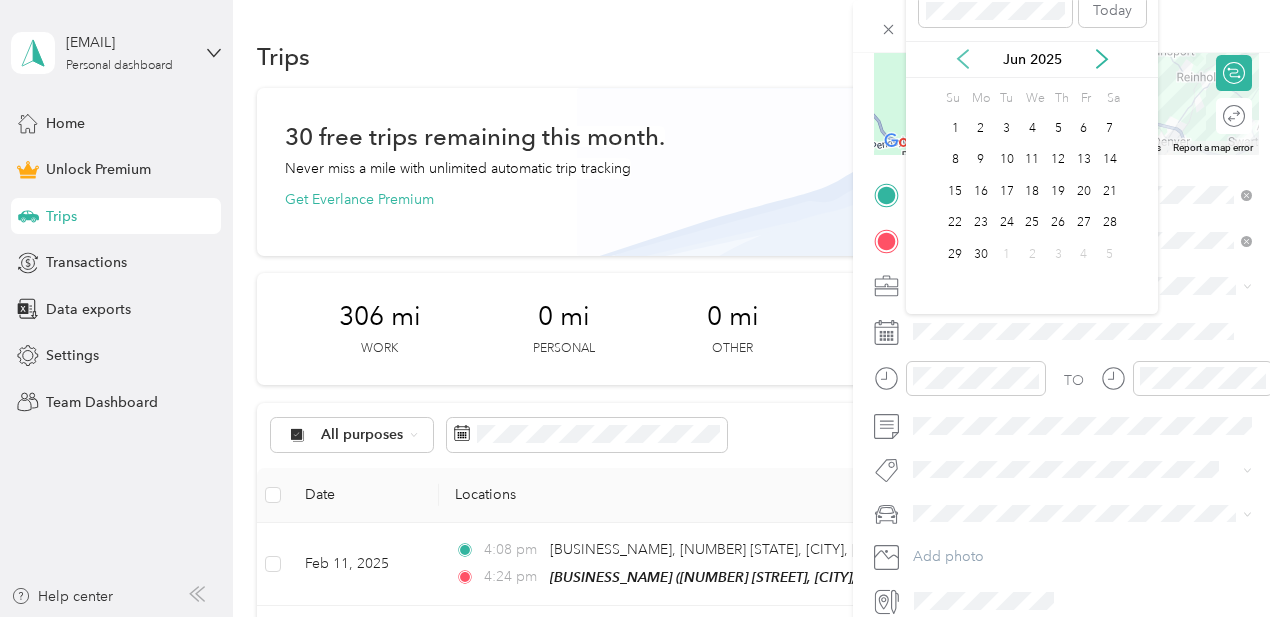 click 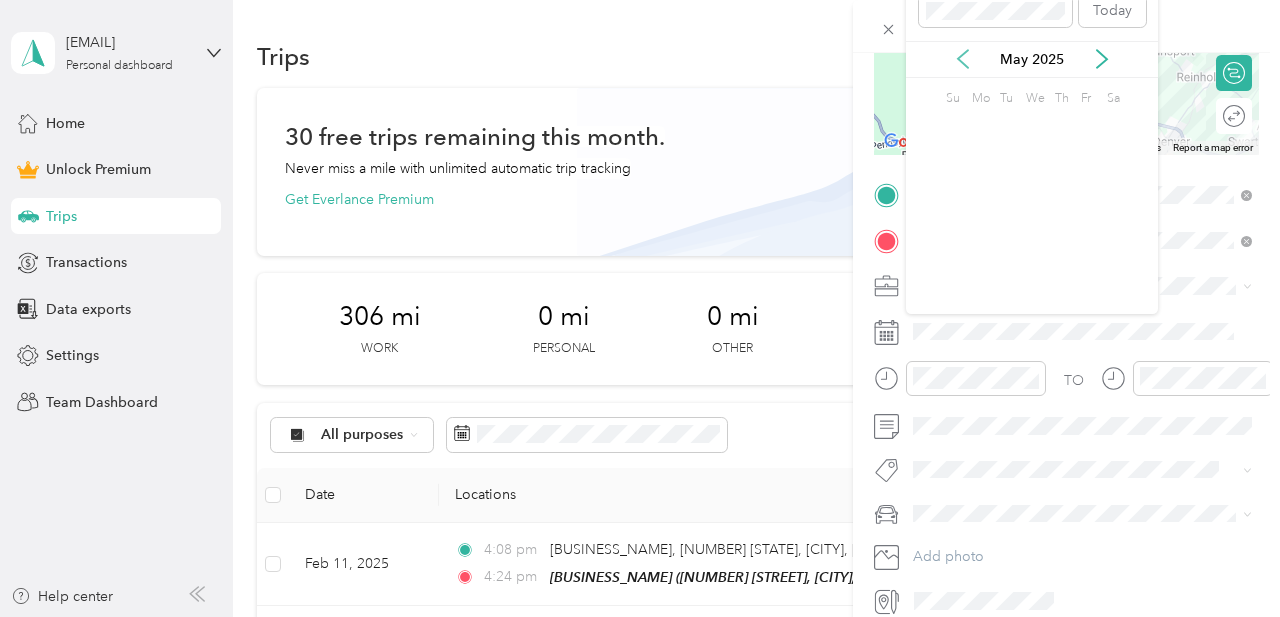 click 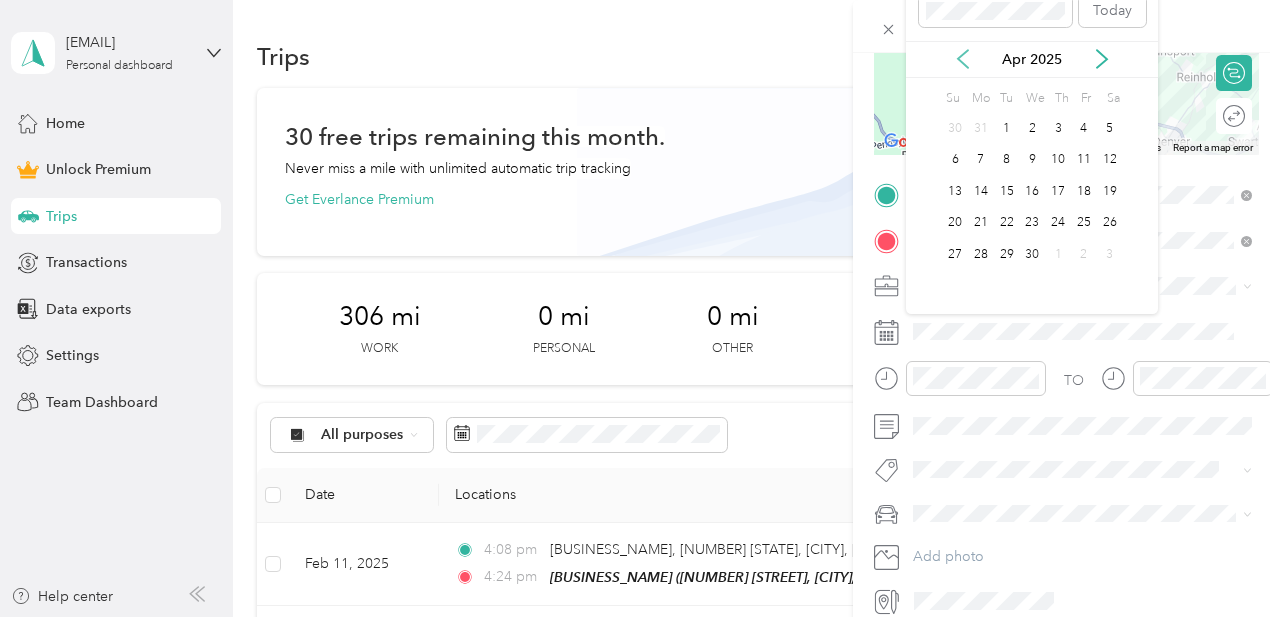 click 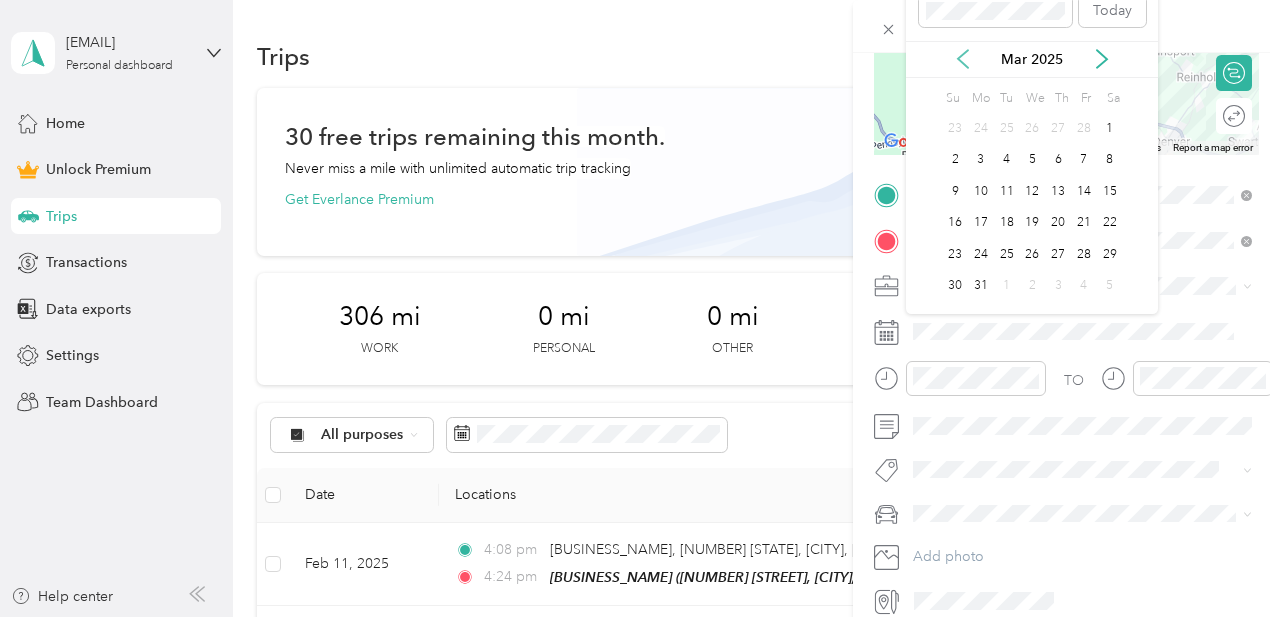 click 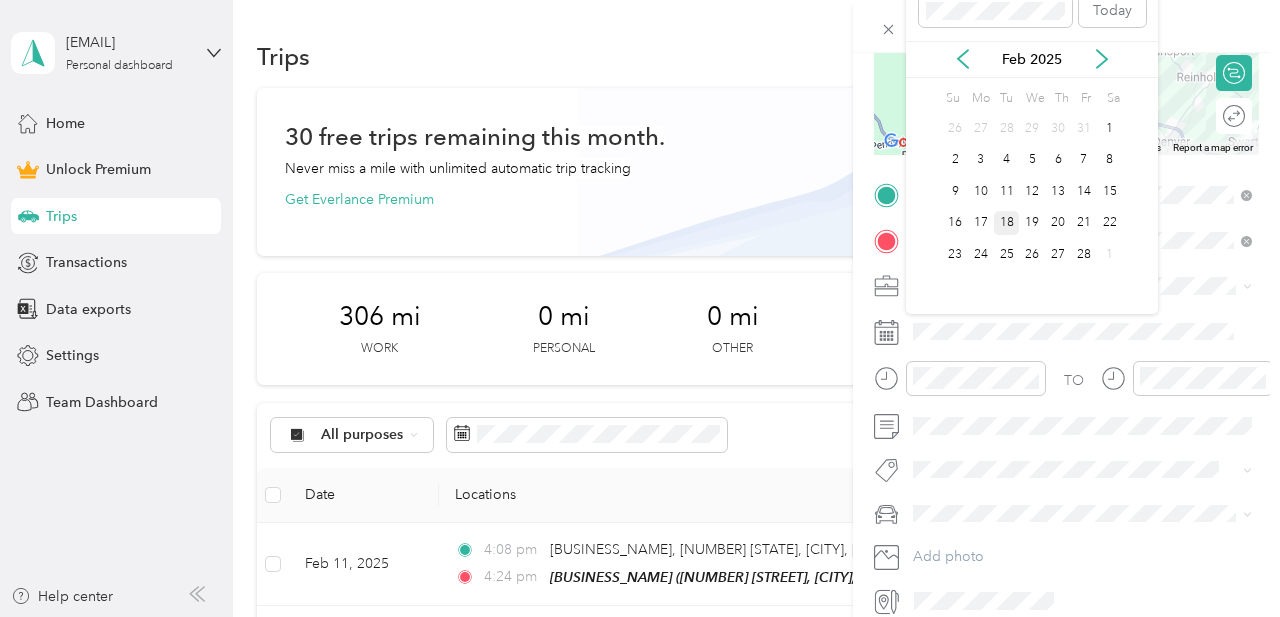 click on "18" at bounding box center [1007, 223] 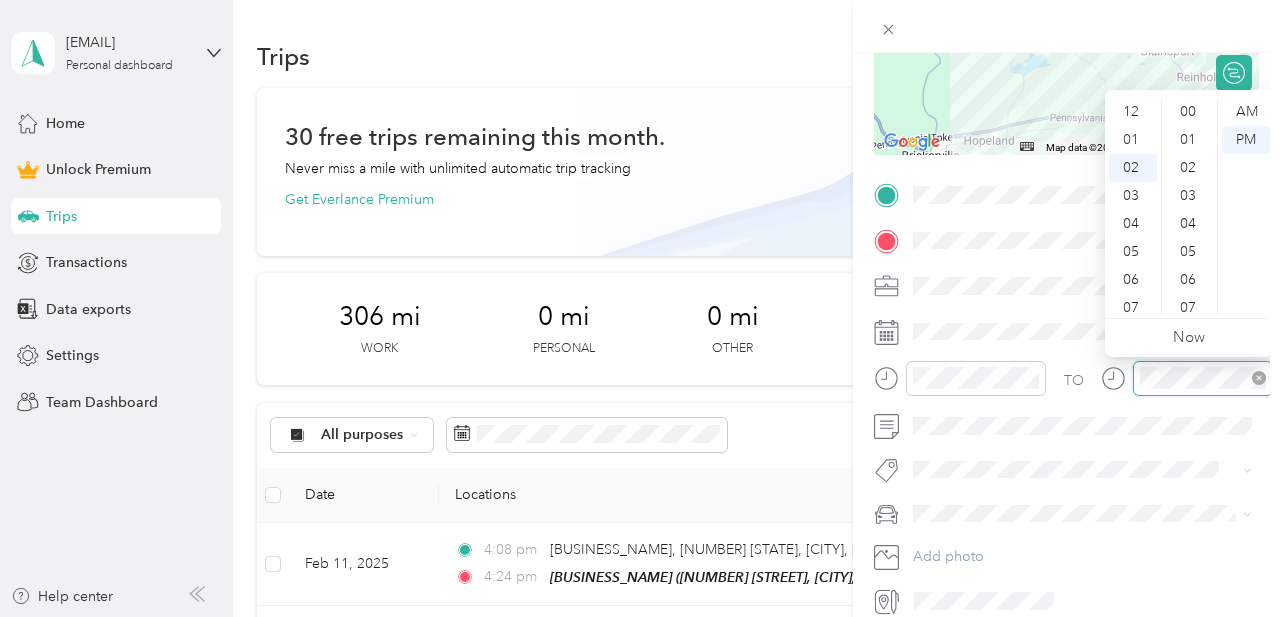 scroll, scrollTop: 56, scrollLeft: 0, axis: vertical 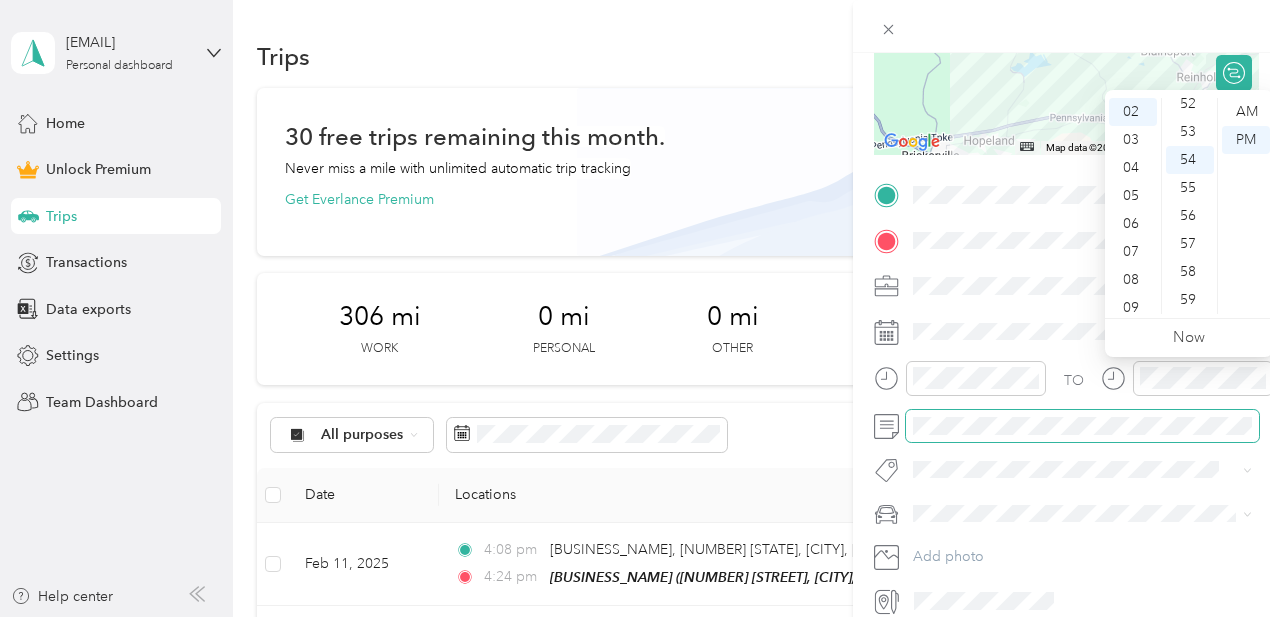 click at bounding box center (1082, 426) 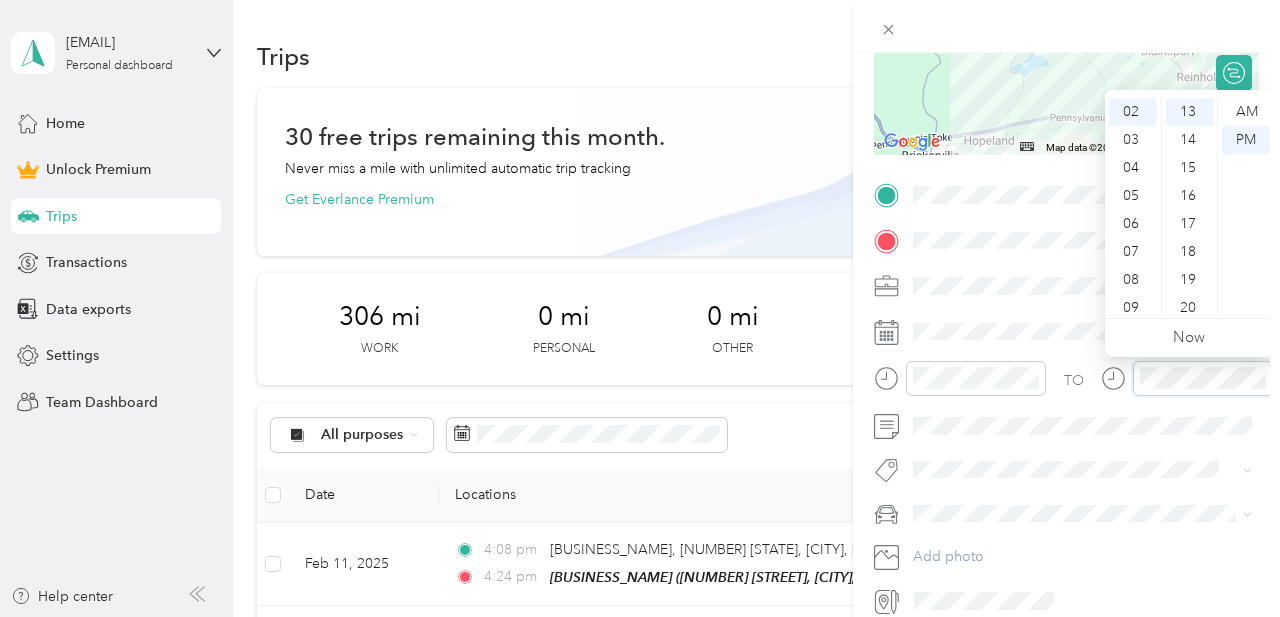 scroll, scrollTop: 364, scrollLeft: 0, axis: vertical 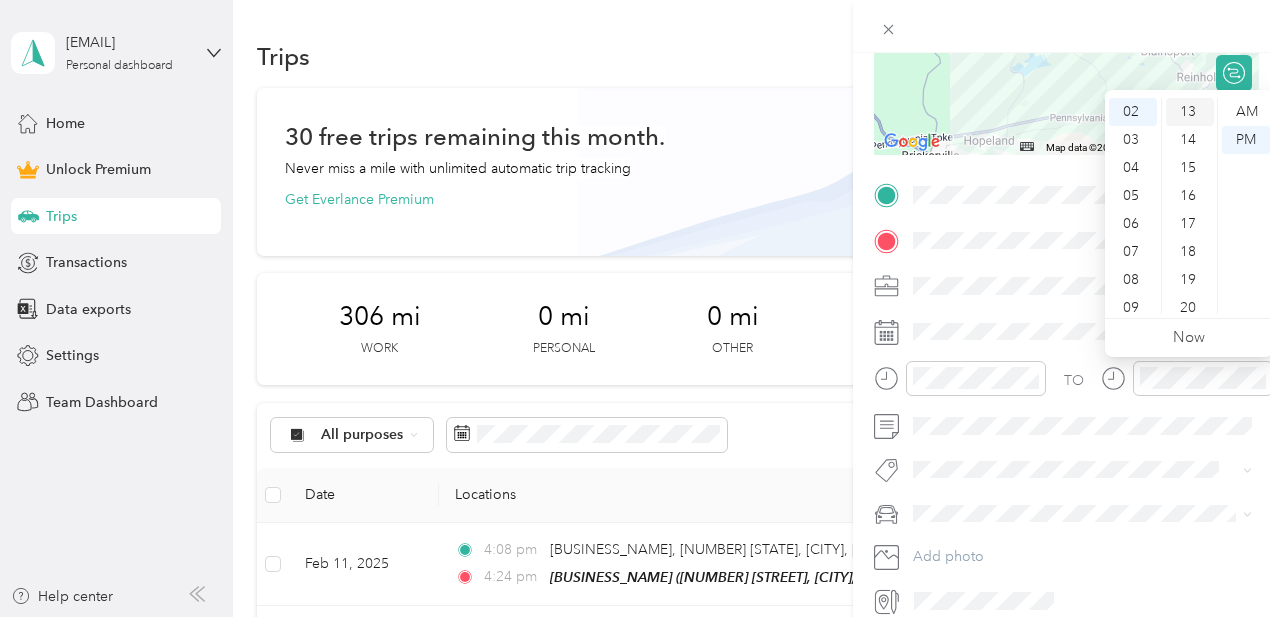 click on "13" at bounding box center (1190, 112) 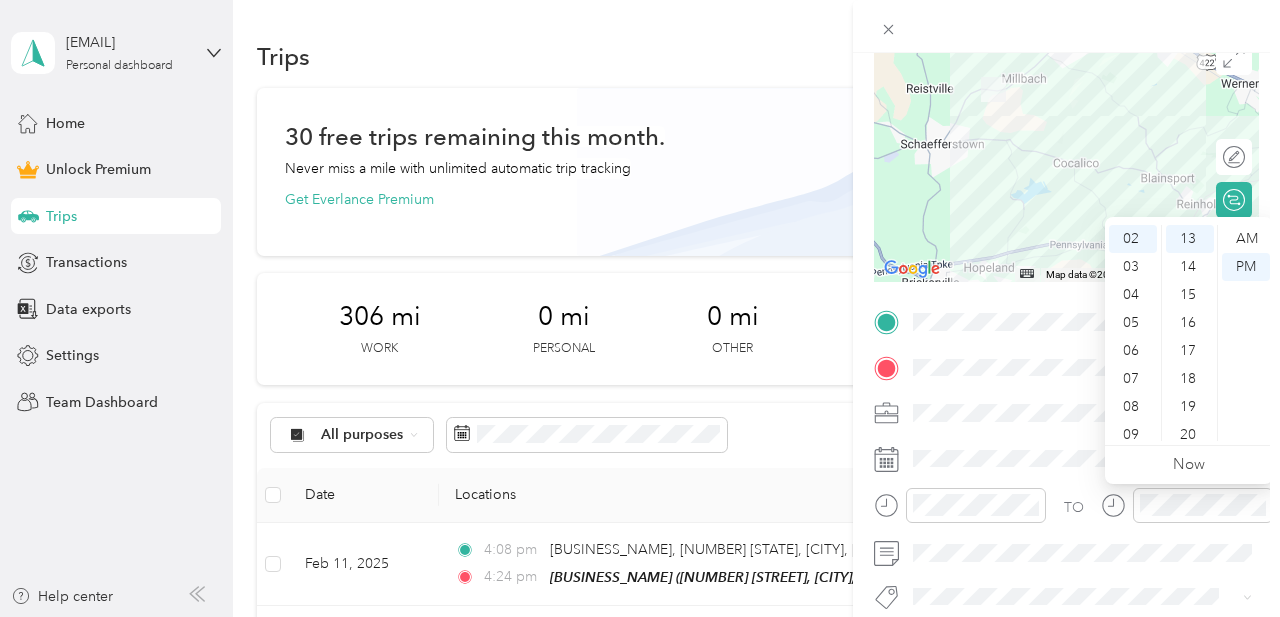 scroll, scrollTop: 0, scrollLeft: 0, axis: both 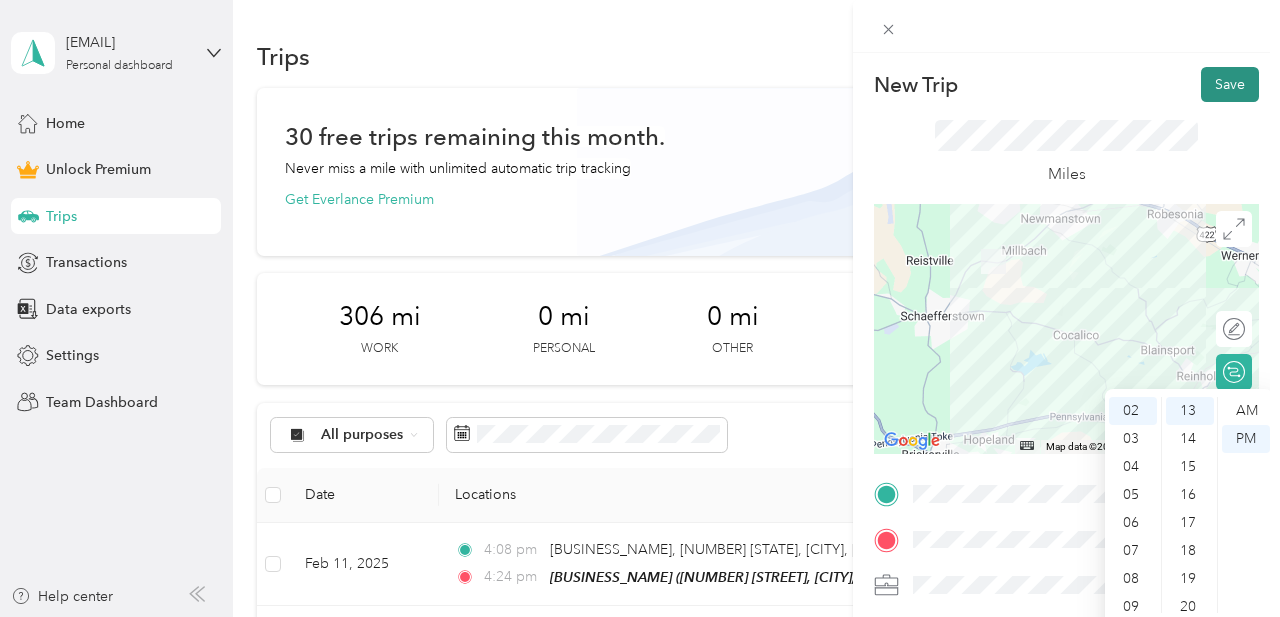 click on "Save" at bounding box center (1230, 84) 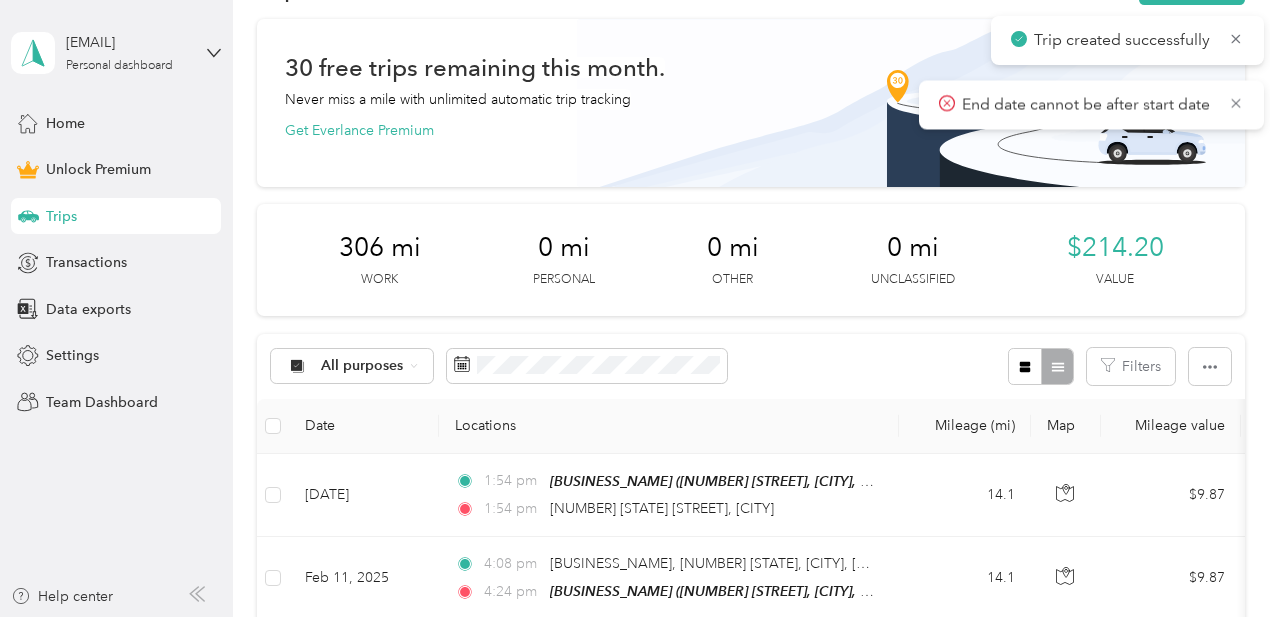 scroll, scrollTop: 91, scrollLeft: 0, axis: vertical 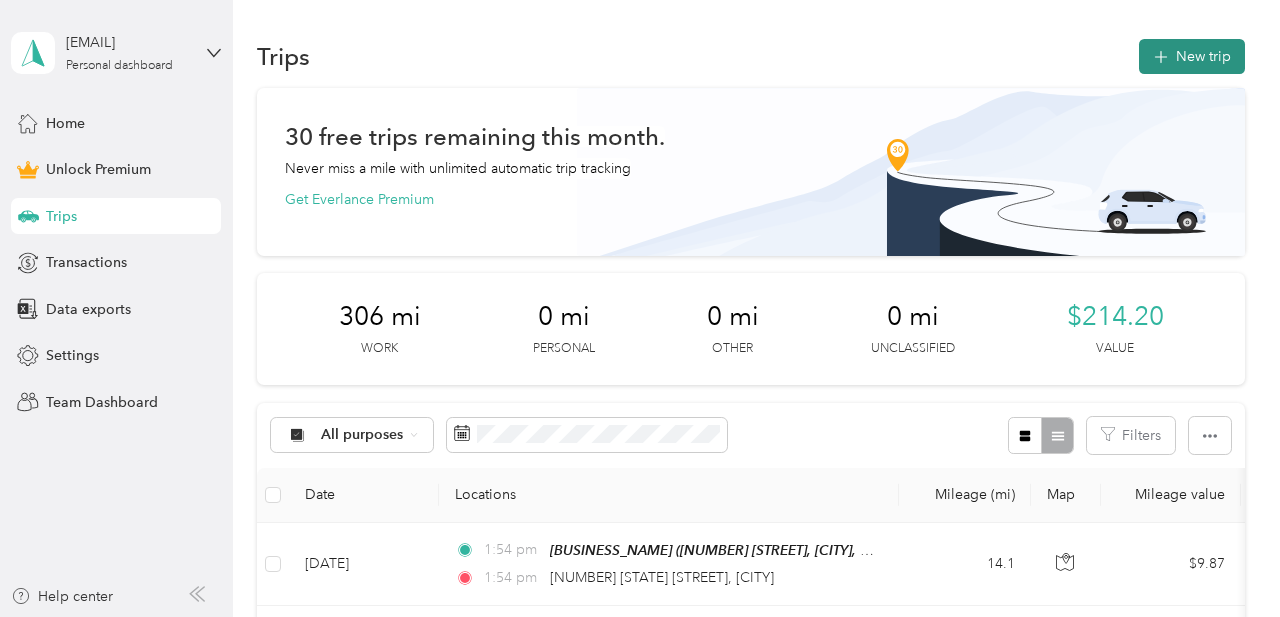 click on "New trip" at bounding box center [1192, 56] 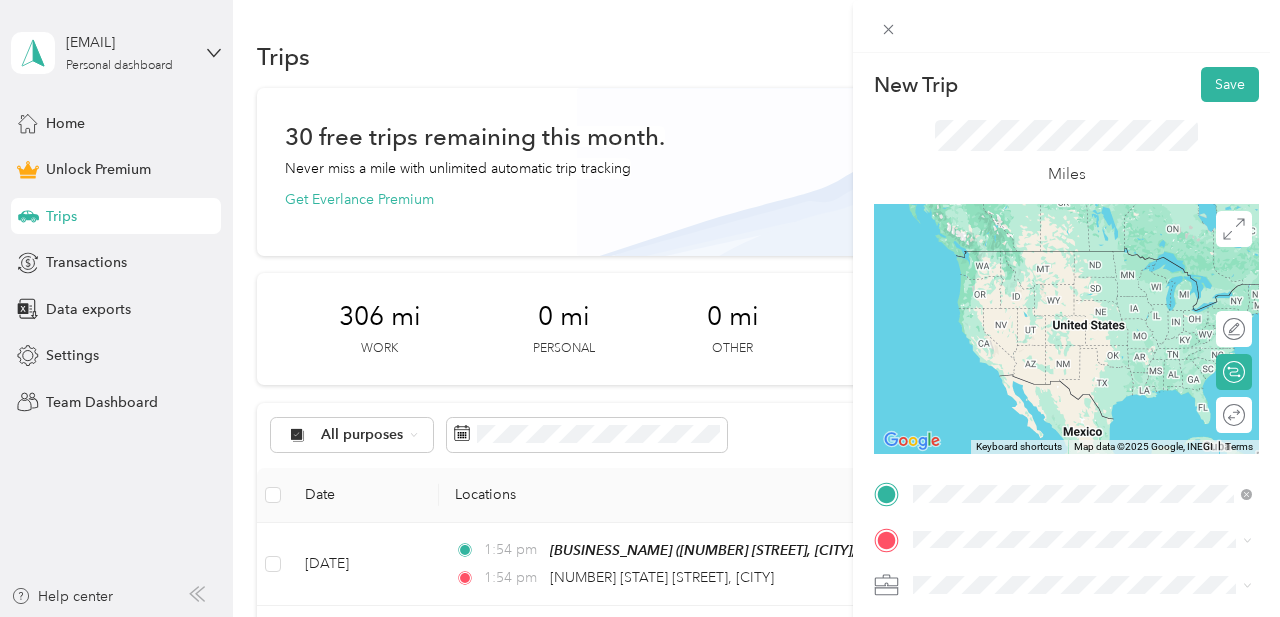 click on "[NUMBER] [STATE] [STREET]
[CITY], [STATE] [POSTAL_CODE], [COUNTRY]" at bounding box center [1095, 259] 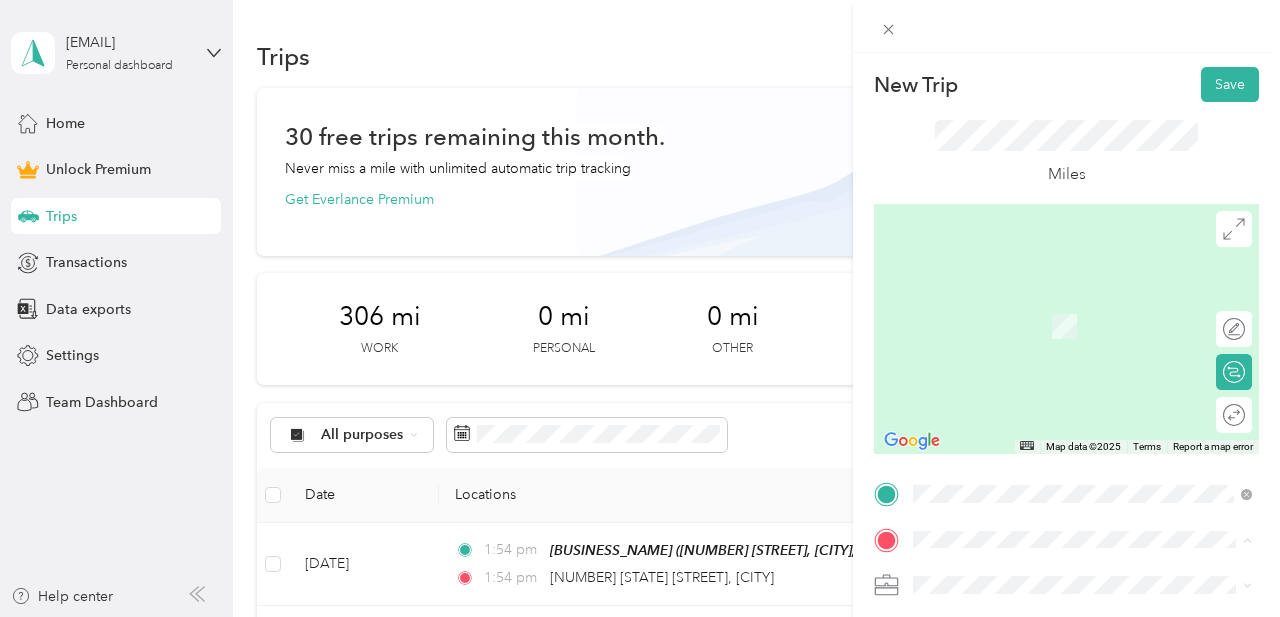 click on "[NUMBER] [STREET], [CITY], [STATE], [COUNTRY] , [POSTAL_CODE], [CITY], [STATE]" at bounding box center (1073, 346) 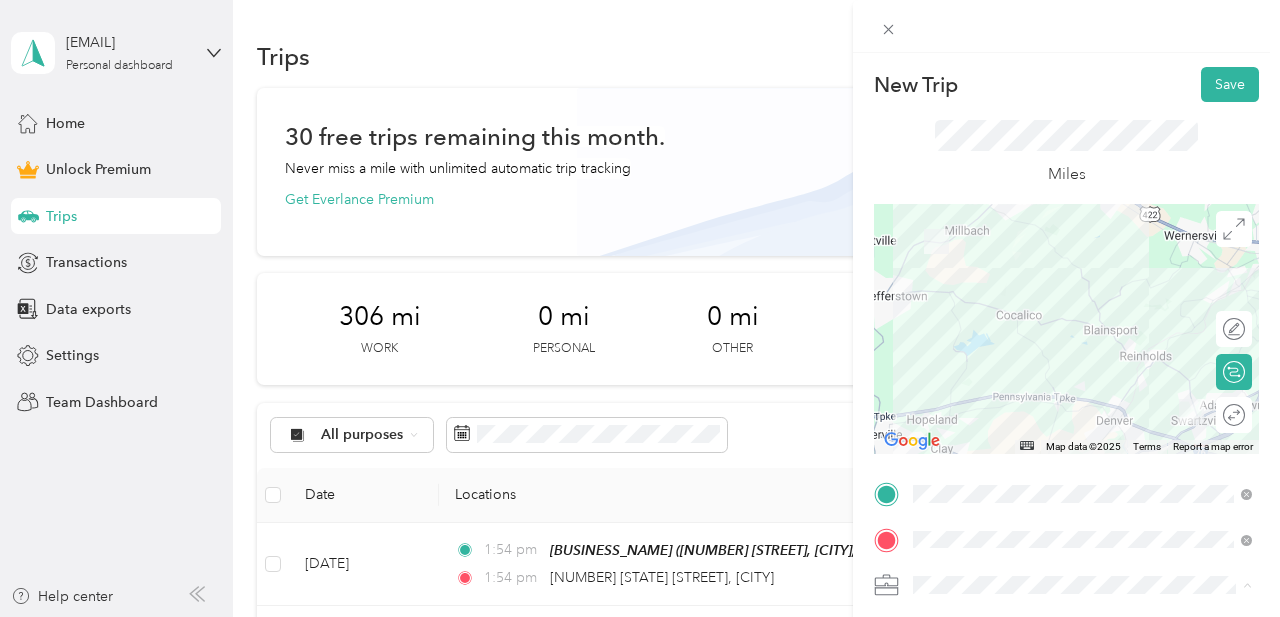 click on "Work Personal Doula Doula Other Charity Medical Moving Commute" at bounding box center [1082, 427] 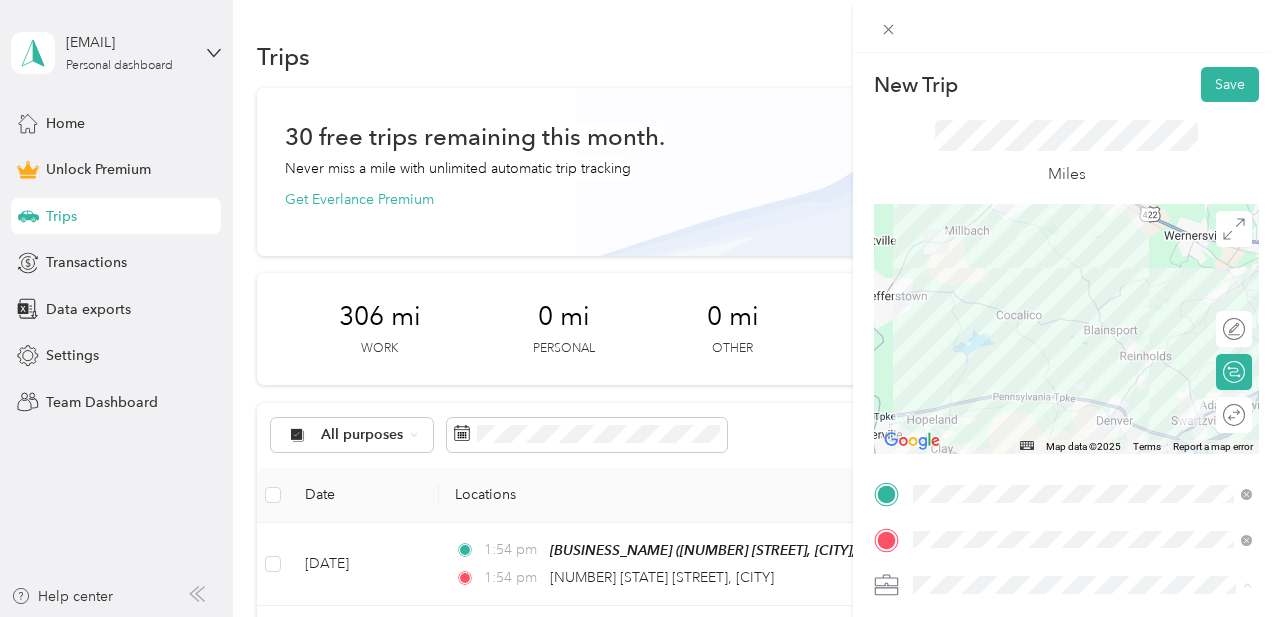 click on "Doula" at bounding box center [939, 374] 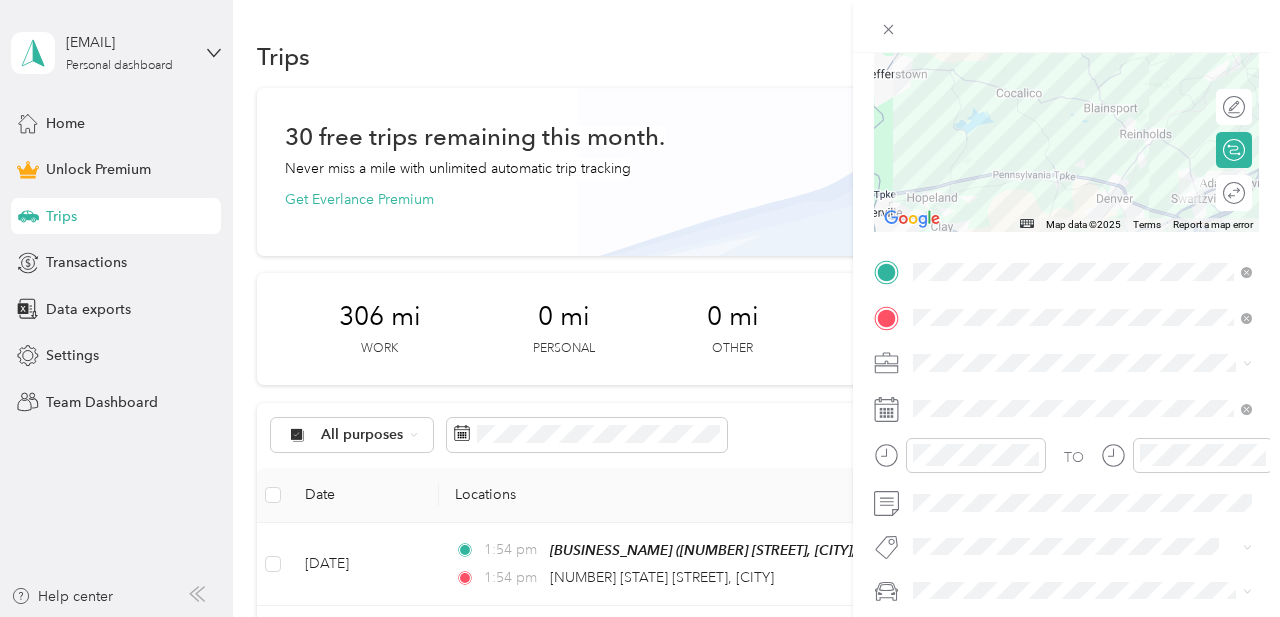 scroll, scrollTop: 244, scrollLeft: 0, axis: vertical 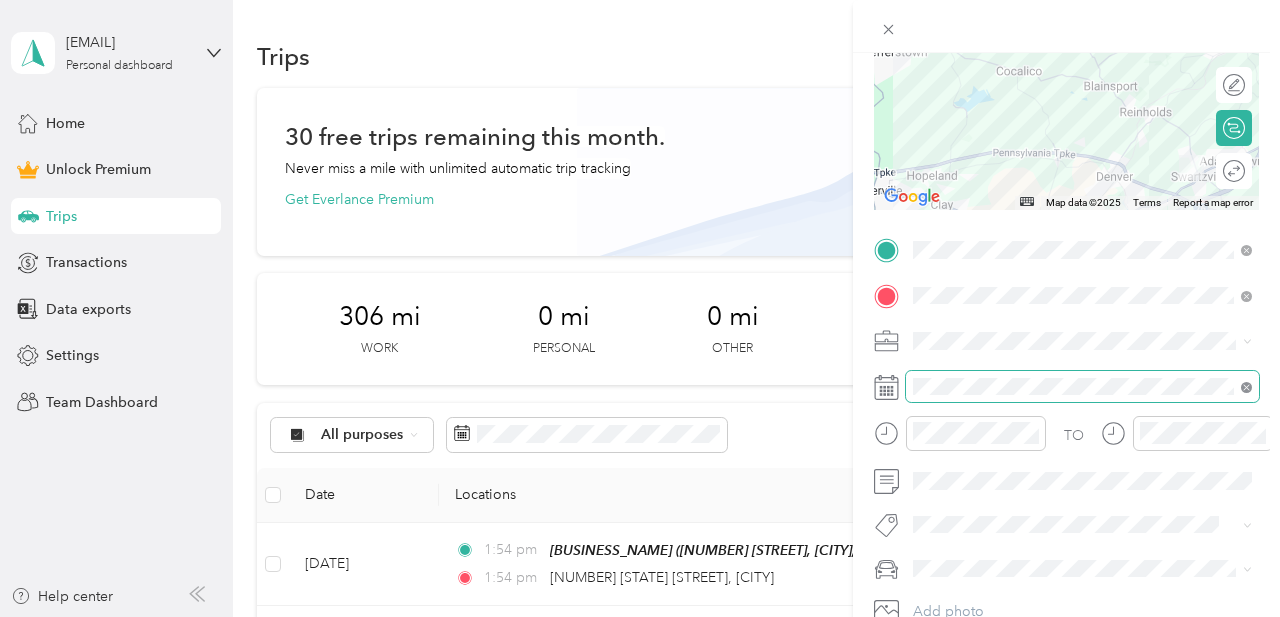 click 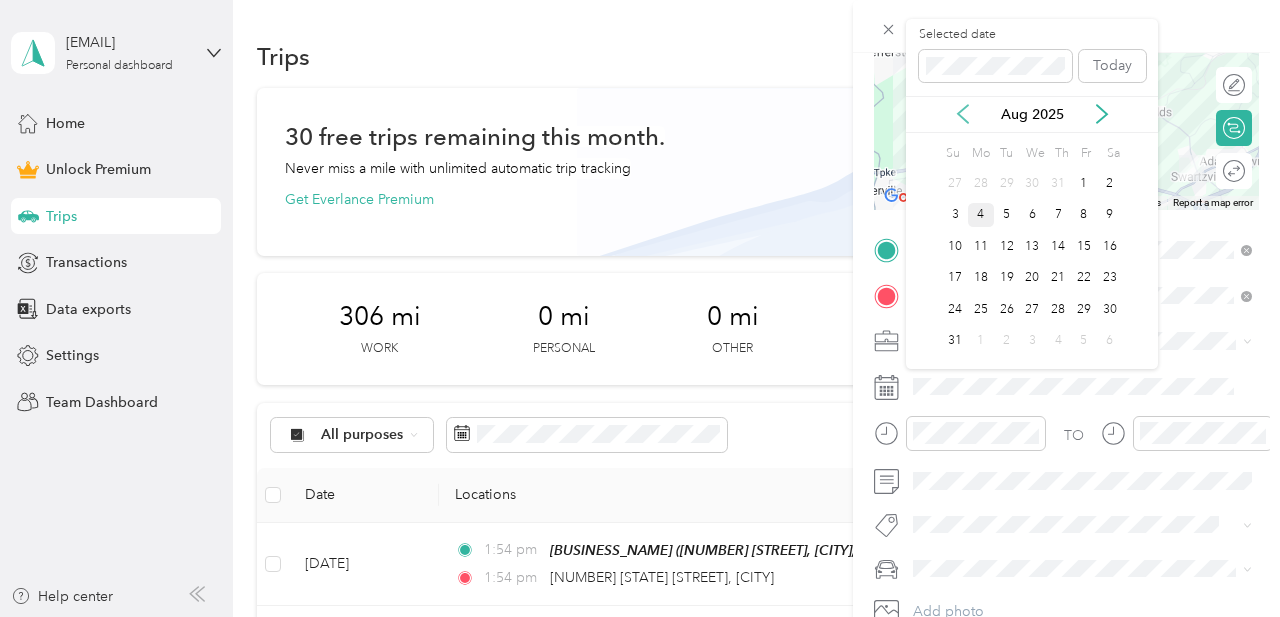 click 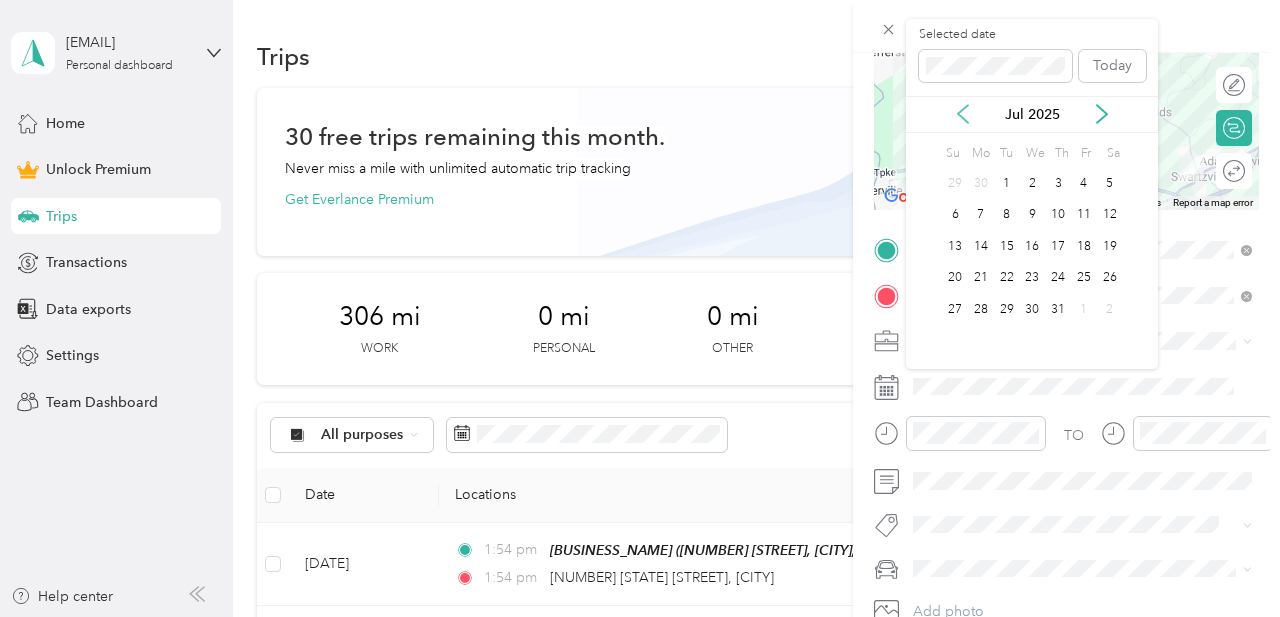click 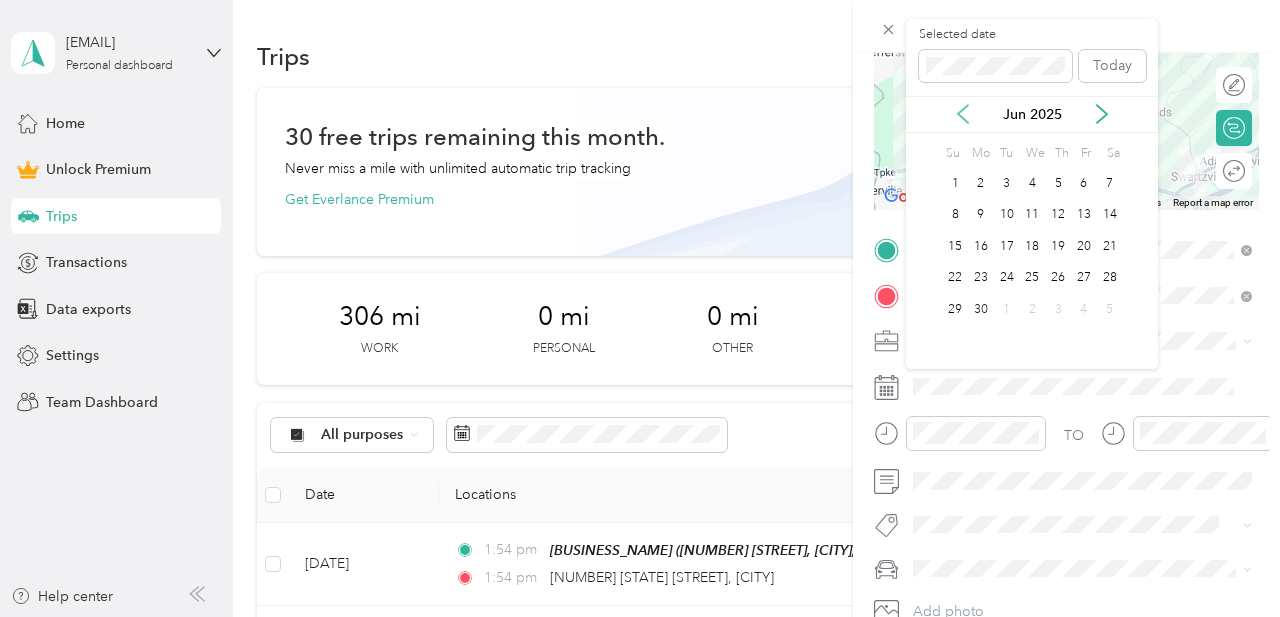 click 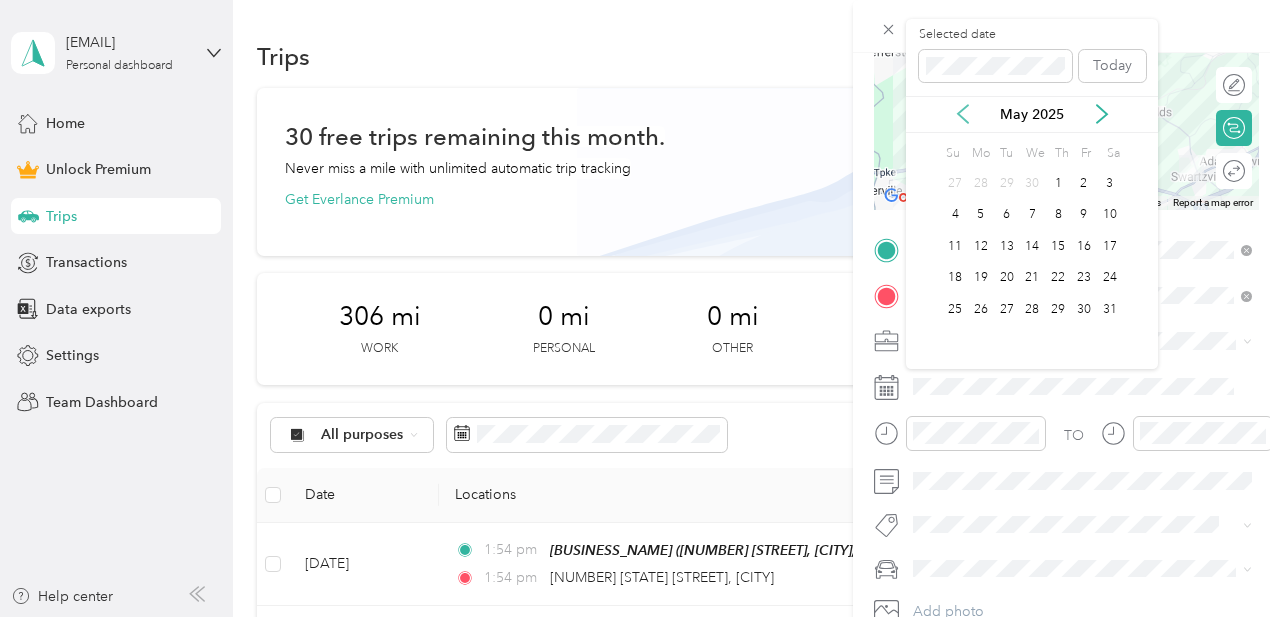 click 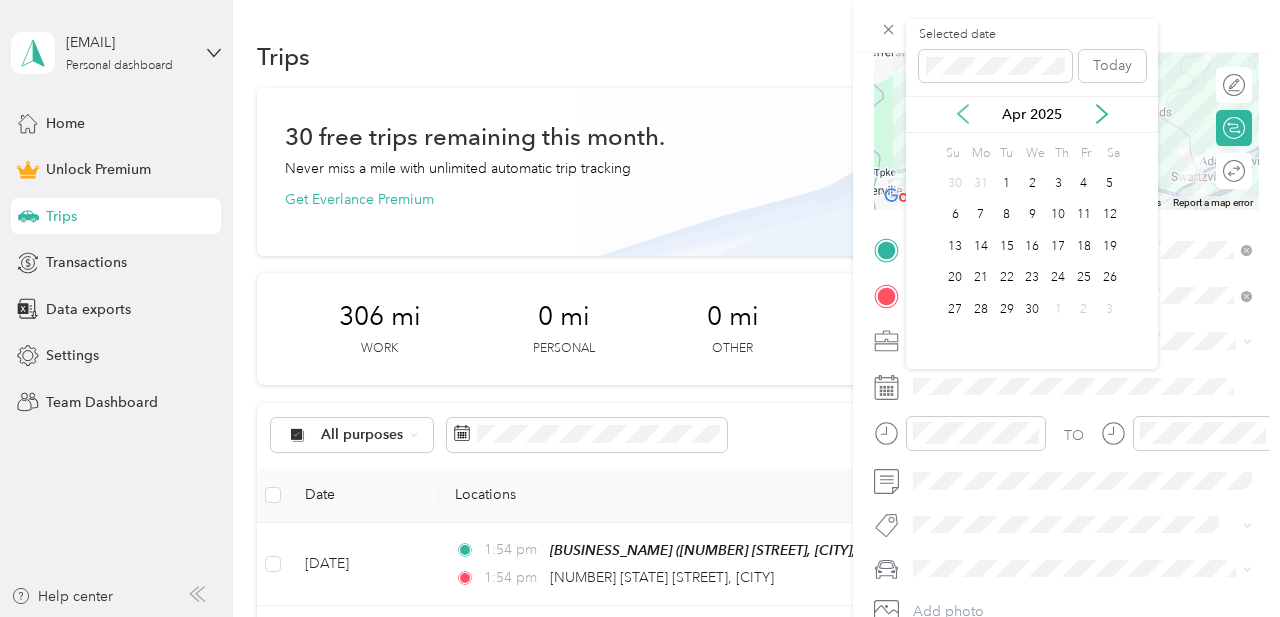 click 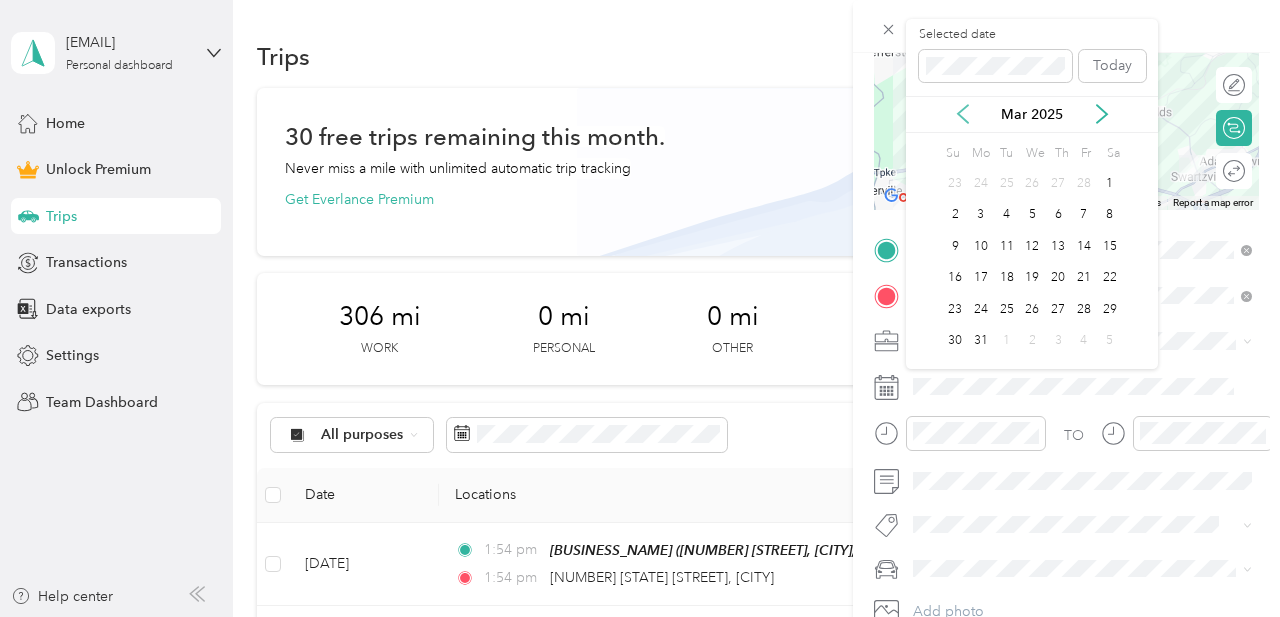 click 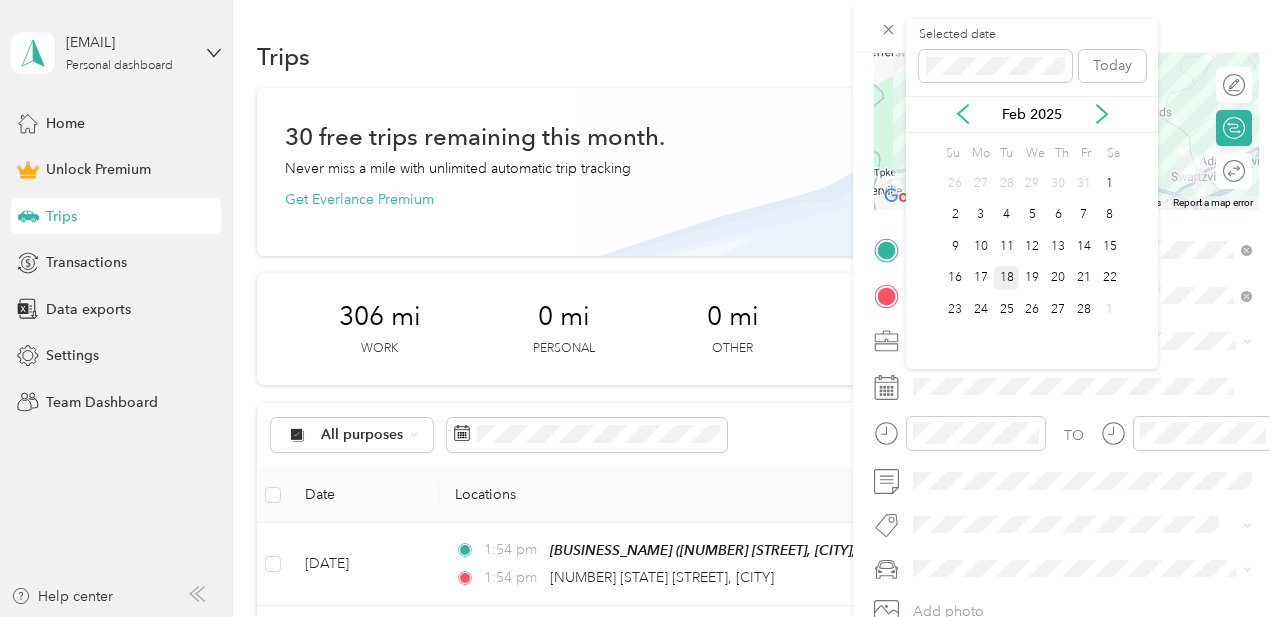 click on "18" at bounding box center [1007, 278] 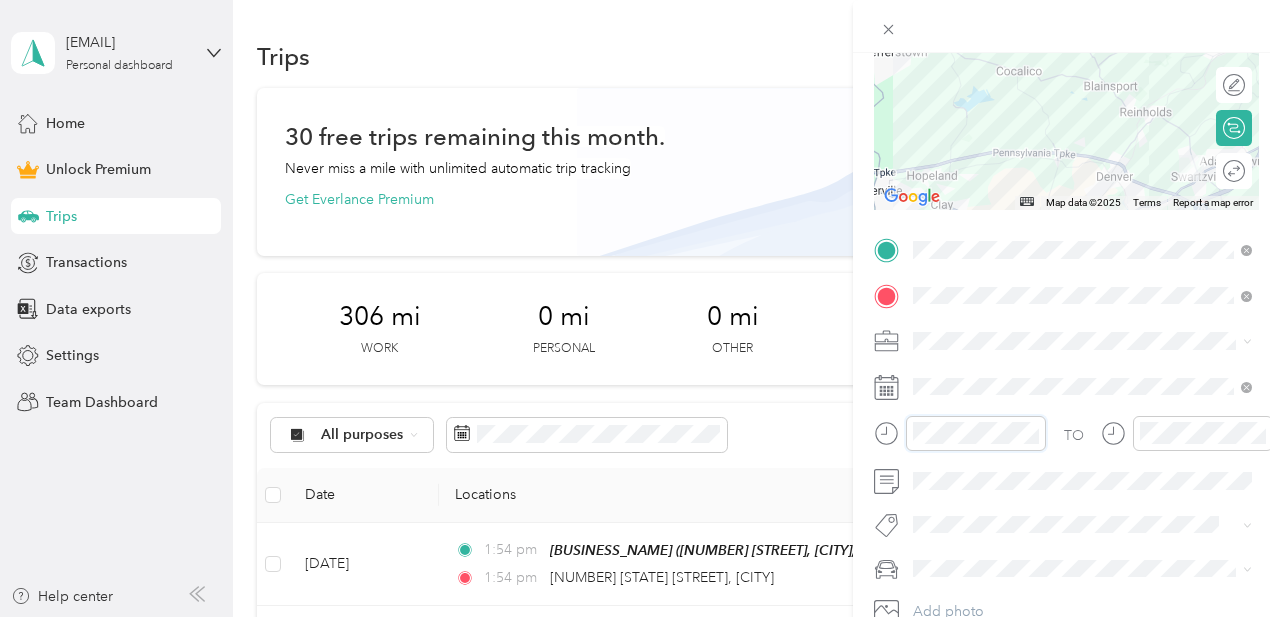 click on "New Trip Save This trip cannot be edited because it is either under review, approved, or paid. Contact your Team Manager to edit it. Miles ← Move left → Move right ↑ Move up ↓ Move down + Zoom in - Zoom out Home Jump left by 75% End Jump right by 75% Page Up Jump up by 75% Page Down Jump down by 75% Map Data Map data ©2025 Map data ©2025 2 km  Click to toggle between metric and imperial units Terms Report a map error Edit route Calculate route Round trip TO Add photo" at bounding box center (640, 308) 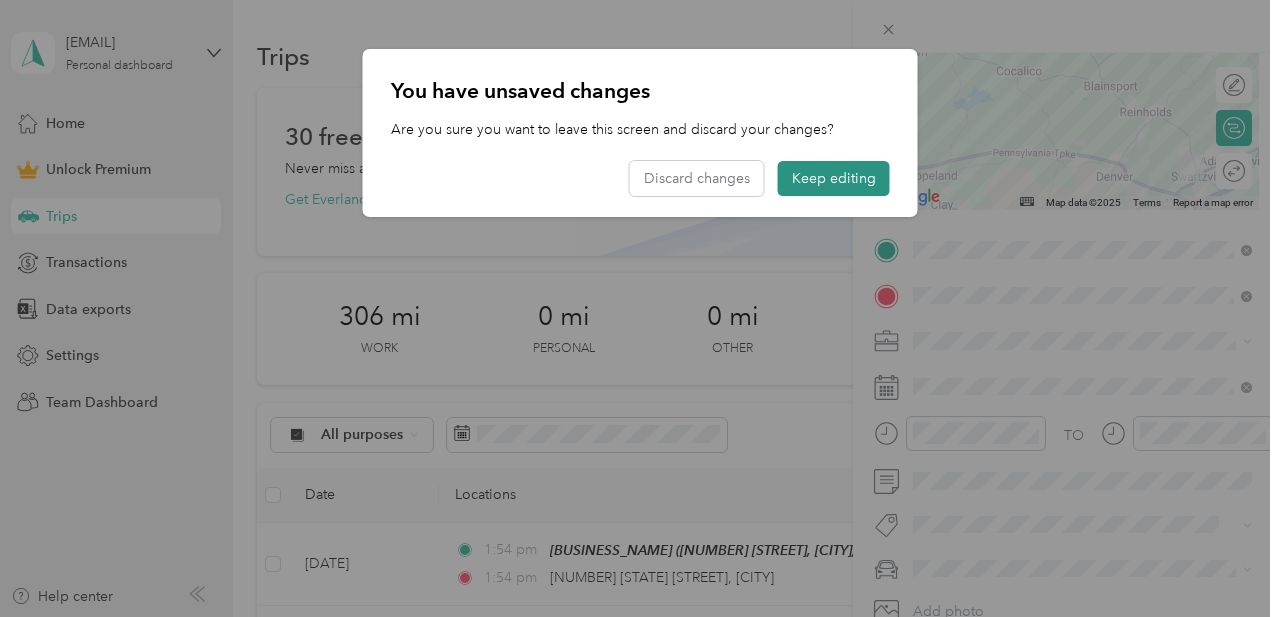click on "Keep editing" at bounding box center [834, 178] 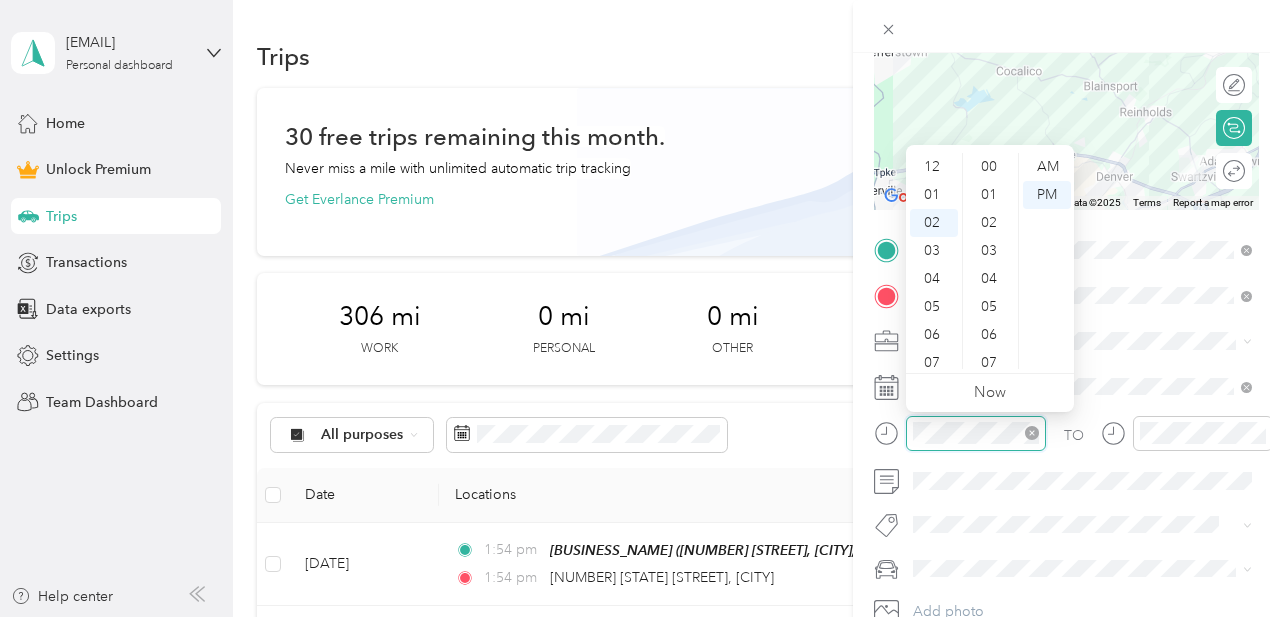 scroll, scrollTop: 56, scrollLeft: 0, axis: vertical 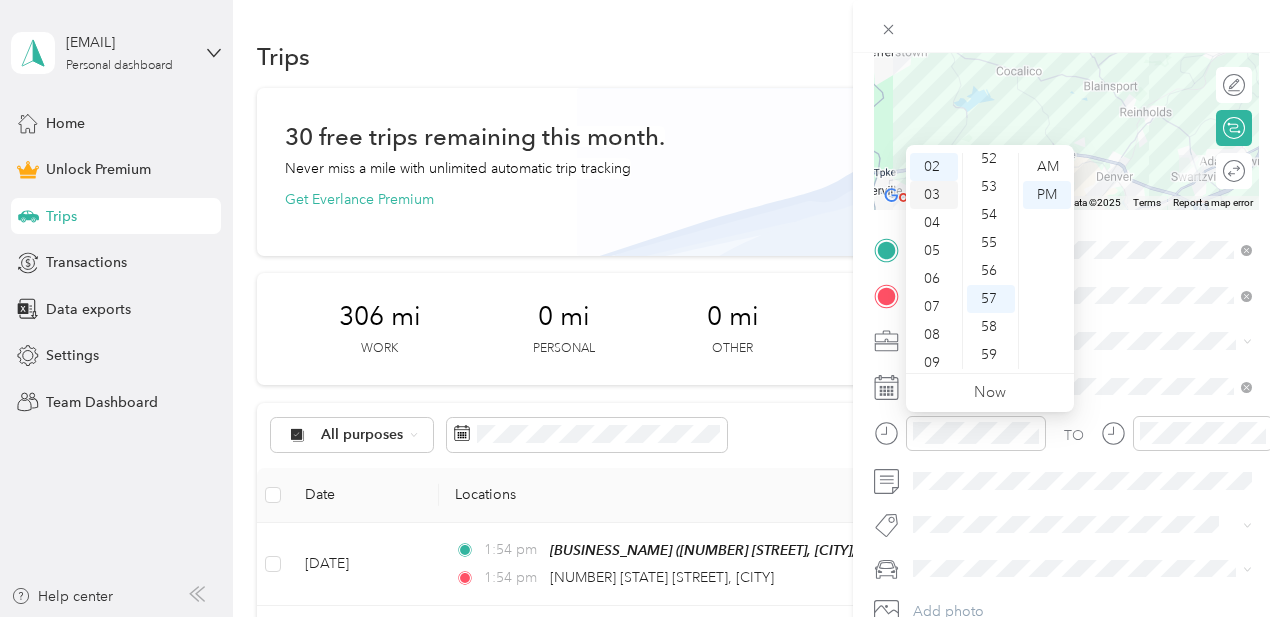 click on "03" at bounding box center [934, 195] 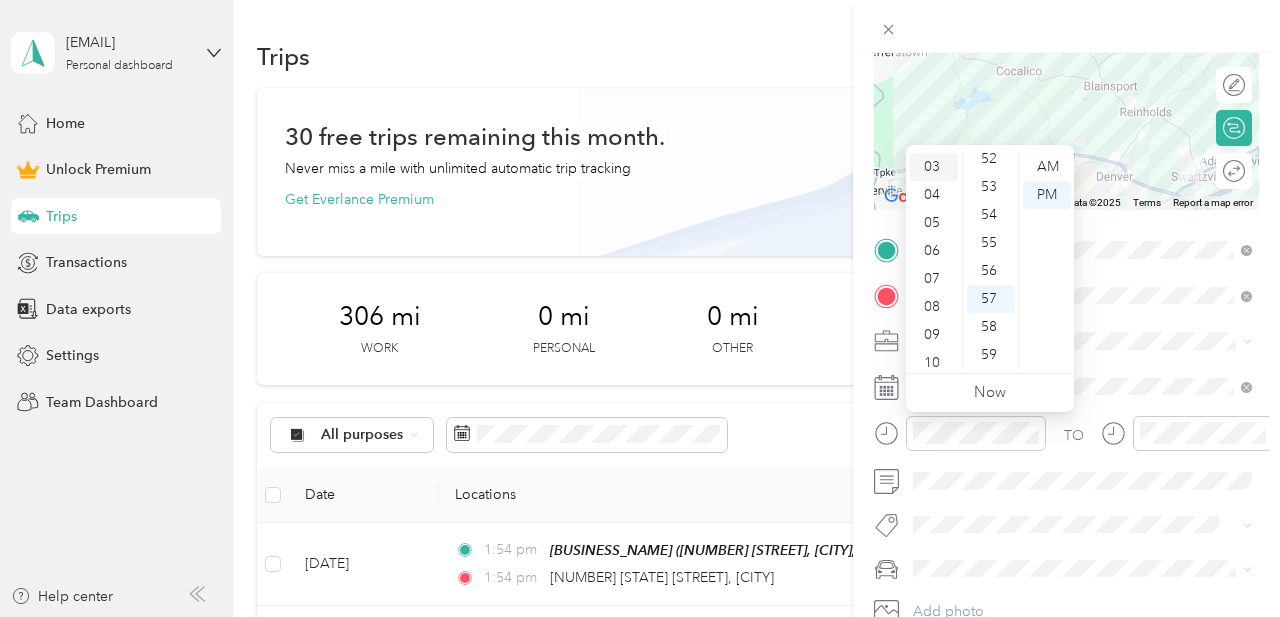 scroll, scrollTop: 84, scrollLeft: 0, axis: vertical 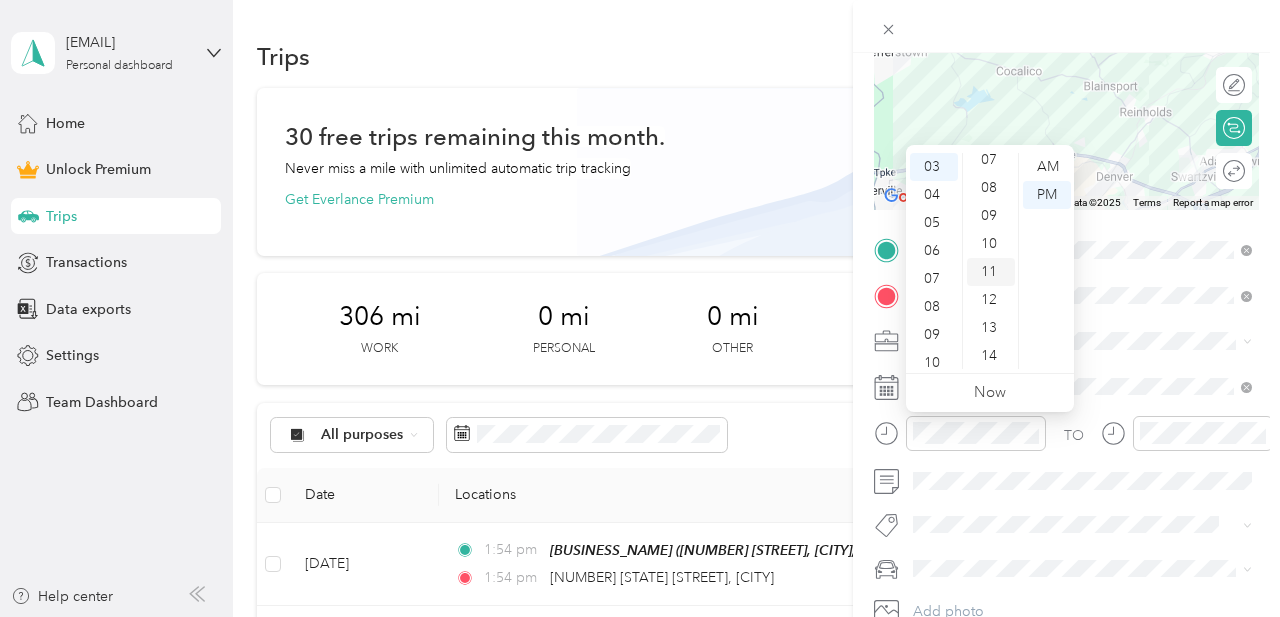 click on "11" at bounding box center (991, 272) 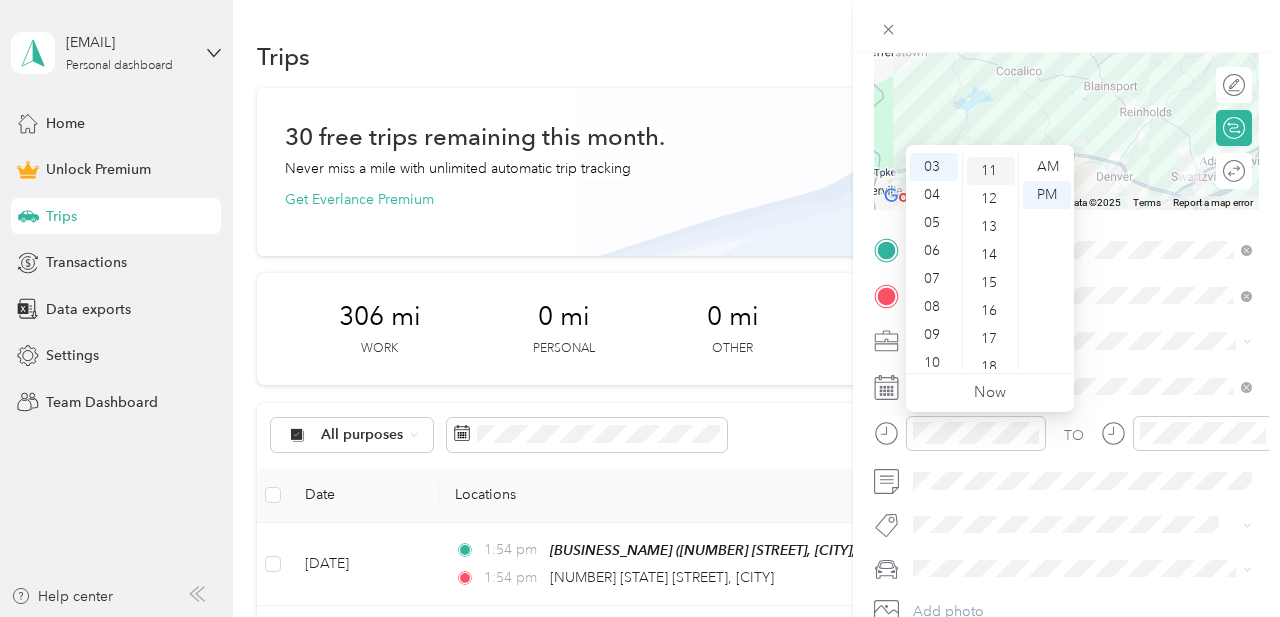scroll, scrollTop: 308, scrollLeft: 0, axis: vertical 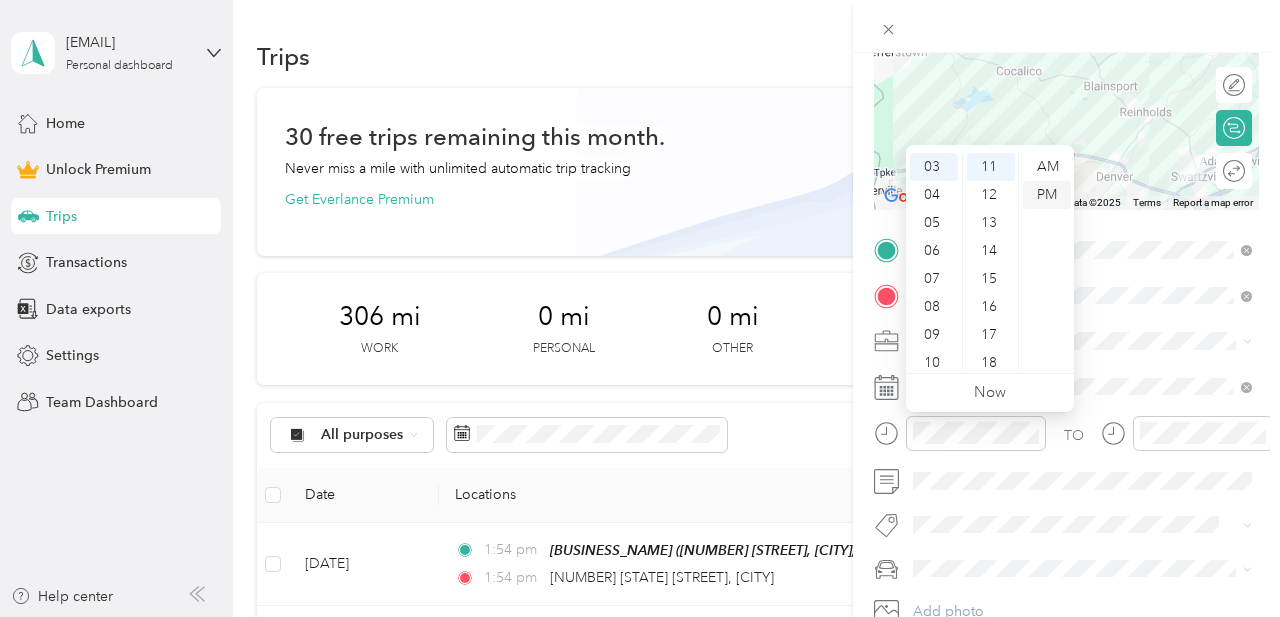 click on "PM" at bounding box center (1047, 195) 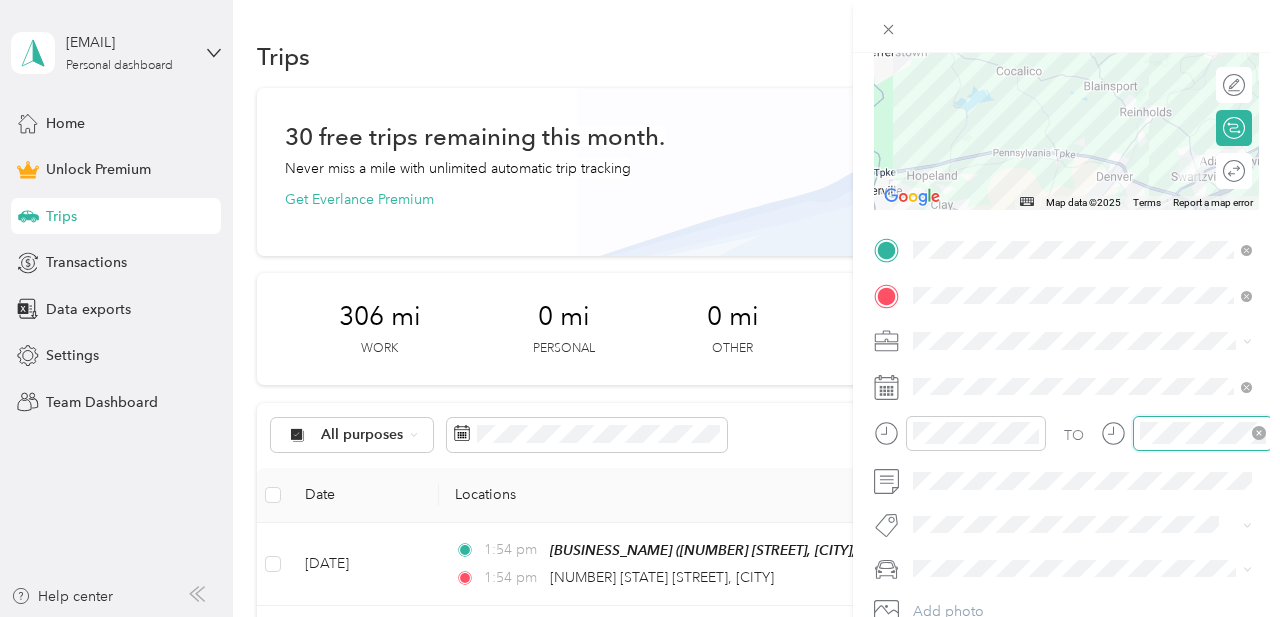 scroll, scrollTop: 56, scrollLeft: 0, axis: vertical 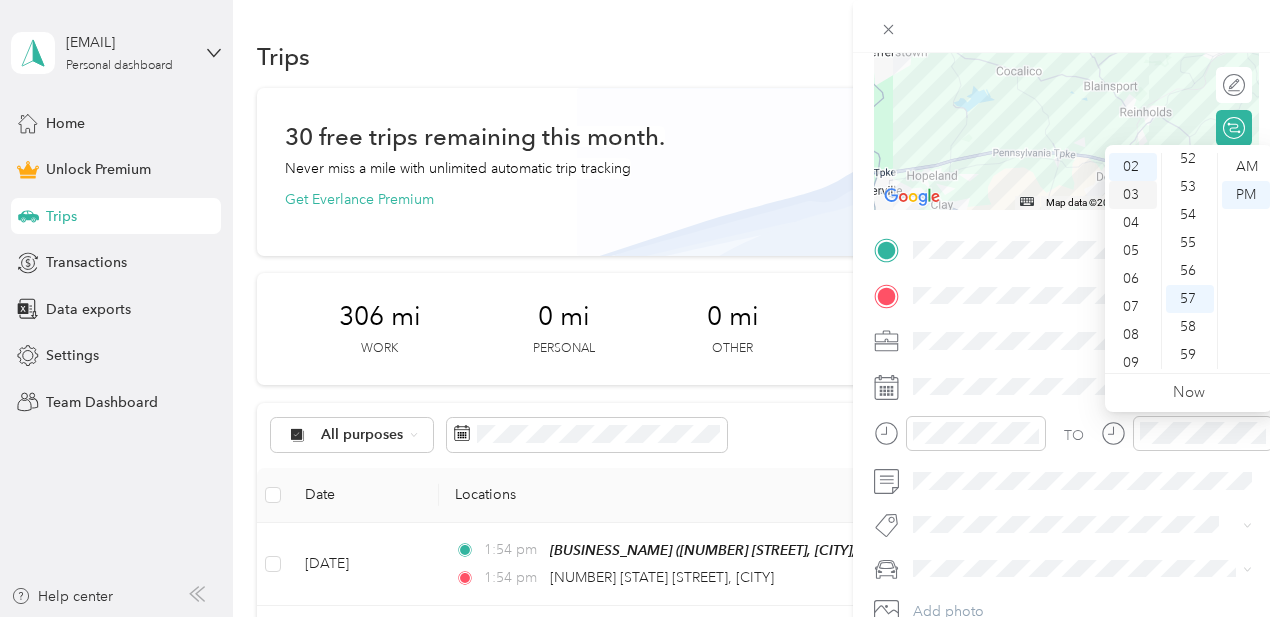 click on "03" at bounding box center [1133, 195] 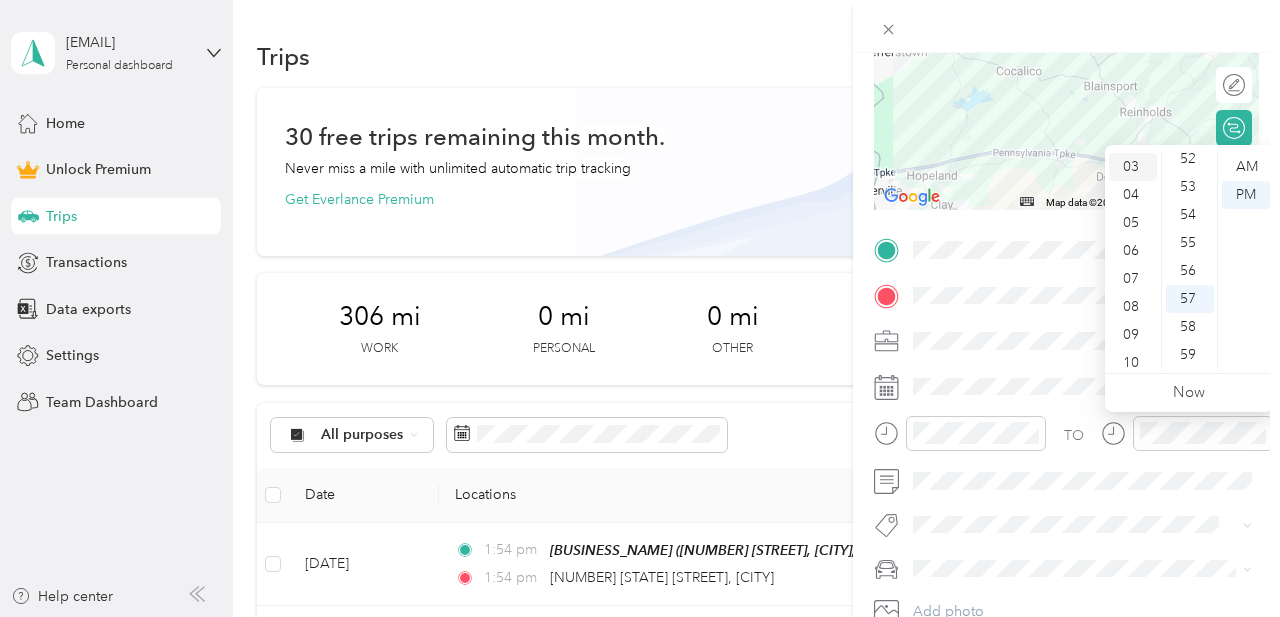 scroll, scrollTop: 84, scrollLeft: 0, axis: vertical 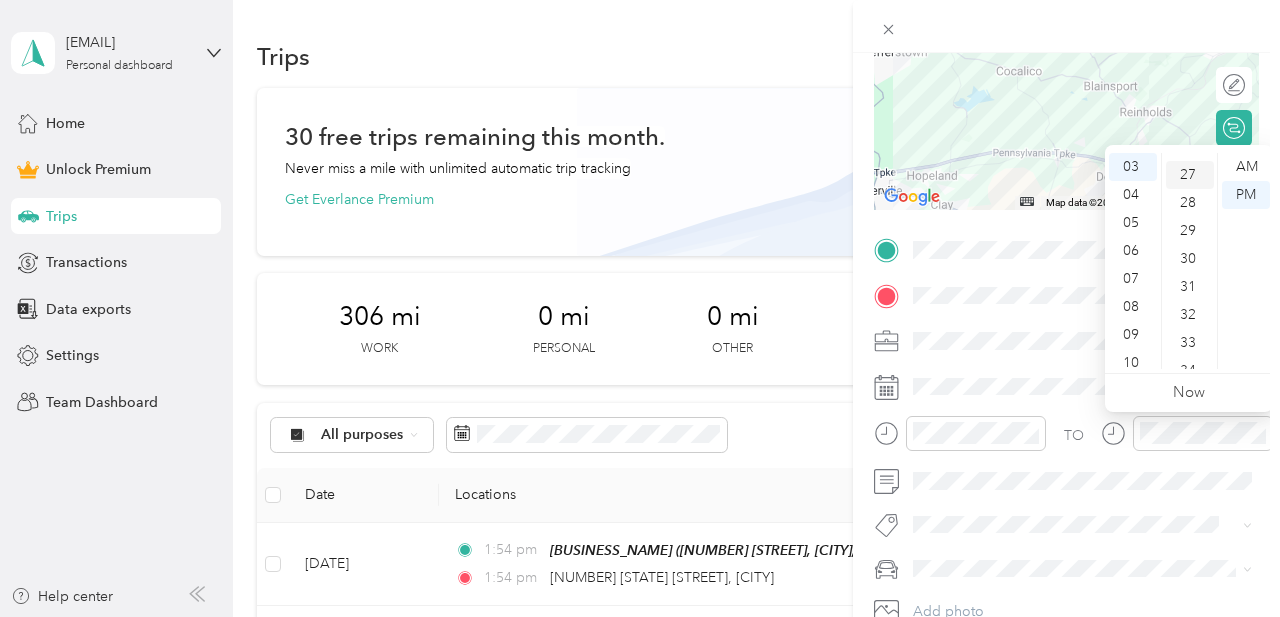 click on "27" at bounding box center [1190, 175] 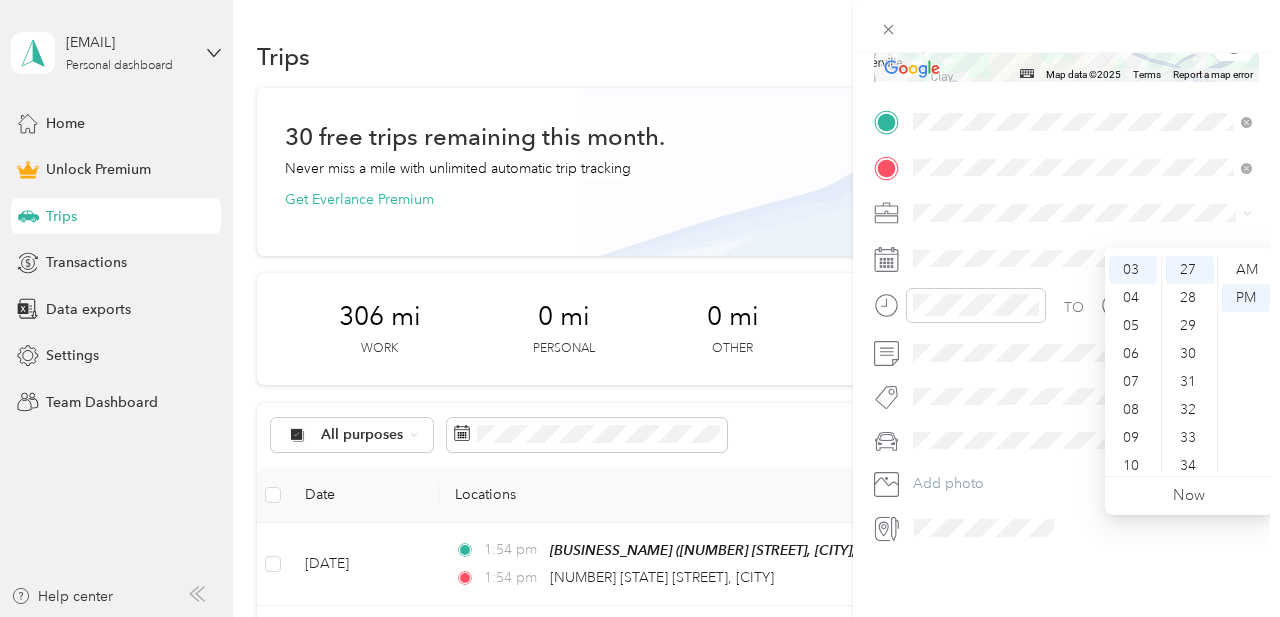 scroll, scrollTop: 0, scrollLeft: 0, axis: both 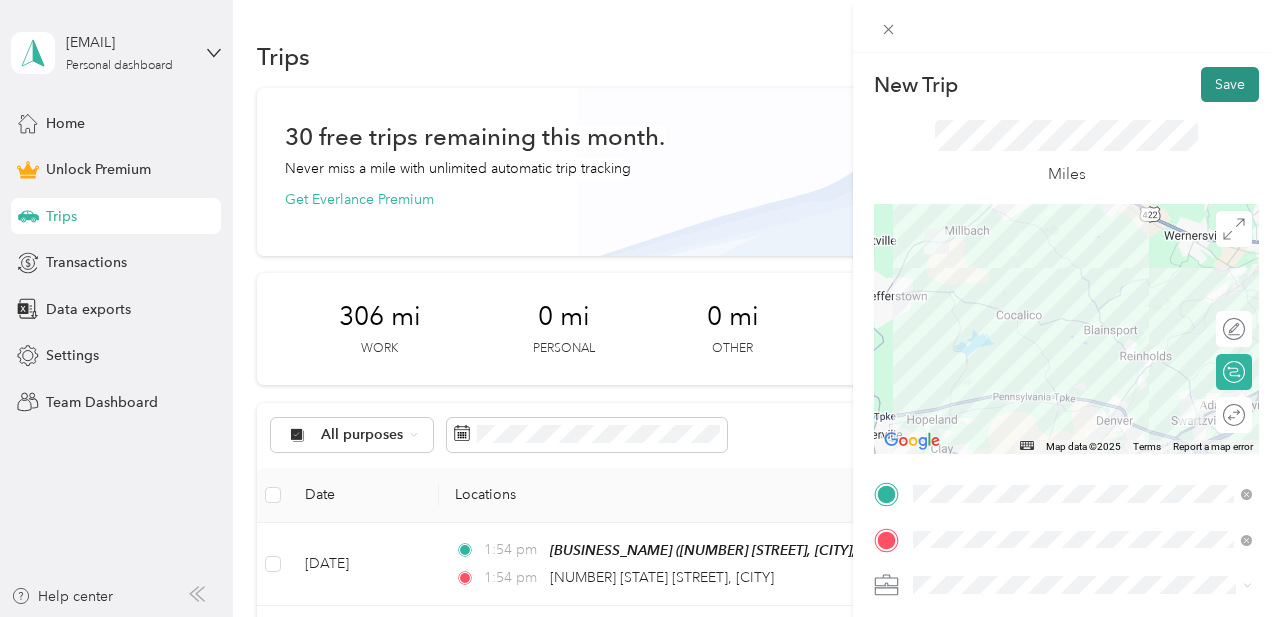 click on "Save" at bounding box center [1230, 84] 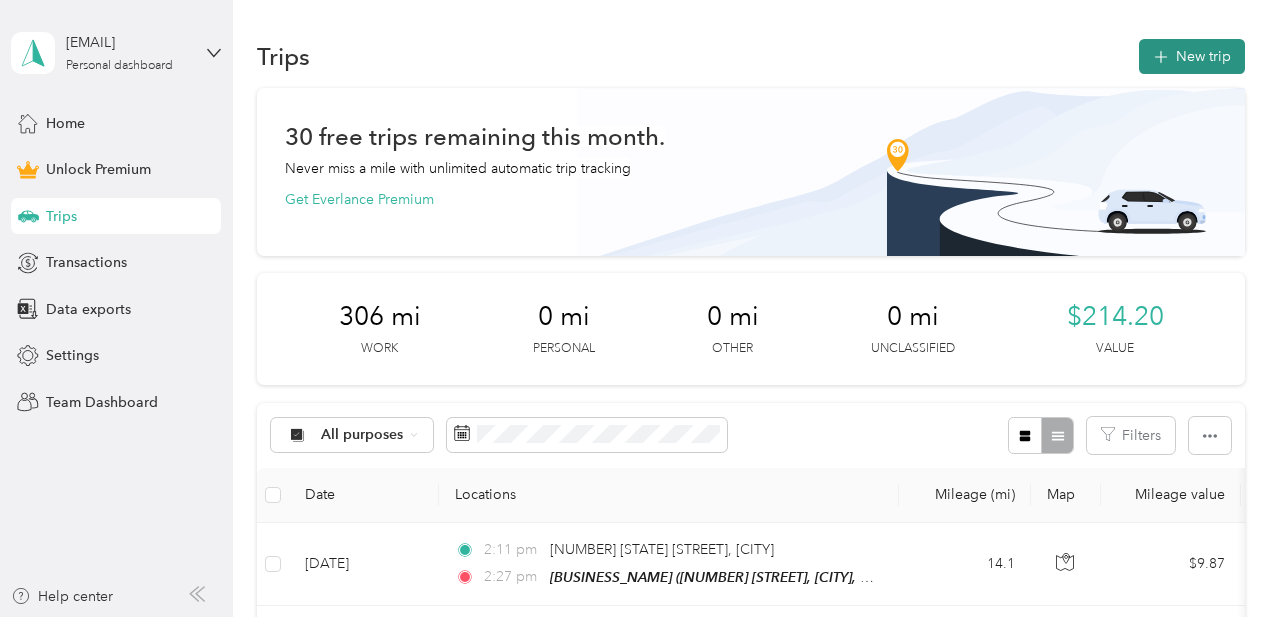 click on "New trip" at bounding box center (1192, 56) 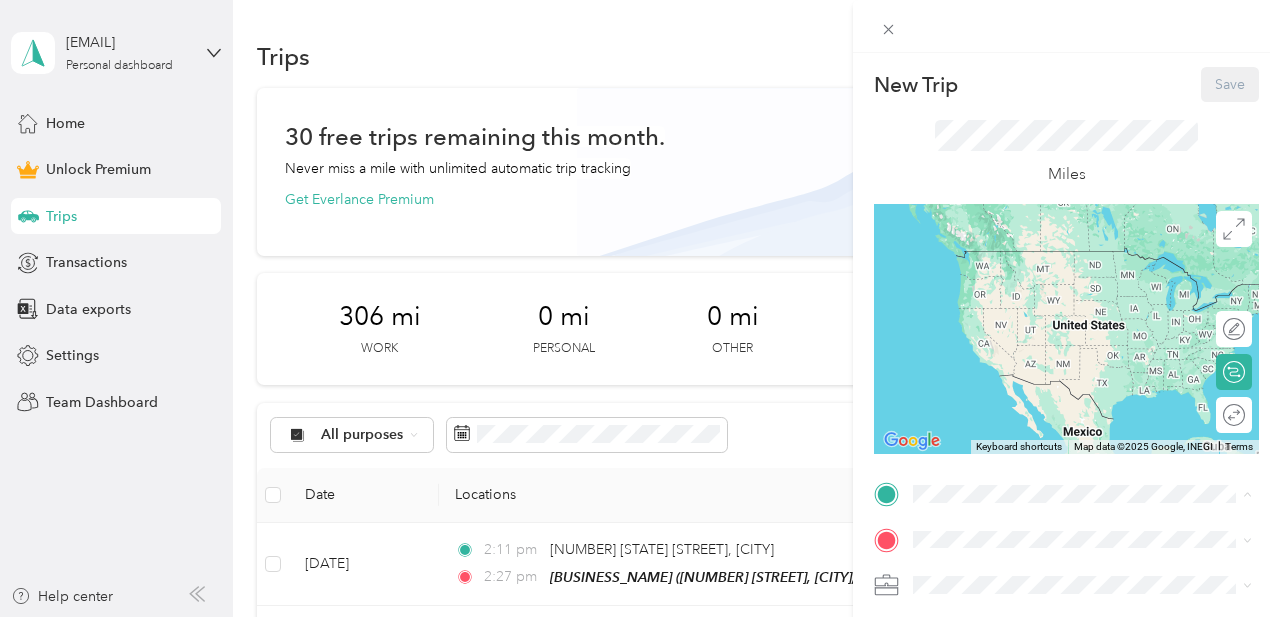 click on "[NUMBER] [STREET], [CITY], [STATE], [COUNTRY] , [POSTAL_CODE], [CITY], [STATE]" at bounding box center (1073, 301) 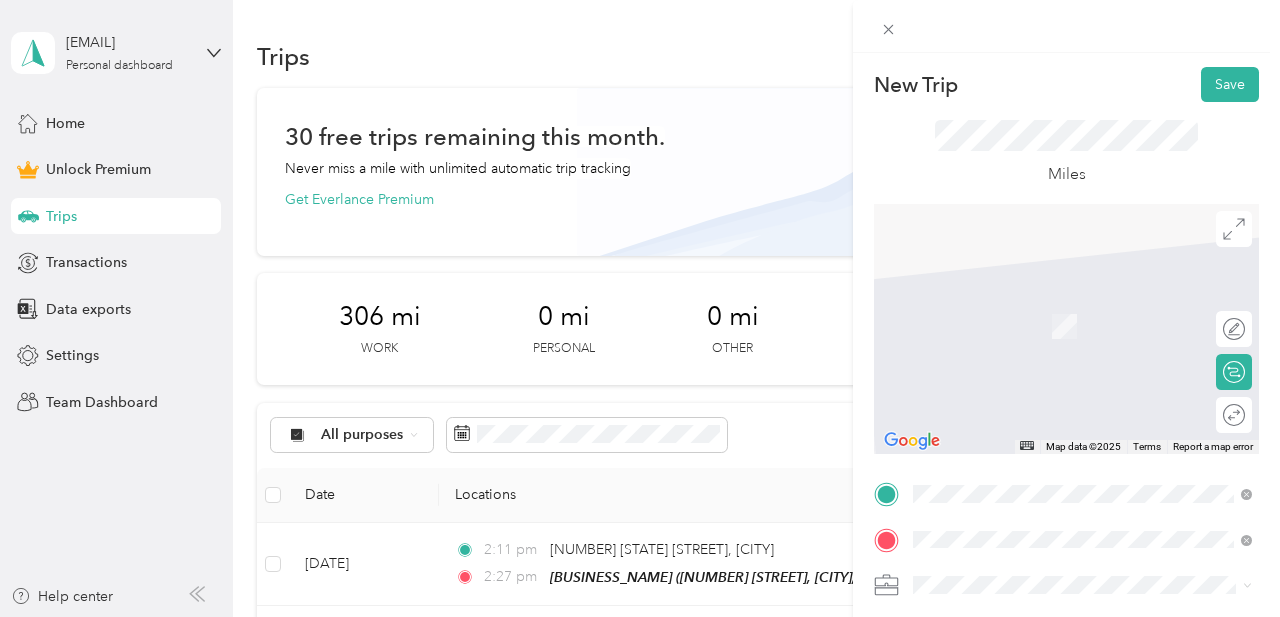 click on "[NUMBER] [STREET]
[CITY], [STATE] [POSTAL_CODE], [COUNTRY]" at bounding box center (1082, 305) 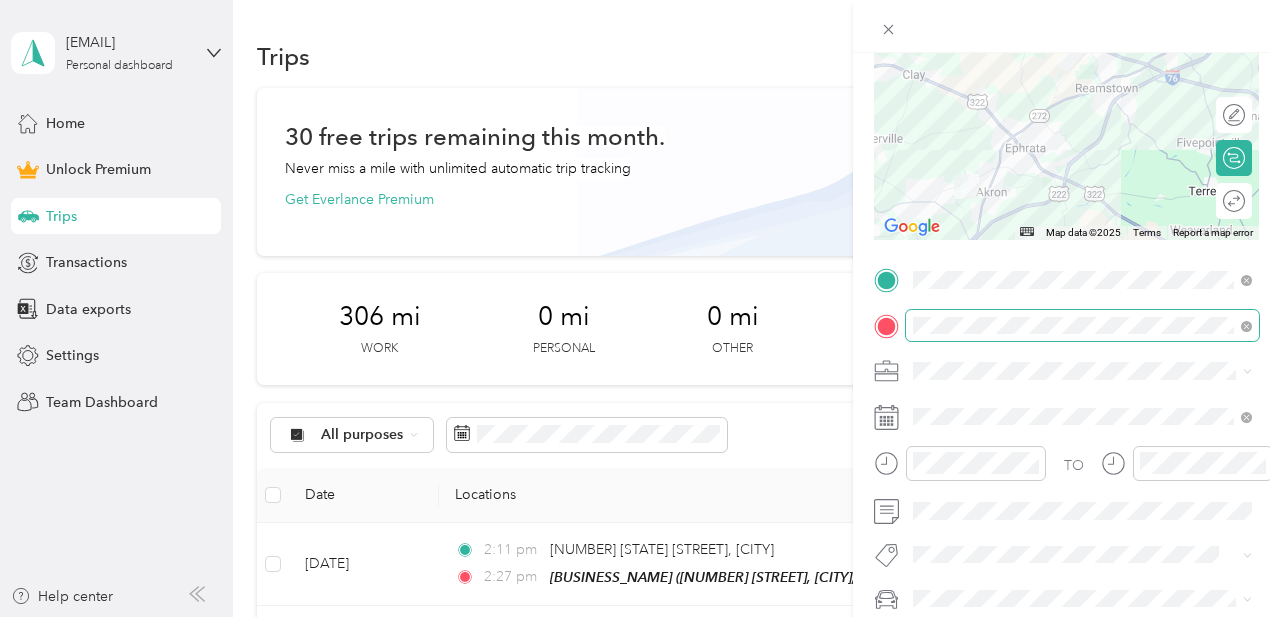 scroll, scrollTop: 219, scrollLeft: 0, axis: vertical 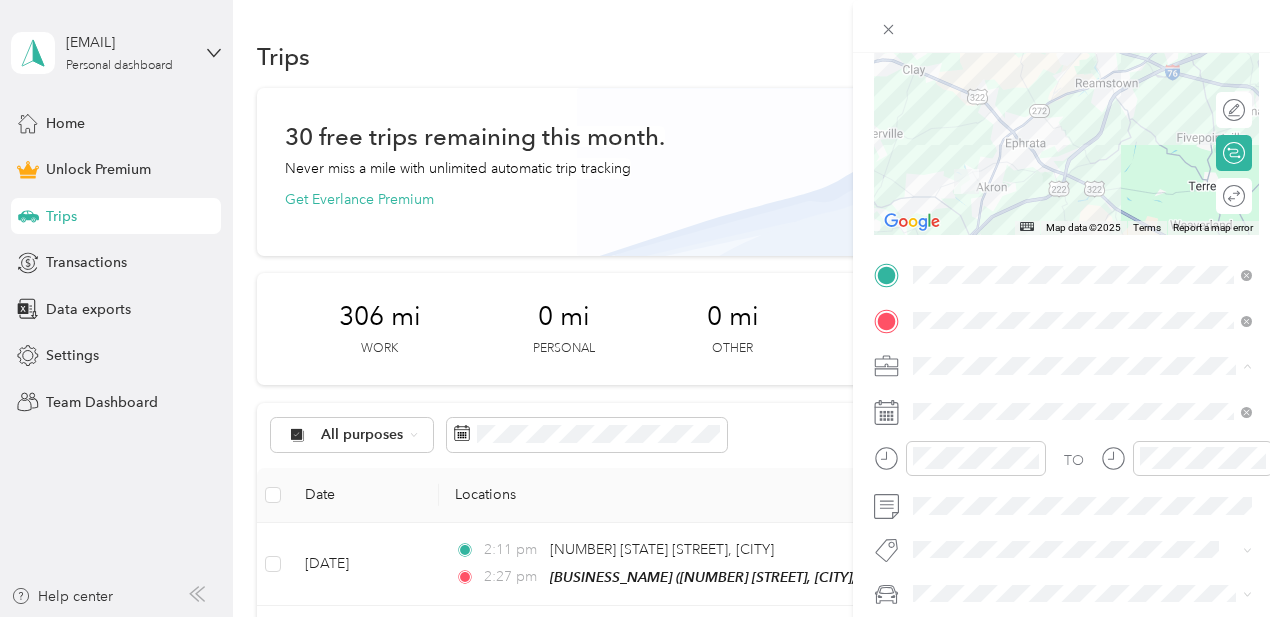 click on "Doula" at bounding box center [1082, 155] 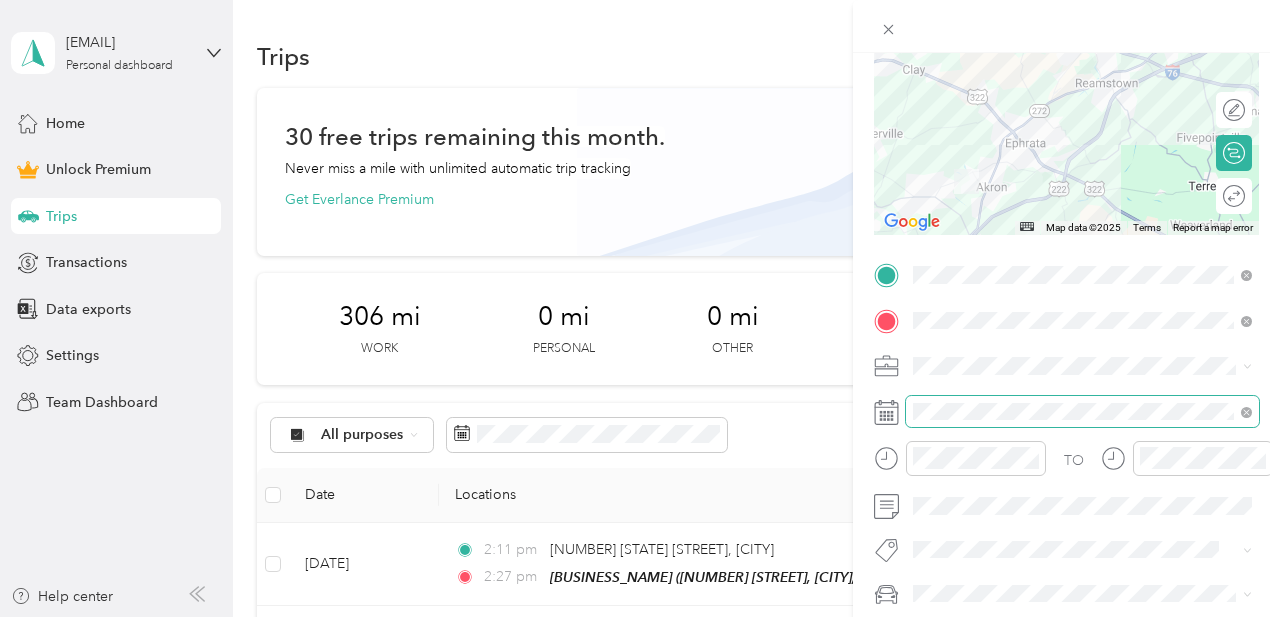 click at bounding box center (1082, 412) 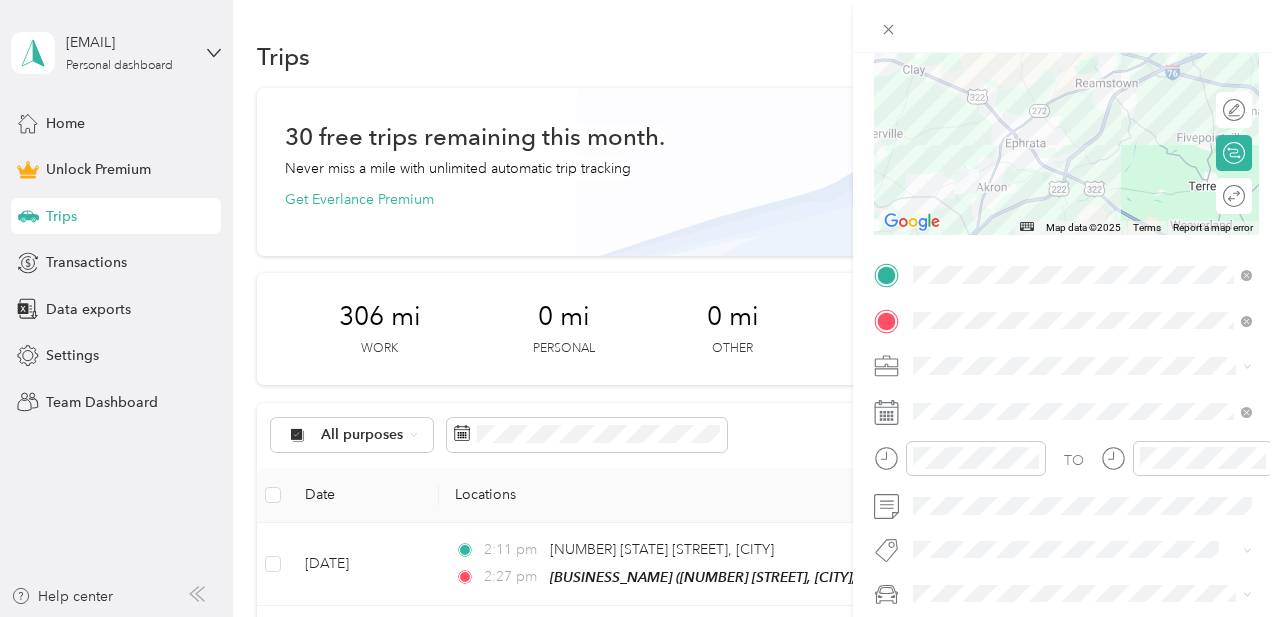 click on "TO Add photo" at bounding box center (1066, 478) 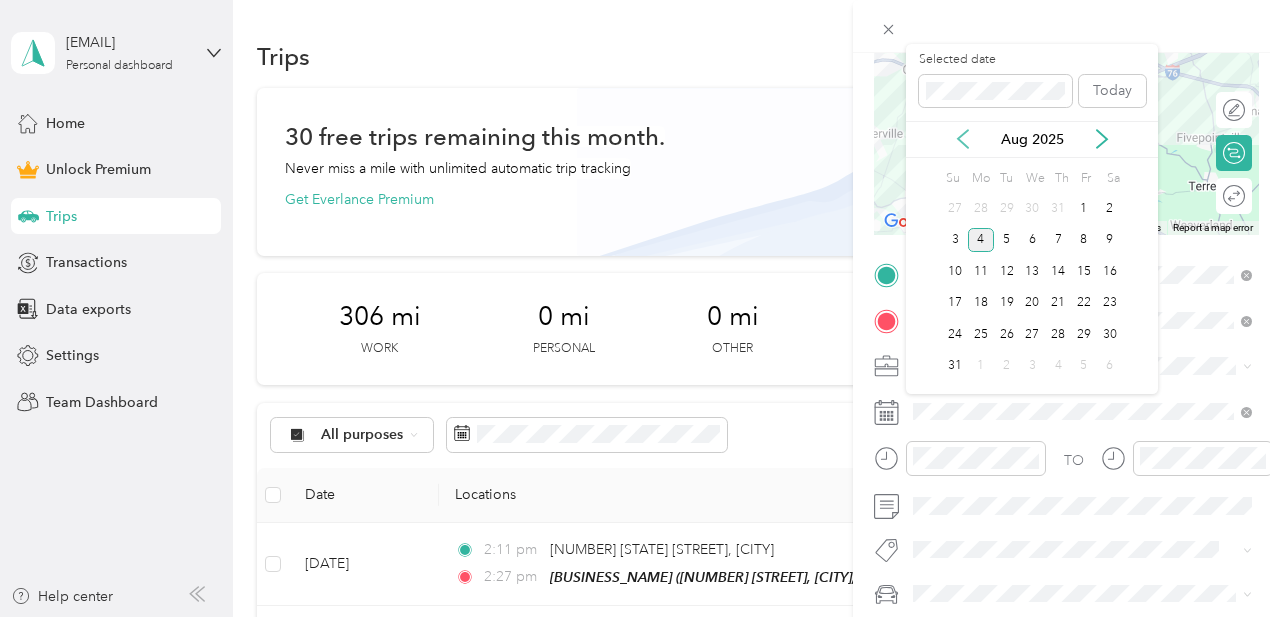 click 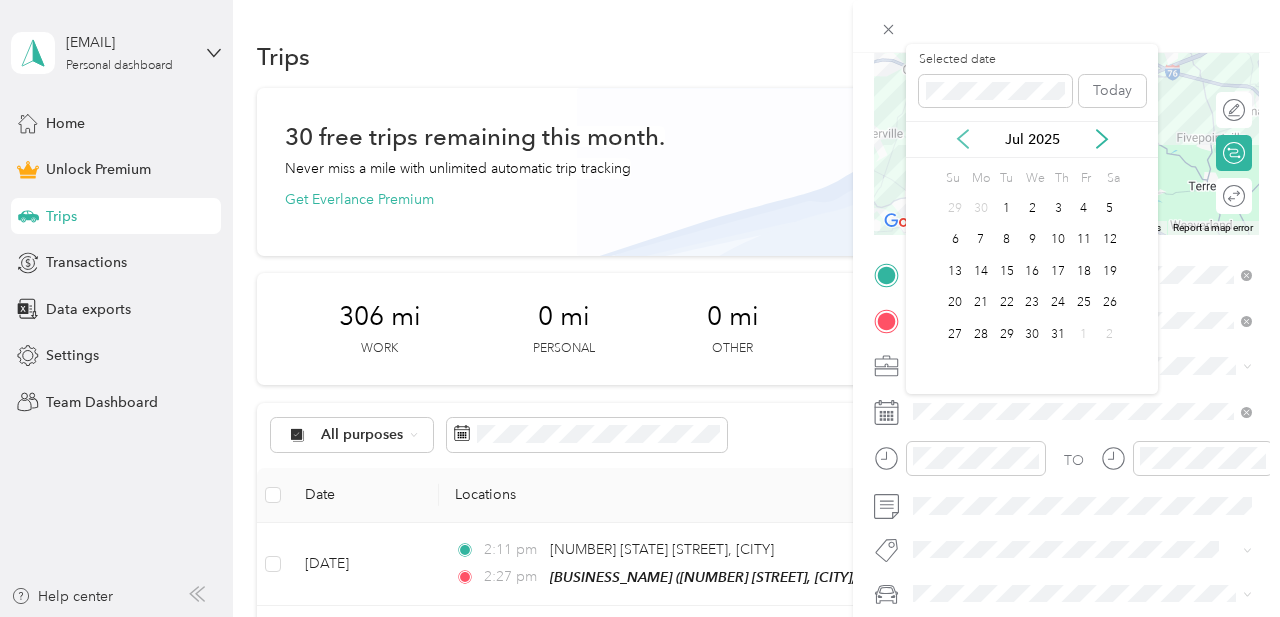 click 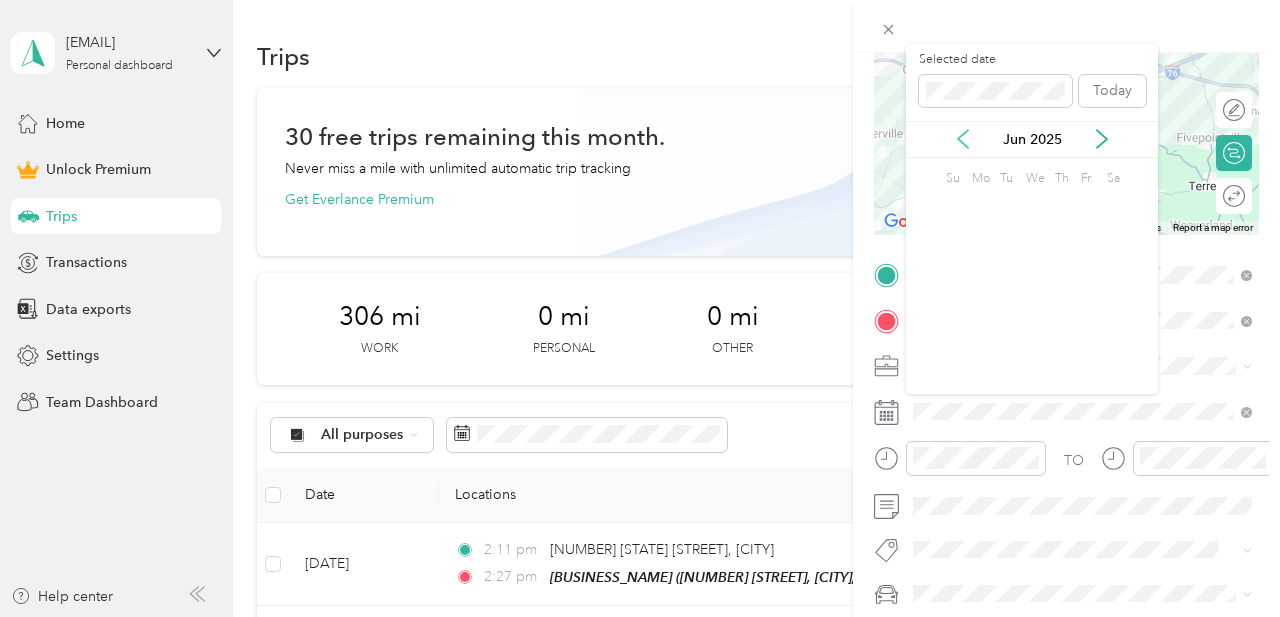 click 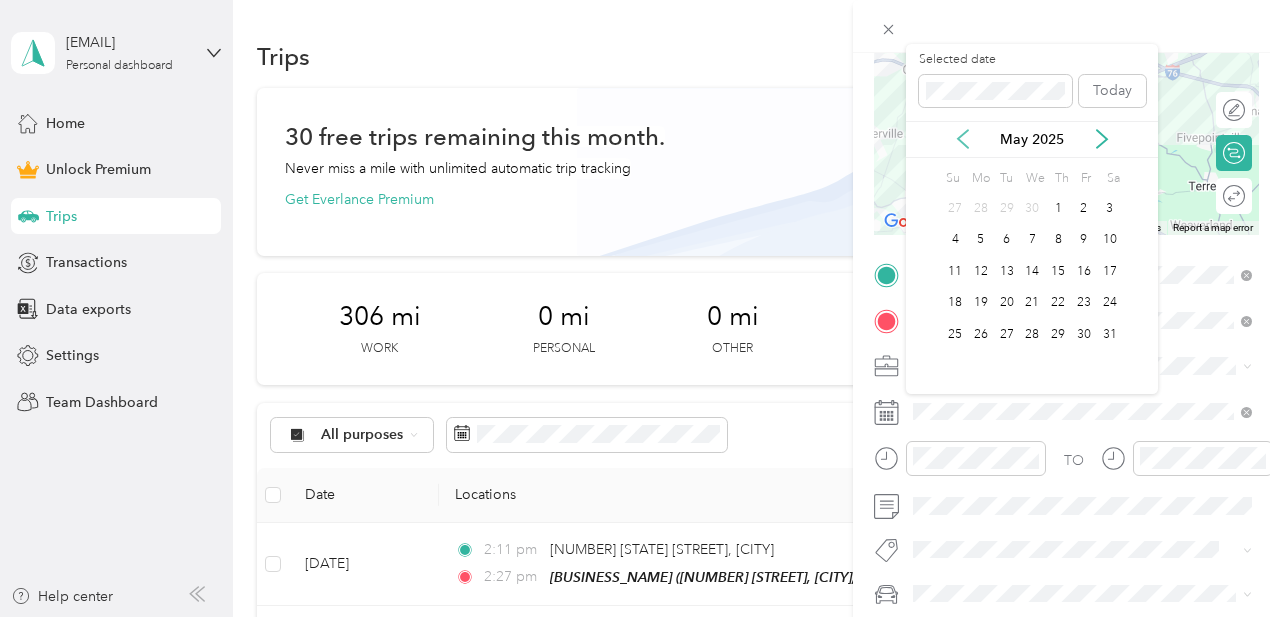 click 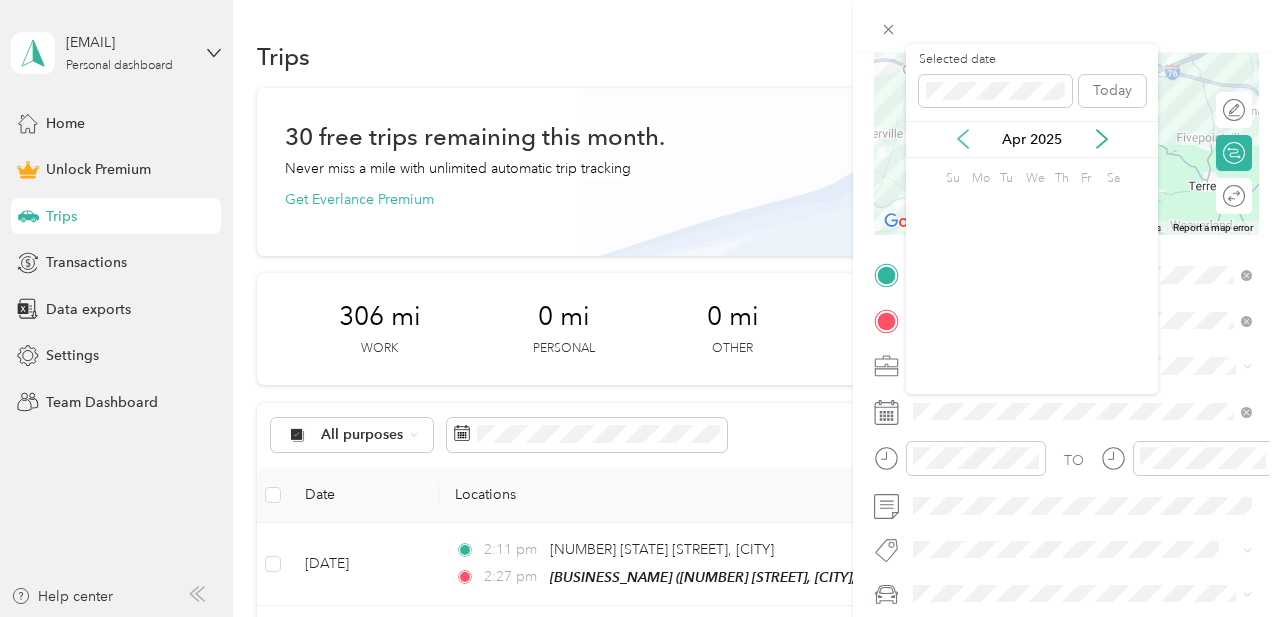 click 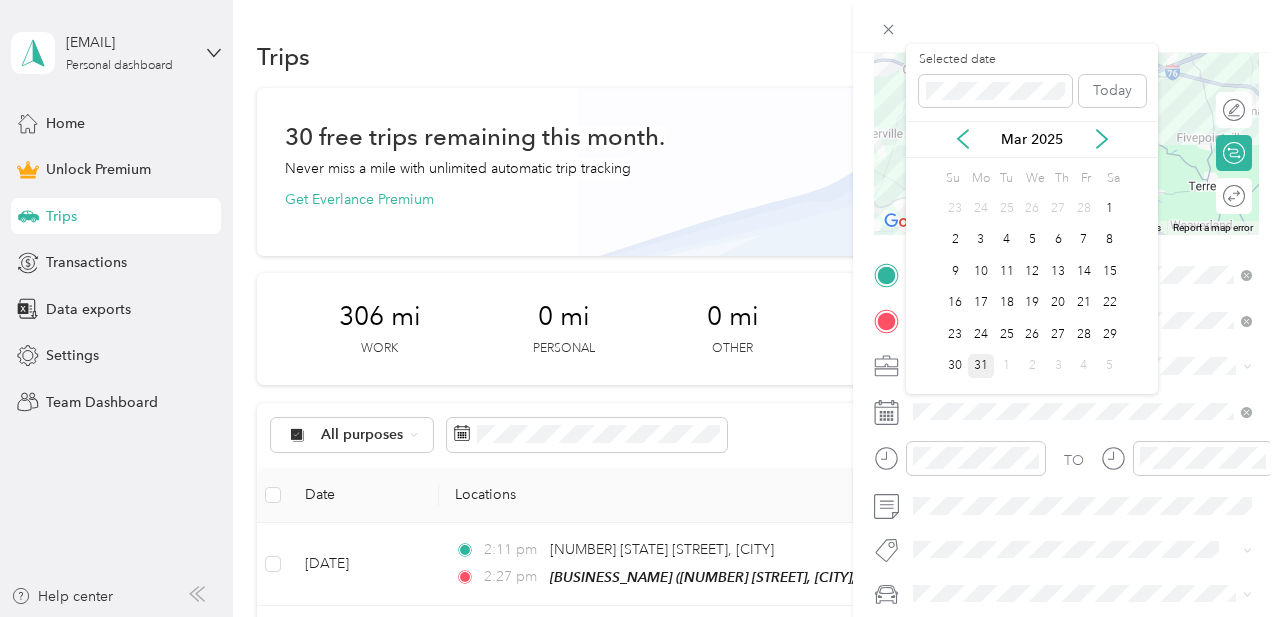 click on "31" at bounding box center (981, 366) 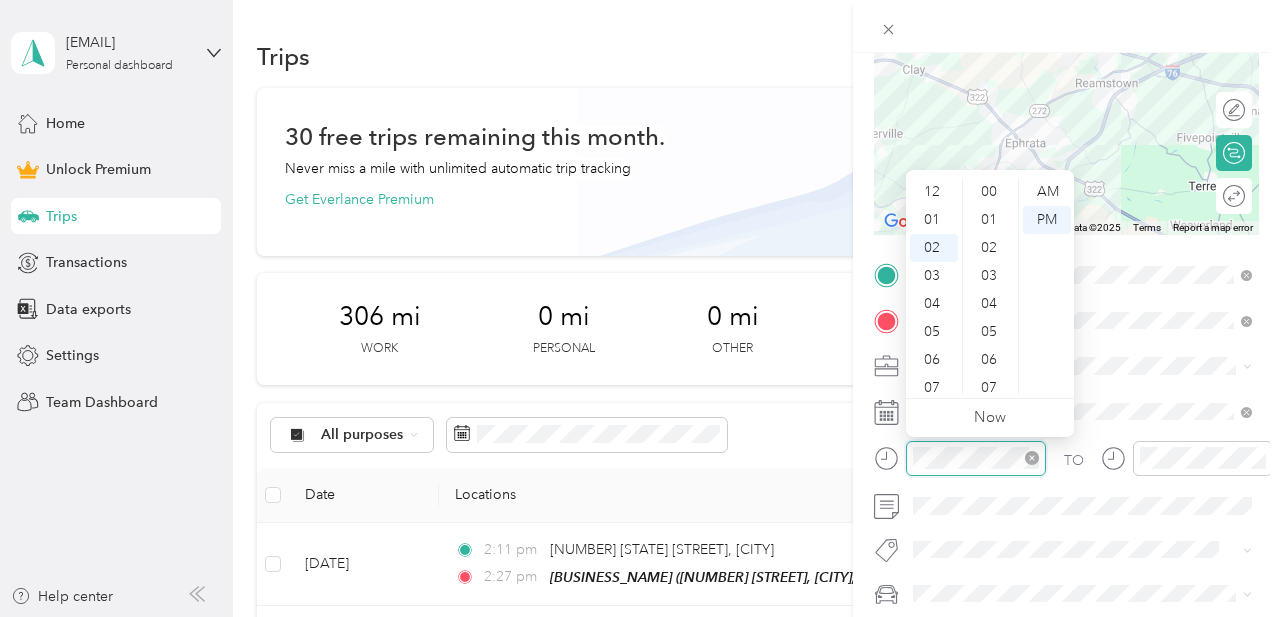 scroll, scrollTop: 56, scrollLeft: 0, axis: vertical 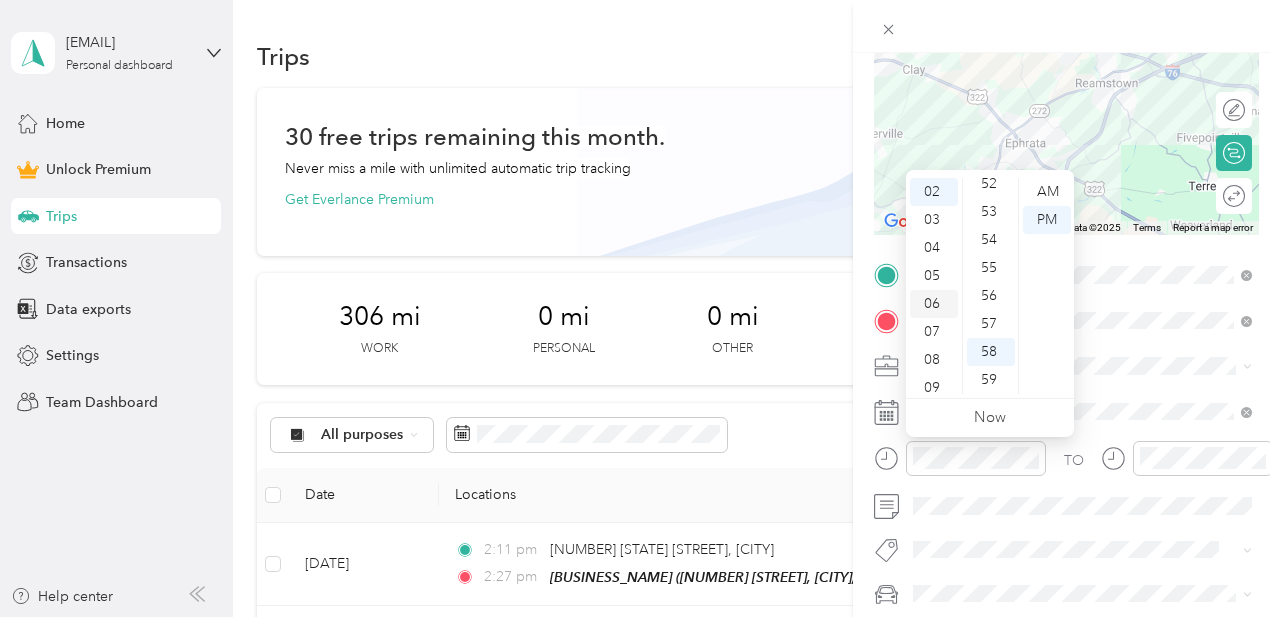 click on "06" at bounding box center (934, 304) 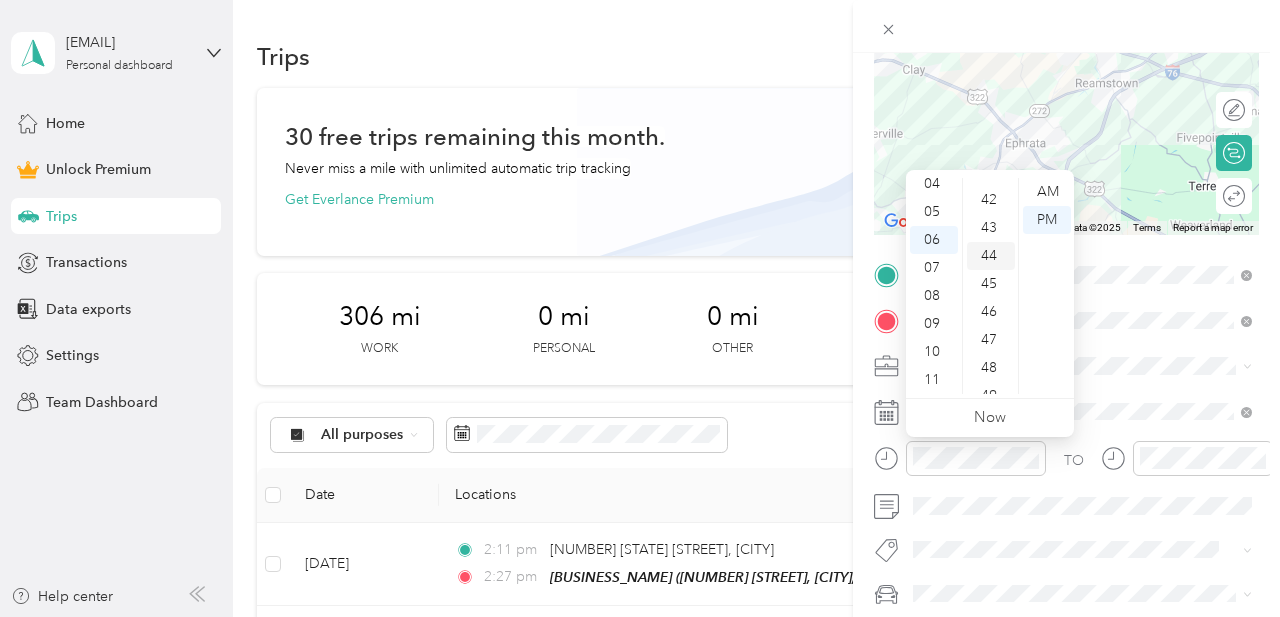 scroll, scrollTop: 1152, scrollLeft: 0, axis: vertical 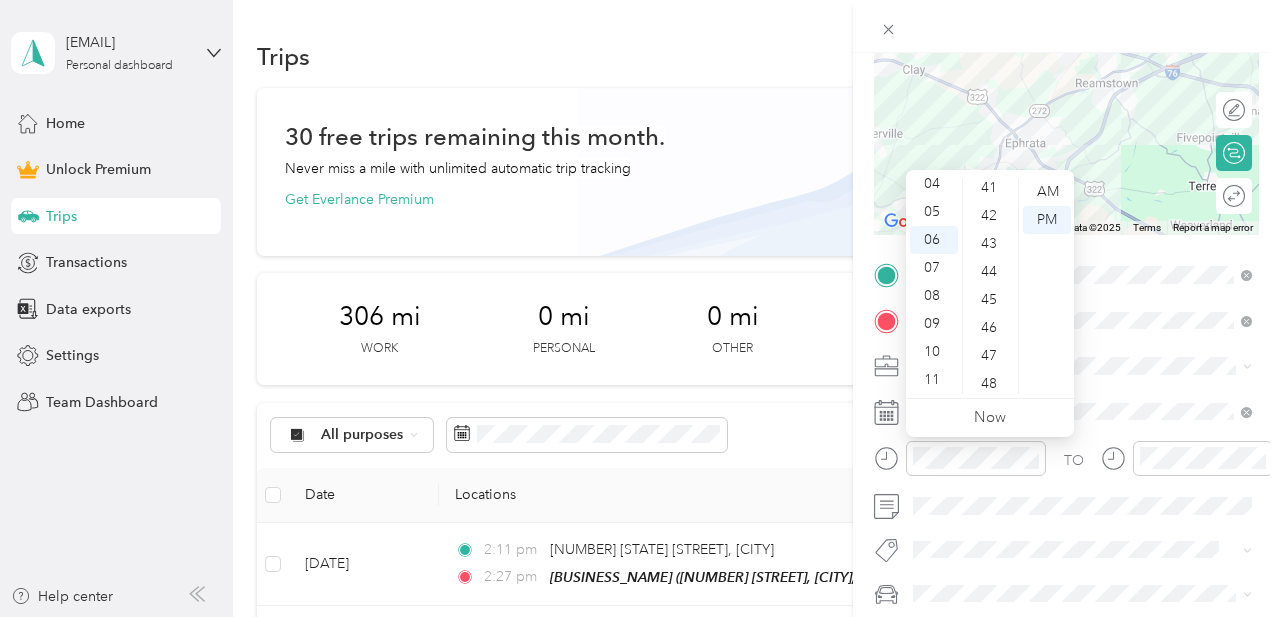 click at bounding box center (1066, 110) 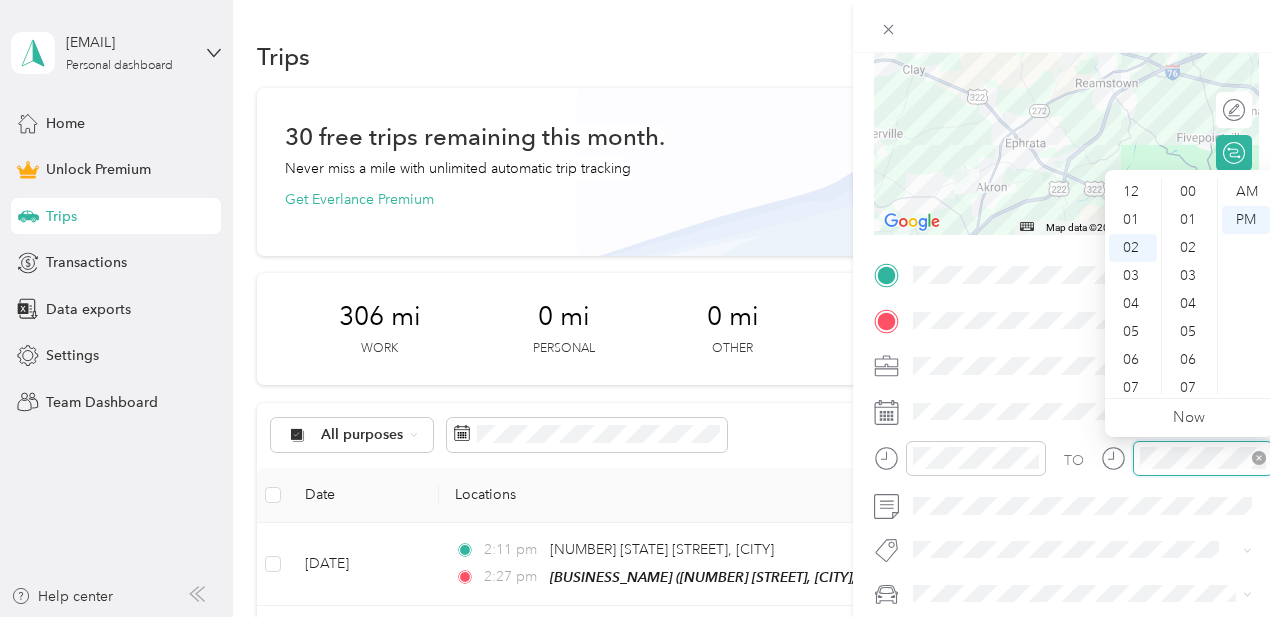 scroll, scrollTop: 56, scrollLeft: 0, axis: vertical 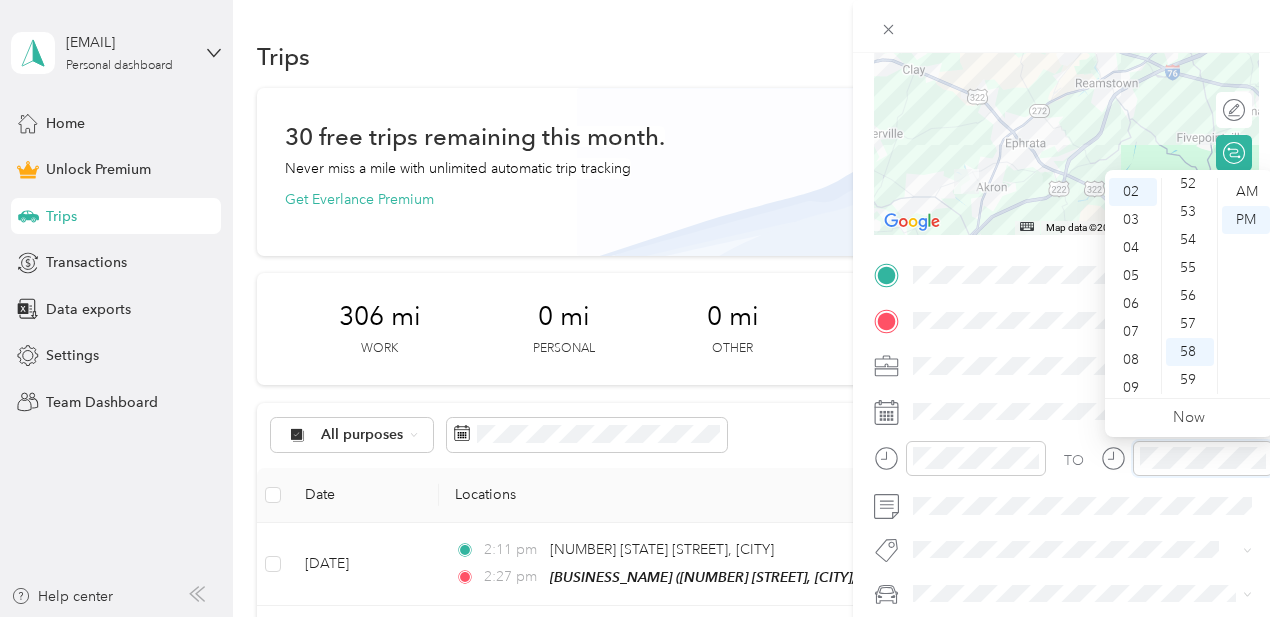 click on "TO" at bounding box center [1066, 465] 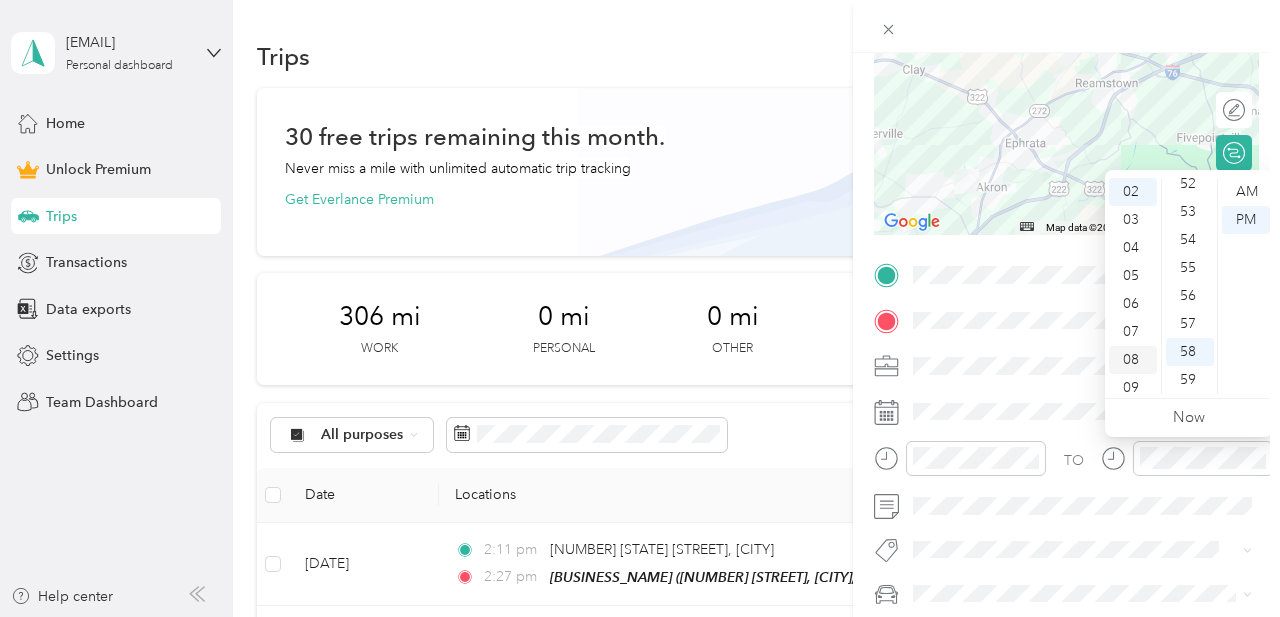 click on "08" at bounding box center [1133, 360] 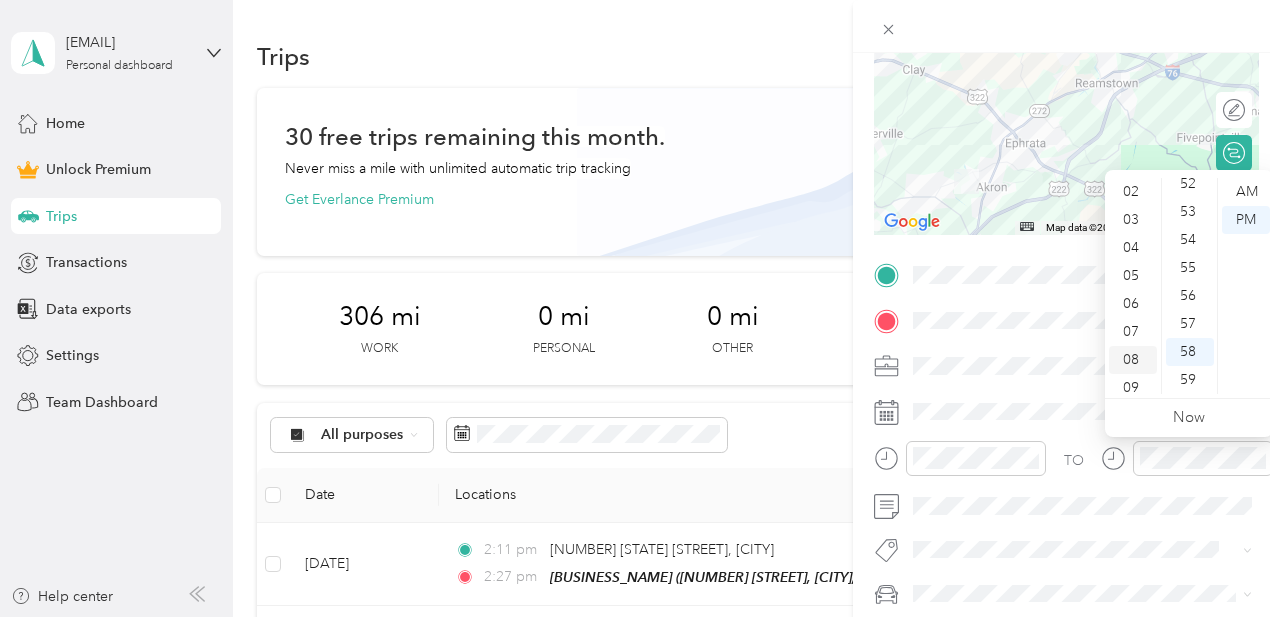 scroll, scrollTop: 120, scrollLeft: 0, axis: vertical 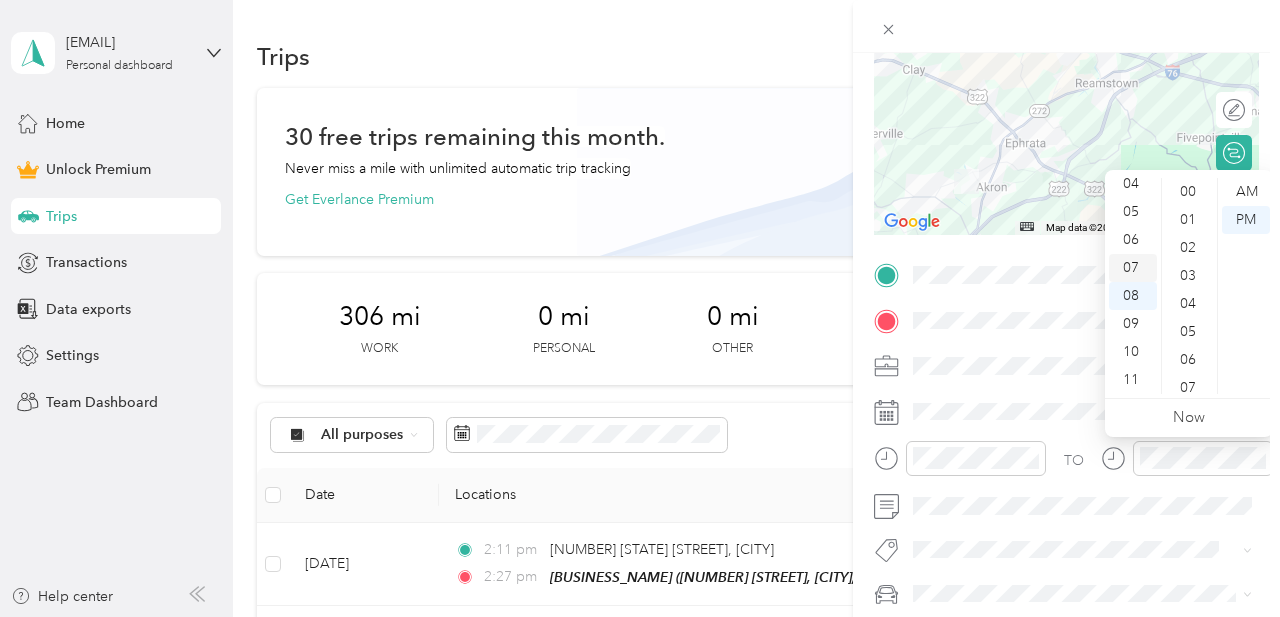 click on "07" at bounding box center (1133, 268) 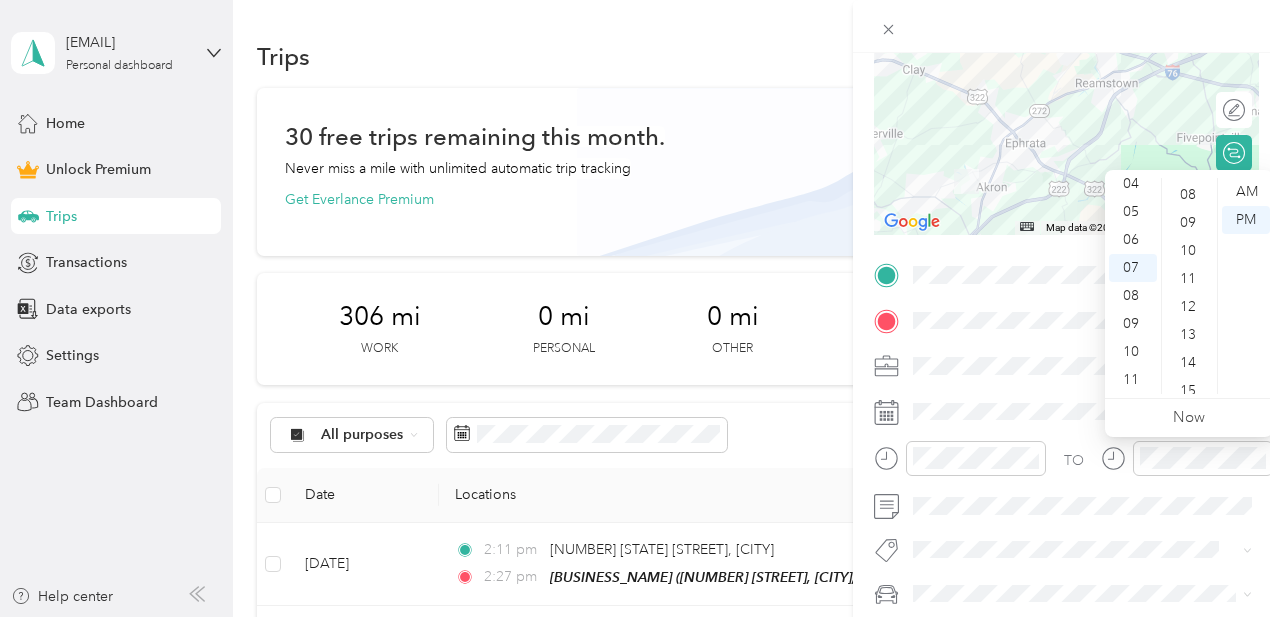 scroll, scrollTop: 228, scrollLeft: 0, axis: vertical 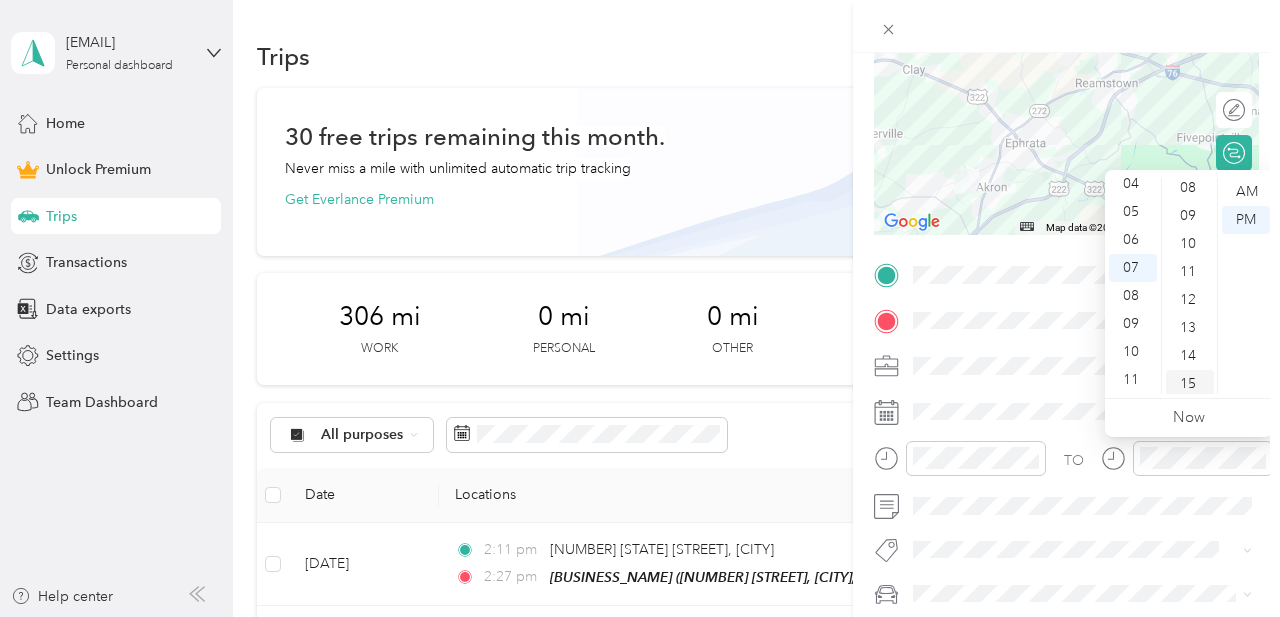 click on "15" at bounding box center [1190, 384] 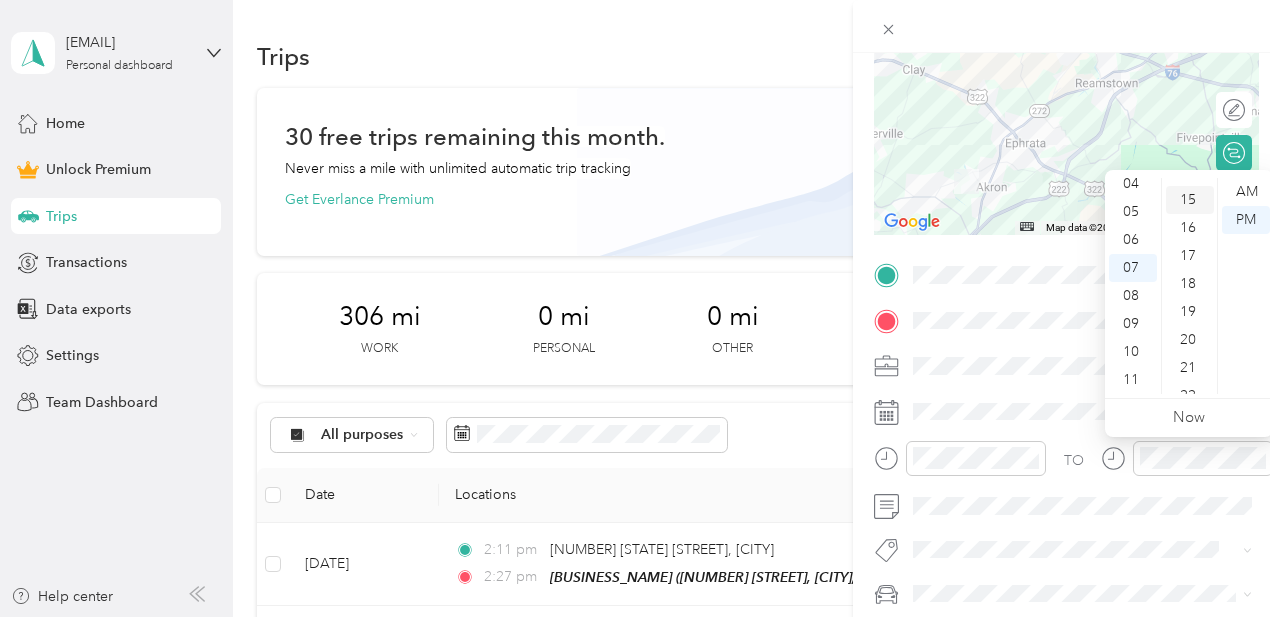 scroll, scrollTop: 420, scrollLeft: 0, axis: vertical 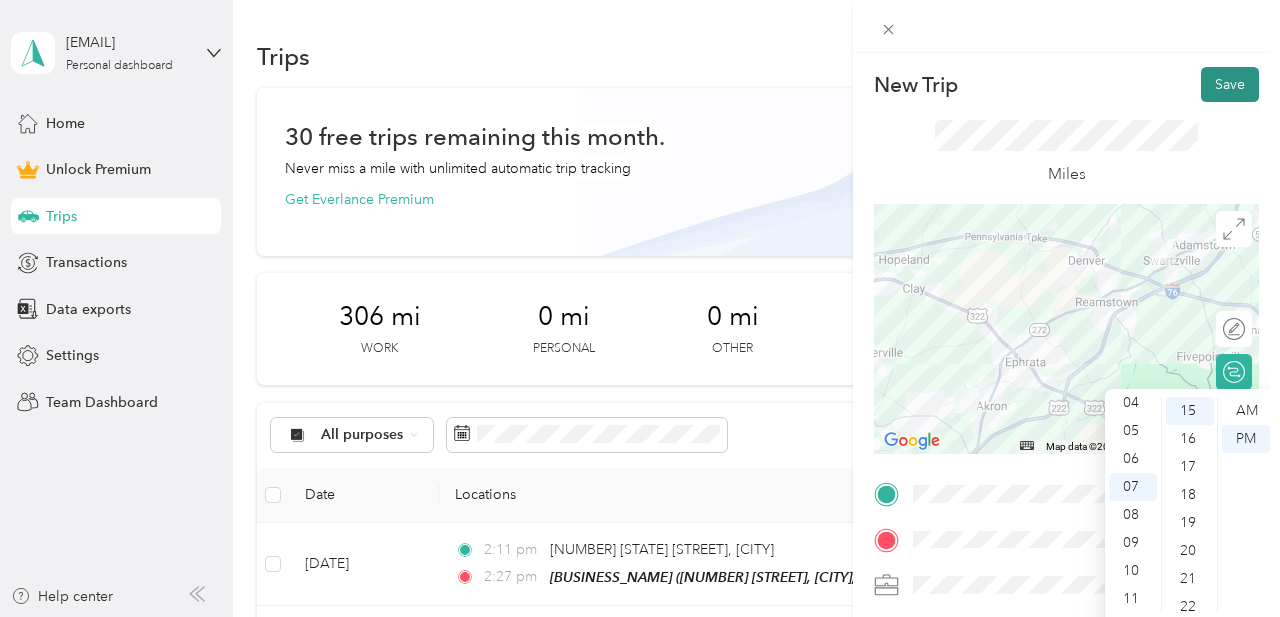 click on "Save" at bounding box center [1230, 84] 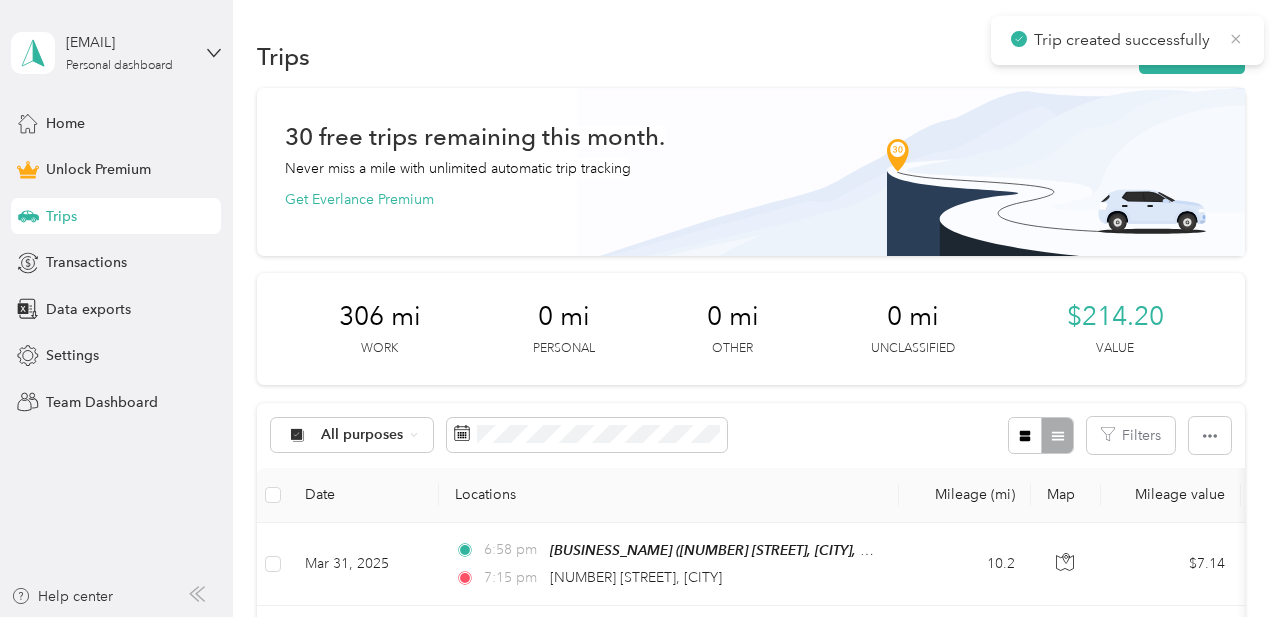 click 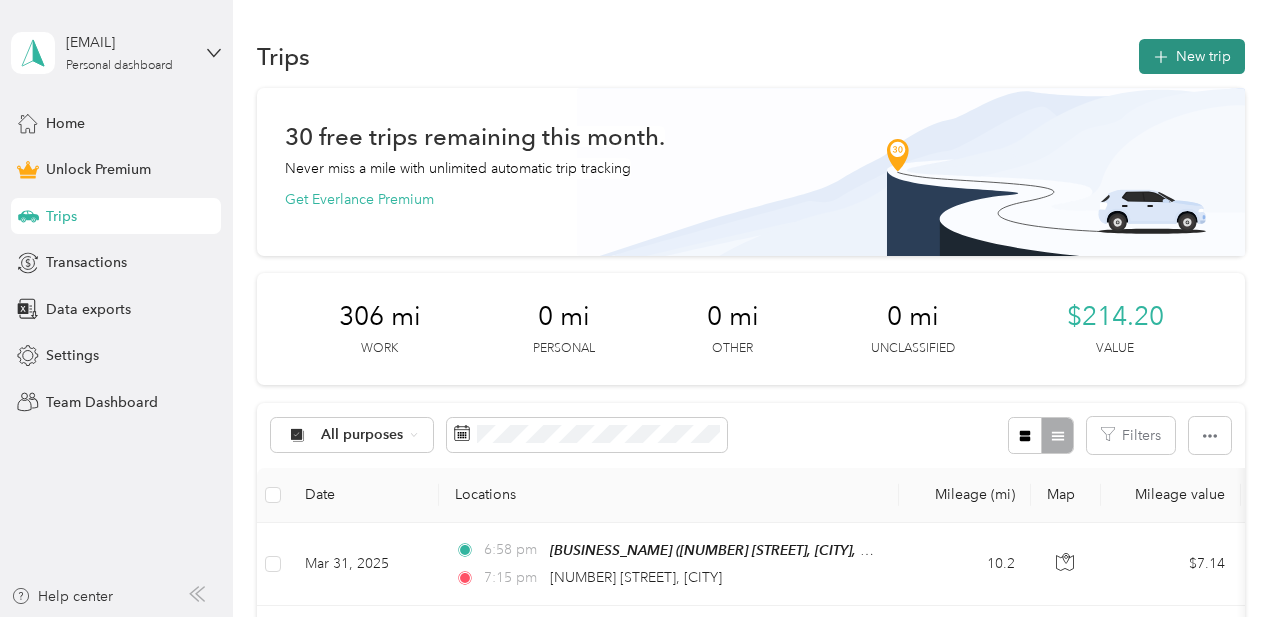 click on "New trip" at bounding box center [1192, 56] 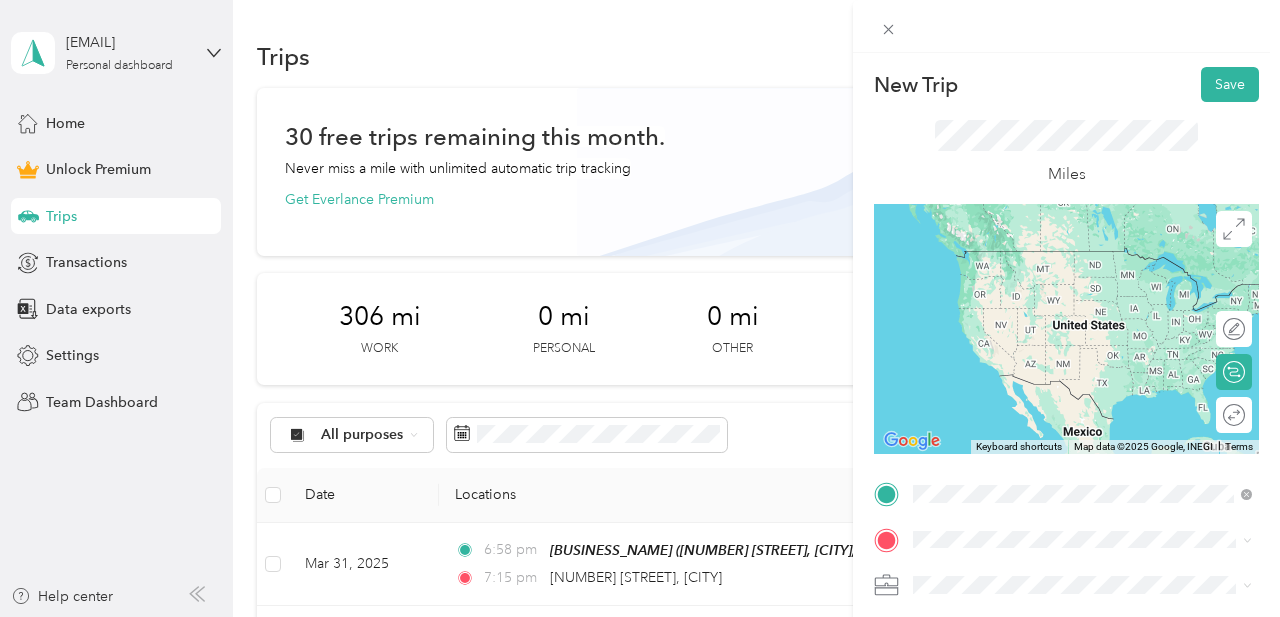 click on "[NUMBER] [STREET]
[CITY], [STATE] [POSTAL_CODE], [COUNTRY]" at bounding box center (1082, 259) 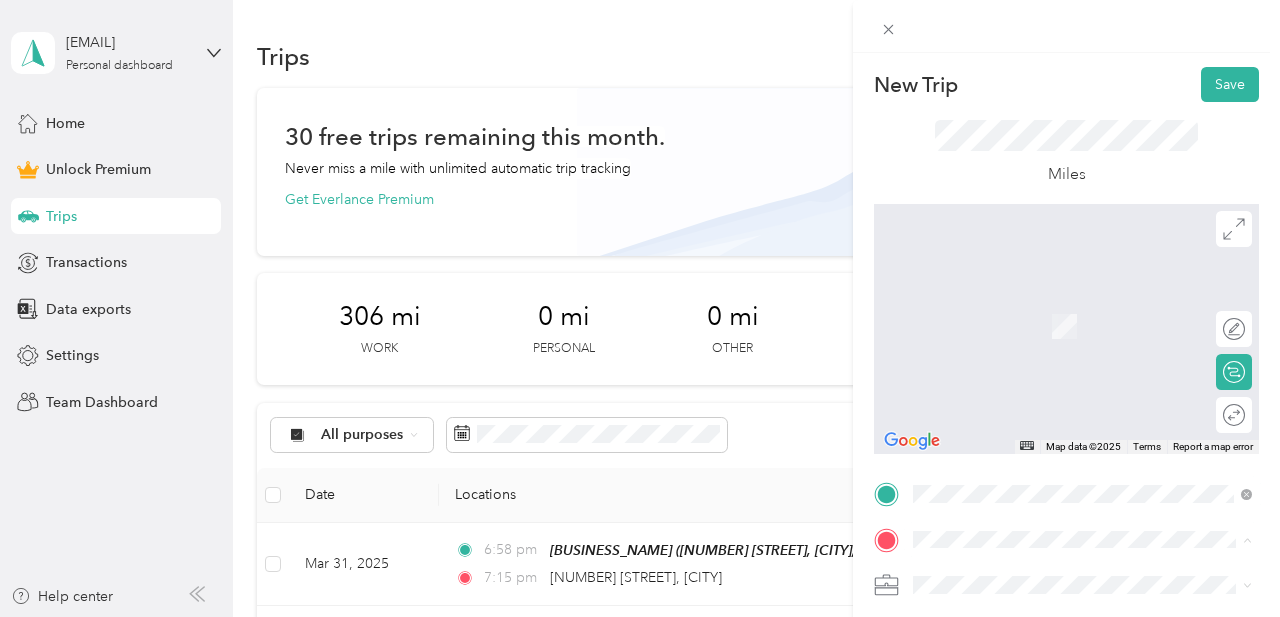 click on "[NUMBER] [STREET], [CITY], [STATE], [COUNTRY] , [POSTAL_CODE], [CITY], [STATE]" at bounding box center [1073, 346] 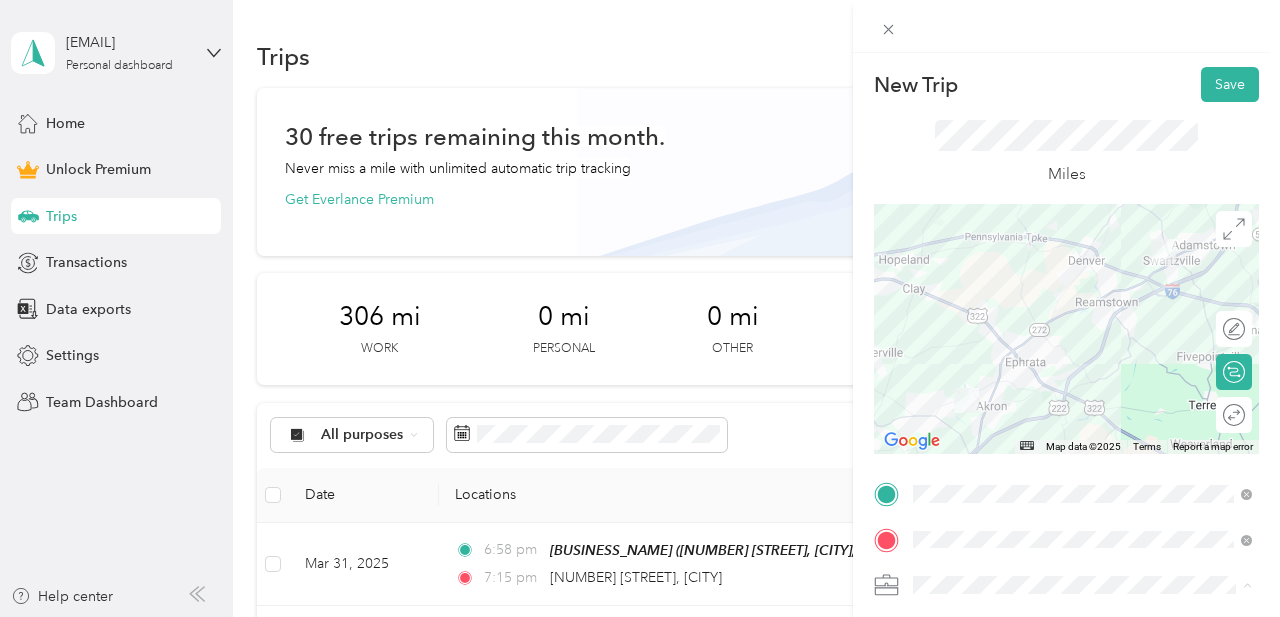 click on "Work Personal Doula Doula Other Charity Medical Moving Commute" at bounding box center (1082, 427) 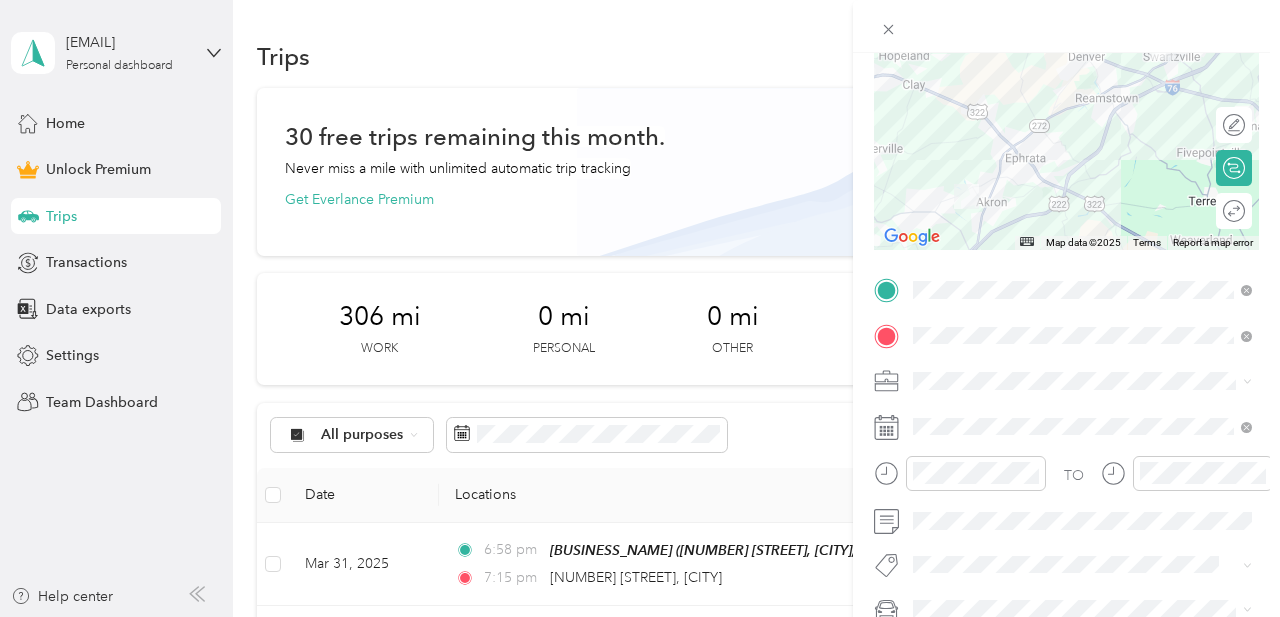 scroll, scrollTop: 211, scrollLeft: 0, axis: vertical 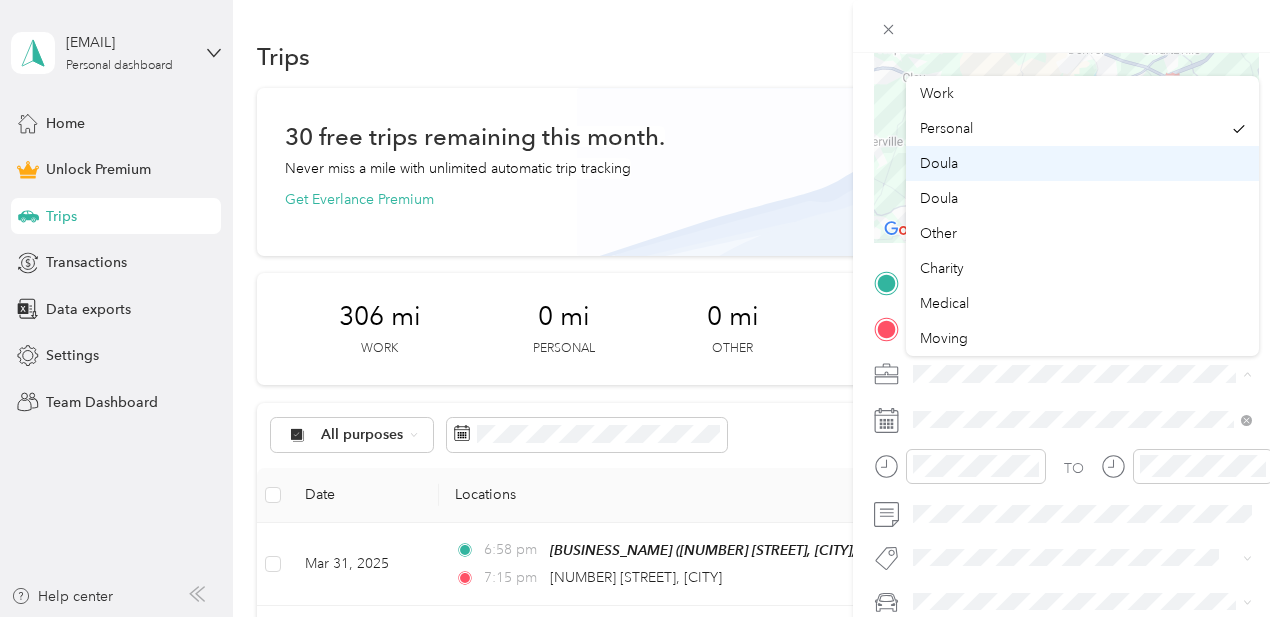 click on "Doula" at bounding box center (939, 163) 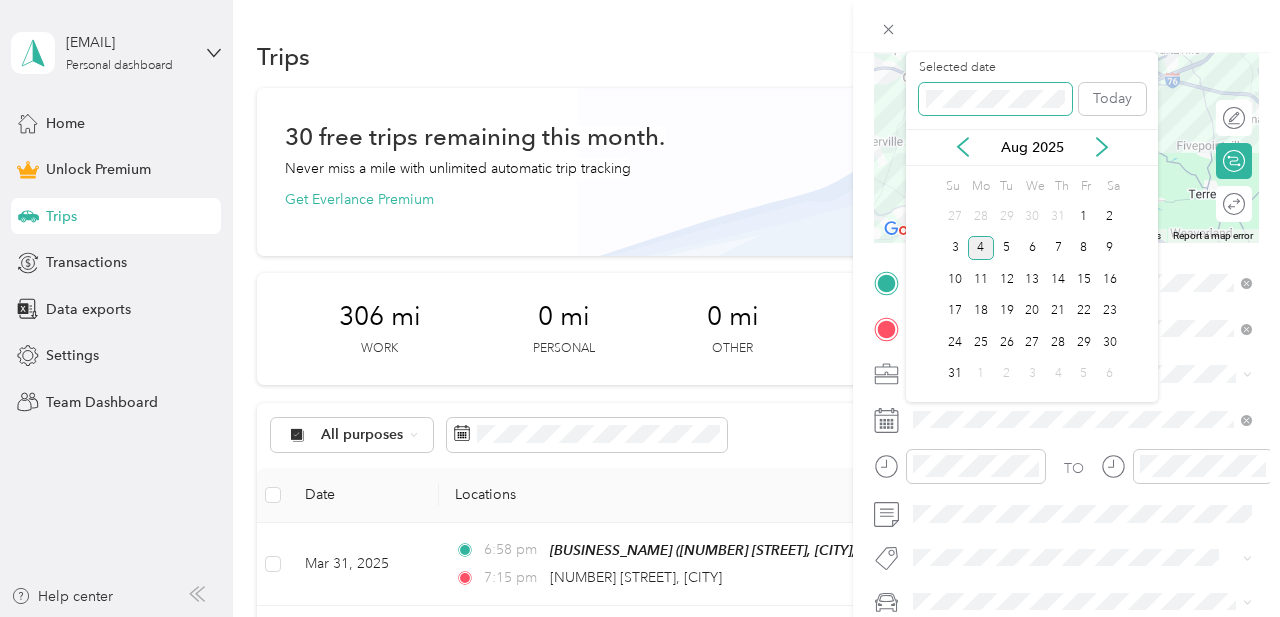click on "New Trip Save This trip cannot be edited because it is either under review, approved, or paid. Contact your Team Manager to edit it. Miles ← Move left → Move right ↑ Move up ↓ Move down + Zoom in - Zoom out Home Jump left by 75% End Jump right by 75% Page Up Jump up by 75% Page Down Jump down by 75% Map Data Map data ©2025 Map data ©2025 2 km  Click to toggle between metric and imperial units Terms Report a map error Edit route Calculate route Round trip TO Add photo Selected date   Today Aug 2025 Su Mo Tu We Th Fr Sa 27 28 29 30 31 1 2 3 4 5 6 7 8 9 10 11 12 13 14 15 16 17 18 19 20 21 22 23 24 25 26 27 28 29 30 31 1 2 3 4 5 6" at bounding box center [635, 617] 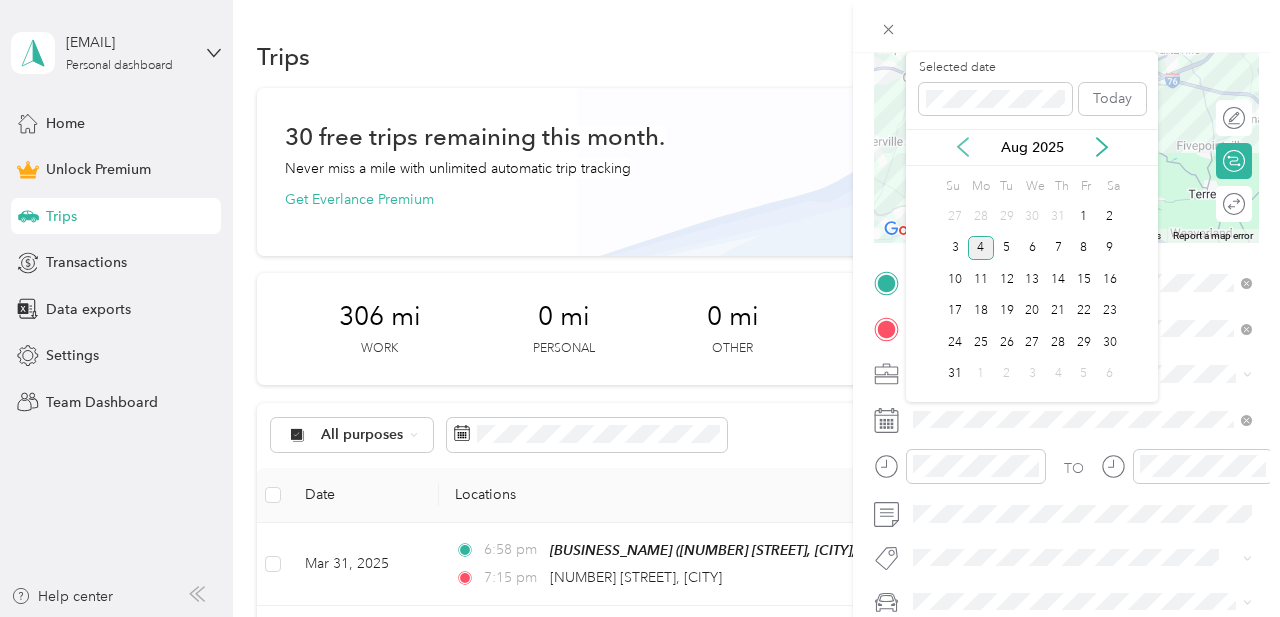 click 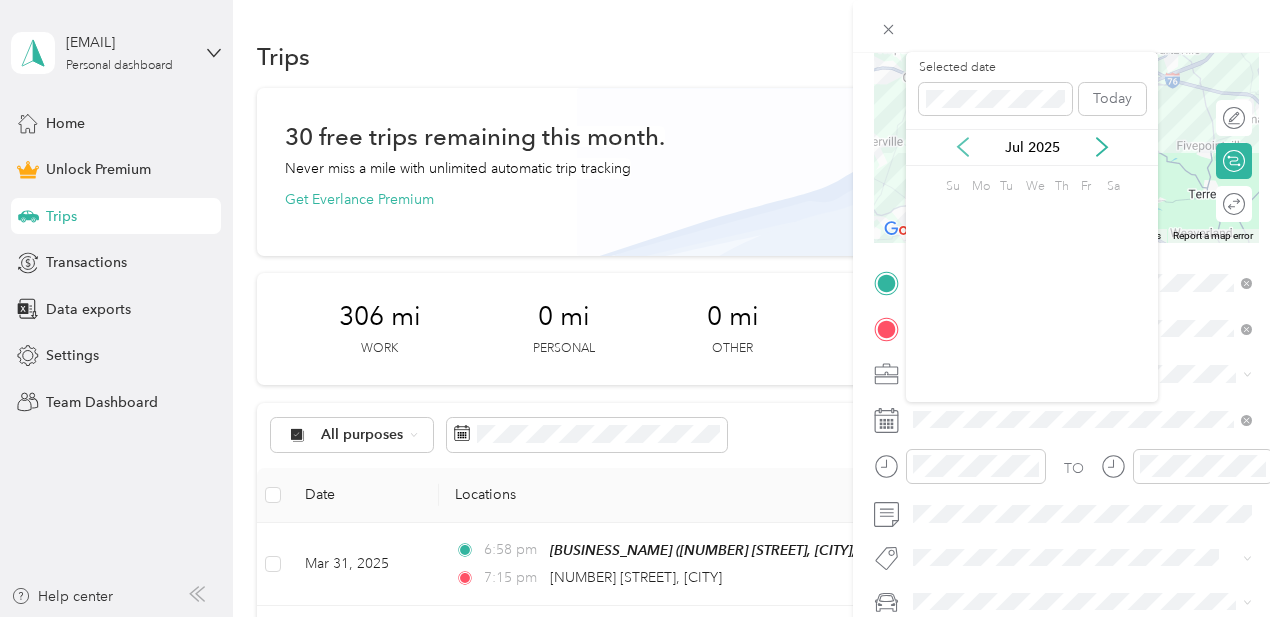 click 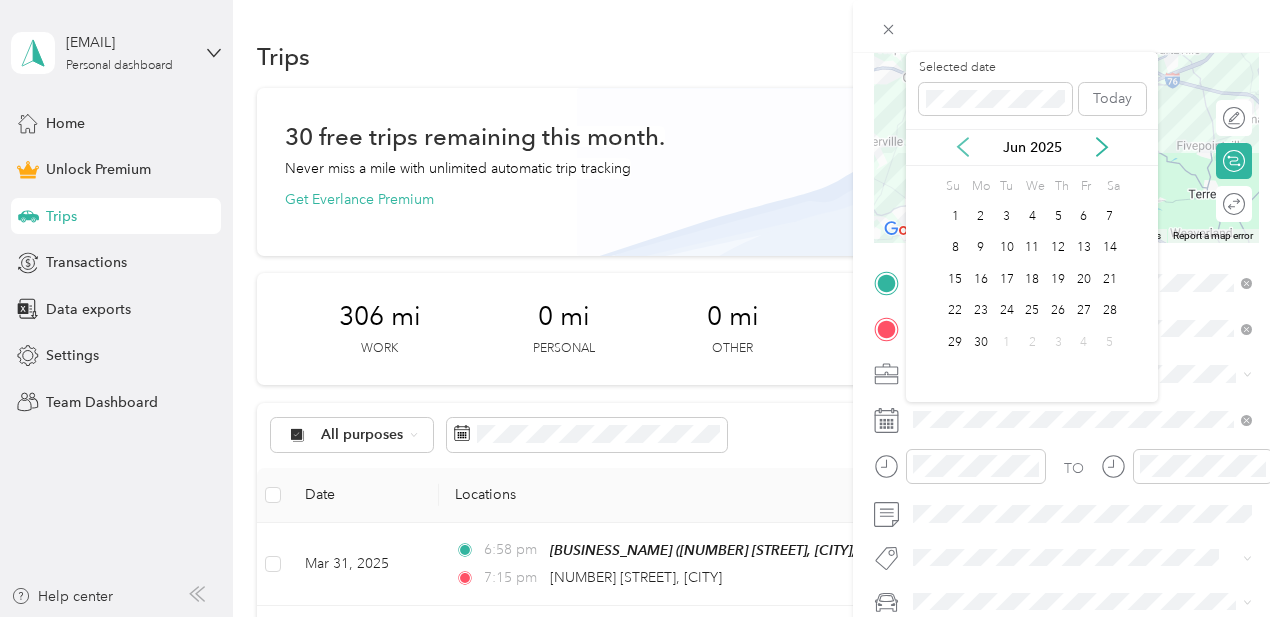 click 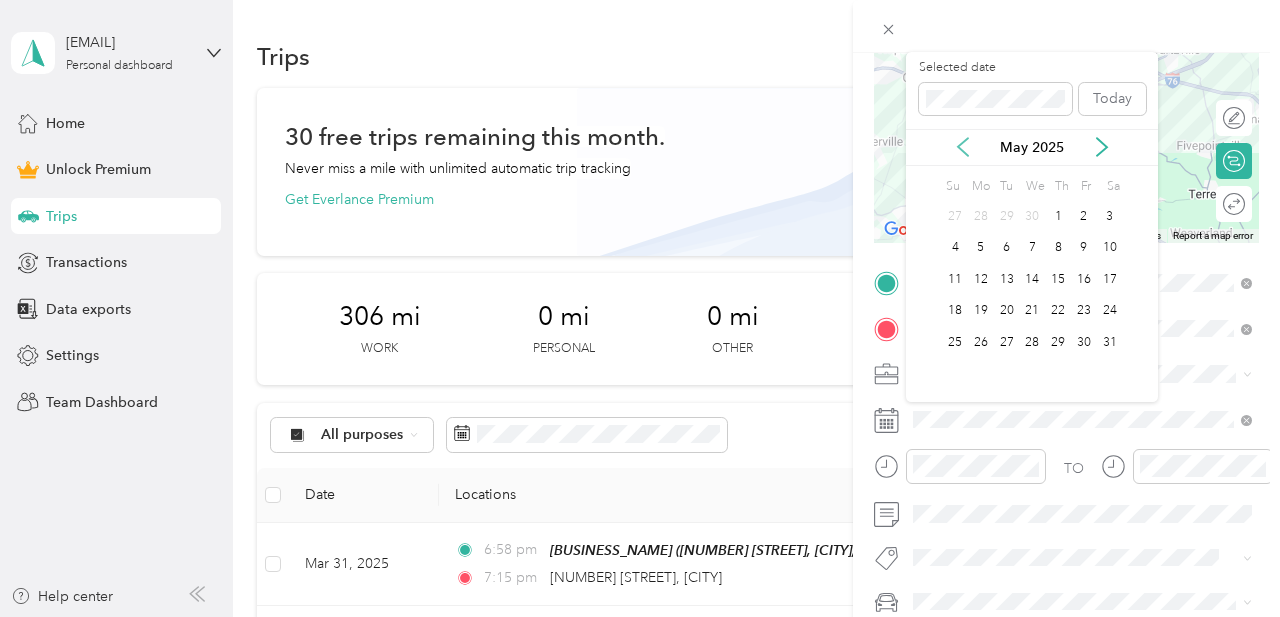 click 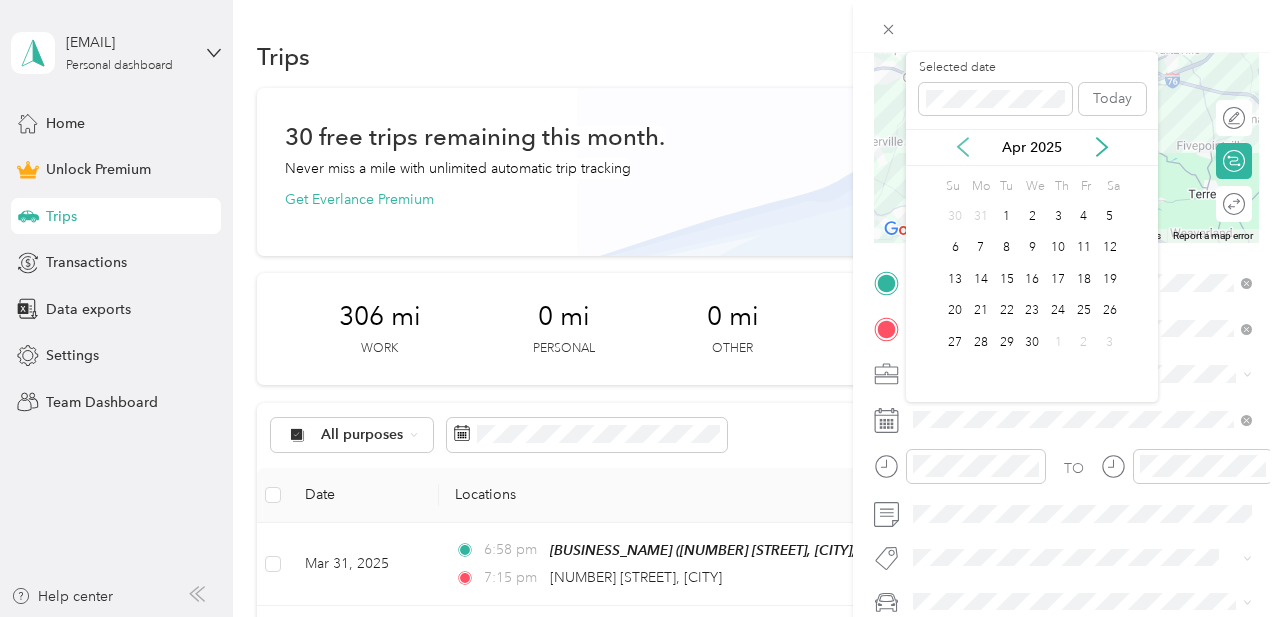 click 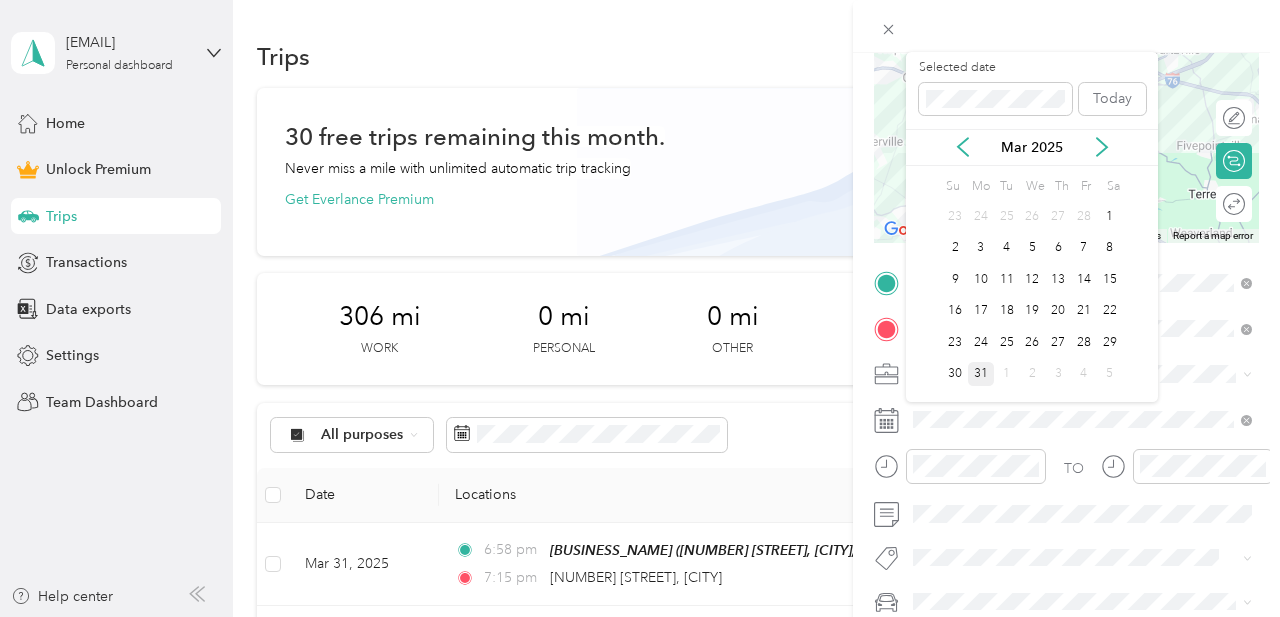 click on "31" at bounding box center (981, 374) 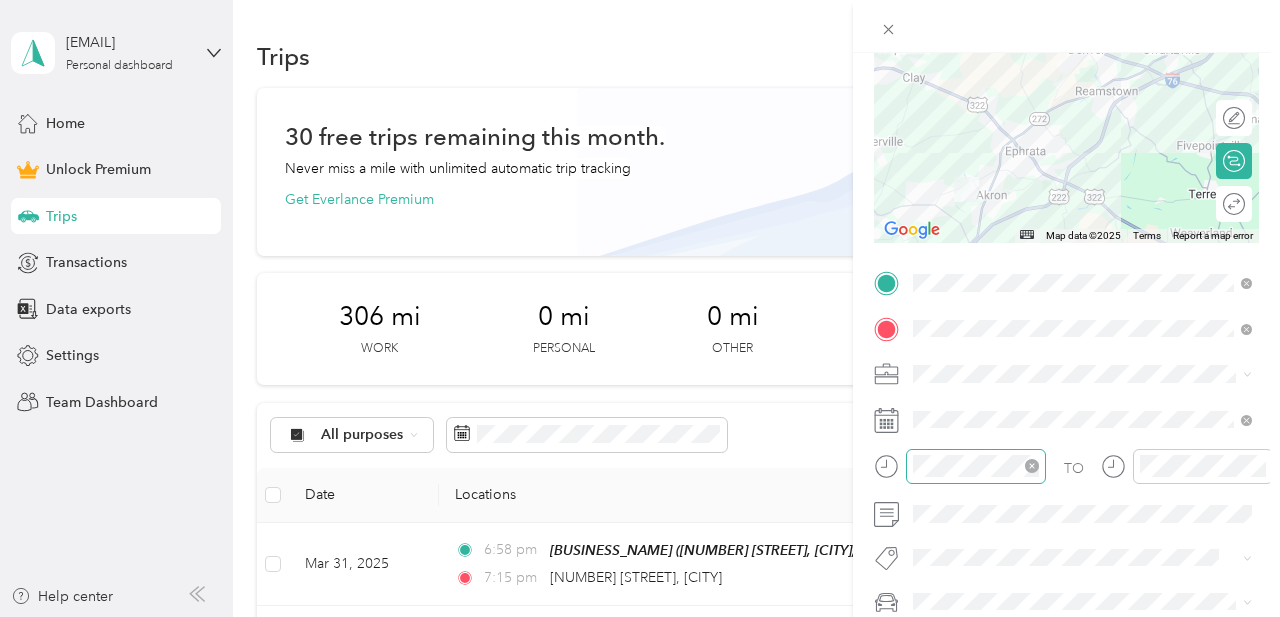 click at bounding box center [976, 466] 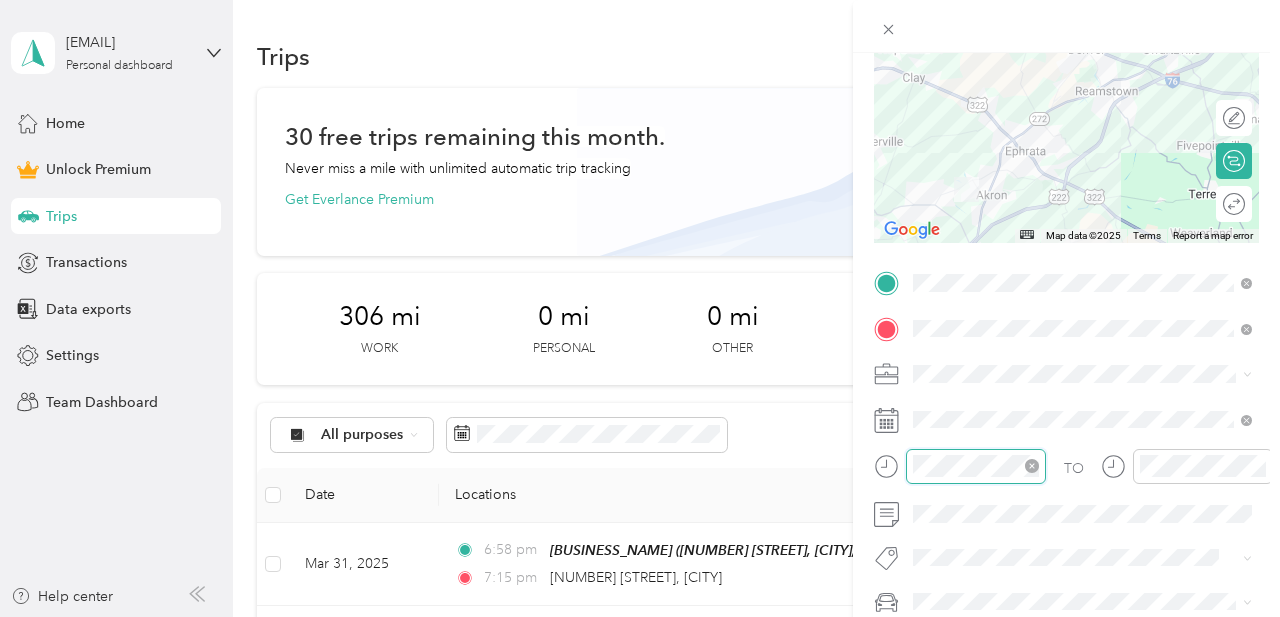 scroll, scrollTop: 81, scrollLeft: 0, axis: vertical 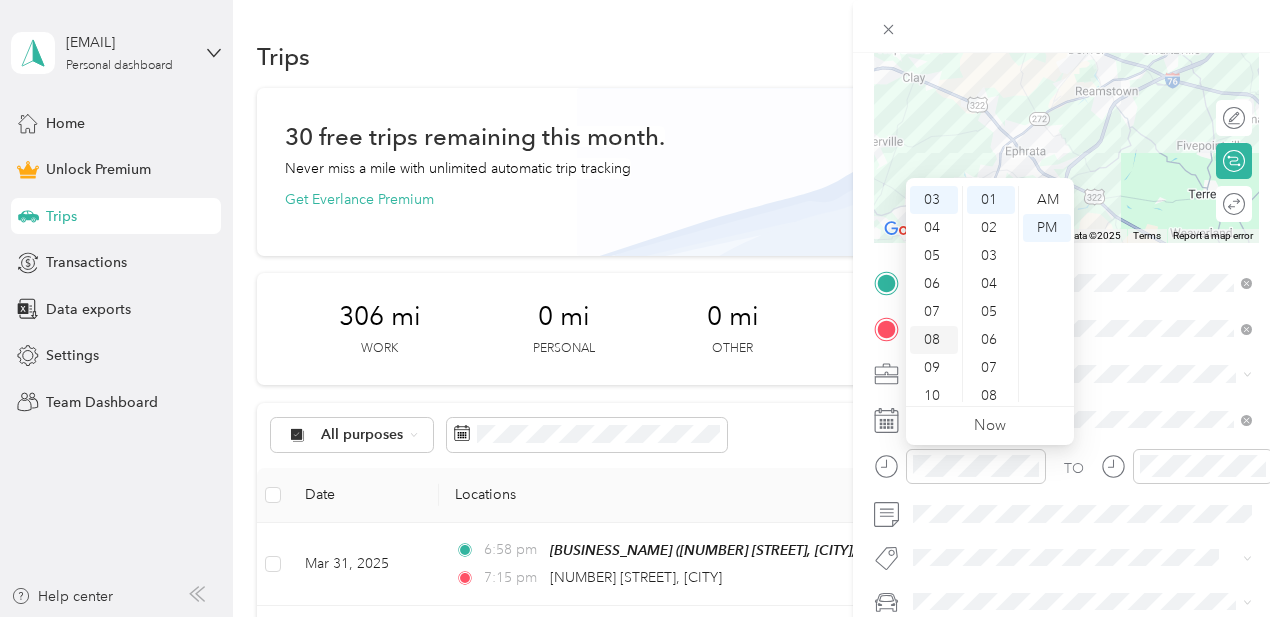 click on "08" at bounding box center [934, 340] 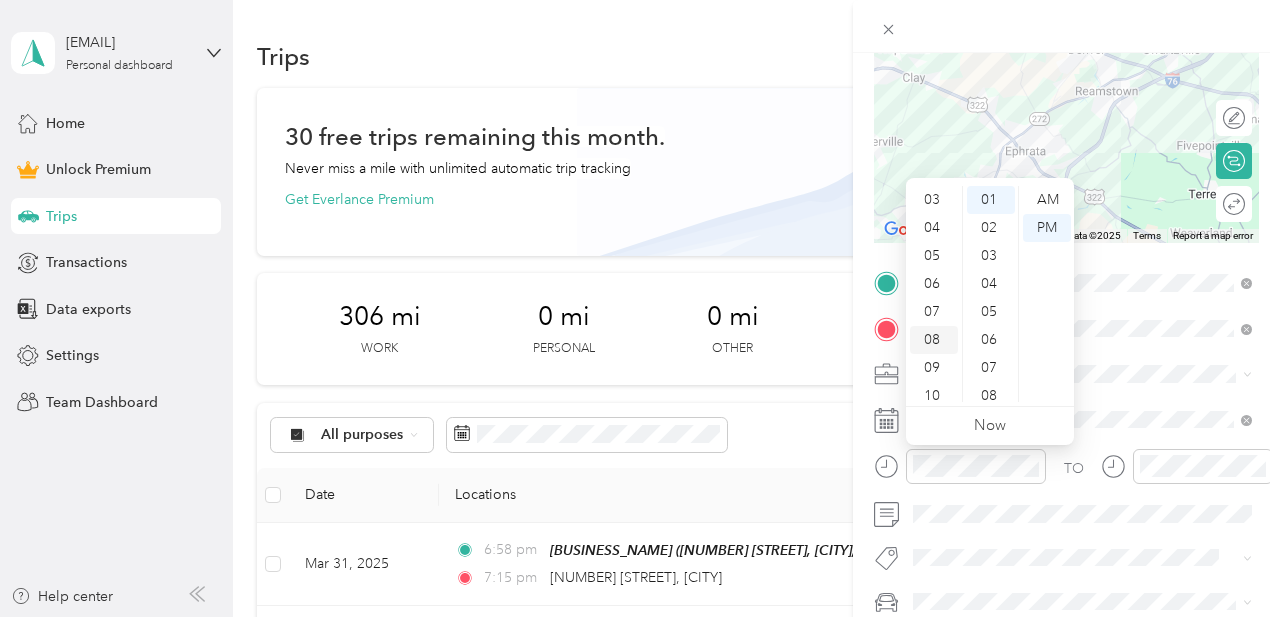 scroll, scrollTop: 120, scrollLeft: 0, axis: vertical 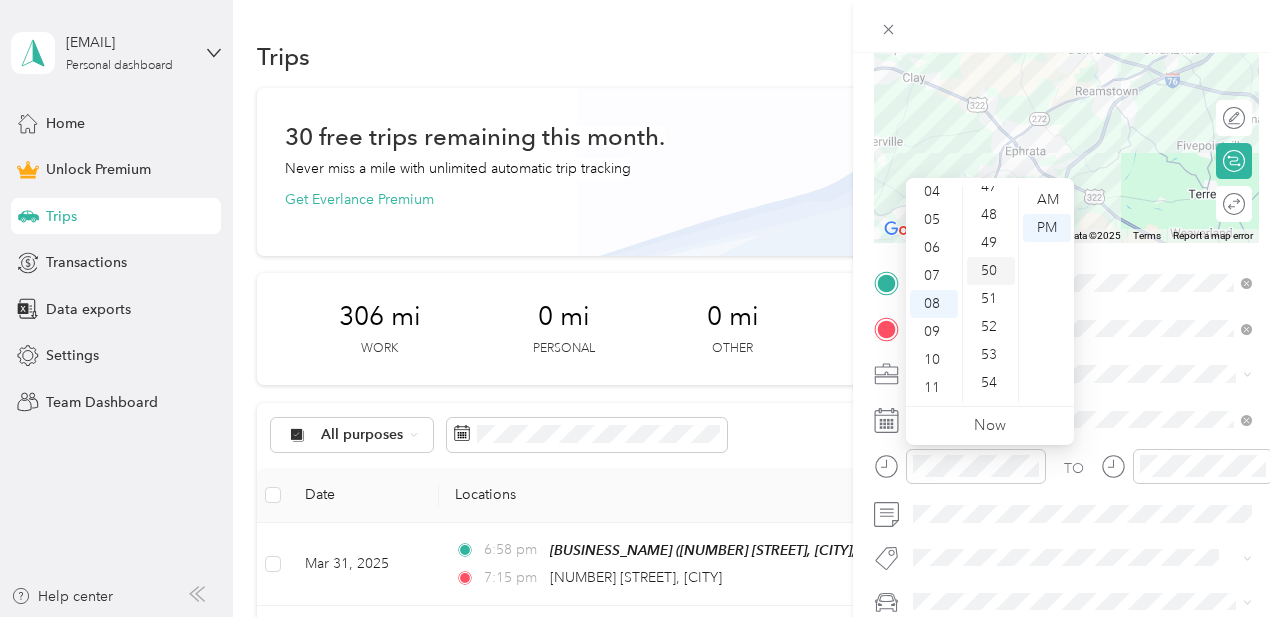 click on "50" at bounding box center (991, 271) 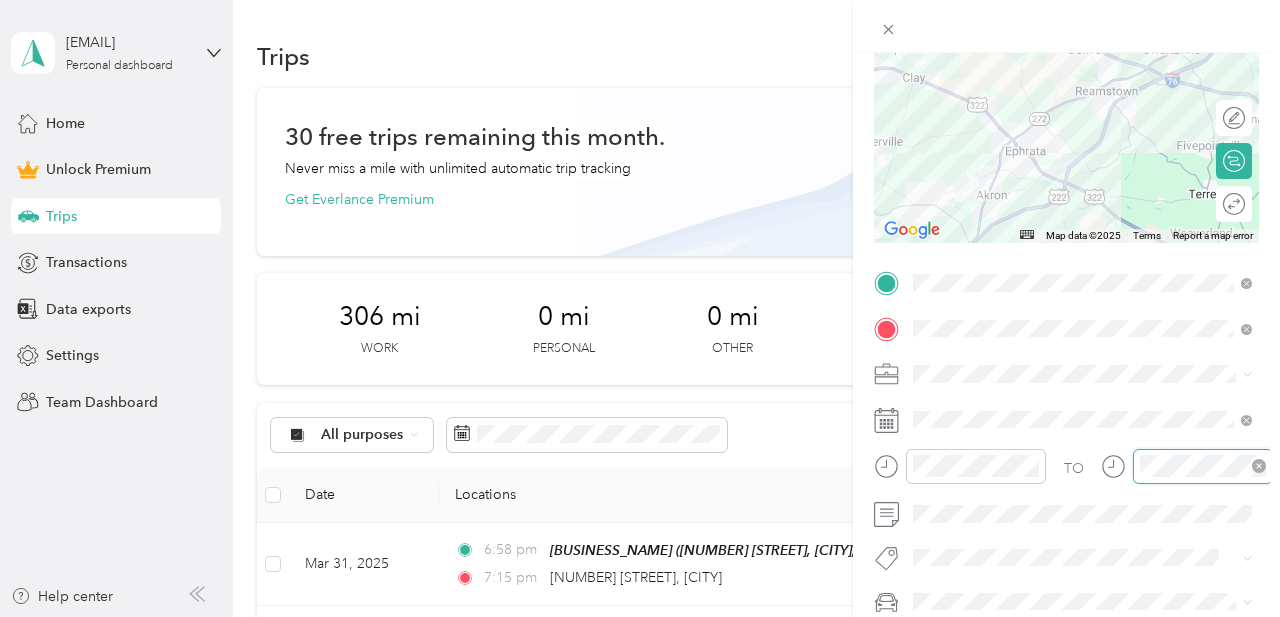 scroll, scrollTop: 84, scrollLeft: 0, axis: vertical 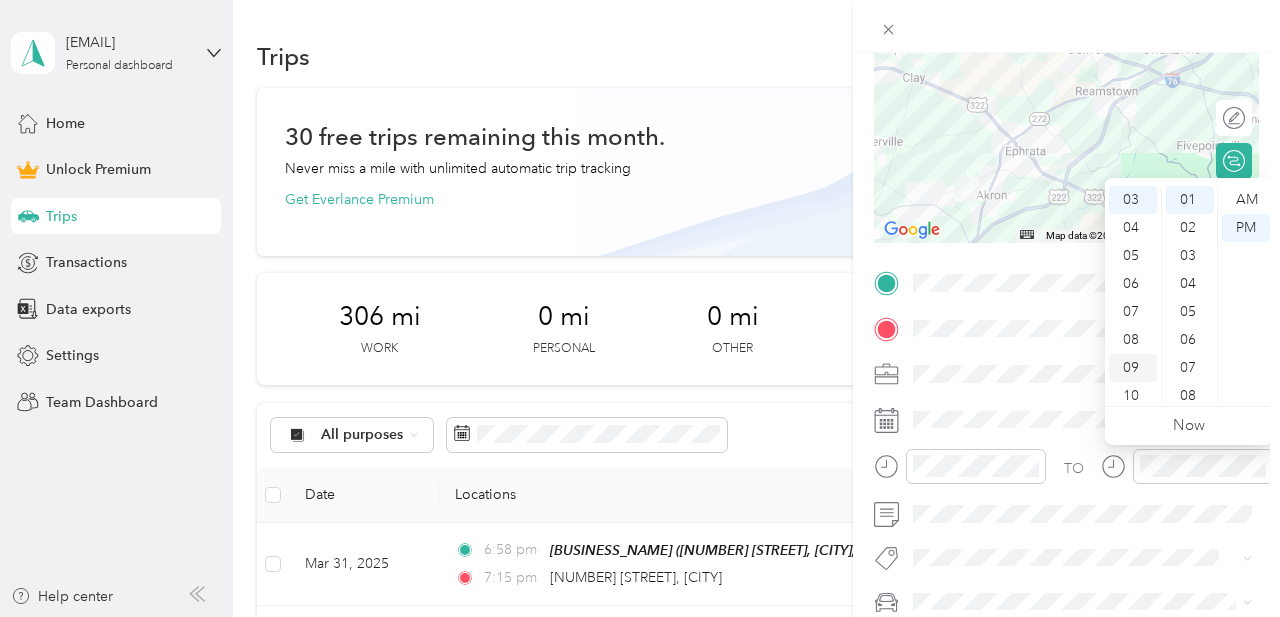 click on "09" at bounding box center (1133, 368) 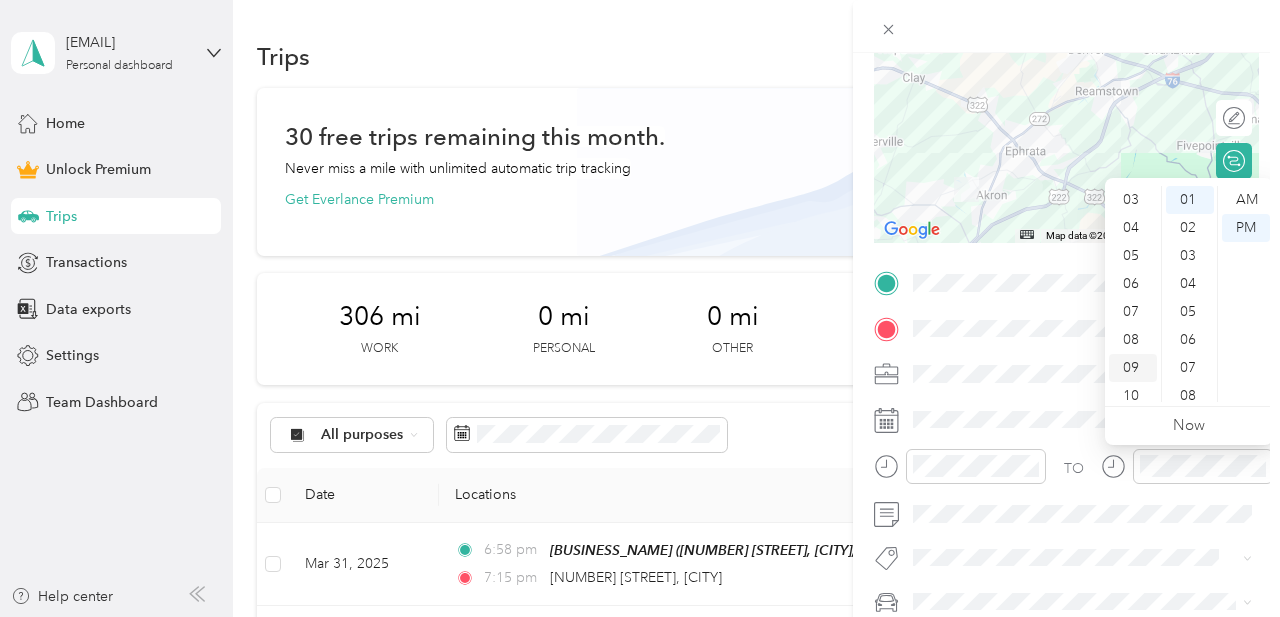scroll, scrollTop: 120, scrollLeft: 0, axis: vertical 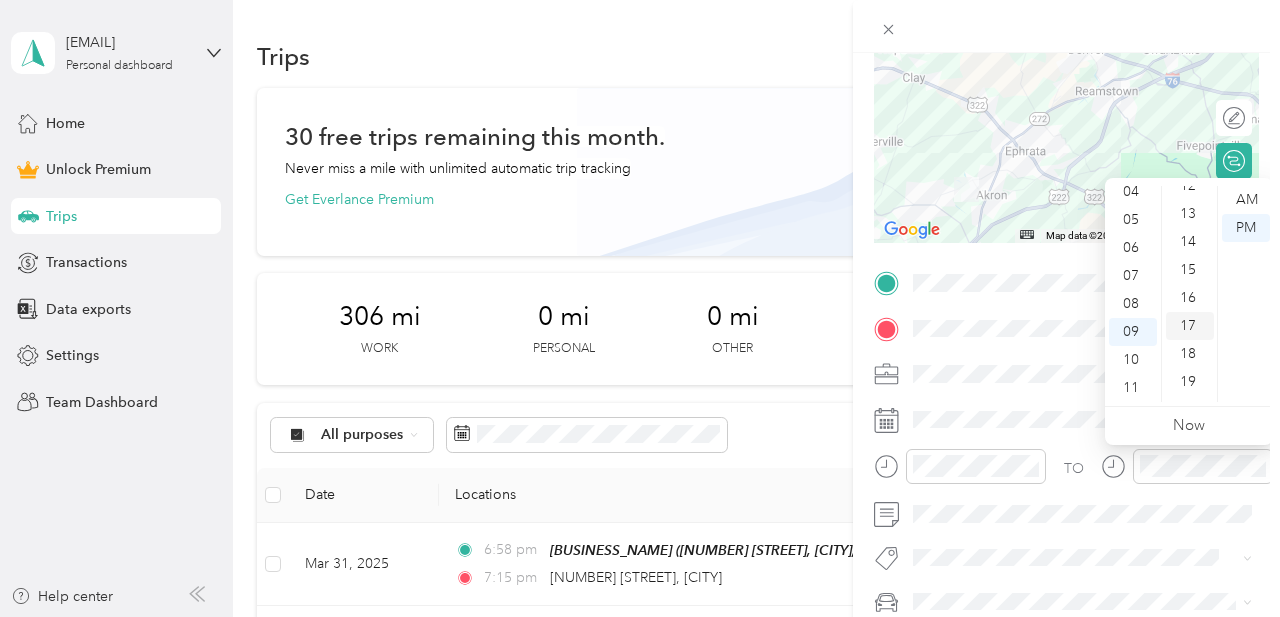 click on "17" at bounding box center (1190, 326) 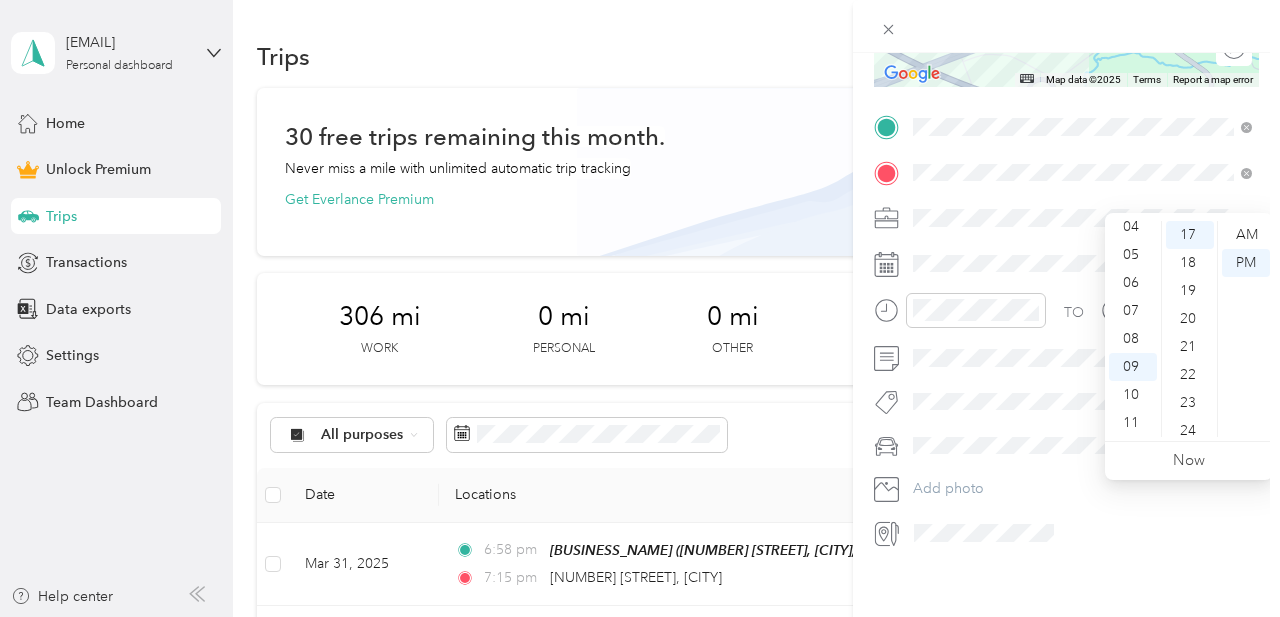 scroll, scrollTop: 0, scrollLeft: 0, axis: both 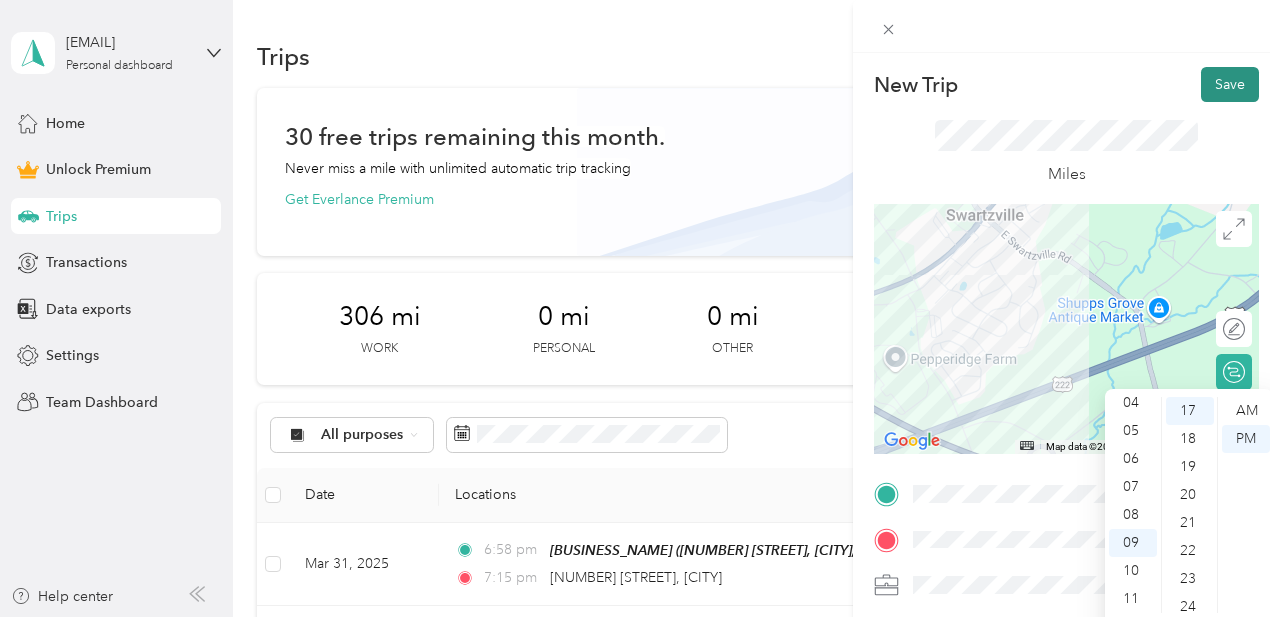 click on "Save" at bounding box center [1230, 84] 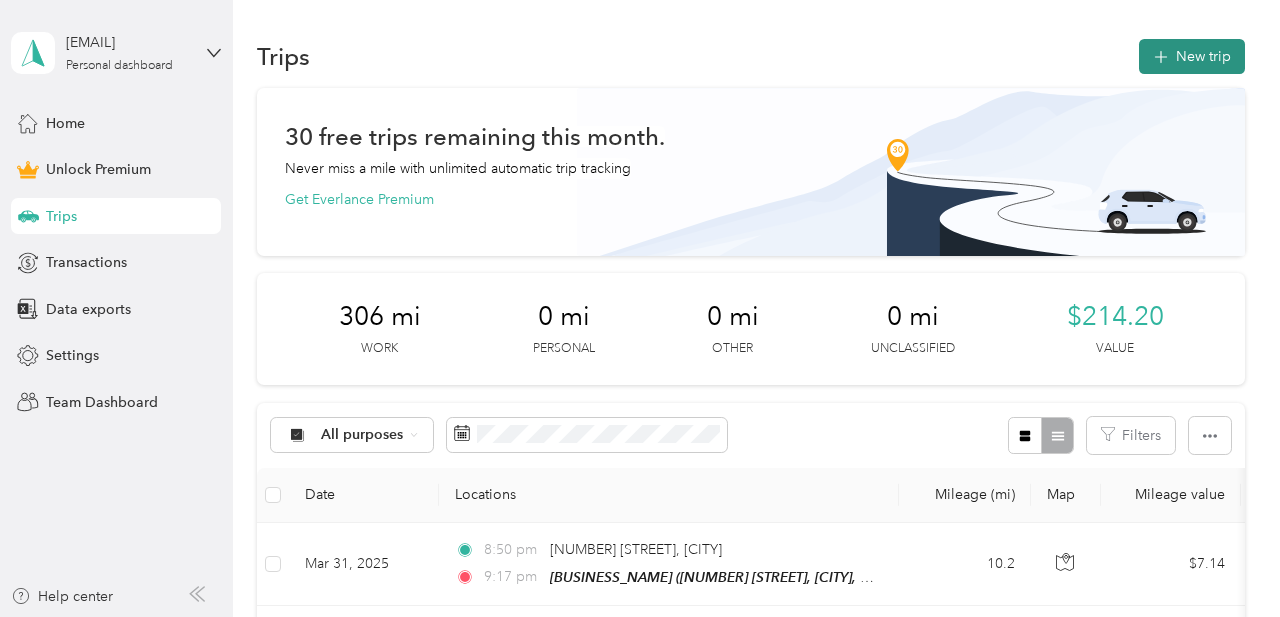 click on "New trip" at bounding box center [1192, 56] 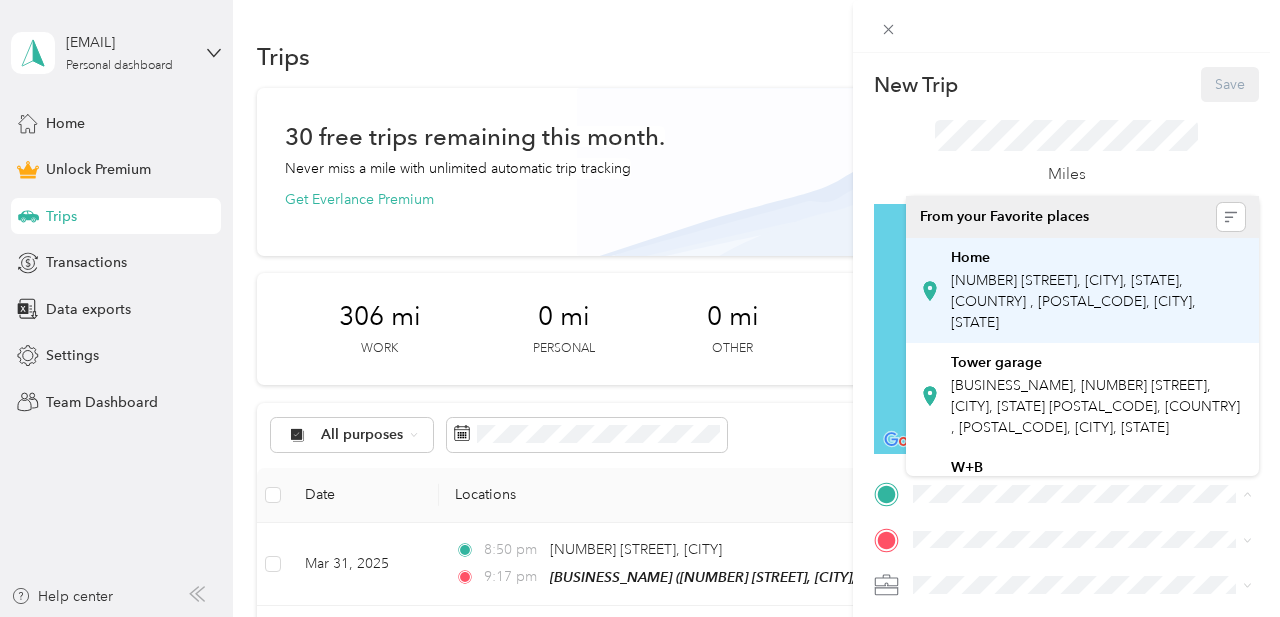 click on "Home" at bounding box center [1098, 258] 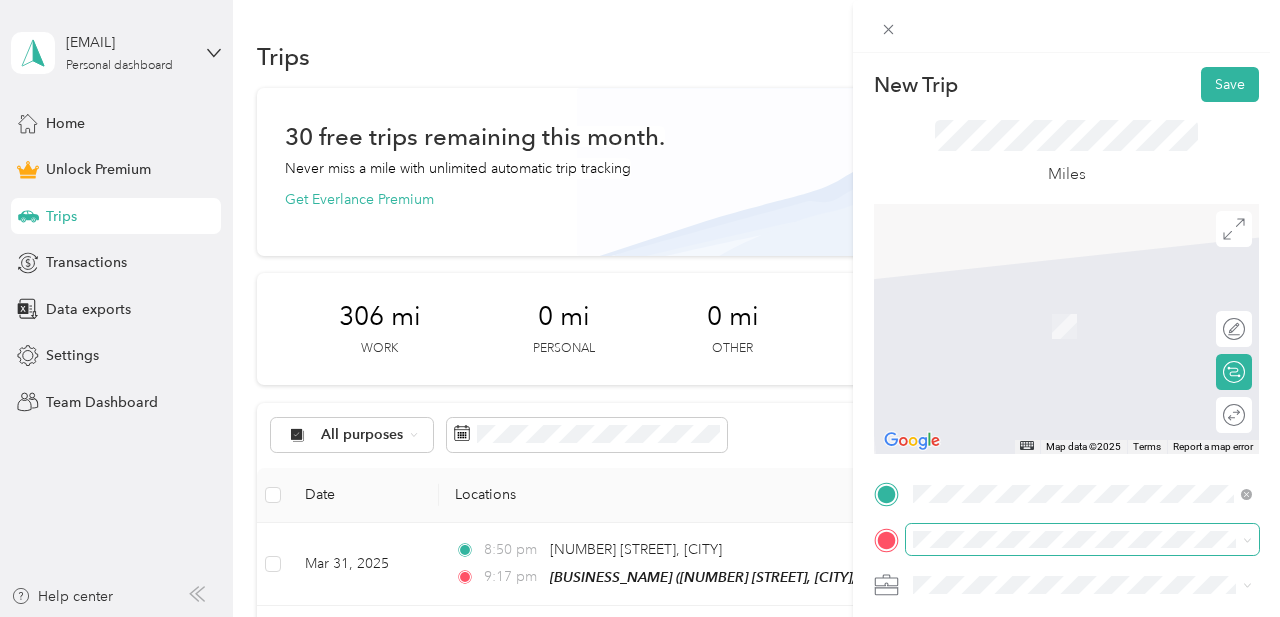 click at bounding box center (1082, 540) 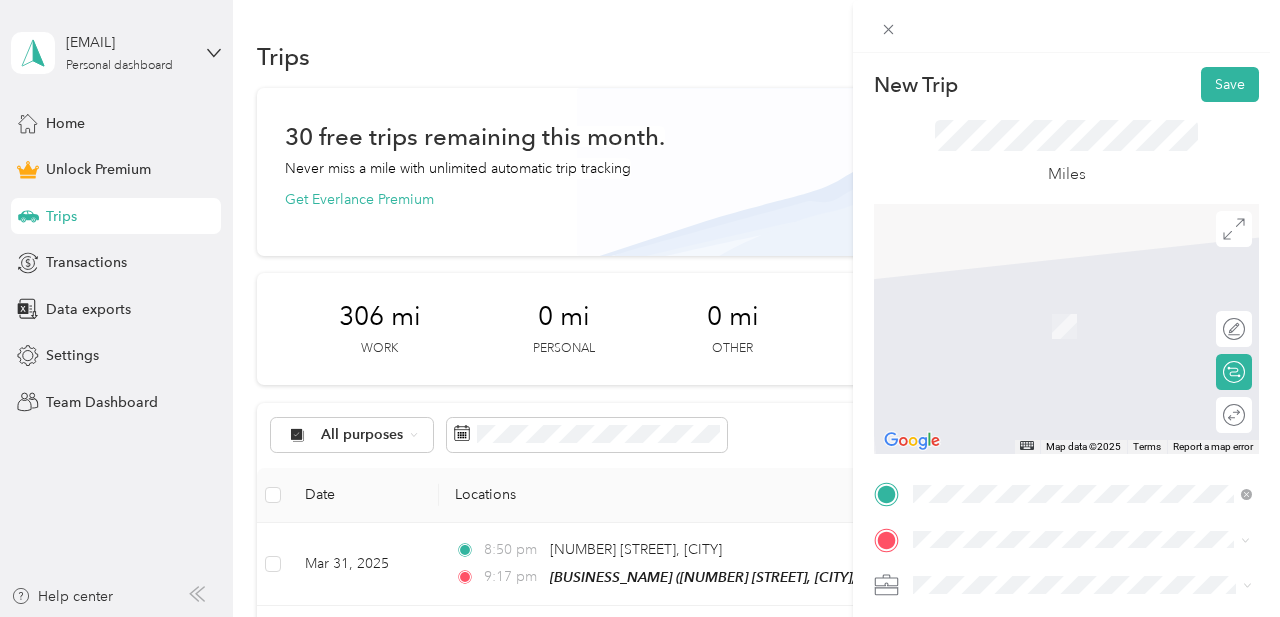 click on "[NUMBER] [STREET]
[CITY], [STATE] [POSTAL_CODE], [COUNTRY]" at bounding box center (1095, 303) 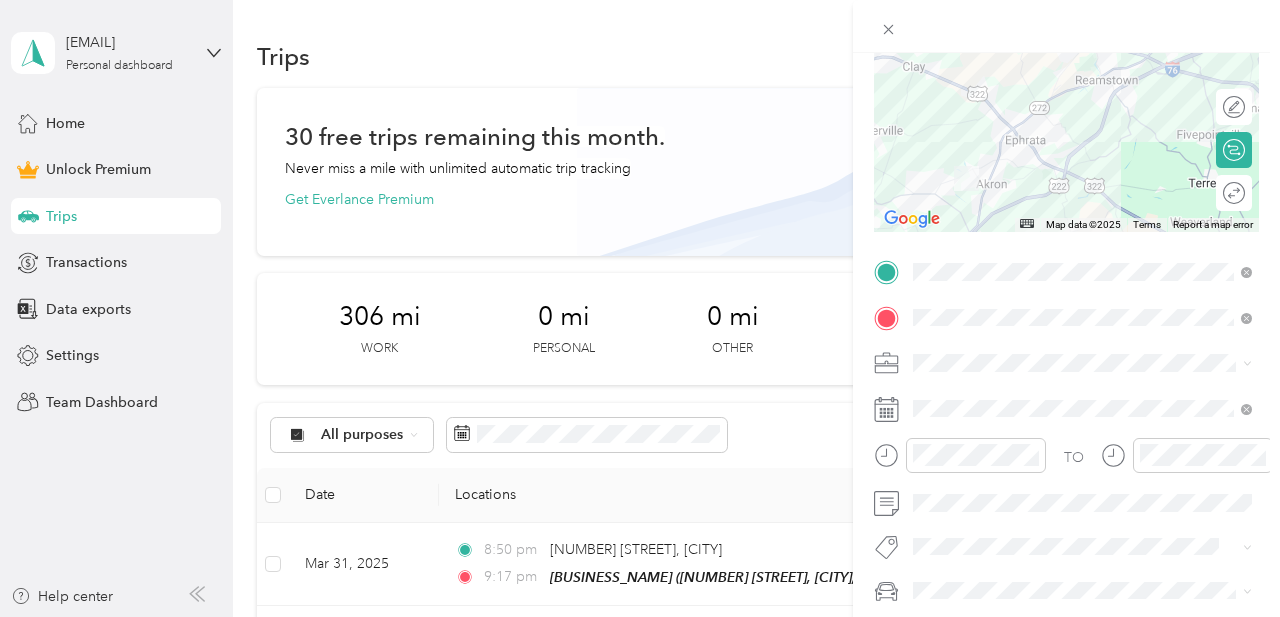 scroll, scrollTop: 240, scrollLeft: 0, axis: vertical 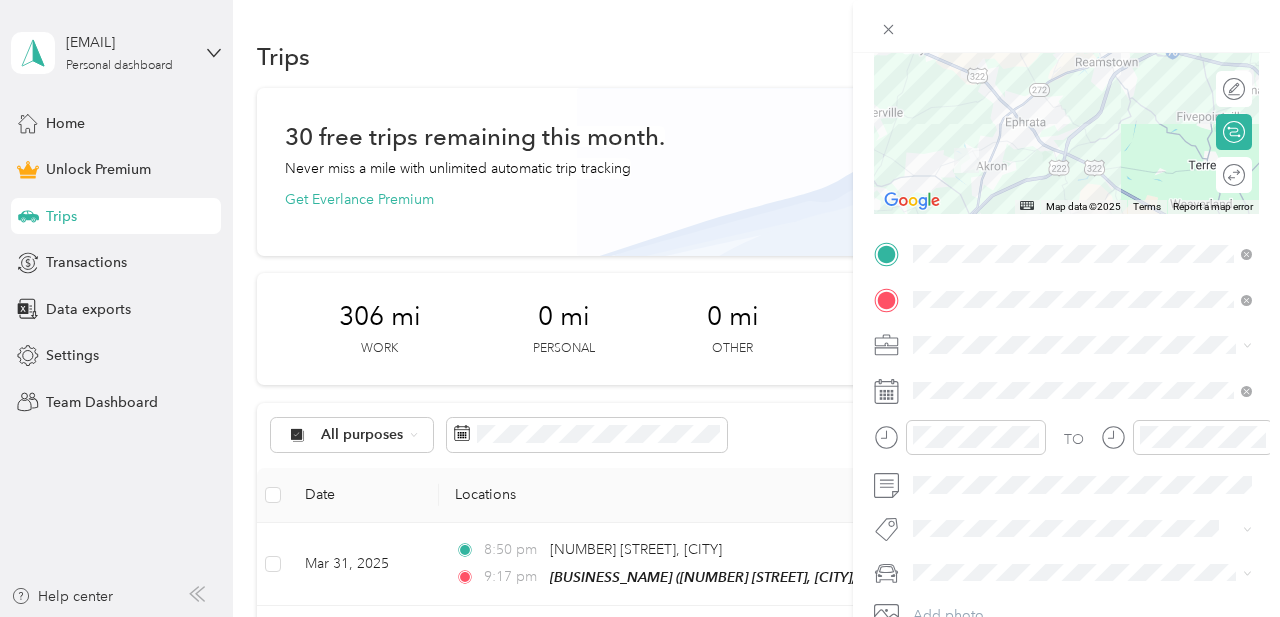 click at bounding box center (1082, 345) 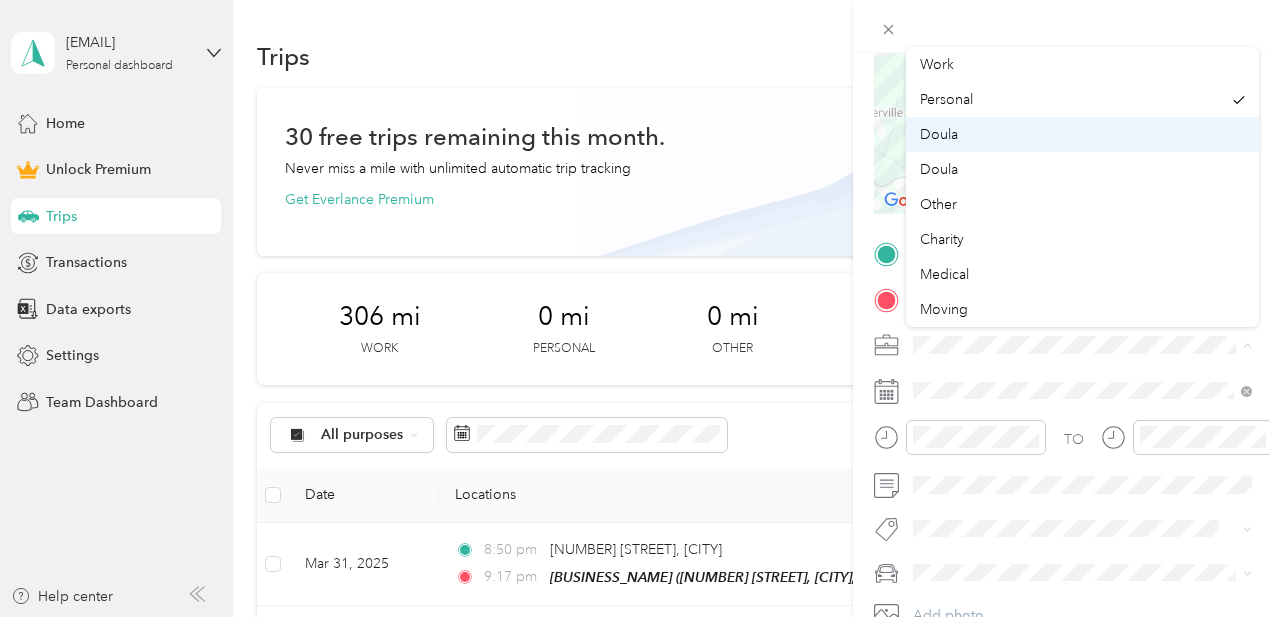 click on "Doula" at bounding box center (939, 134) 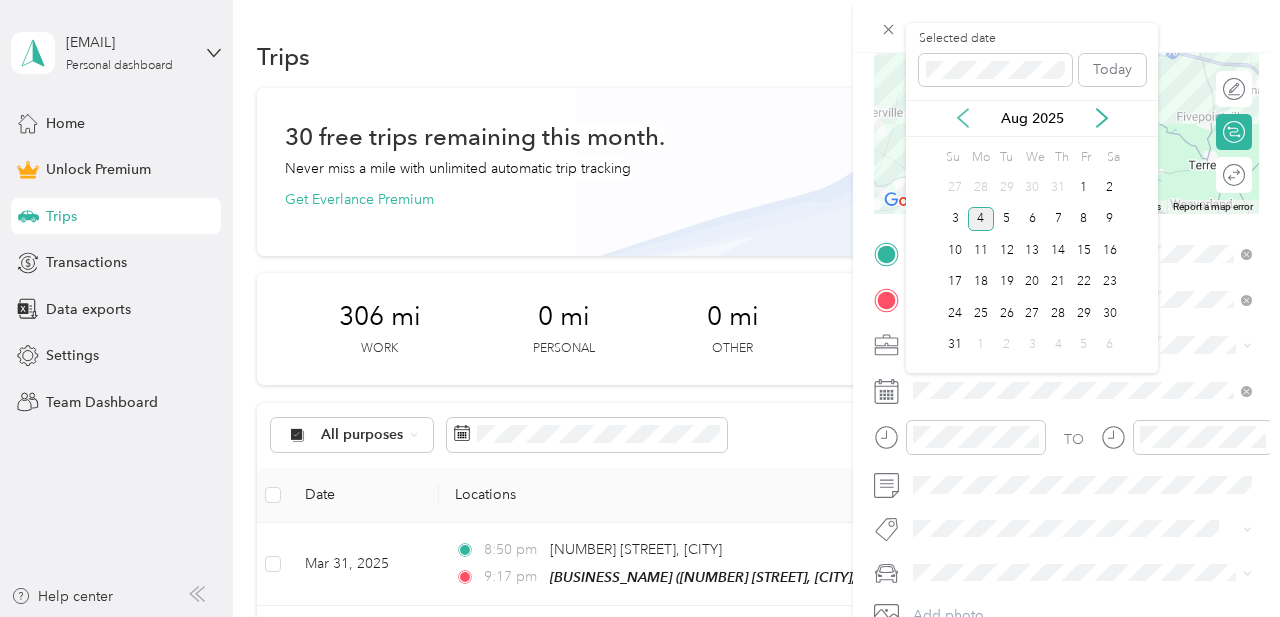 click 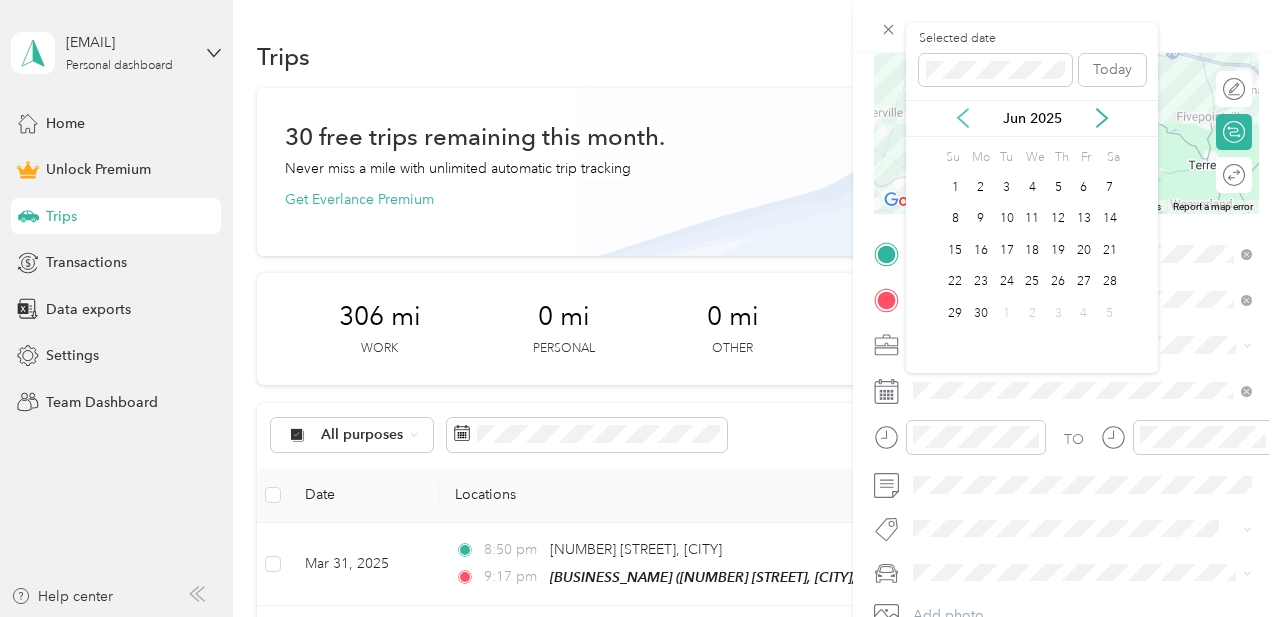 click 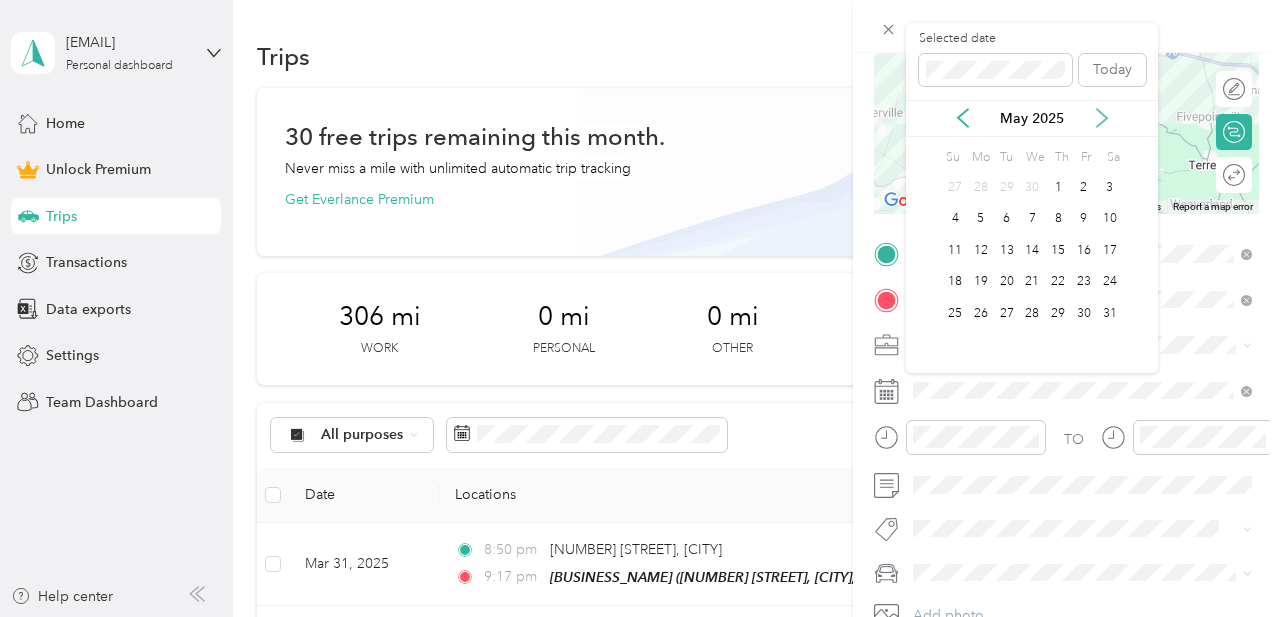 click 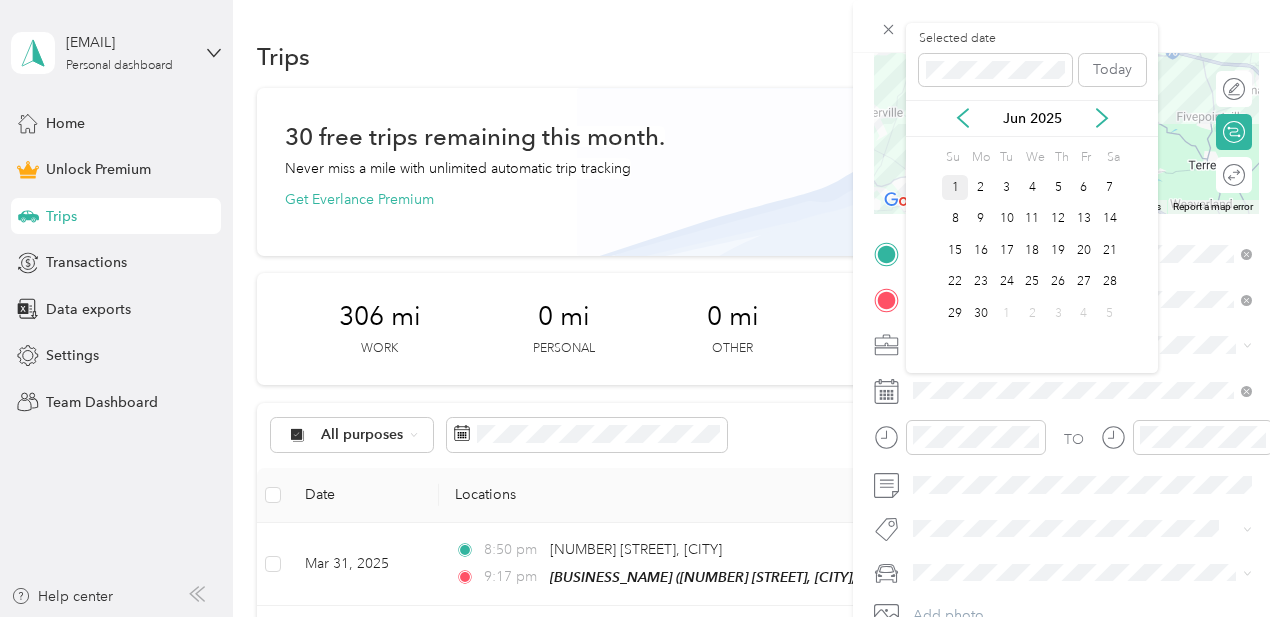click on "1" at bounding box center (955, 187) 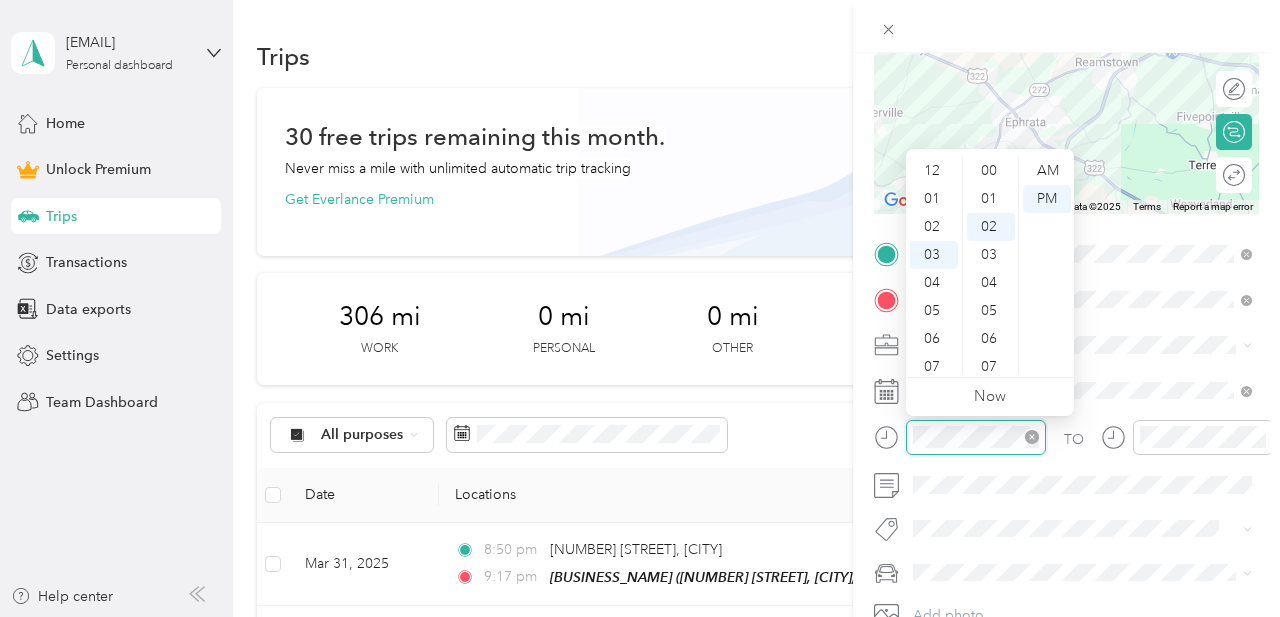 scroll, scrollTop: 84, scrollLeft: 0, axis: vertical 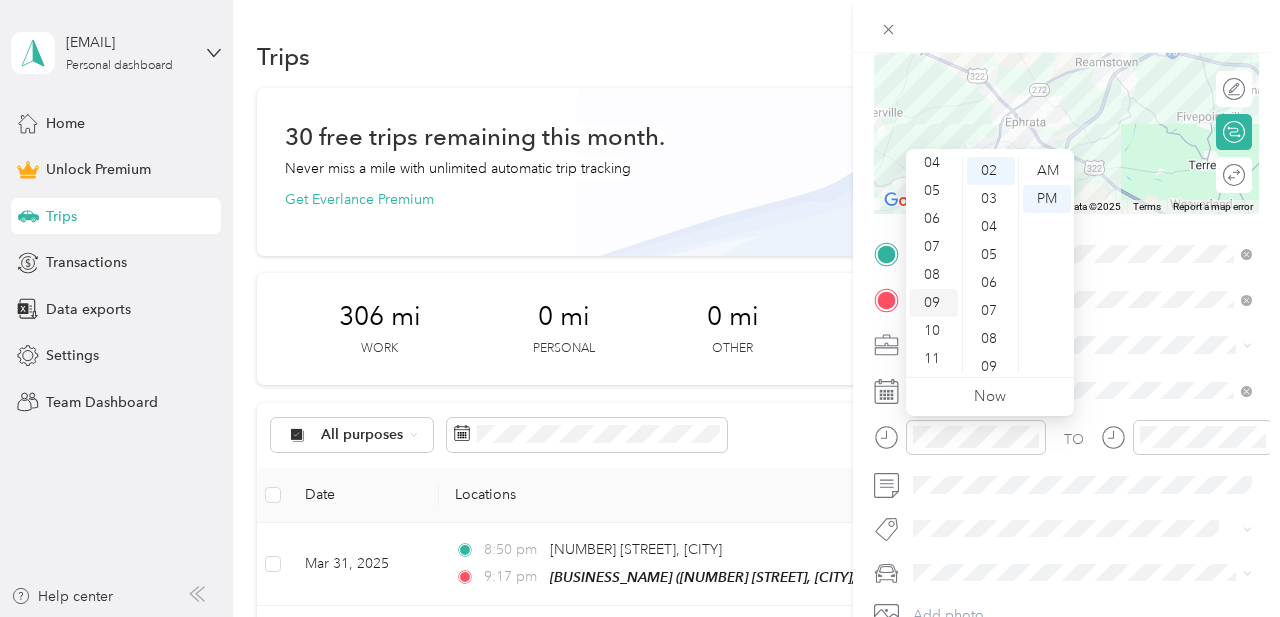 click on "09" at bounding box center [934, 303] 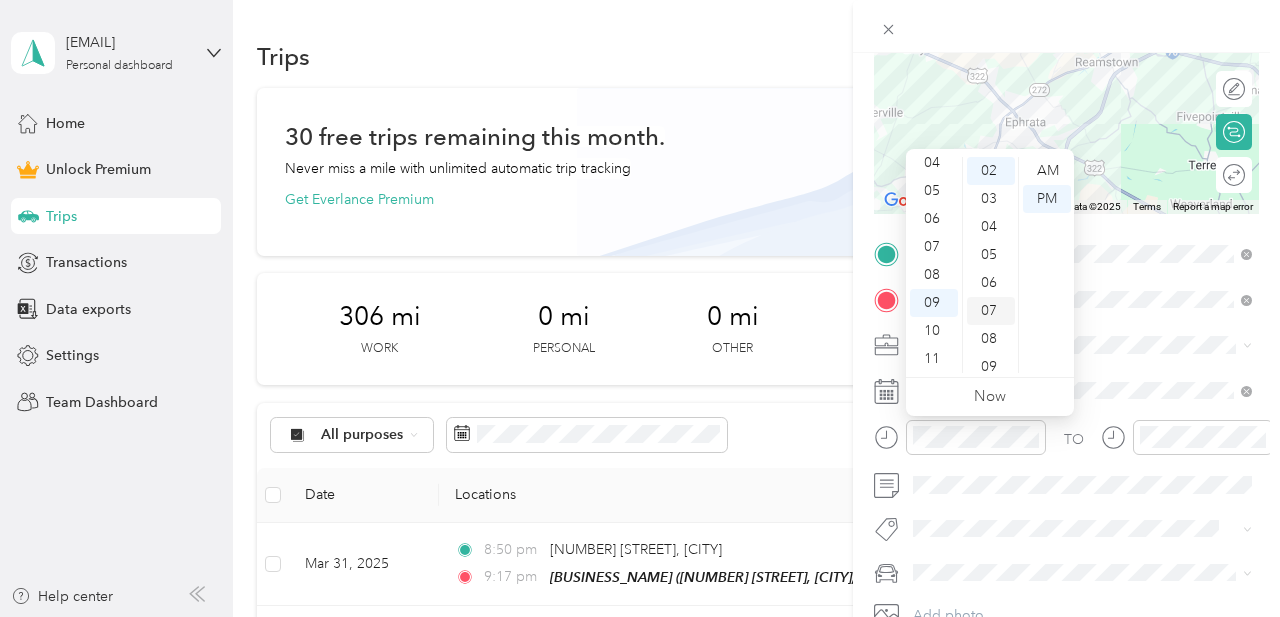 click on "07" at bounding box center [991, 311] 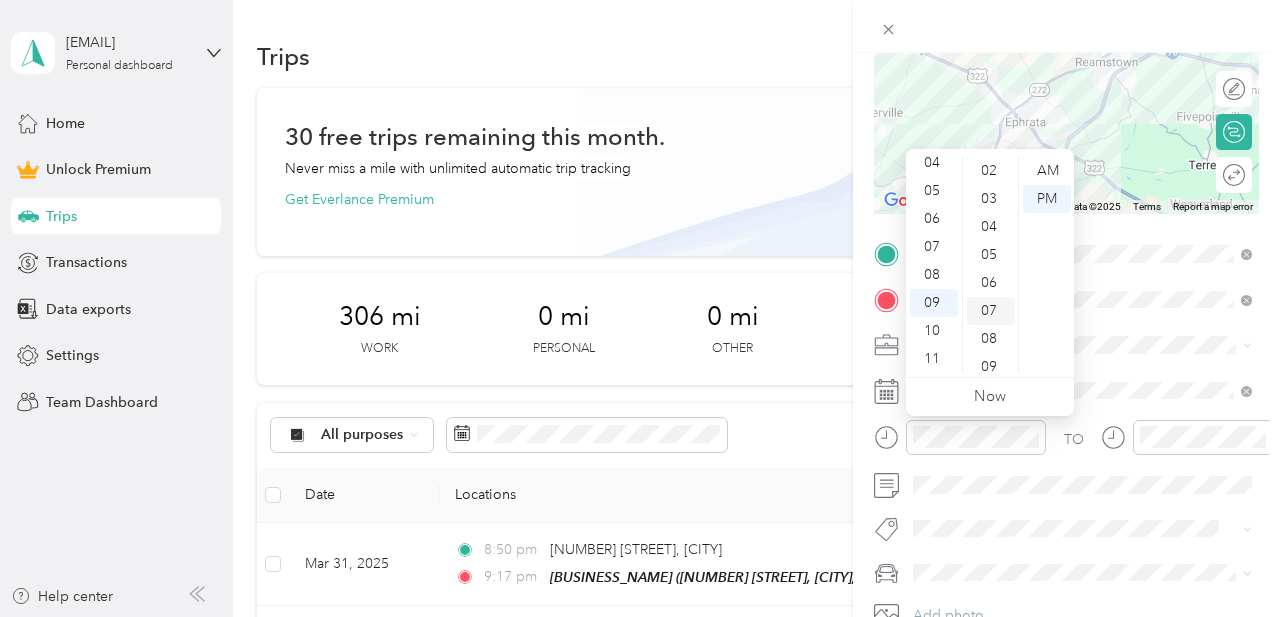 scroll, scrollTop: 196, scrollLeft: 0, axis: vertical 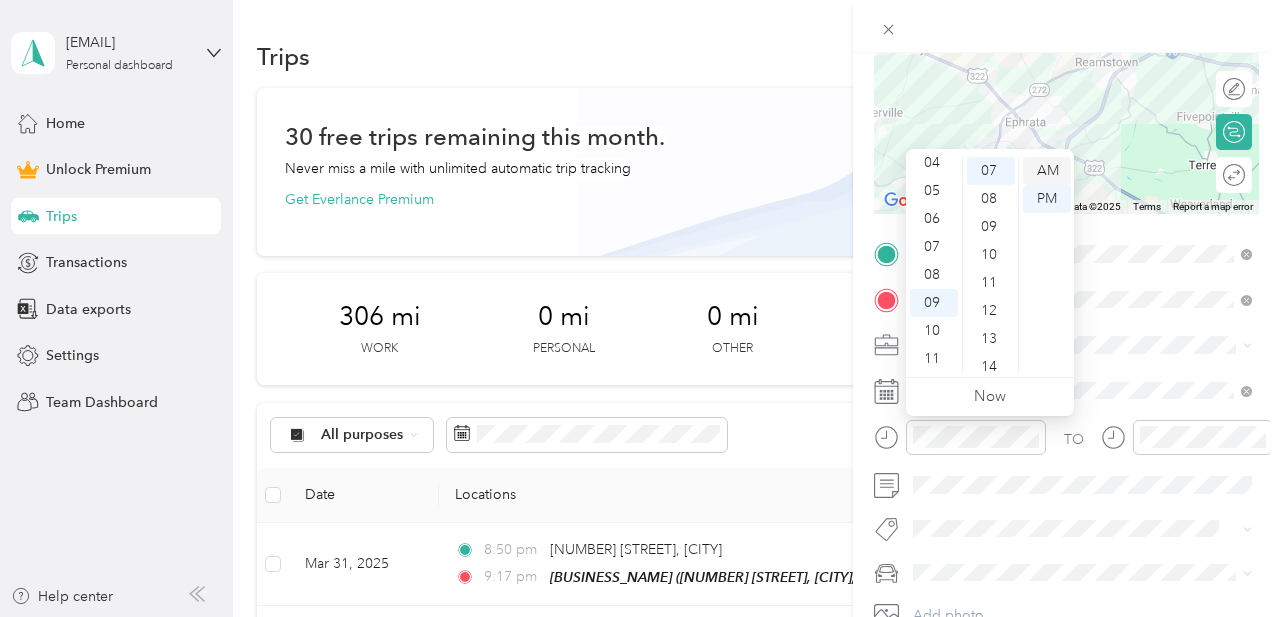 click on "AM" at bounding box center (1047, 171) 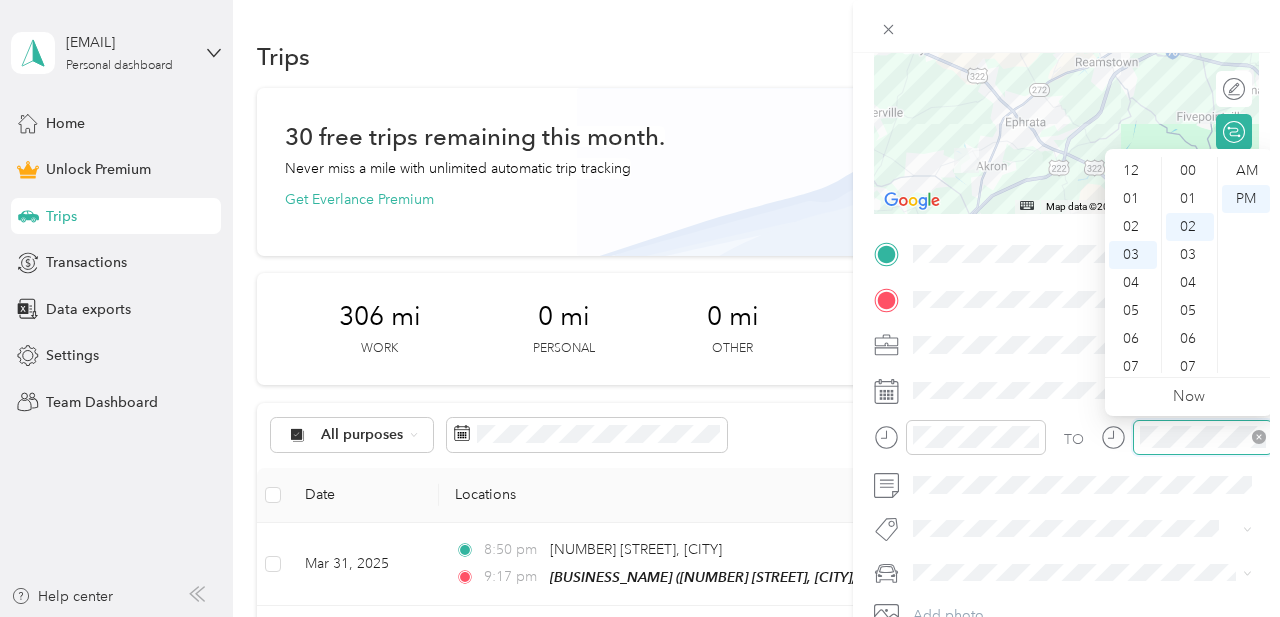 scroll, scrollTop: 84, scrollLeft: 0, axis: vertical 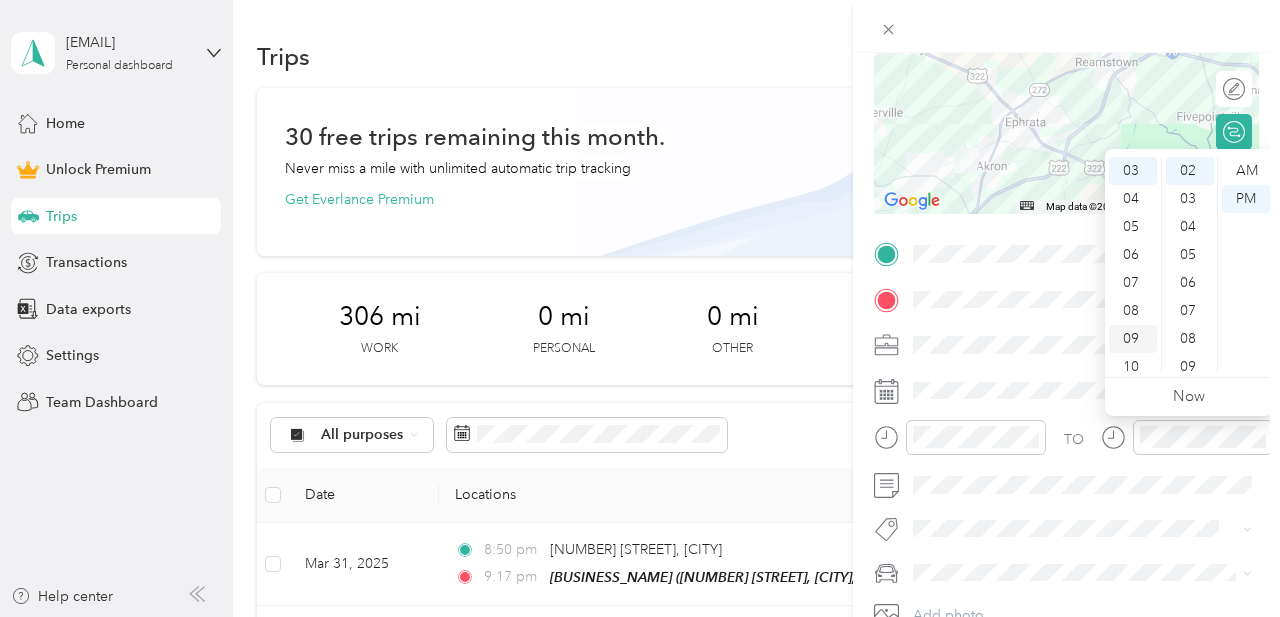 click on "09" at bounding box center (1133, 339) 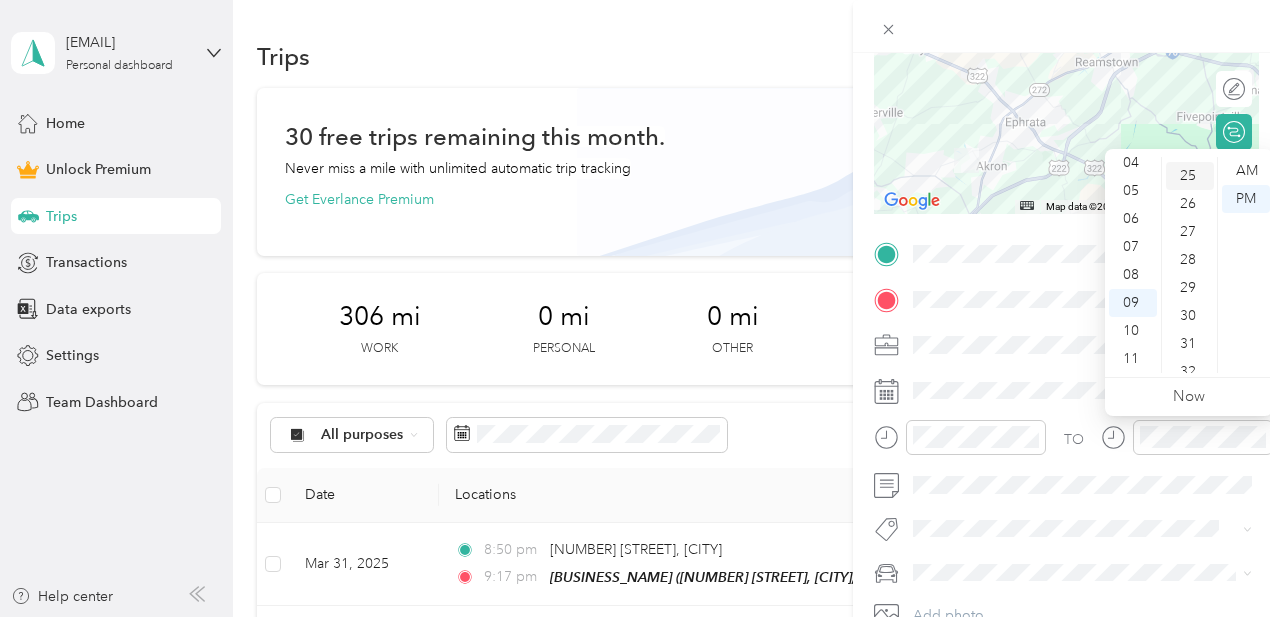 scroll, scrollTop: 712, scrollLeft: 0, axis: vertical 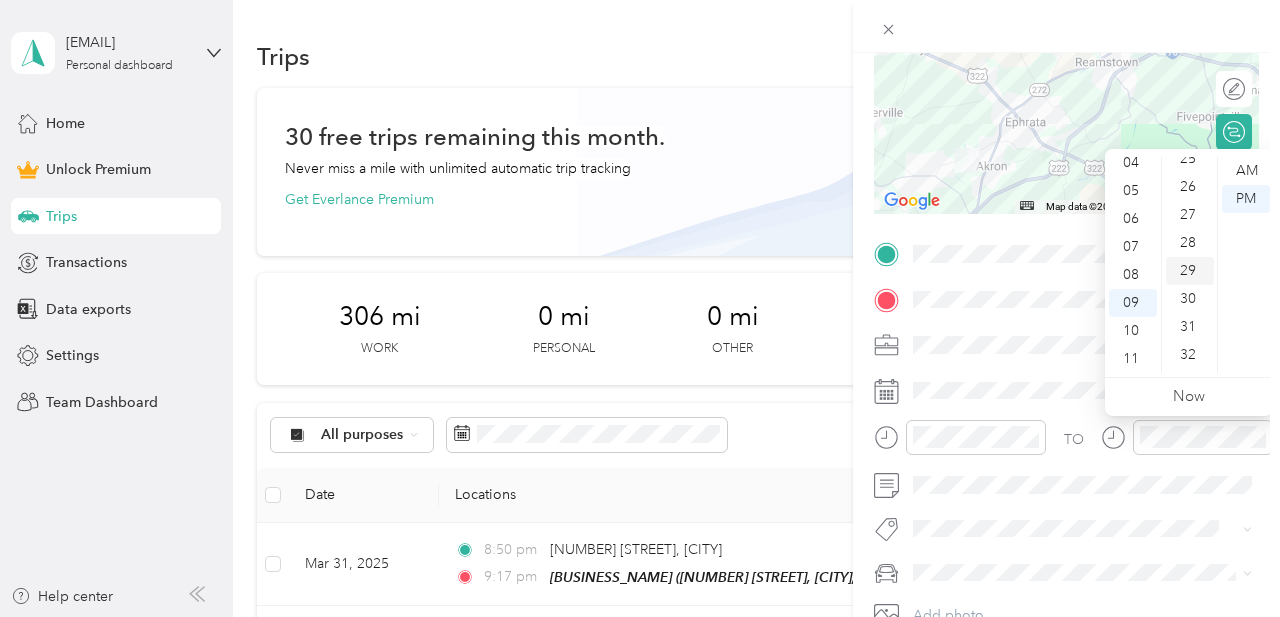 click on "29" at bounding box center [1190, 271] 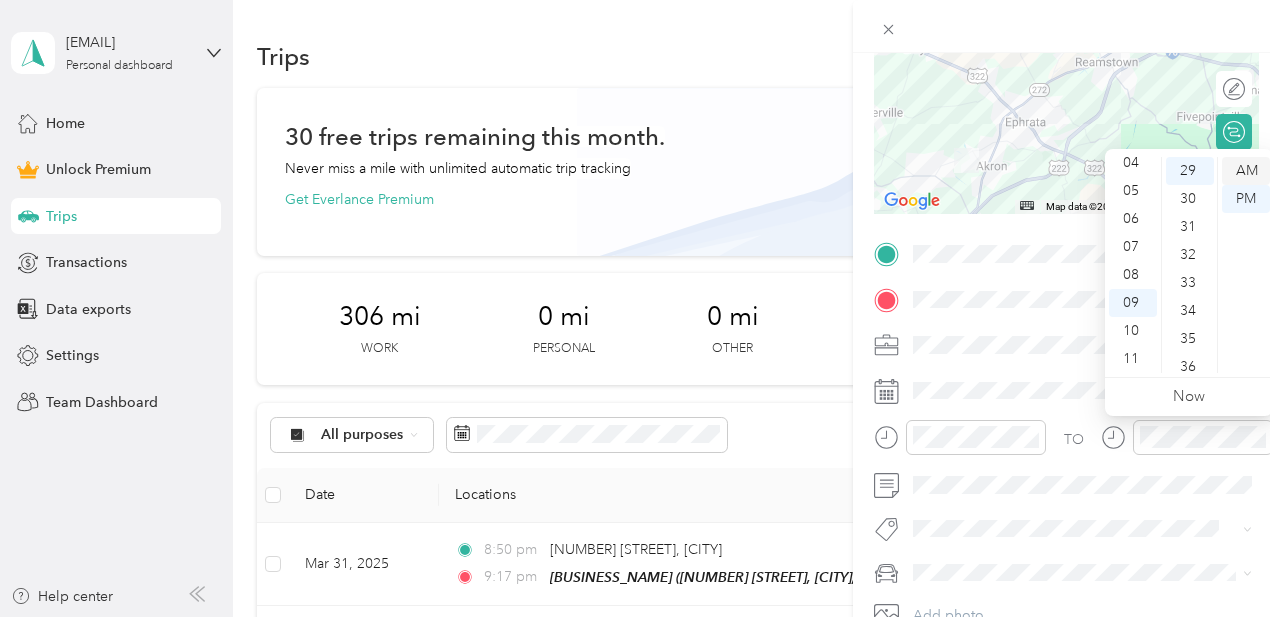 click on "AM" at bounding box center (1246, 171) 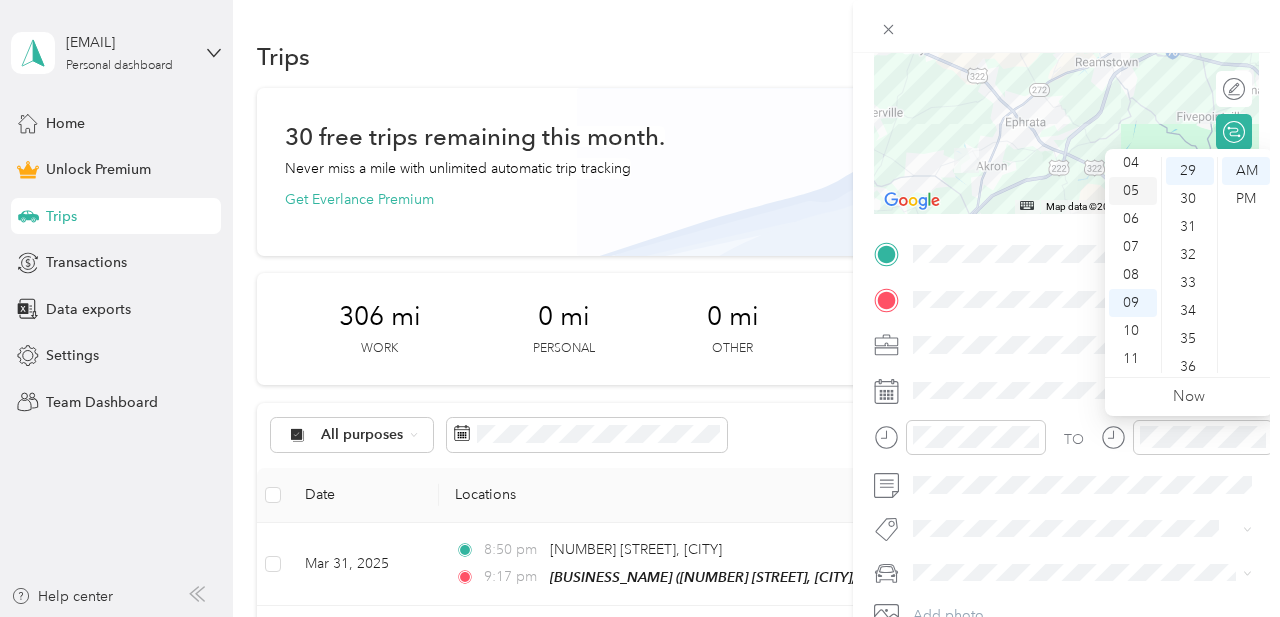 scroll, scrollTop: 0, scrollLeft: 0, axis: both 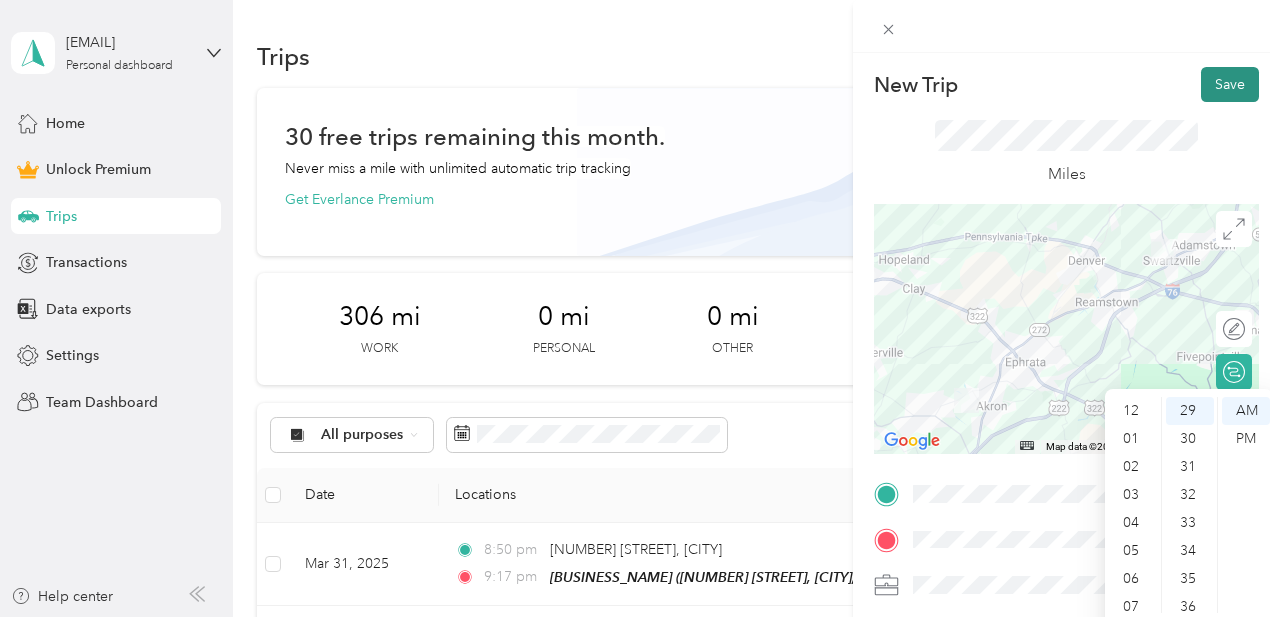 click on "Save" at bounding box center (1230, 84) 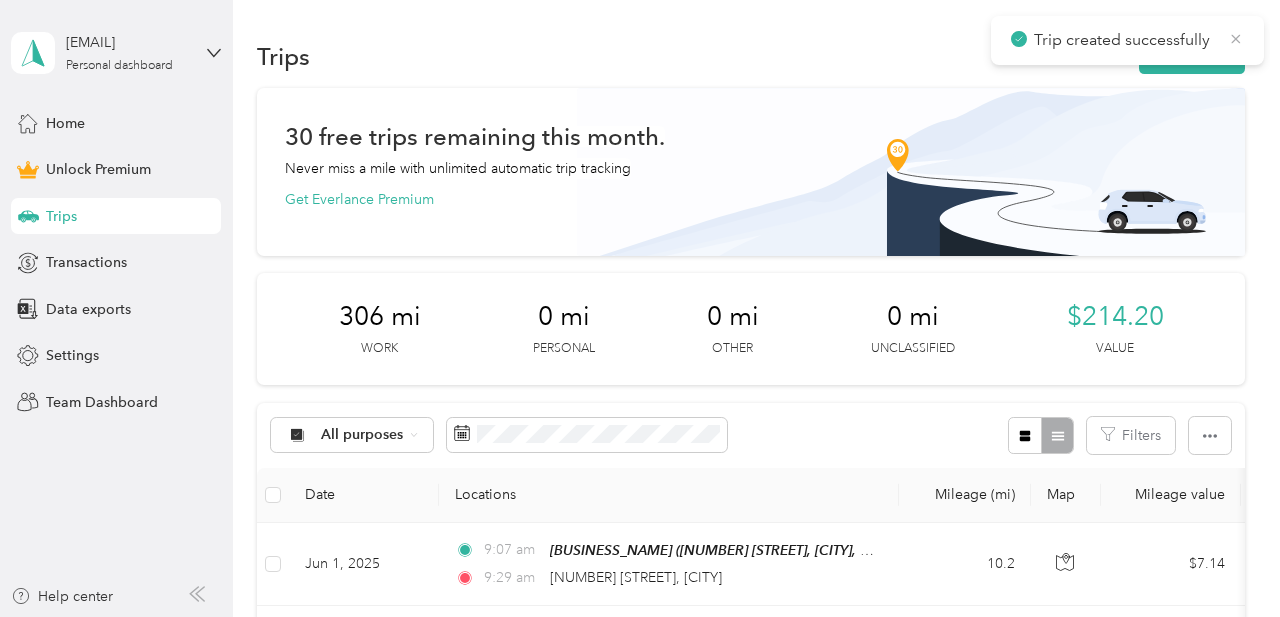 click 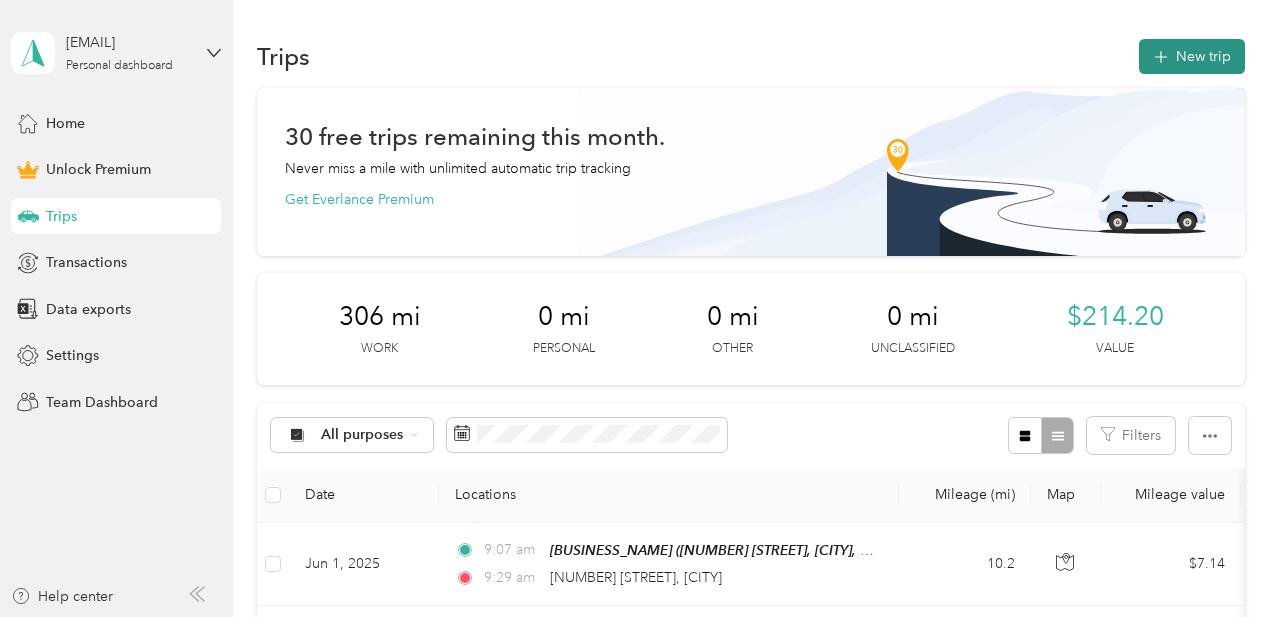 click on "New trip" at bounding box center [1192, 56] 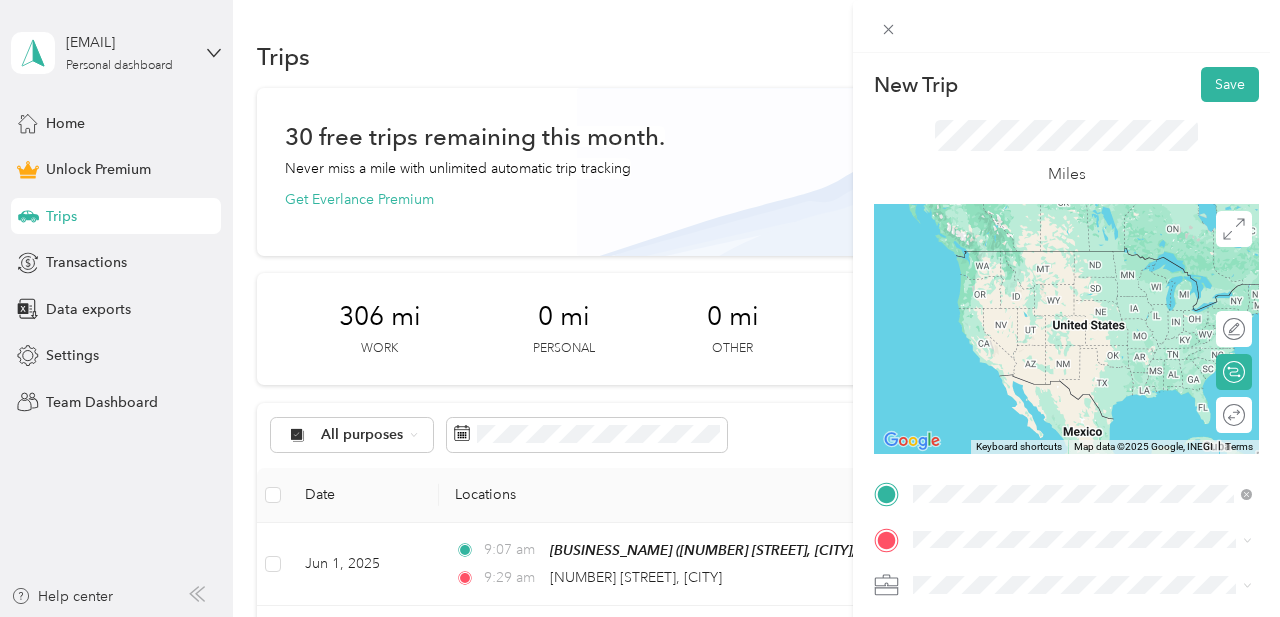 click on "[NUMBER] [STREET]
[CITY], [STATE] [POSTAL_CODE], [COUNTRY]" at bounding box center [1095, 259] 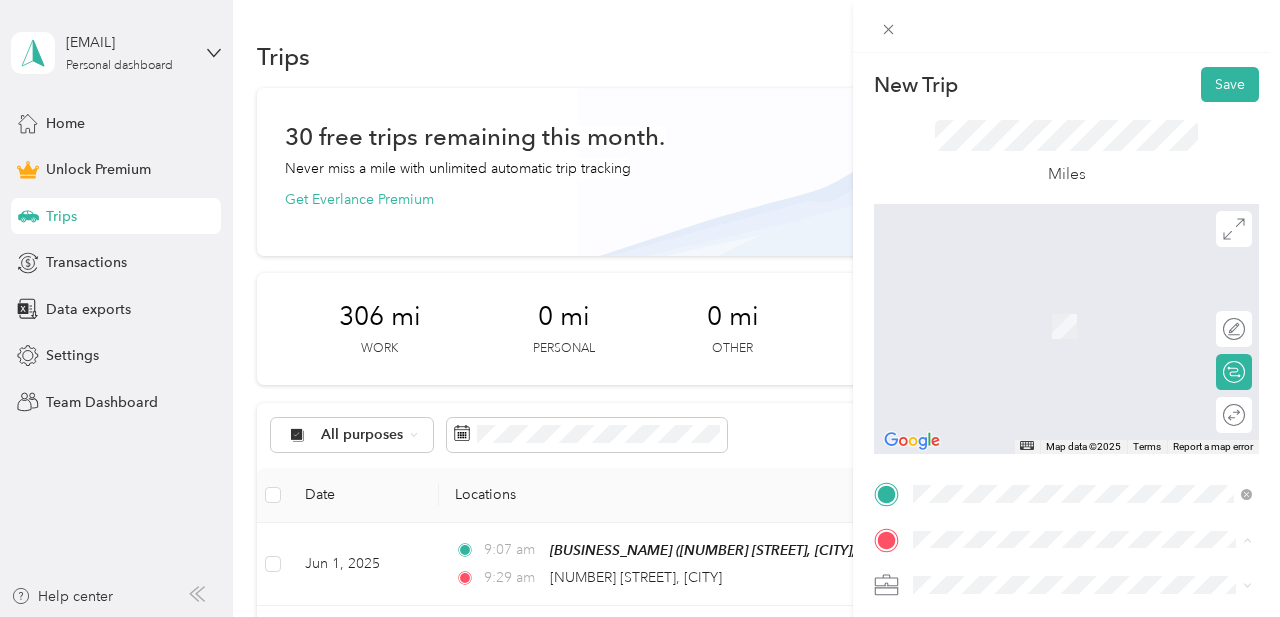 click on "[NUMBER] [STREET], [CITY], [STATE], [COUNTRY] , [POSTAL_CODE], [CITY], [STATE]" at bounding box center (1073, 346) 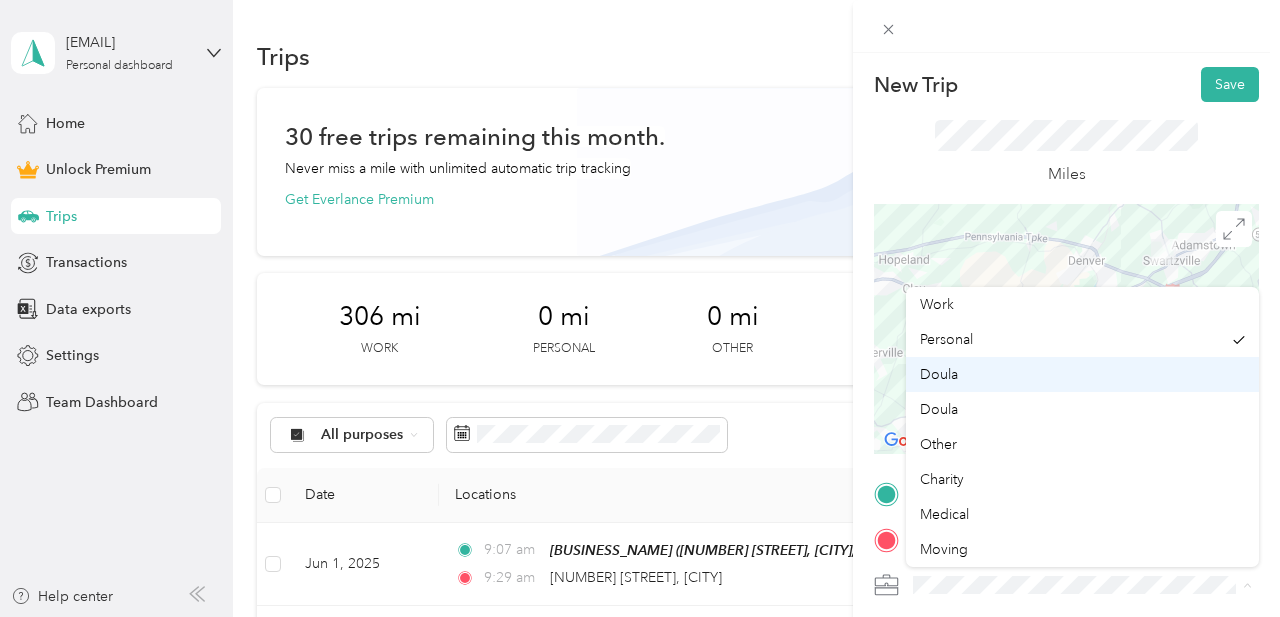 click on "Doula" at bounding box center [939, 374] 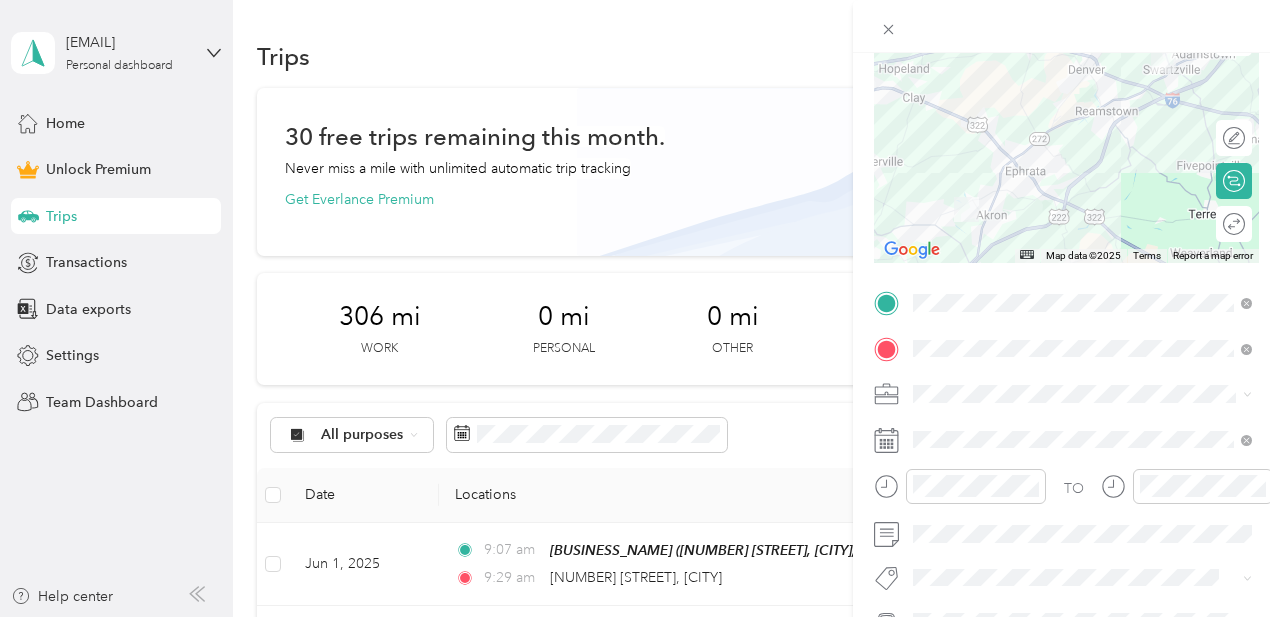 scroll, scrollTop: 204, scrollLeft: 0, axis: vertical 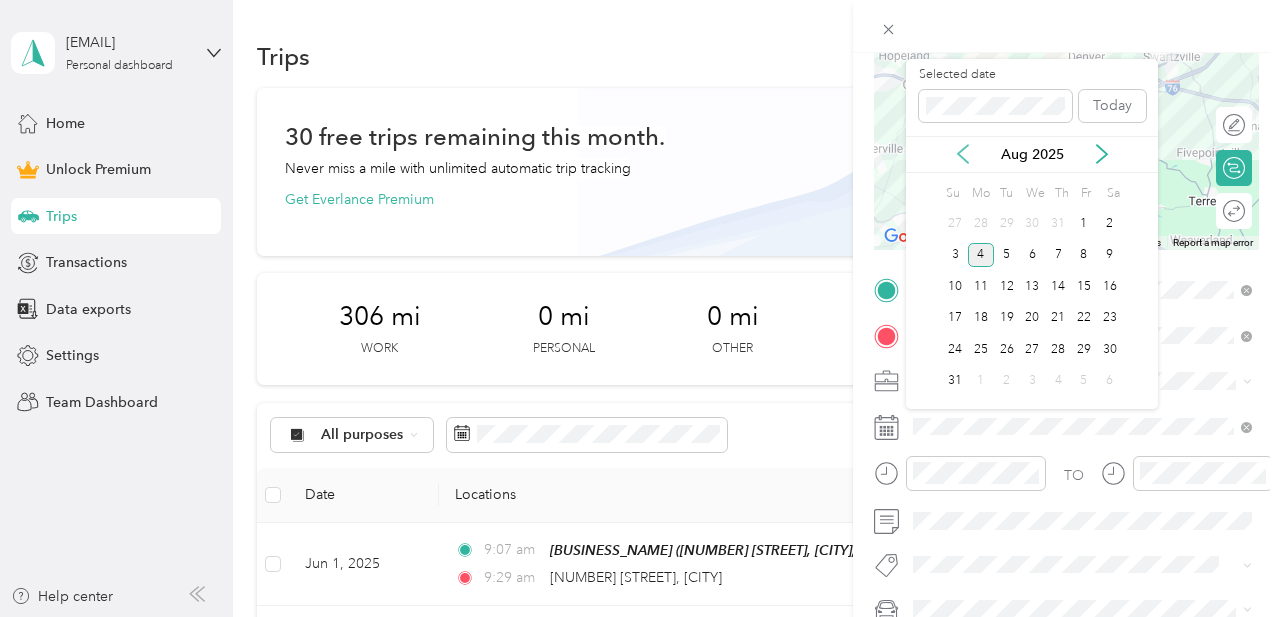 click 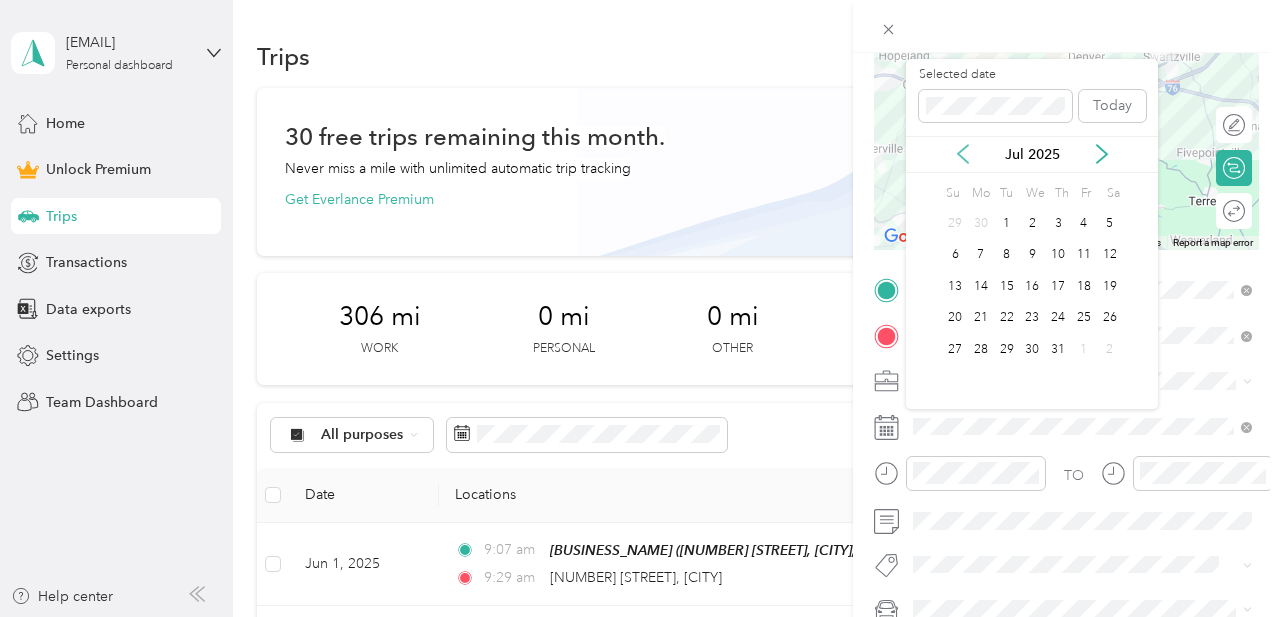 click 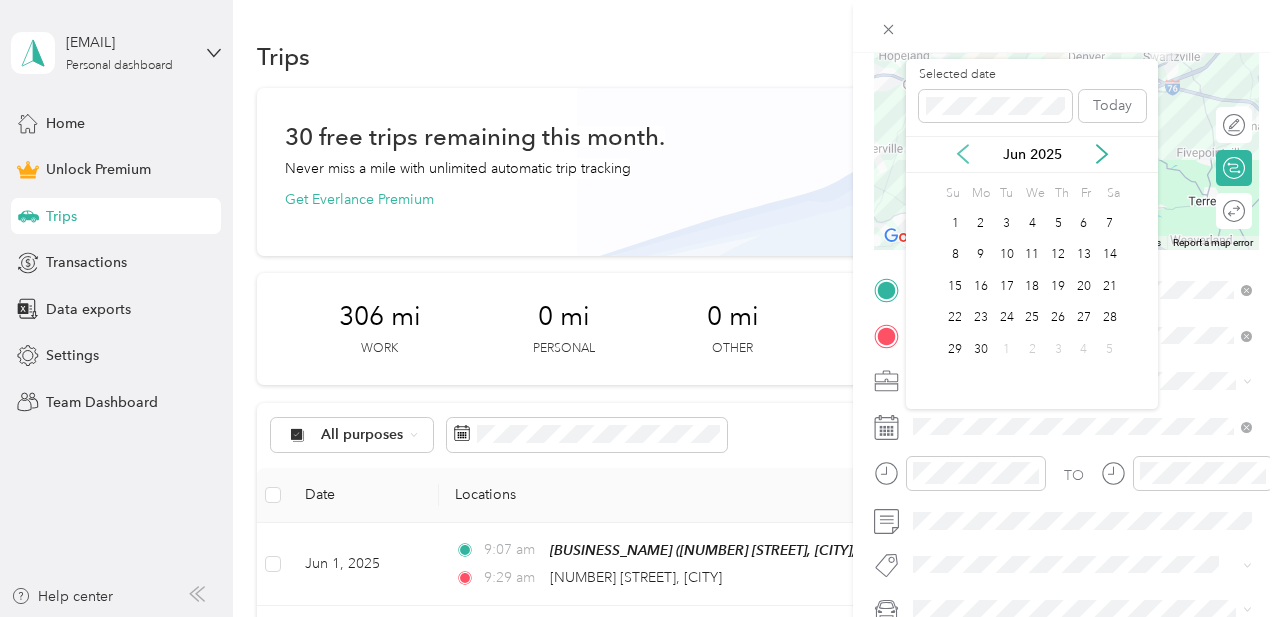 click 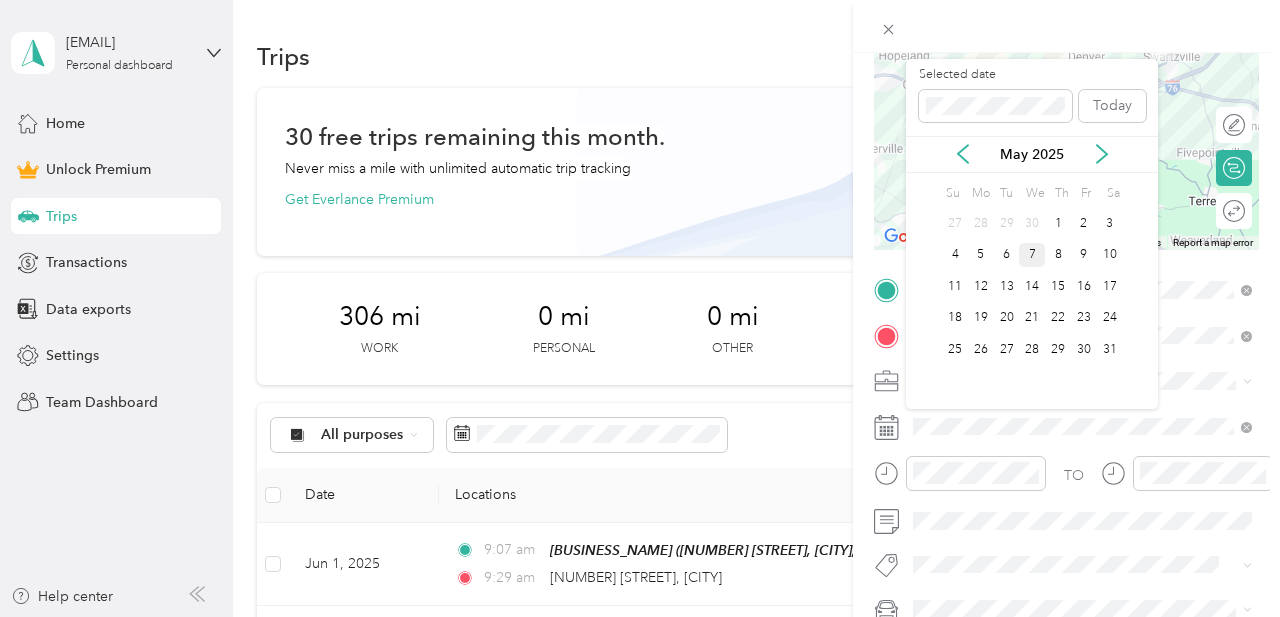 click on "7" at bounding box center (1032, 255) 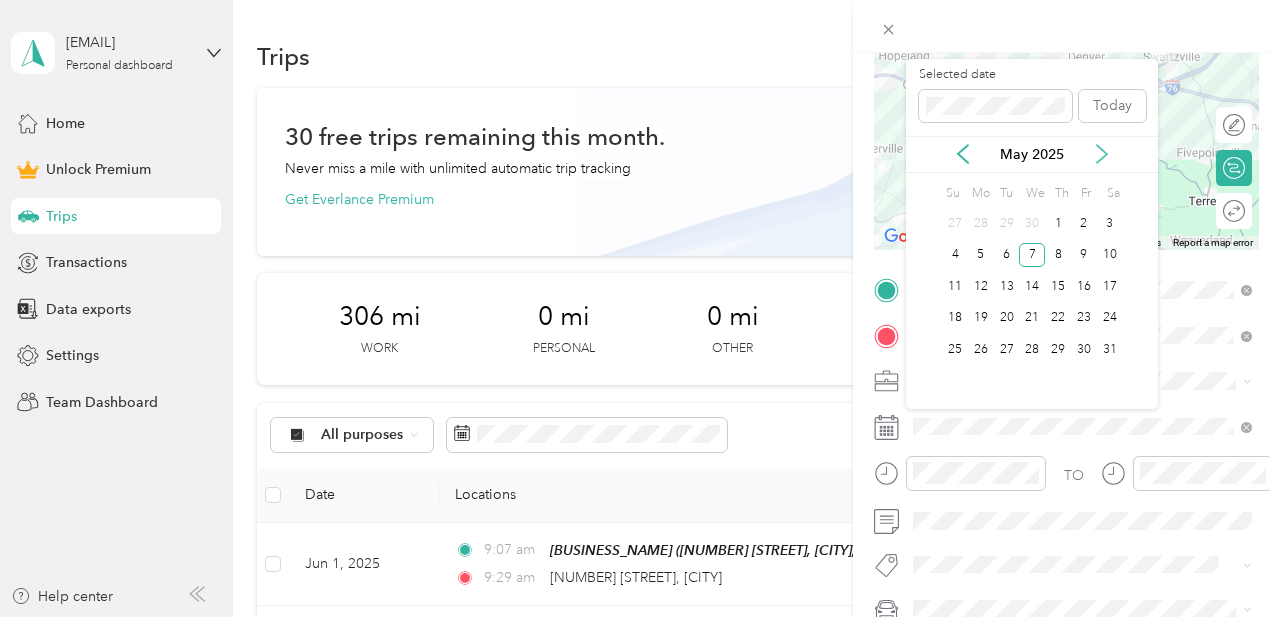 click 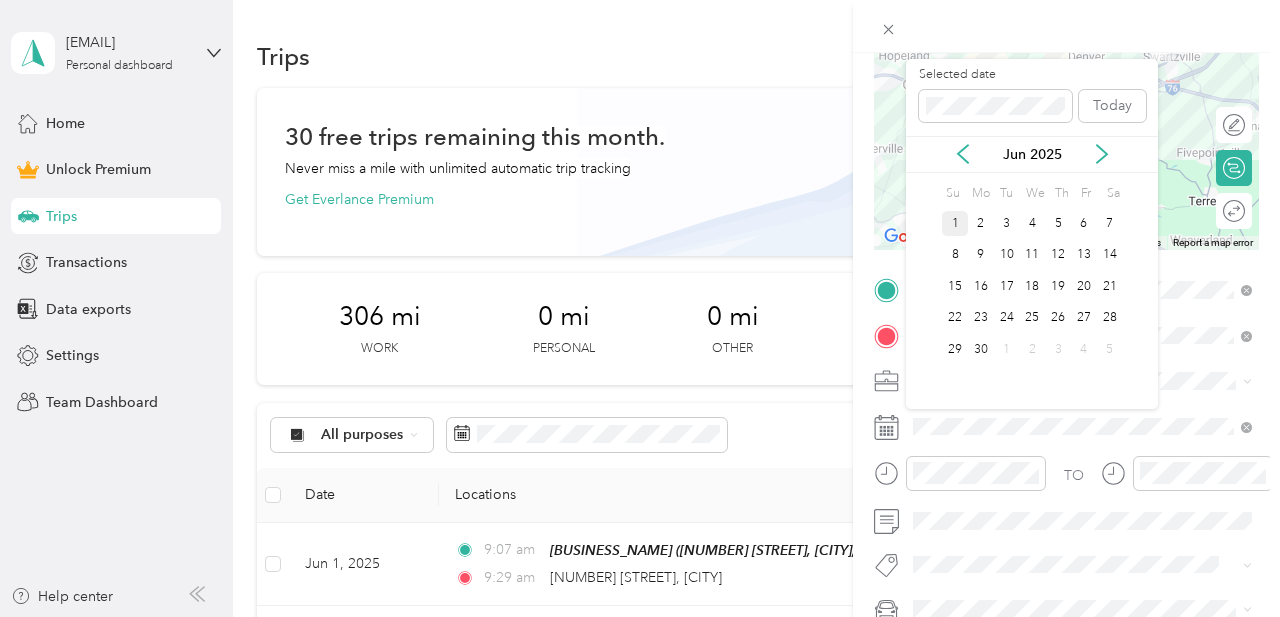 click on "1" at bounding box center (955, 223) 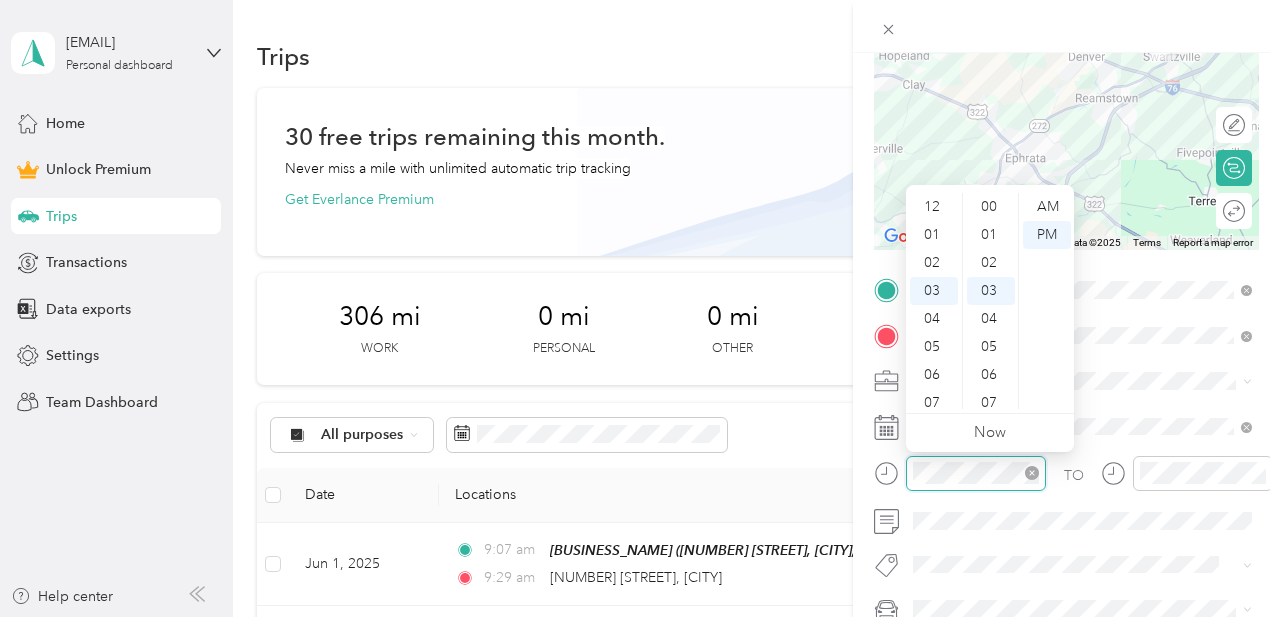 scroll, scrollTop: 84, scrollLeft: 0, axis: vertical 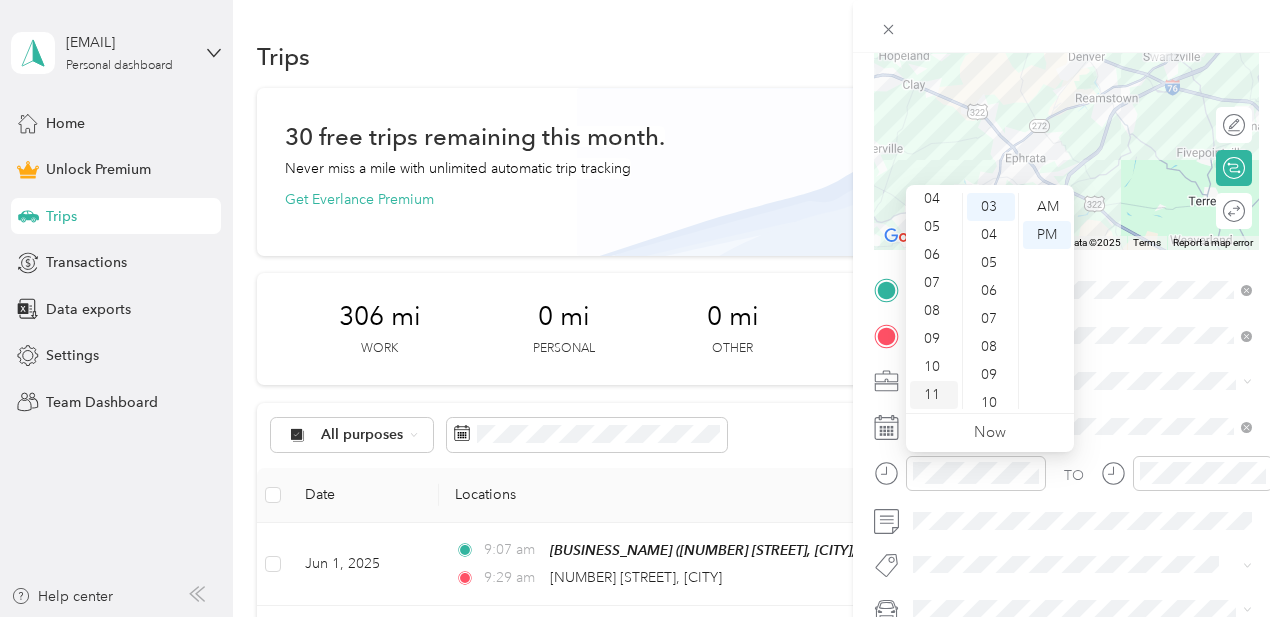 click on "11" at bounding box center [934, 395] 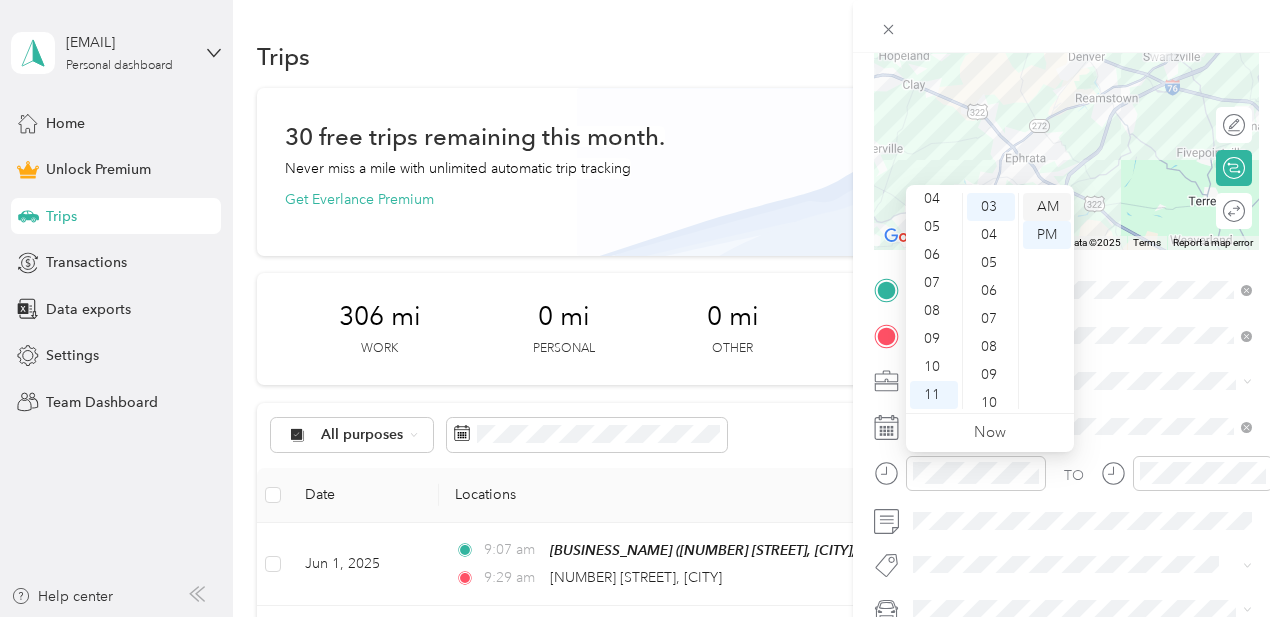click on "AM" at bounding box center (1047, 207) 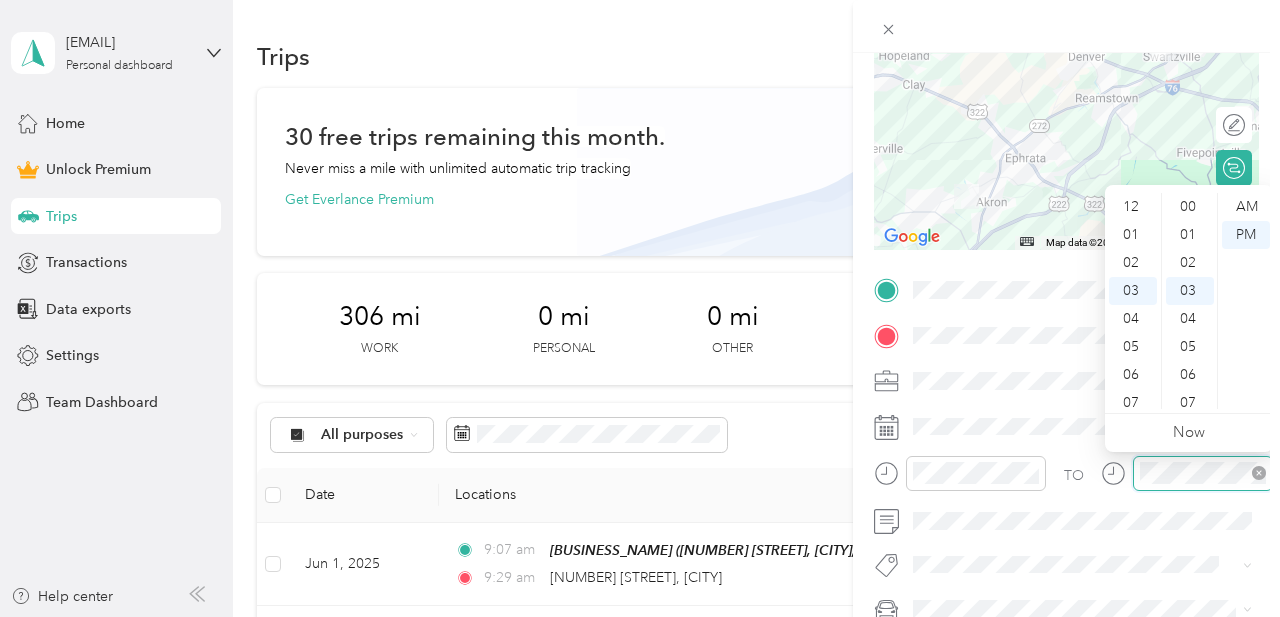 scroll, scrollTop: 84, scrollLeft: 0, axis: vertical 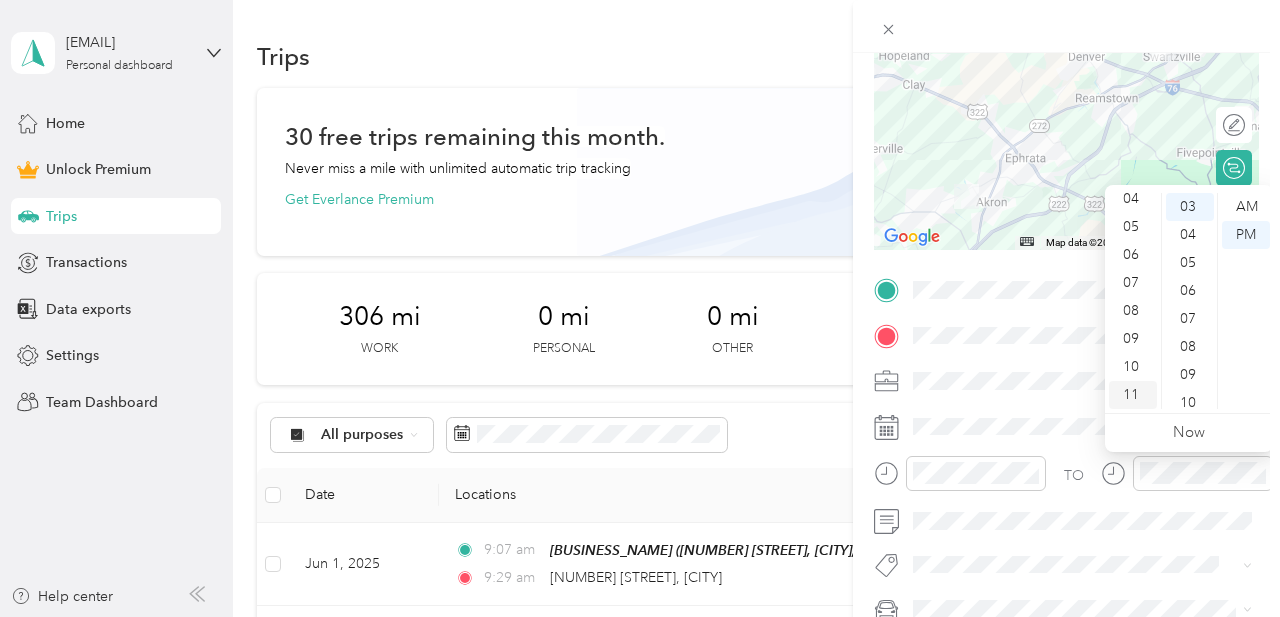 click on "11" at bounding box center [1133, 395] 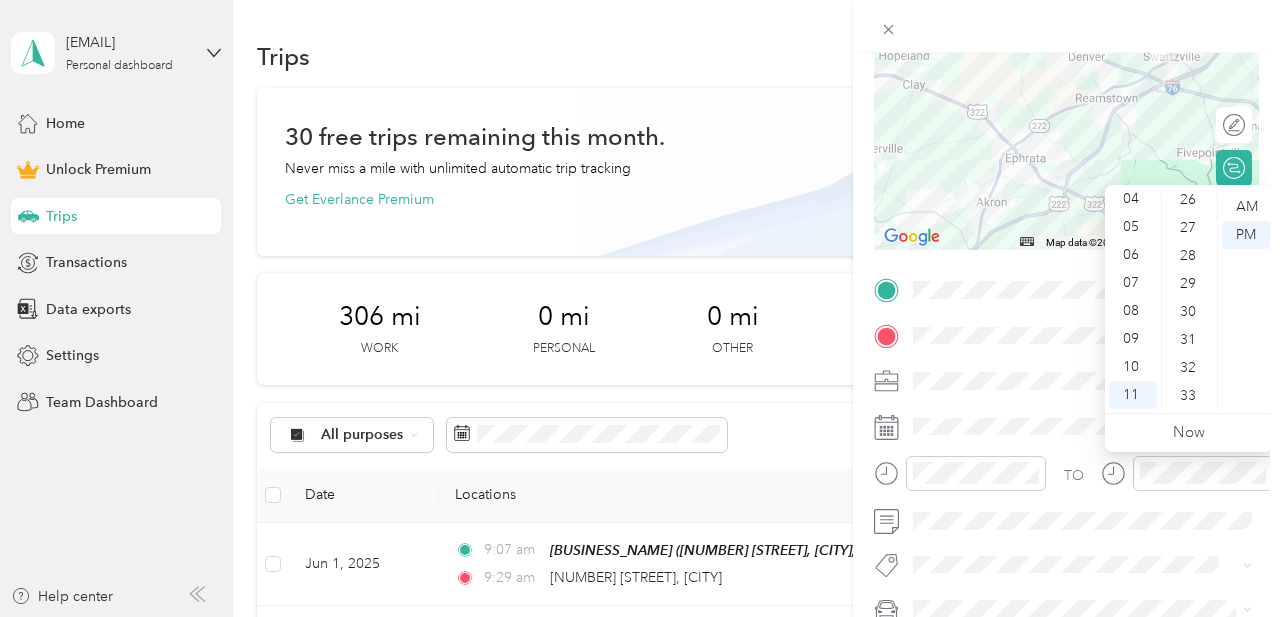 scroll, scrollTop: 716, scrollLeft: 0, axis: vertical 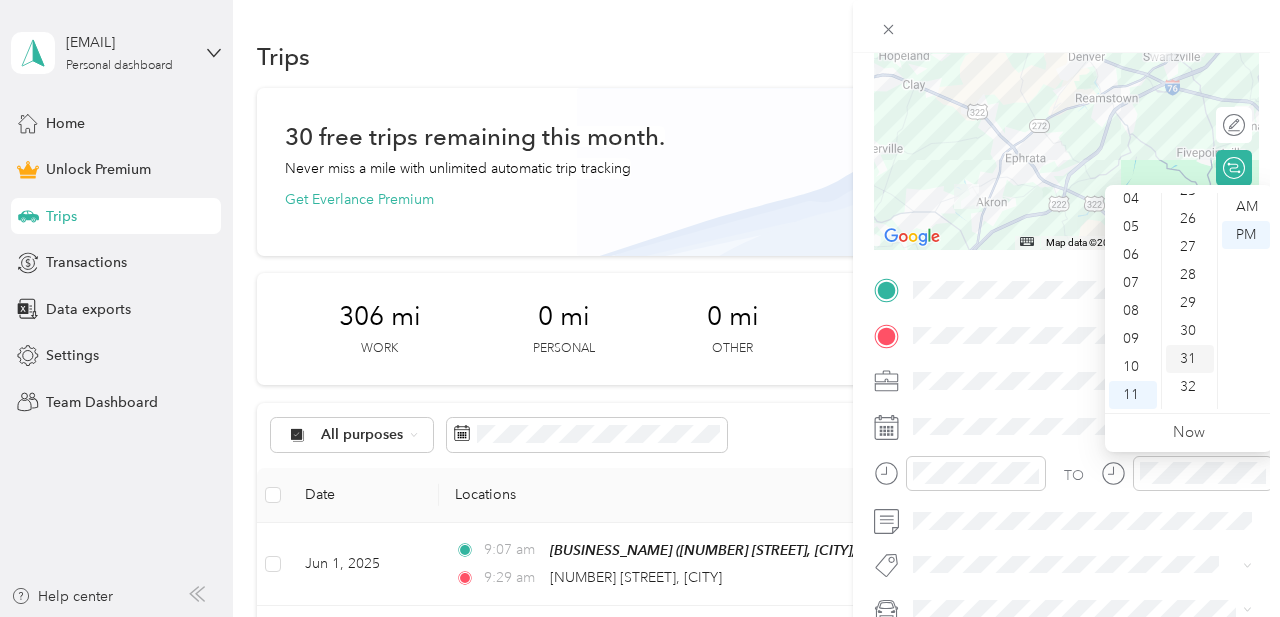 click on "31" at bounding box center [1190, 359] 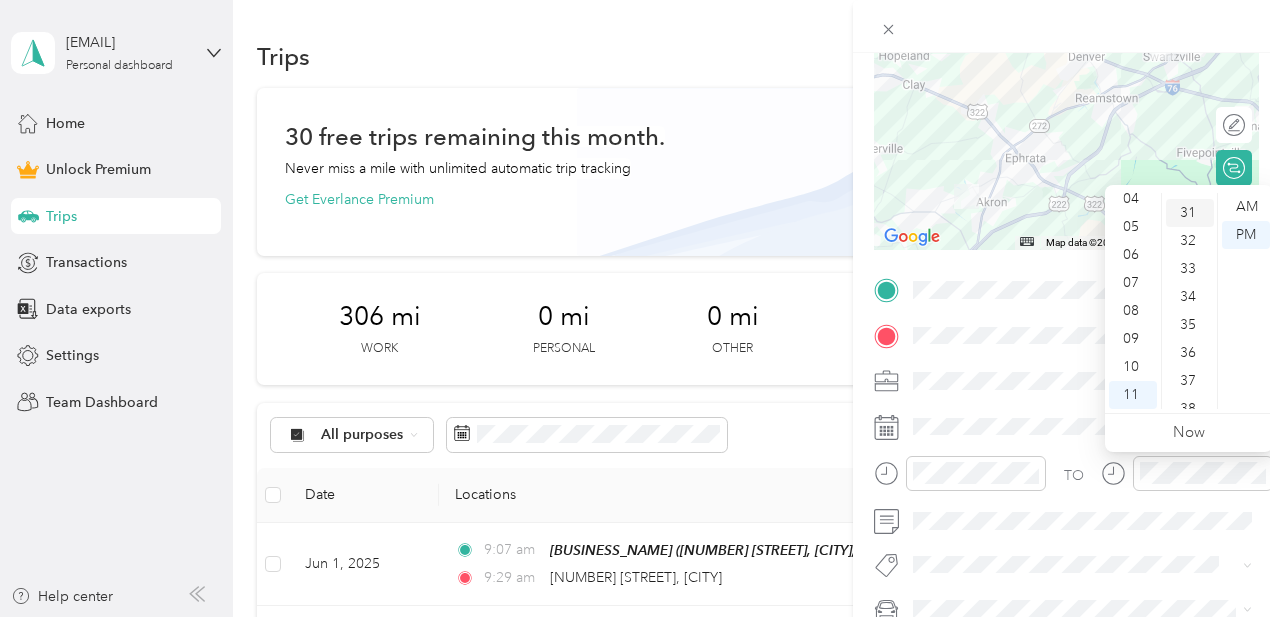 scroll, scrollTop: 868, scrollLeft: 0, axis: vertical 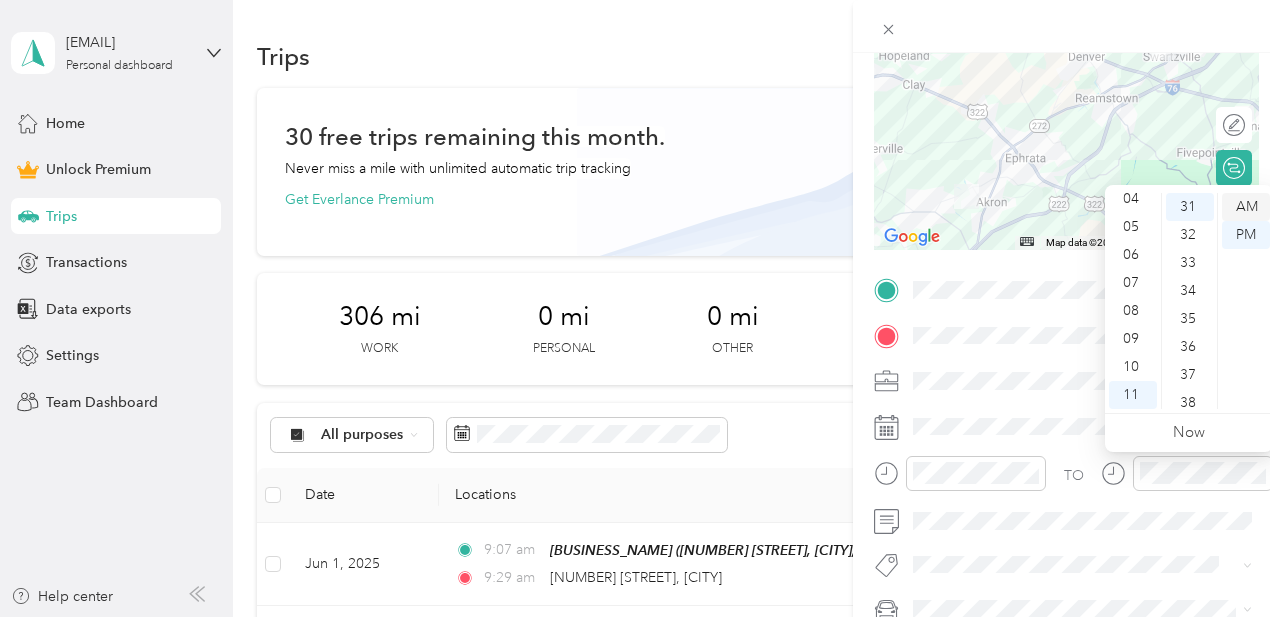 click on "AM" at bounding box center [1246, 207] 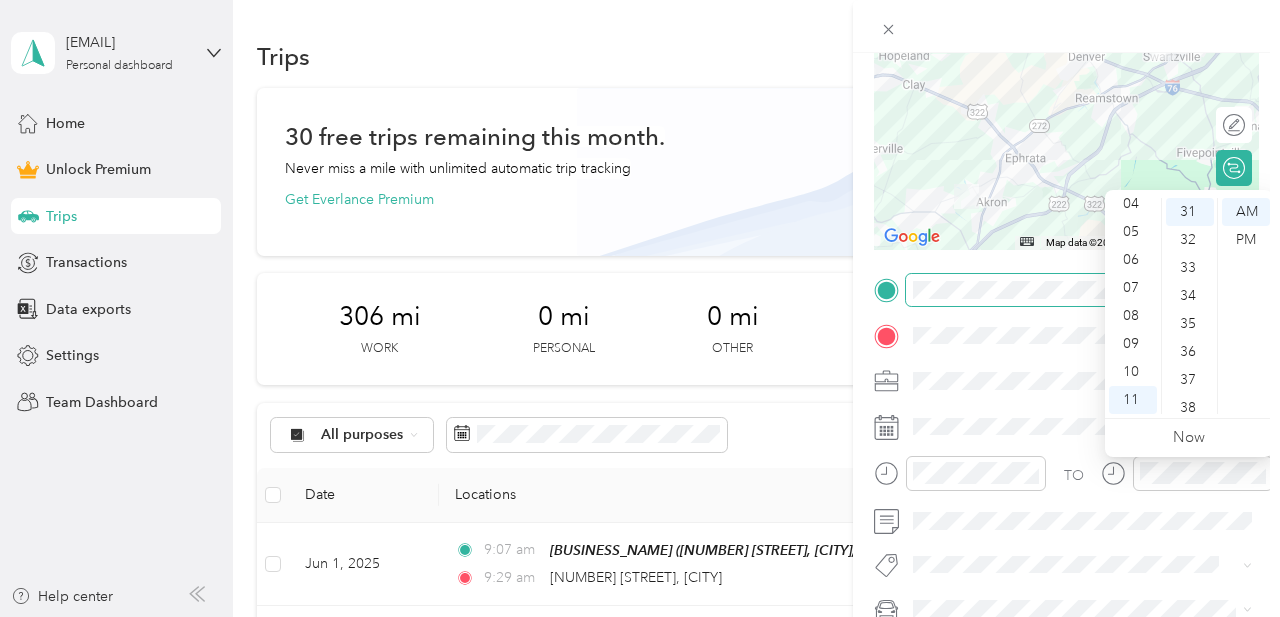 scroll, scrollTop: 0, scrollLeft: 0, axis: both 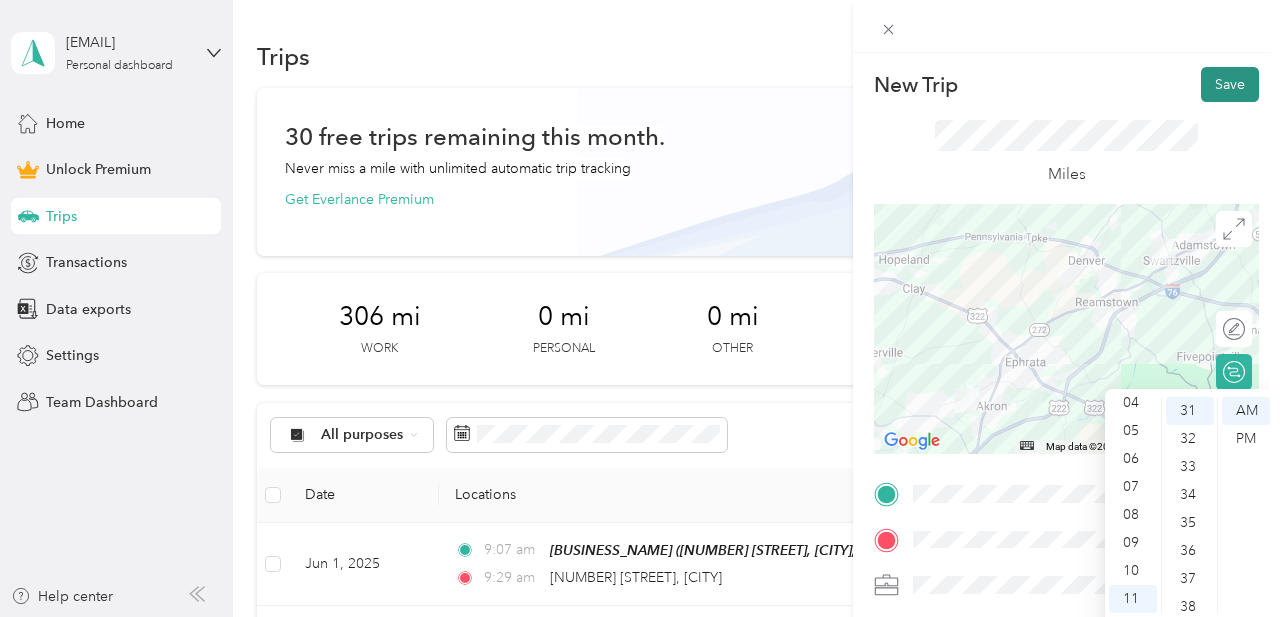 click on "Save" at bounding box center (1230, 84) 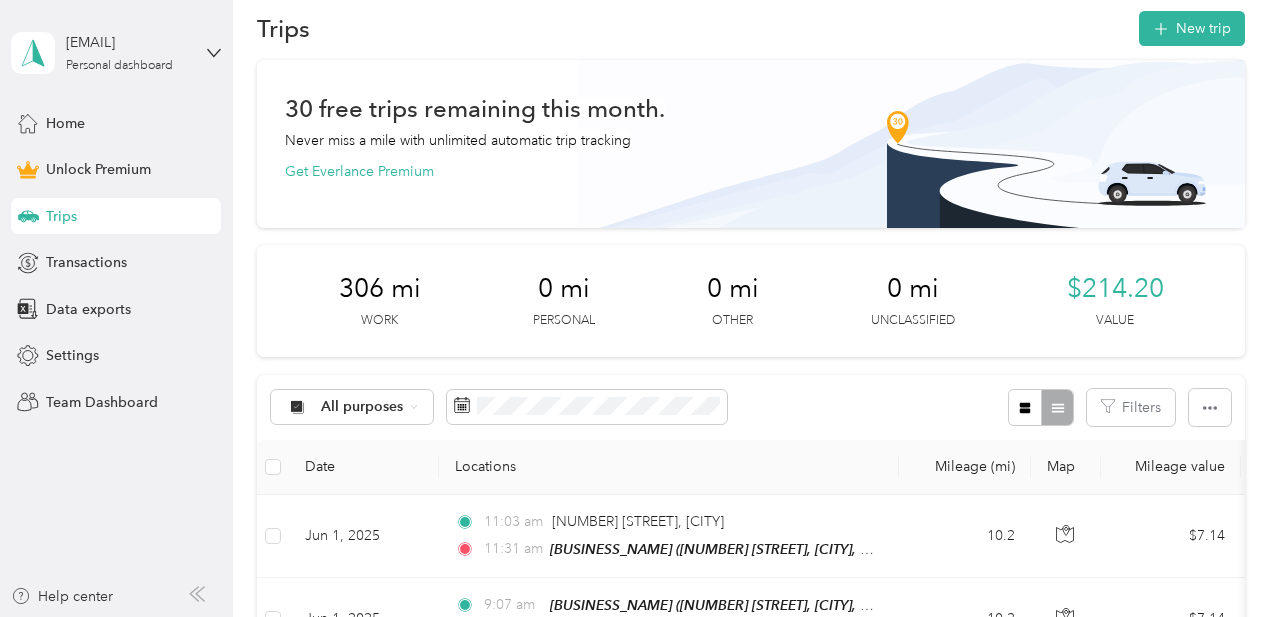 scroll, scrollTop: 0, scrollLeft: 0, axis: both 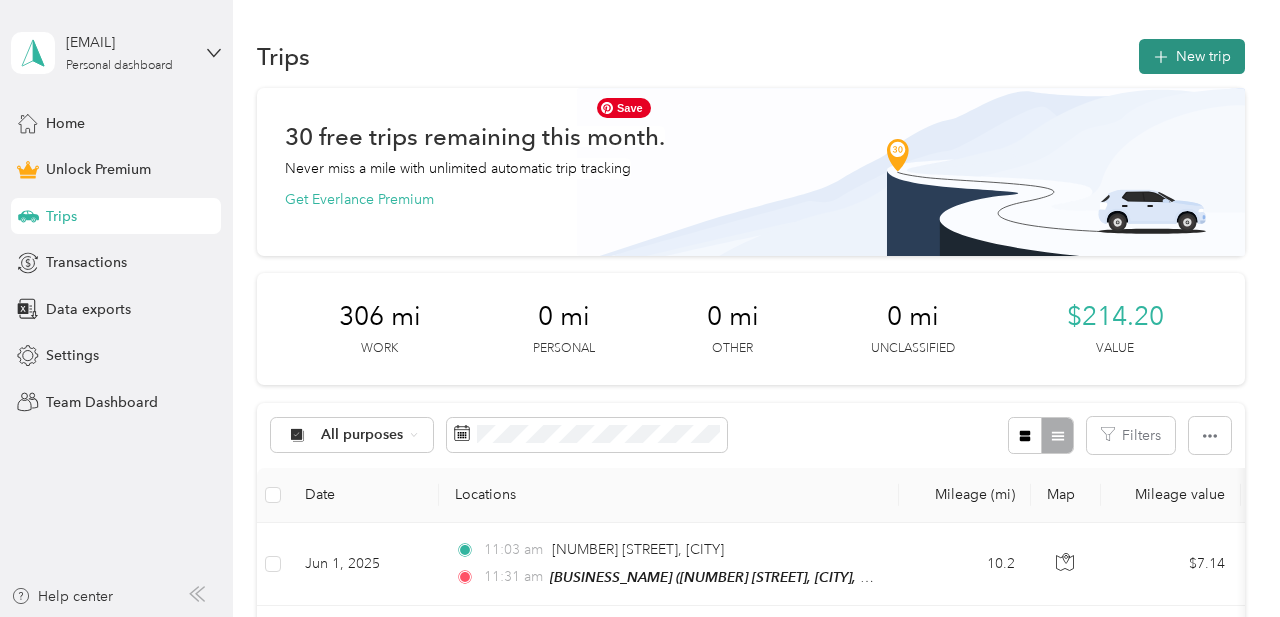 click on "New trip" at bounding box center (1192, 56) 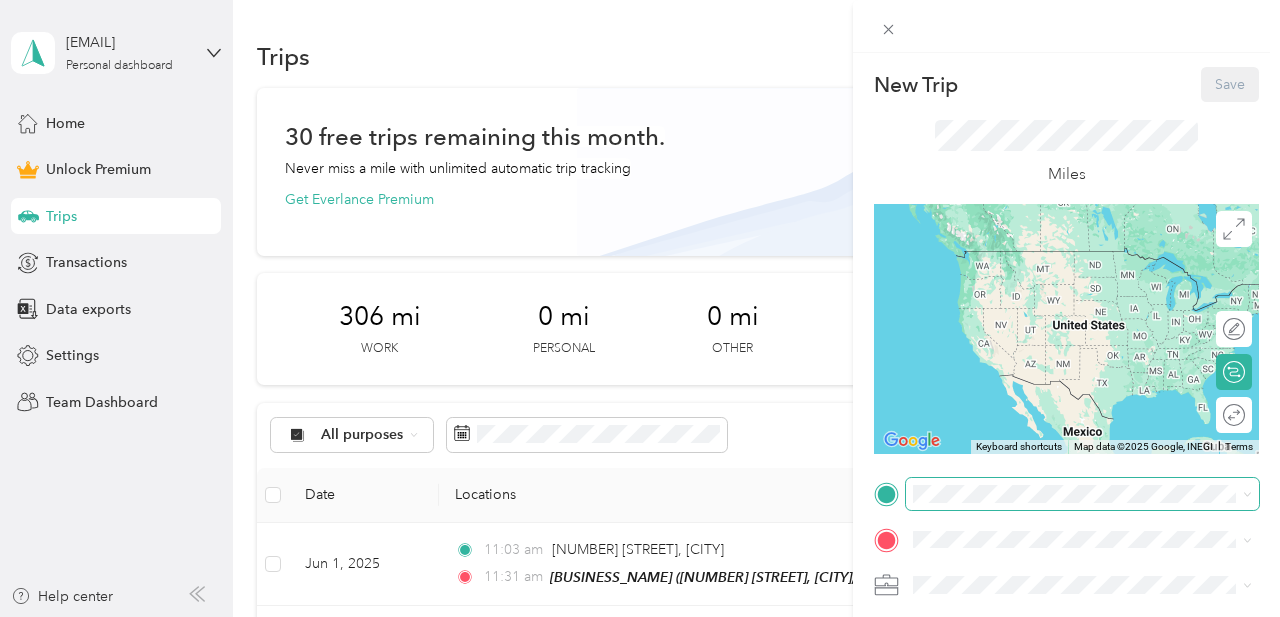 click at bounding box center [1082, 494] 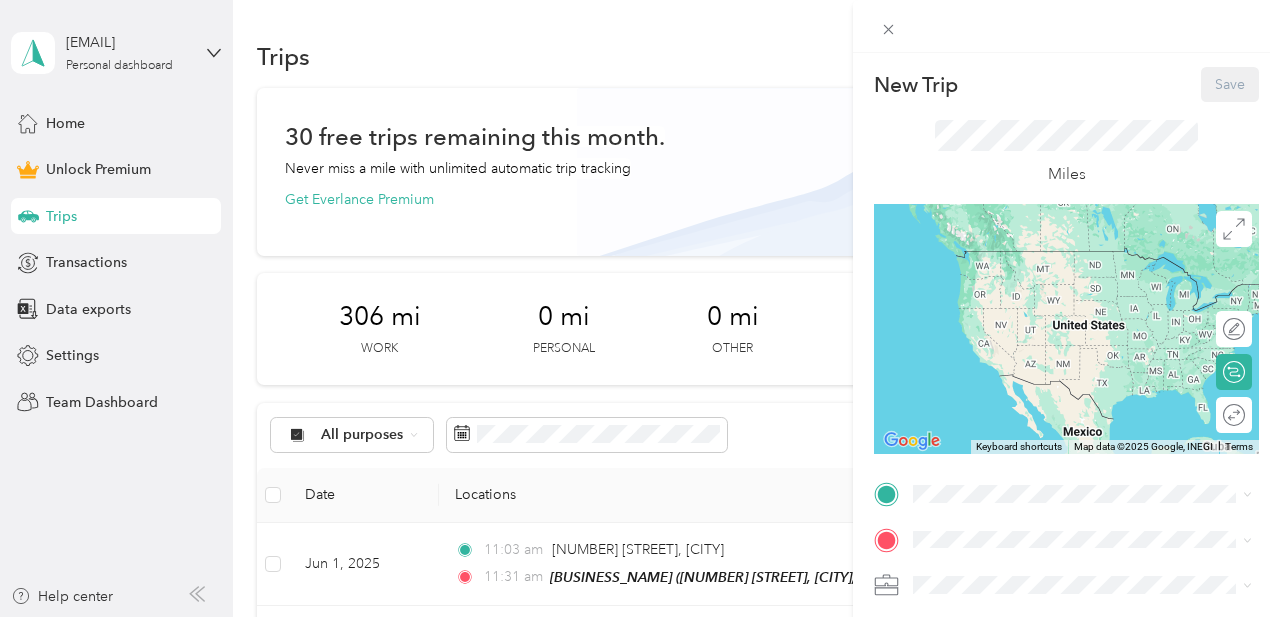 click on "TO Add photo" at bounding box center (1066, 697) 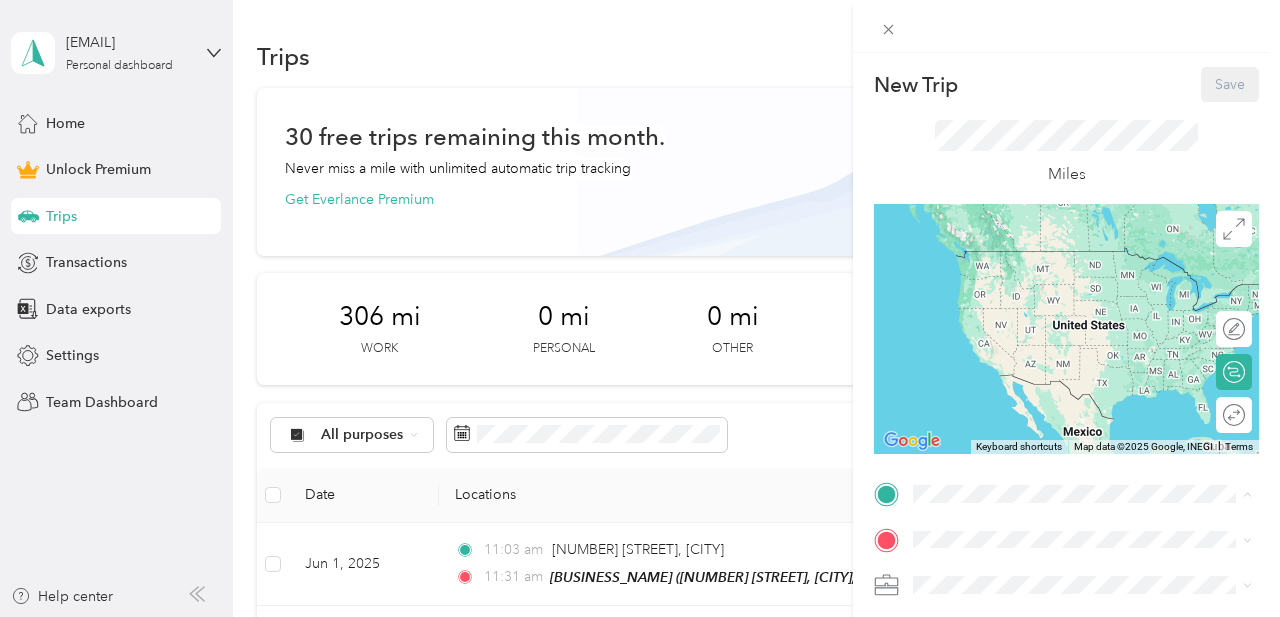 click on "[NUMBER] [STREET], [CITY], [STATE], [COUNTRY] , [POSTAL_CODE], [CITY], [STATE]" at bounding box center (1073, 301) 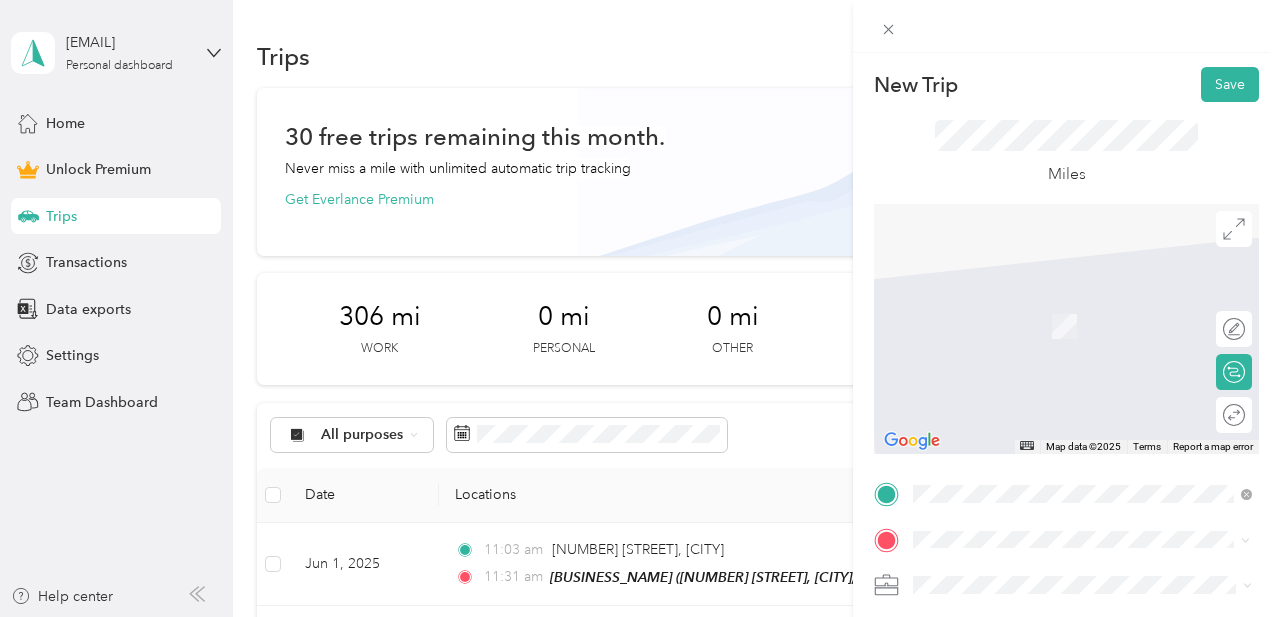 click on "[NUMBER] [STREET]
[CITY], [STATE] [POSTAL_CODE], [COUNTRY]" at bounding box center [1095, 308] 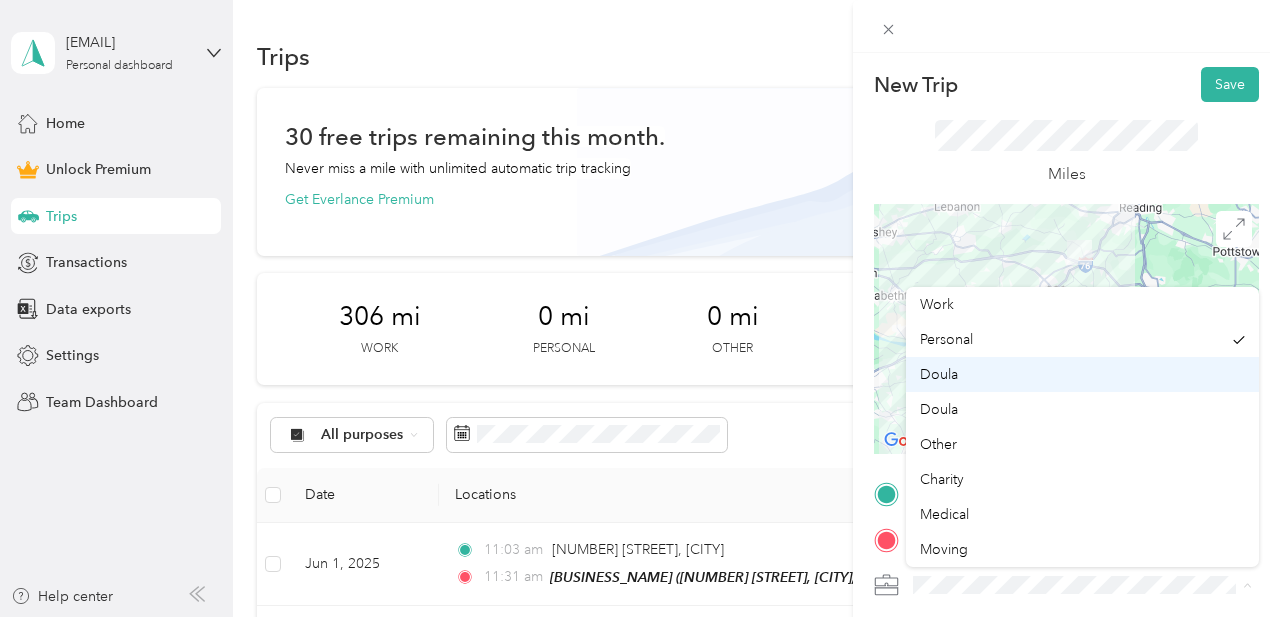 click on "Doula" at bounding box center (939, 374) 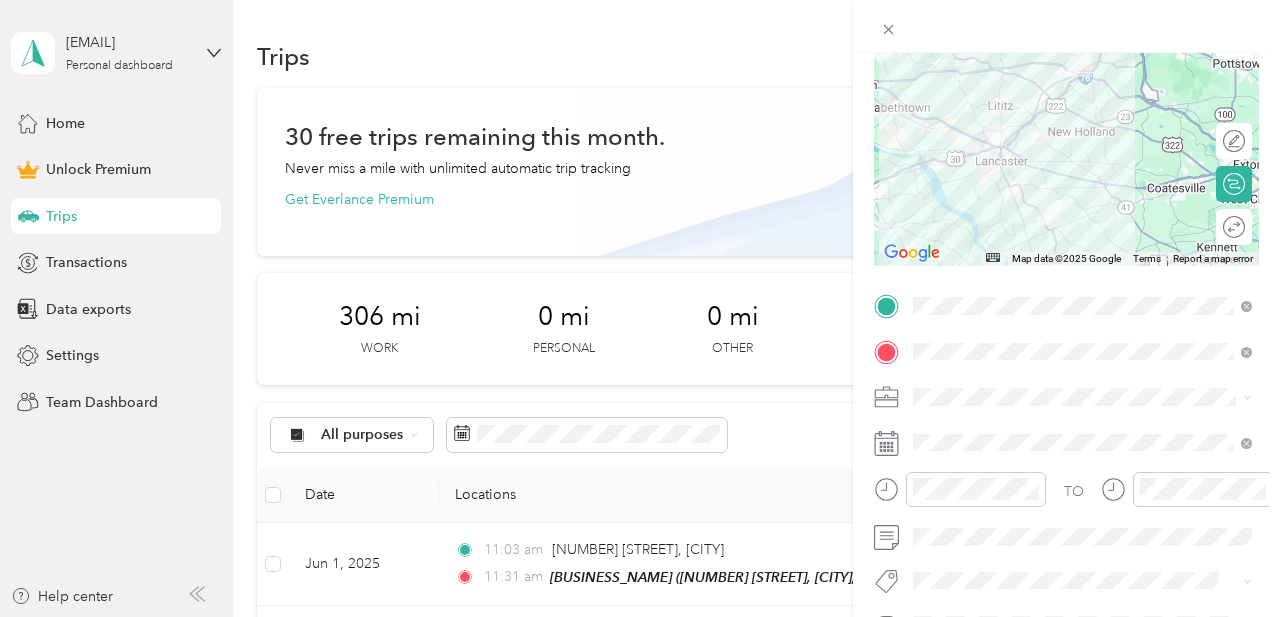 scroll, scrollTop: 186, scrollLeft: 0, axis: vertical 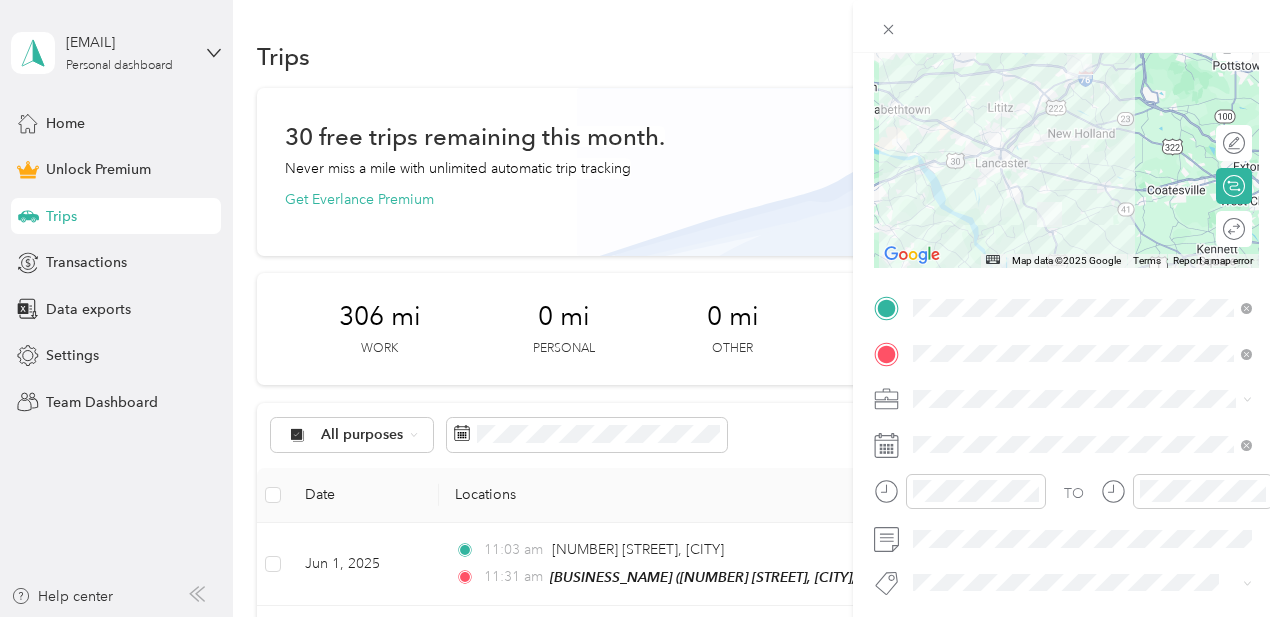 click at bounding box center [1066, 143] 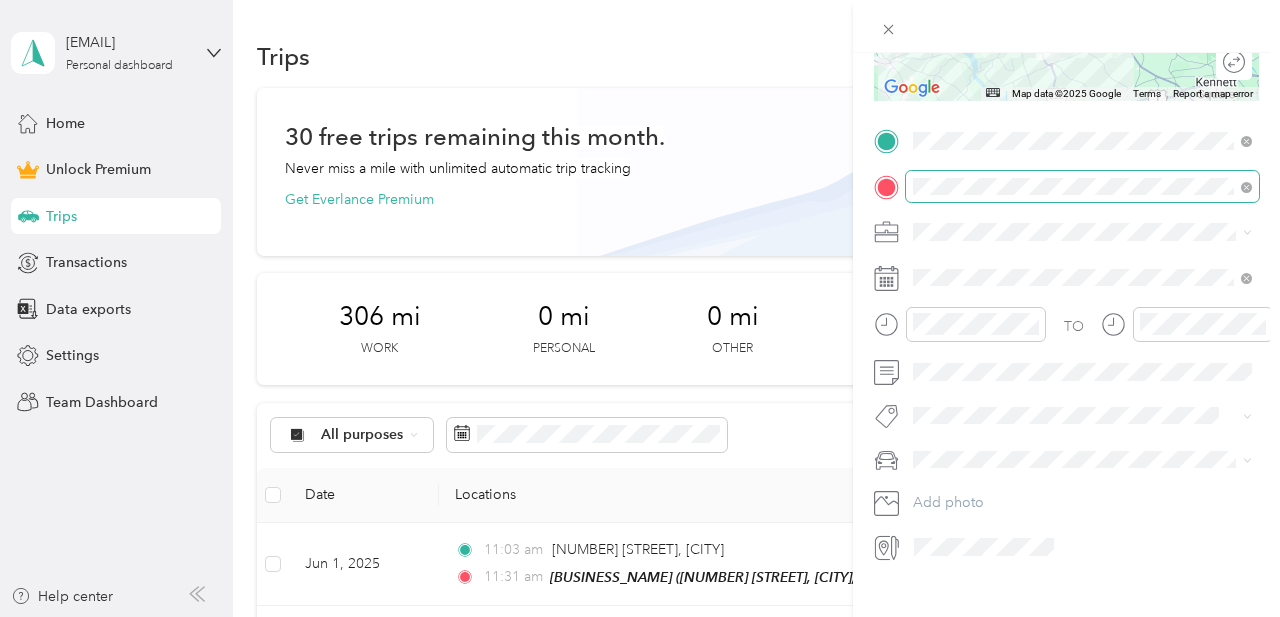 scroll, scrollTop: 360, scrollLeft: 0, axis: vertical 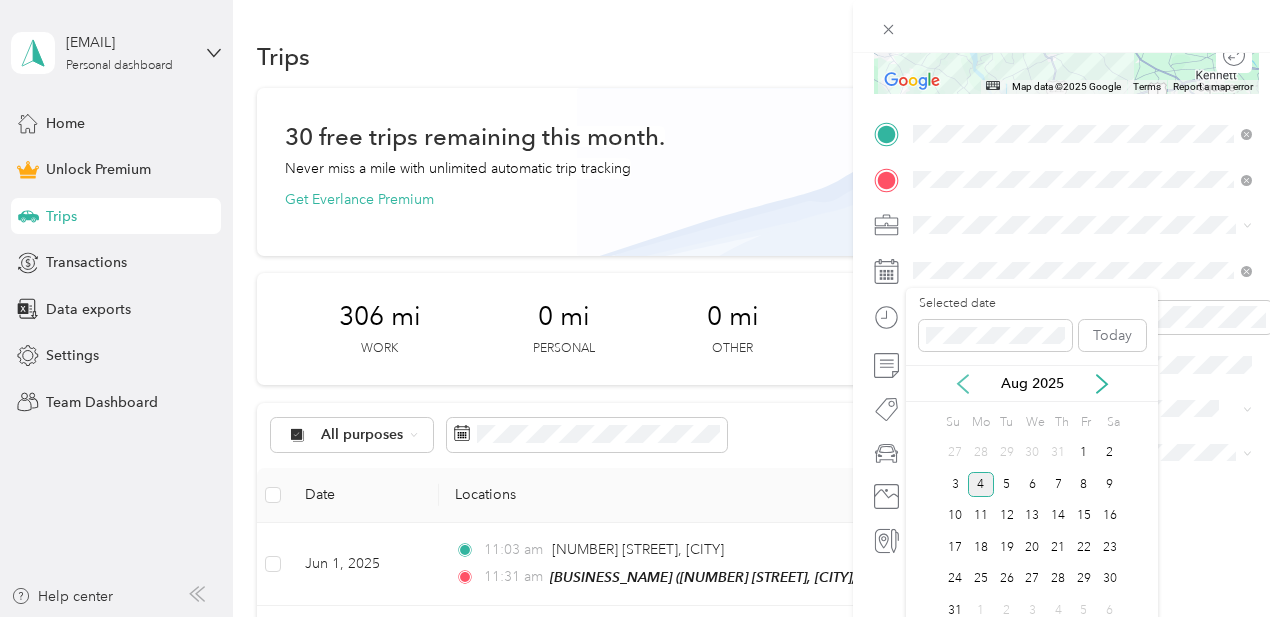 click 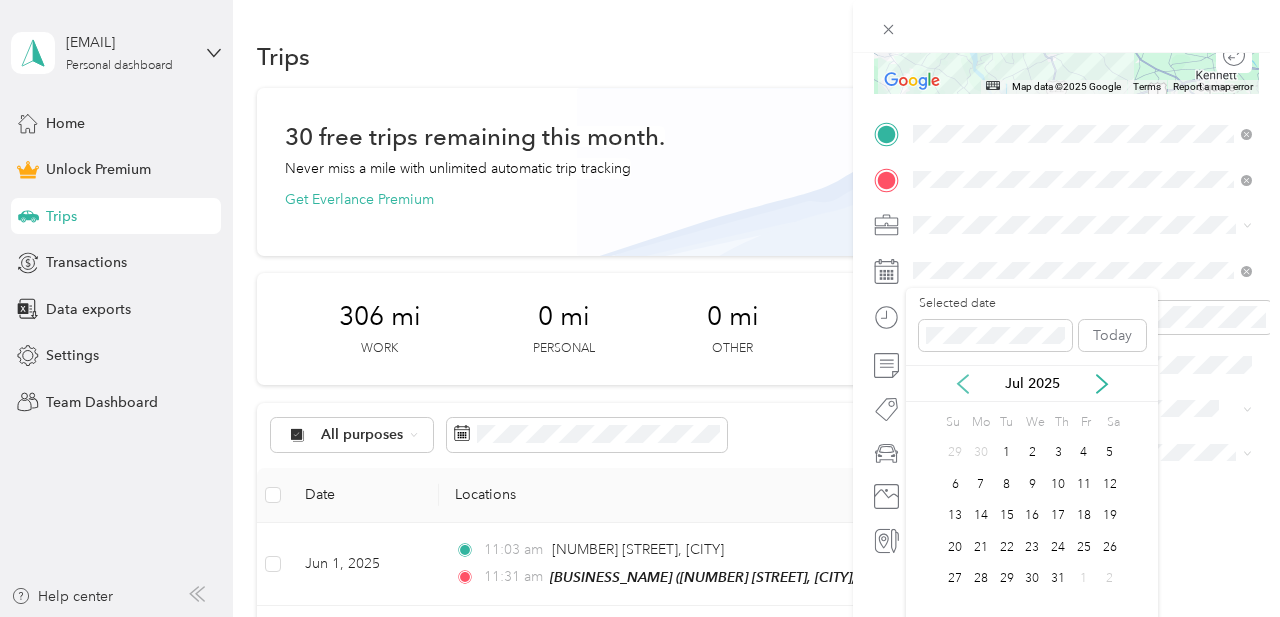 click 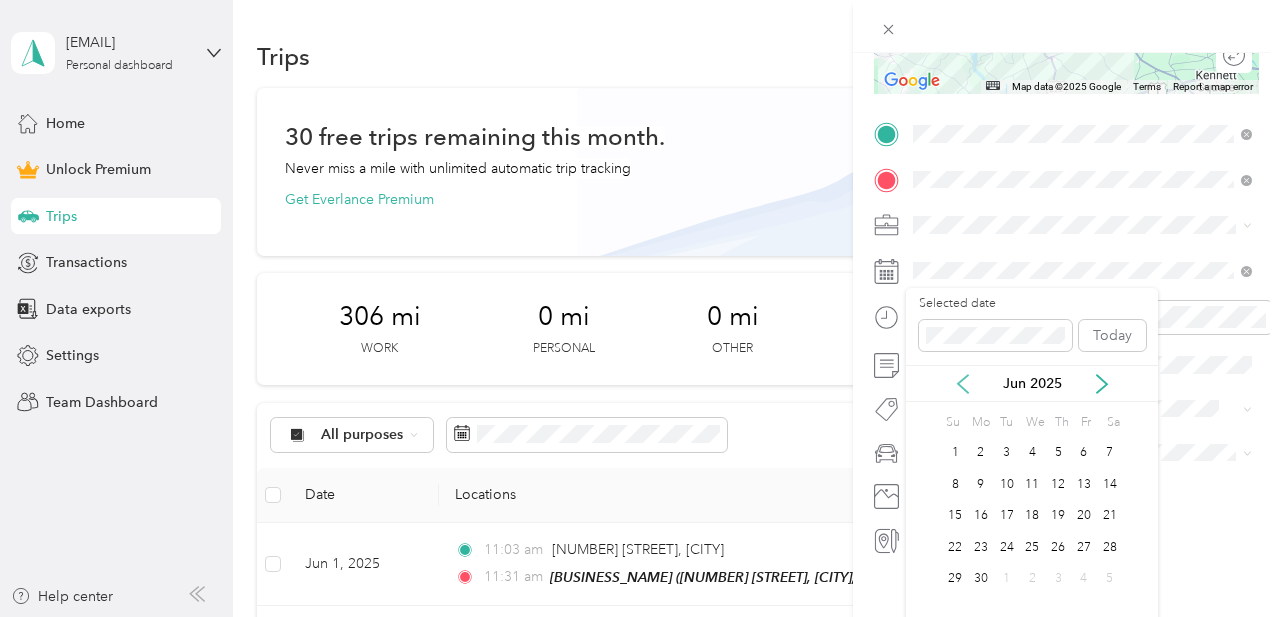 click 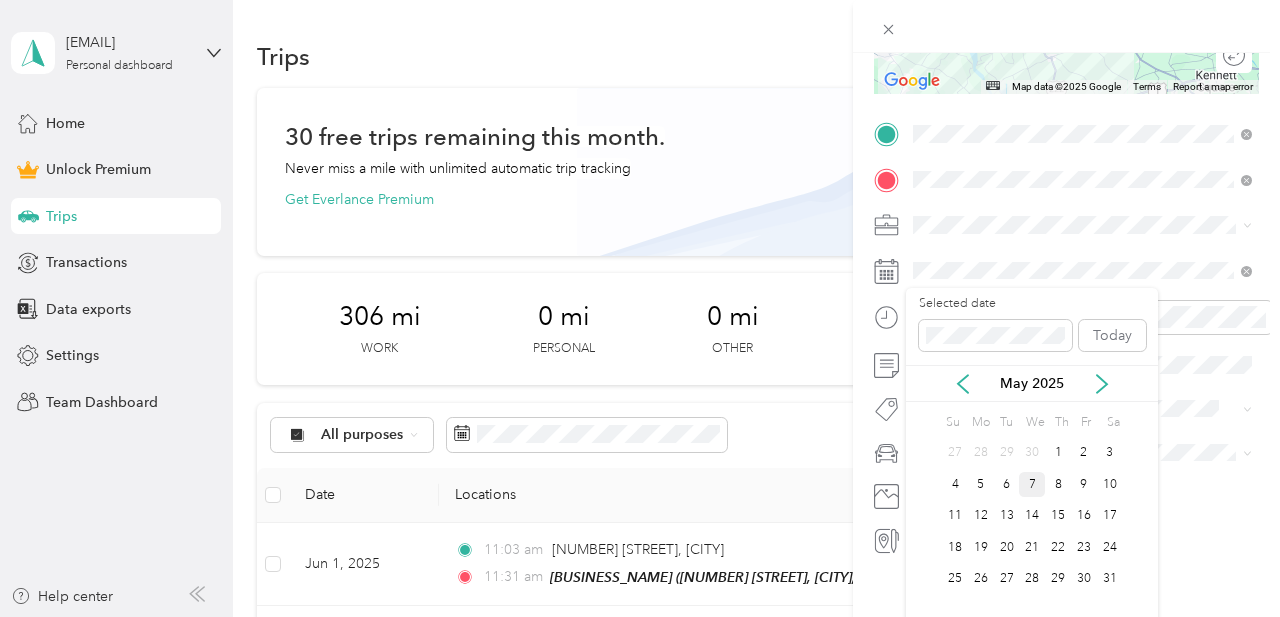 click on "7" at bounding box center (1032, 484) 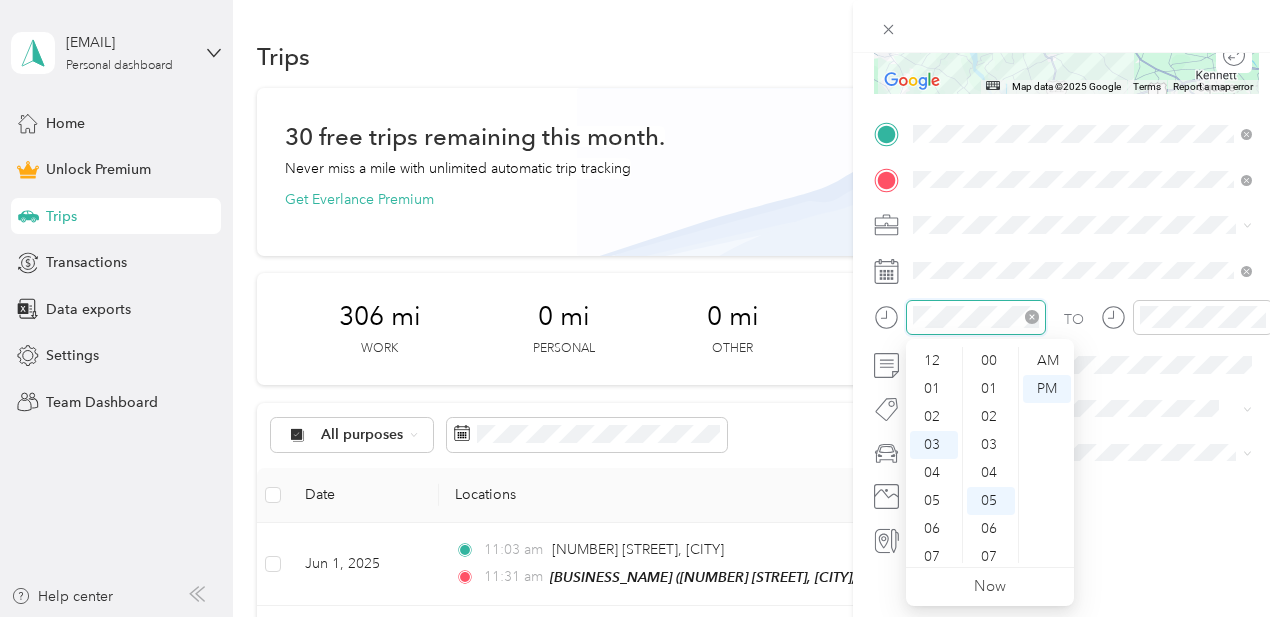 scroll, scrollTop: 84, scrollLeft: 0, axis: vertical 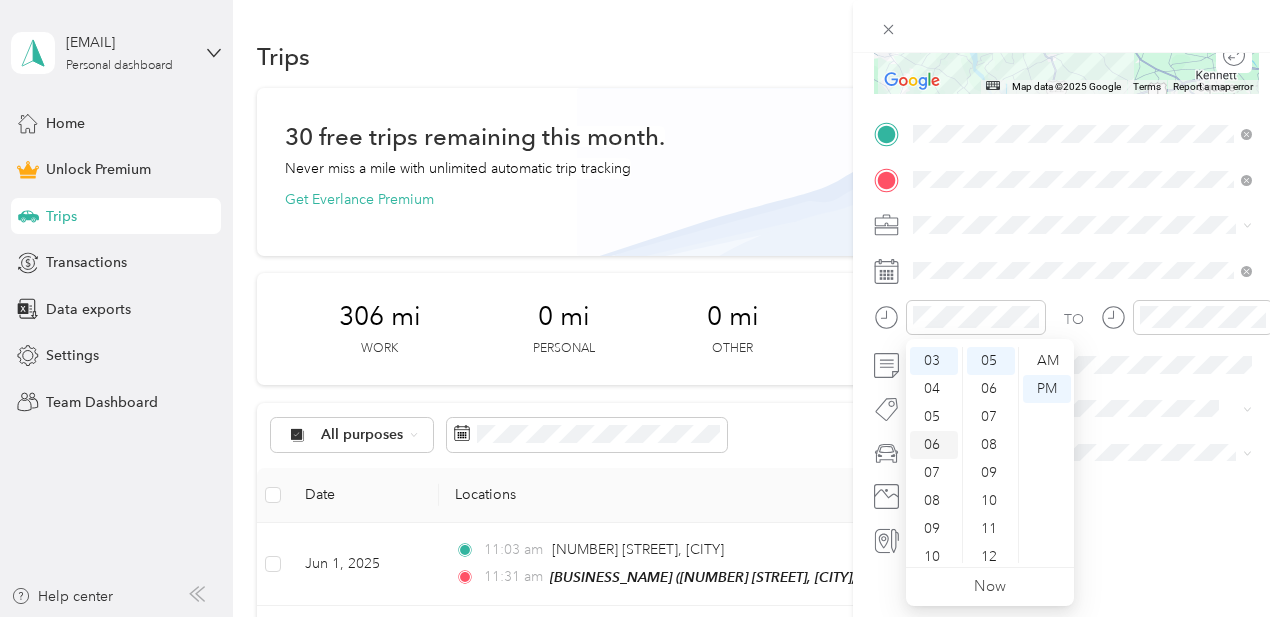 click on "06" at bounding box center [934, 445] 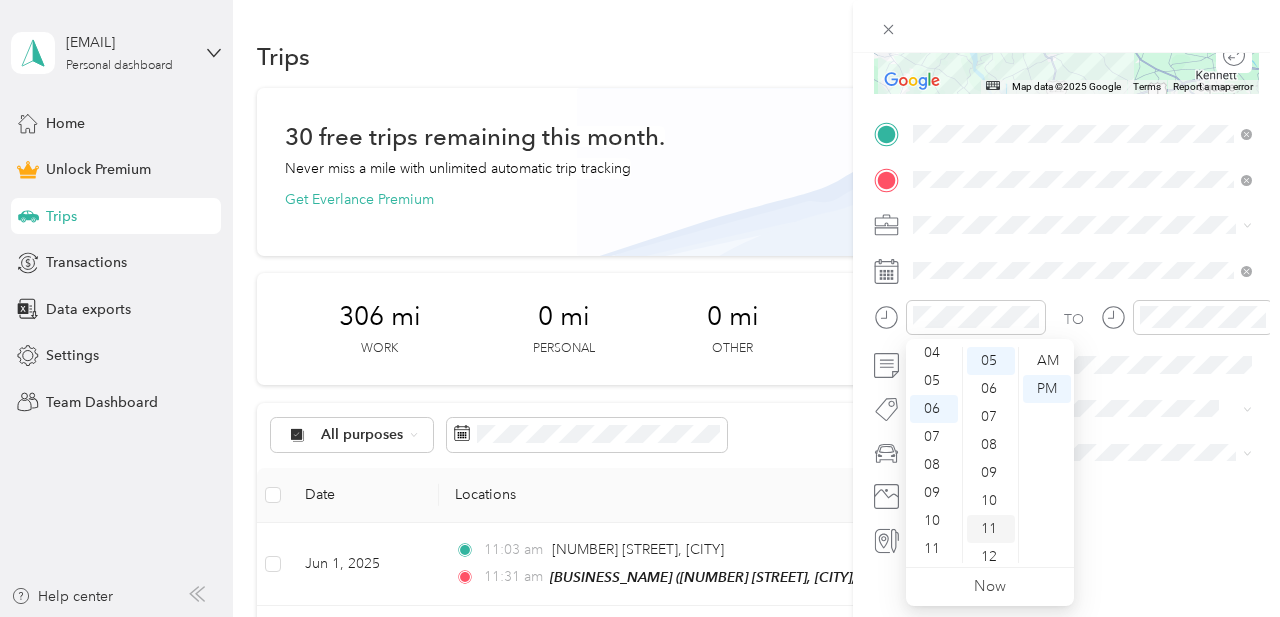 scroll, scrollTop: 163, scrollLeft: 0, axis: vertical 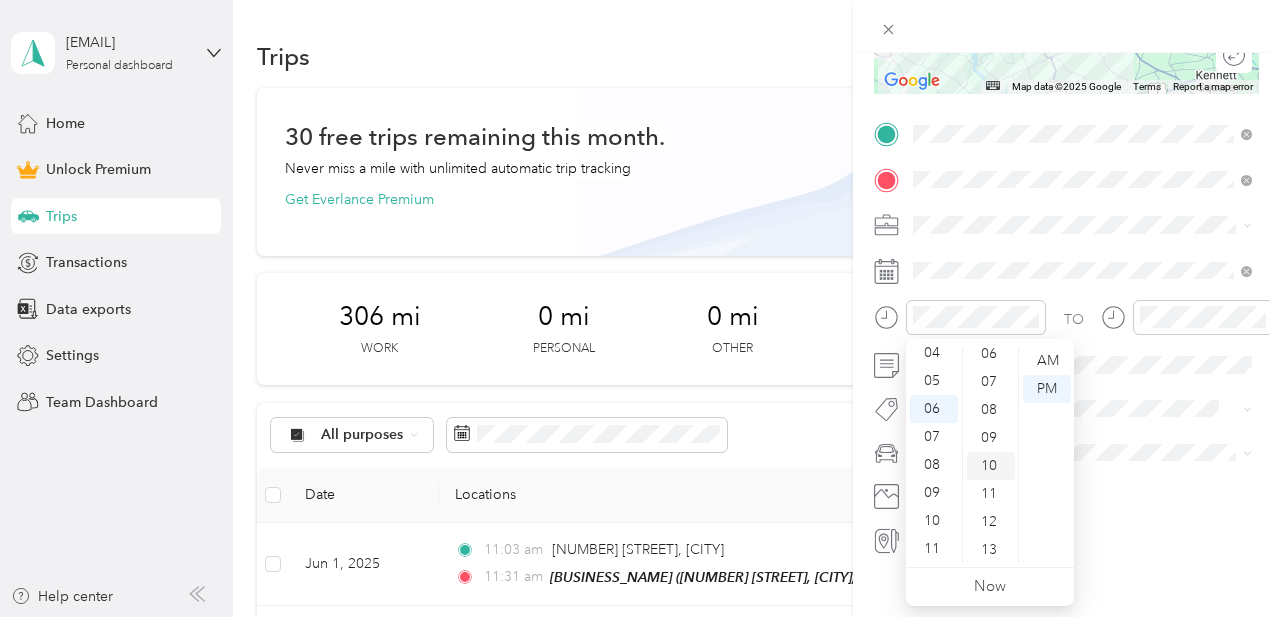 click on "10" at bounding box center (991, 466) 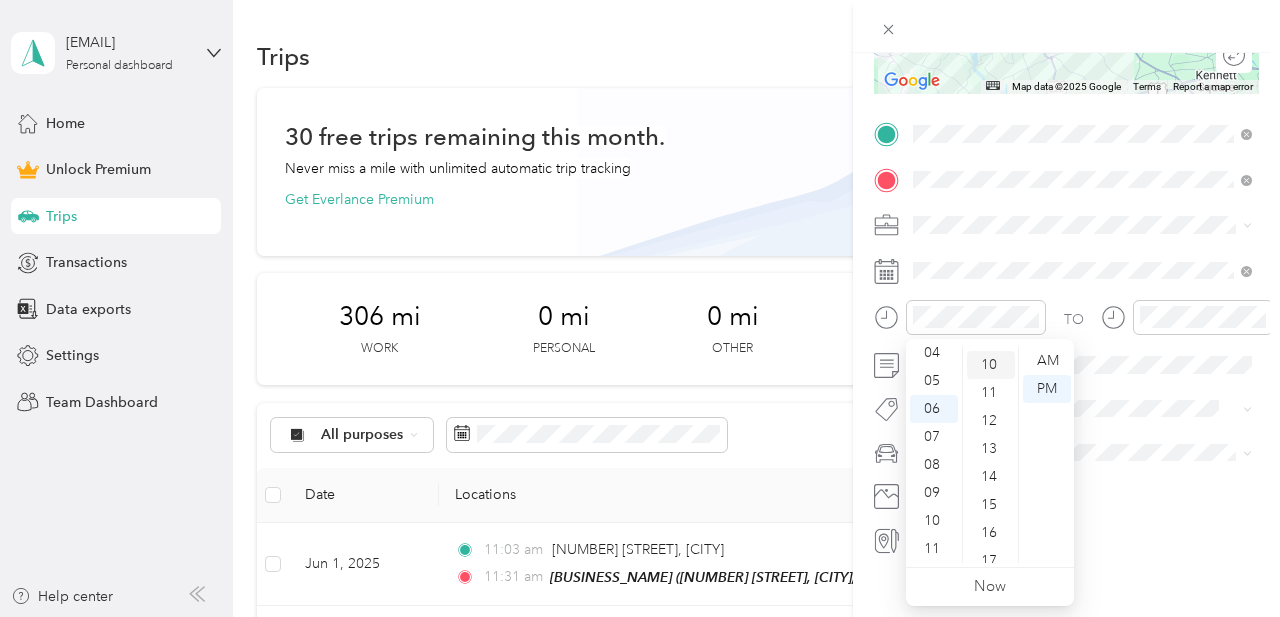 scroll, scrollTop: 280, scrollLeft: 0, axis: vertical 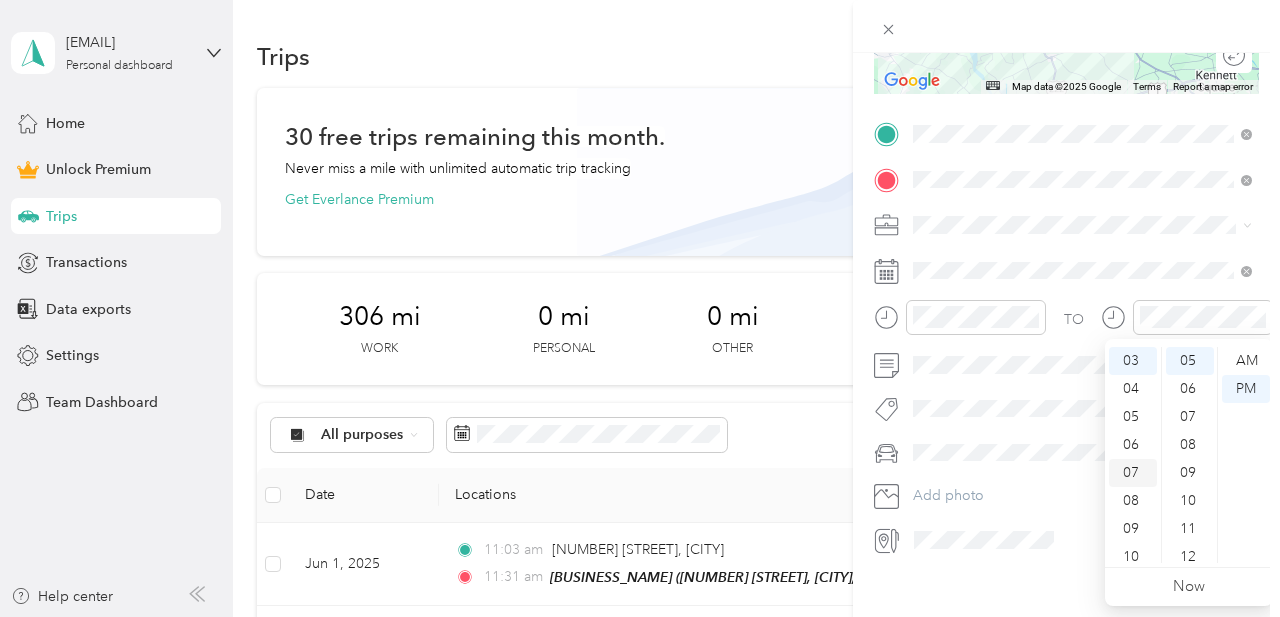 click on "07" at bounding box center (1133, 473) 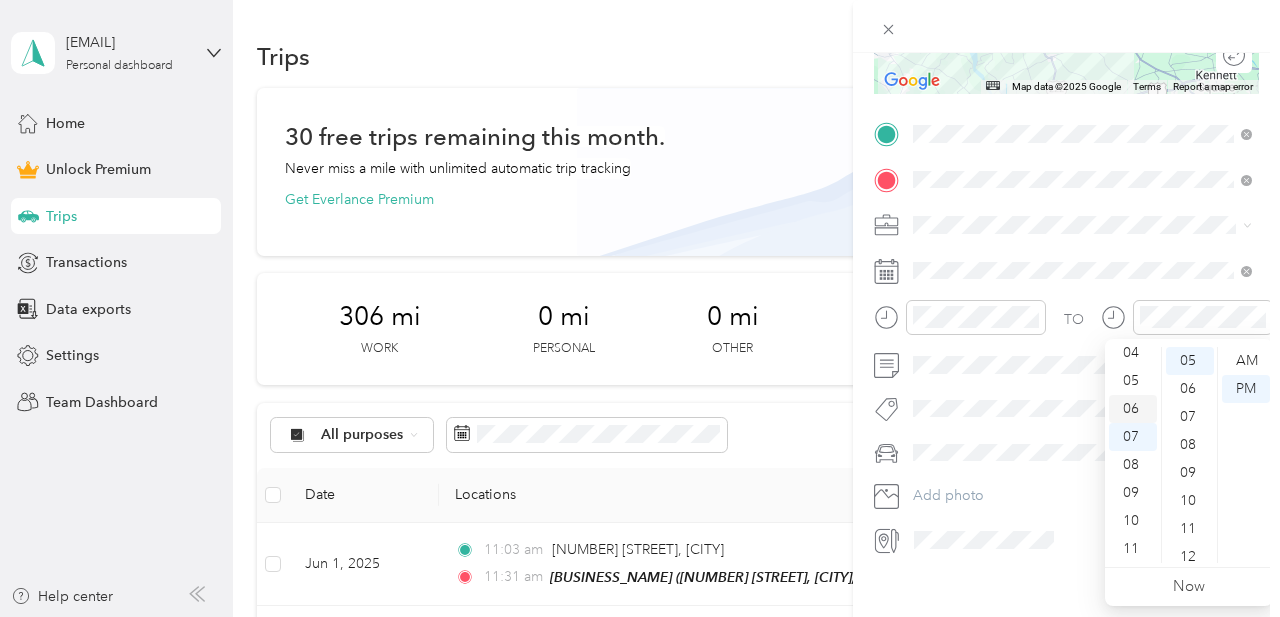 click on "06" at bounding box center [1133, 409] 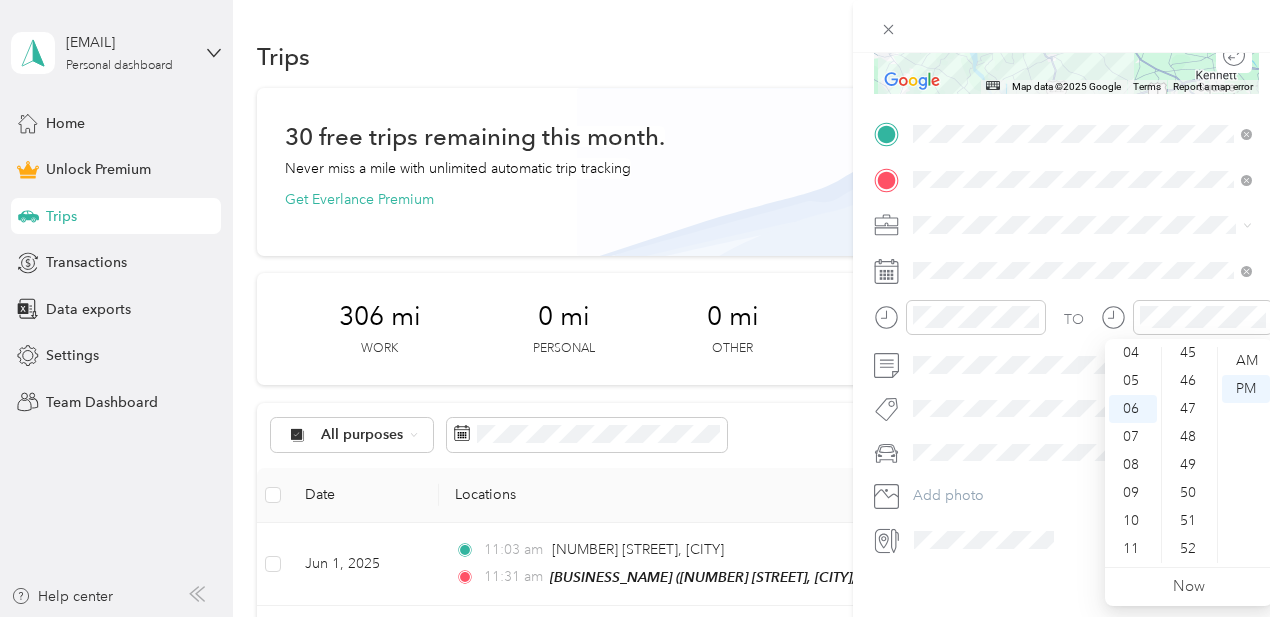 scroll, scrollTop: 1464, scrollLeft: 0, axis: vertical 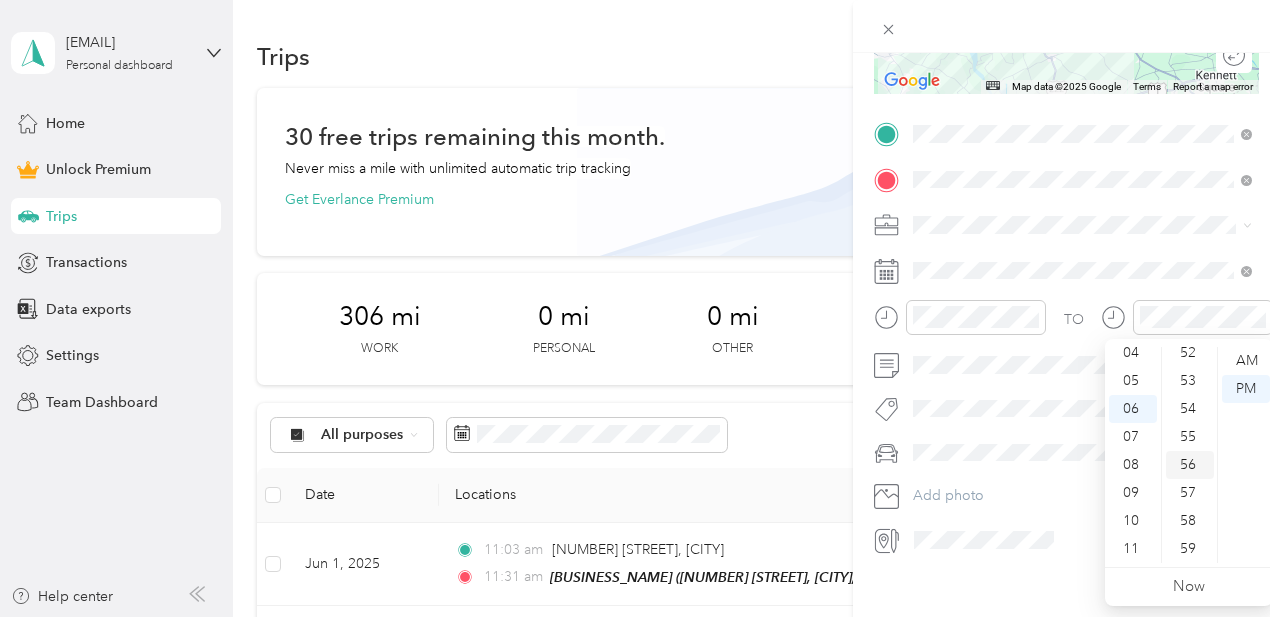 click on "56" at bounding box center [1190, 465] 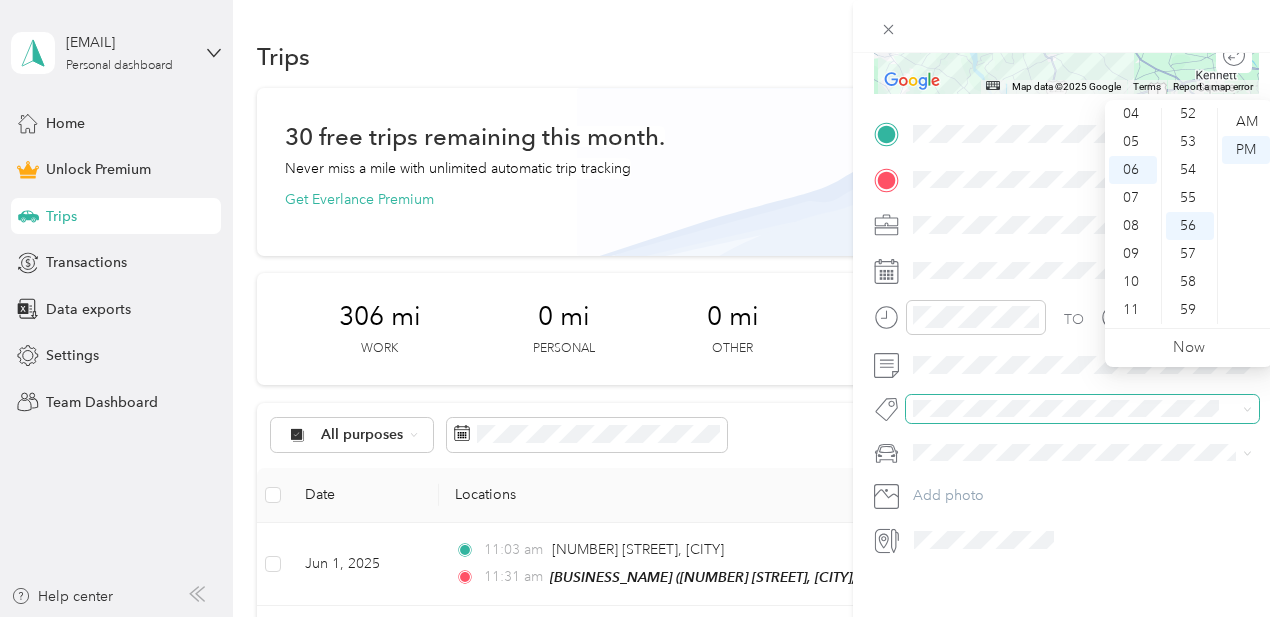 scroll, scrollTop: 0, scrollLeft: 0, axis: both 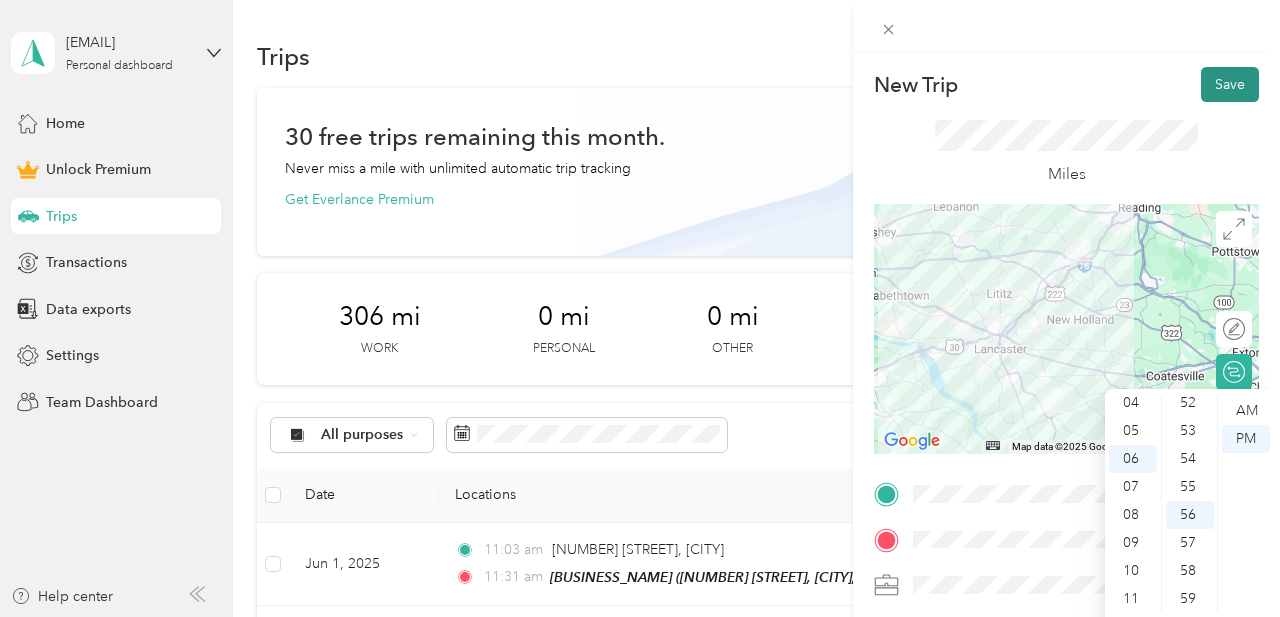 click on "Save" at bounding box center [1230, 84] 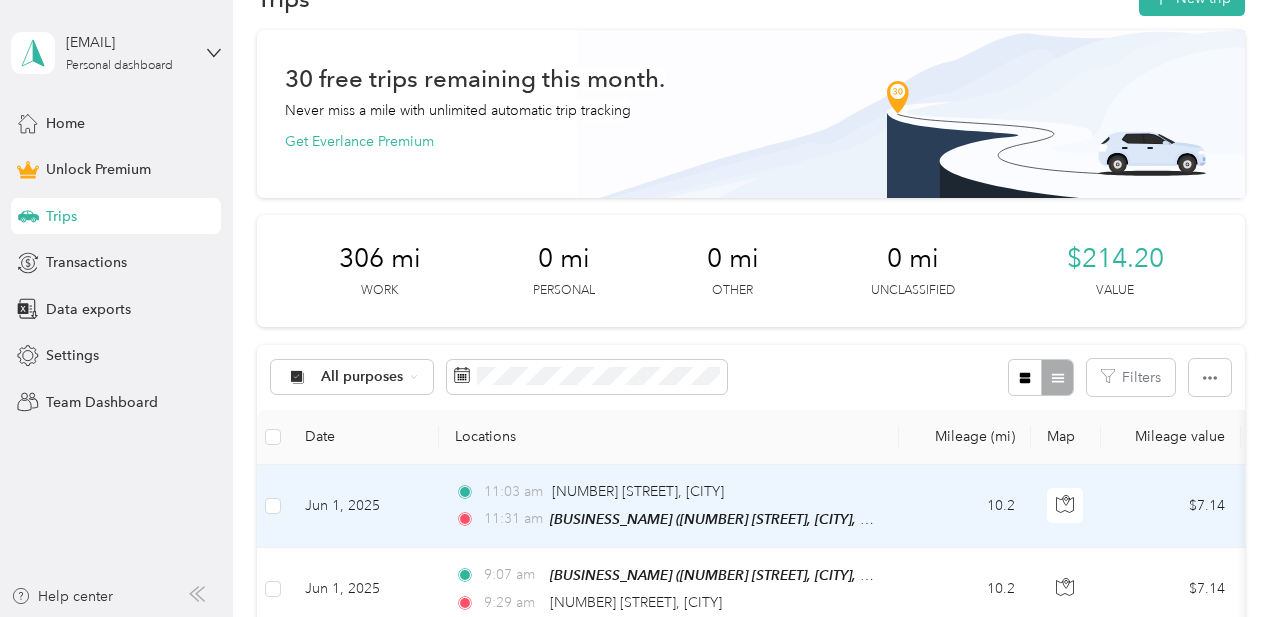 scroll, scrollTop: 0, scrollLeft: 0, axis: both 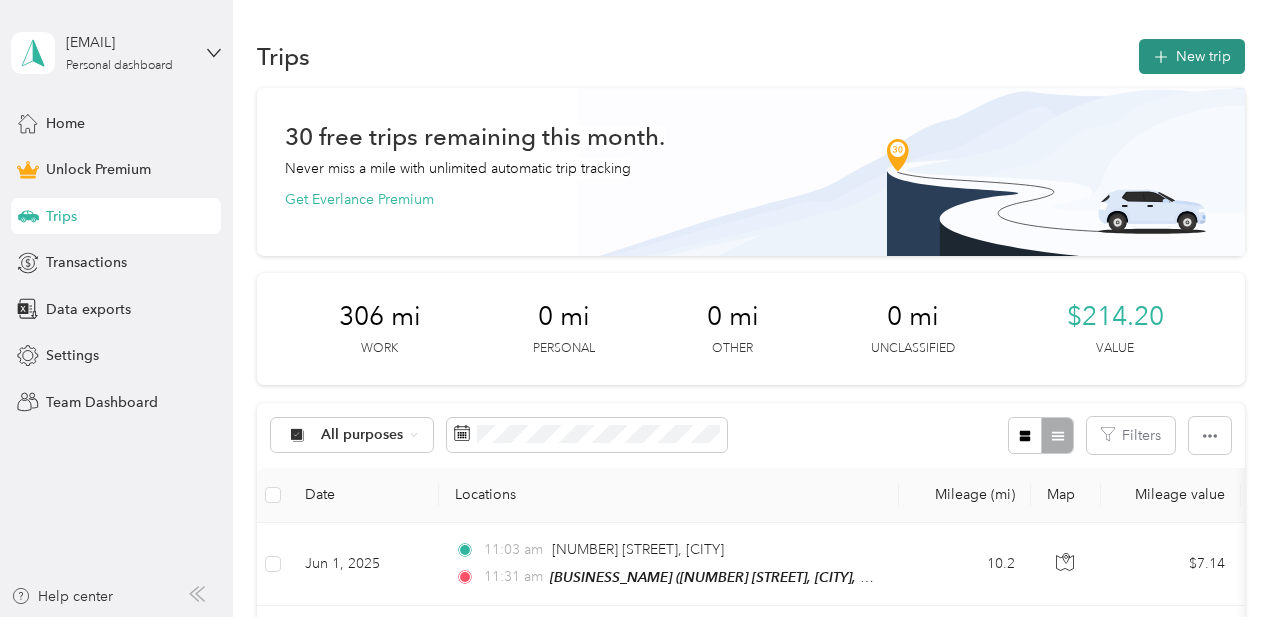 click on "New trip" at bounding box center [1192, 56] 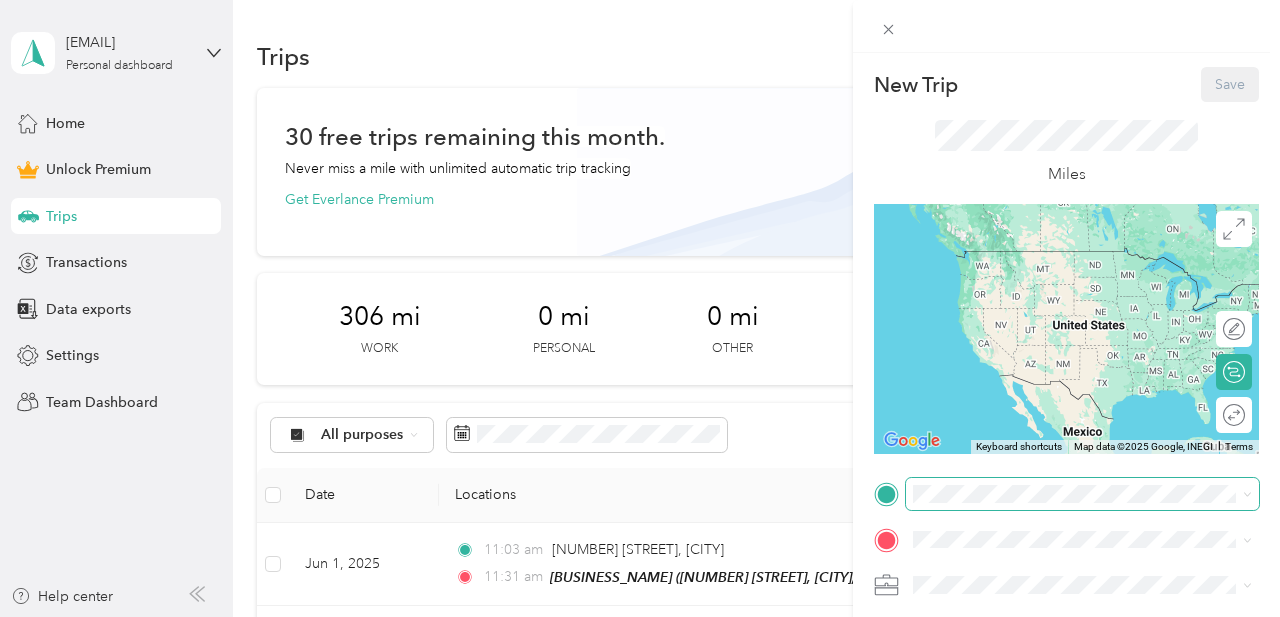 click at bounding box center [1082, 494] 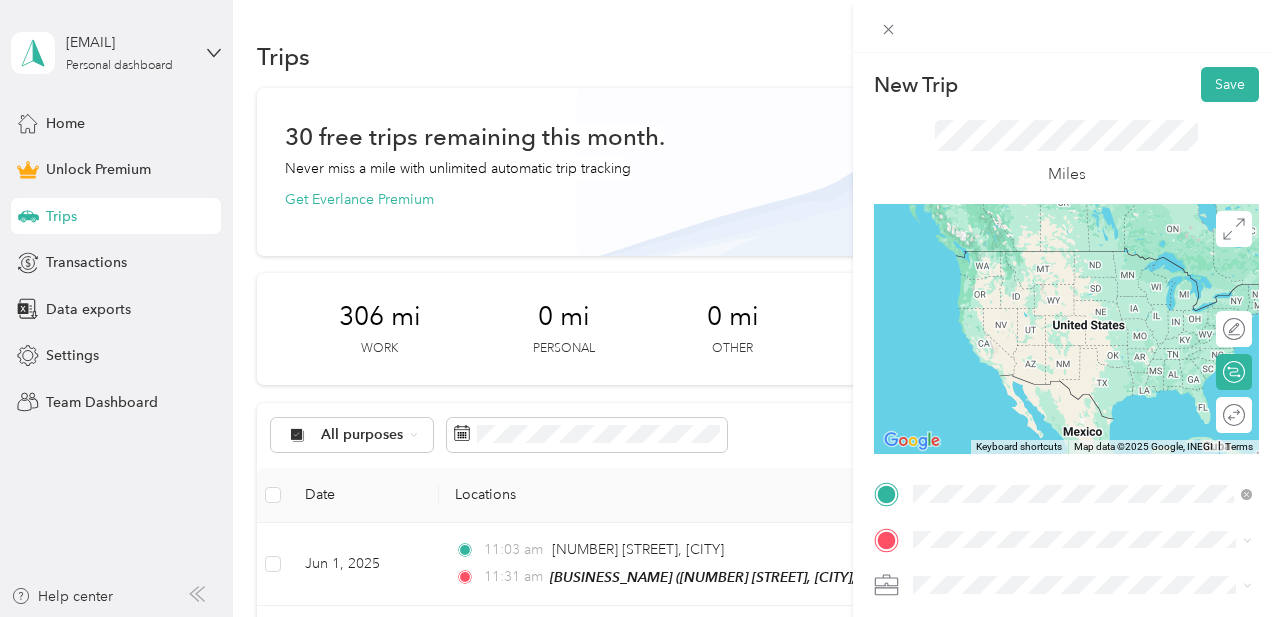 click on "[NUMBER] [STREET]
[CITY], [STATE] [POSTAL_CODE], [COUNTRY]" at bounding box center (1082, 263) 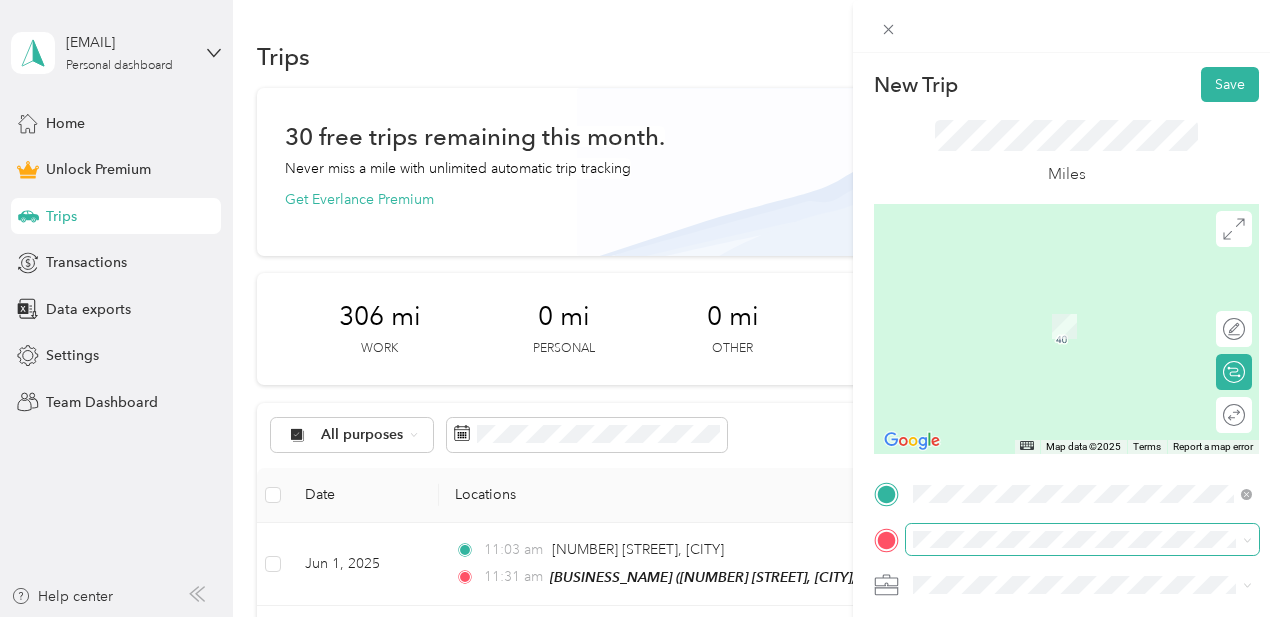 click at bounding box center (1082, 540) 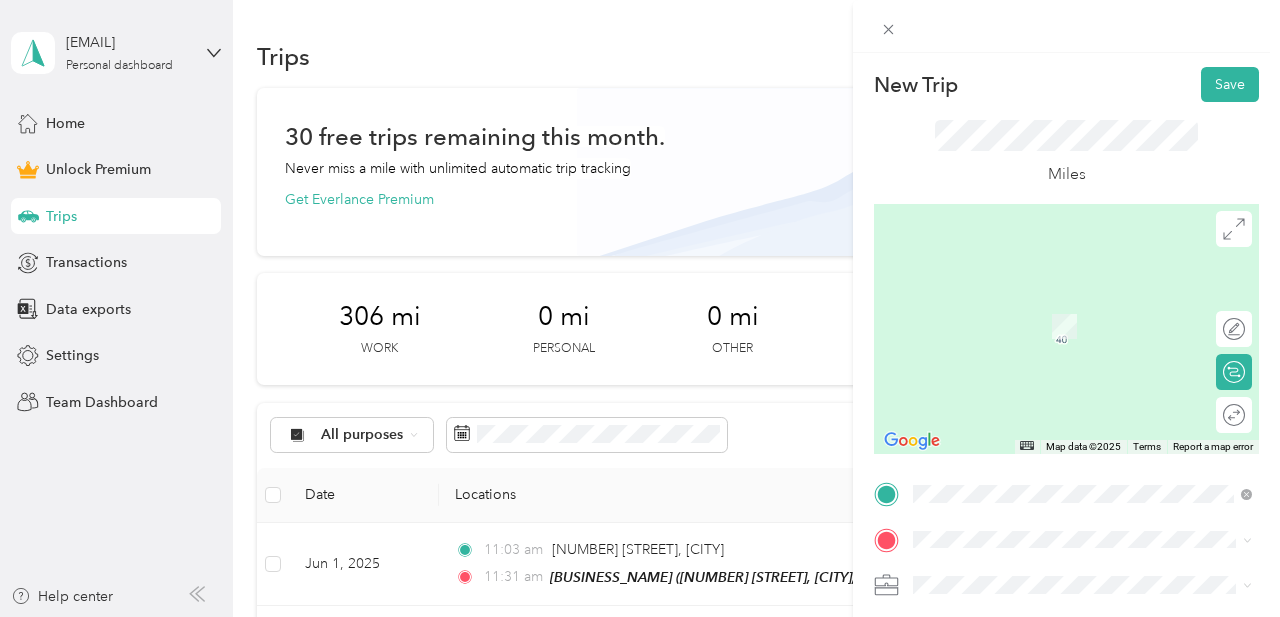 click on "Home" at bounding box center (1098, 301) 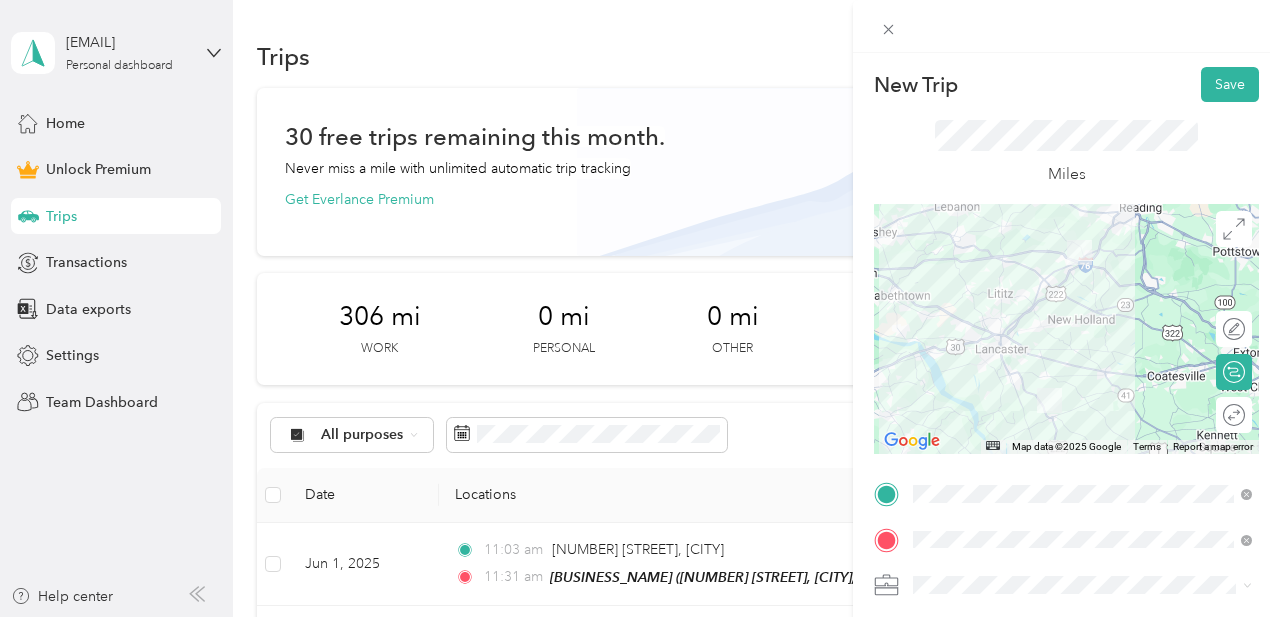click at bounding box center (1066, 329) 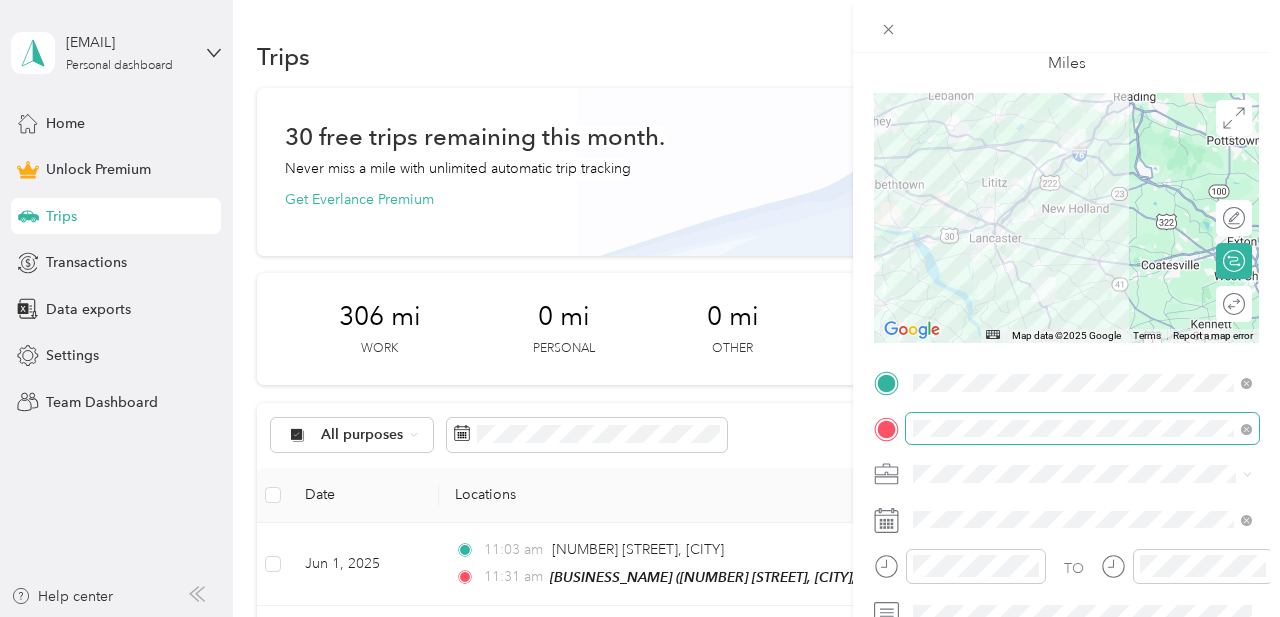 scroll, scrollTop: 123, scrollLeft: 0, axis: vertical 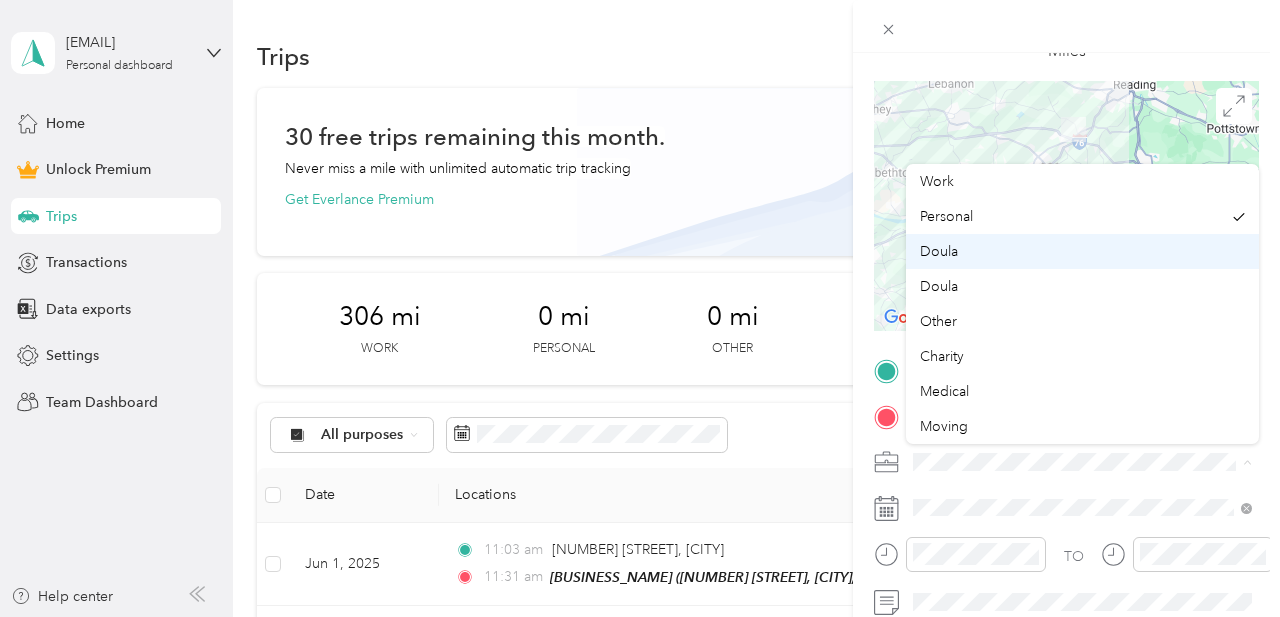 click on "Doula" at bounding box center (1082, 251) 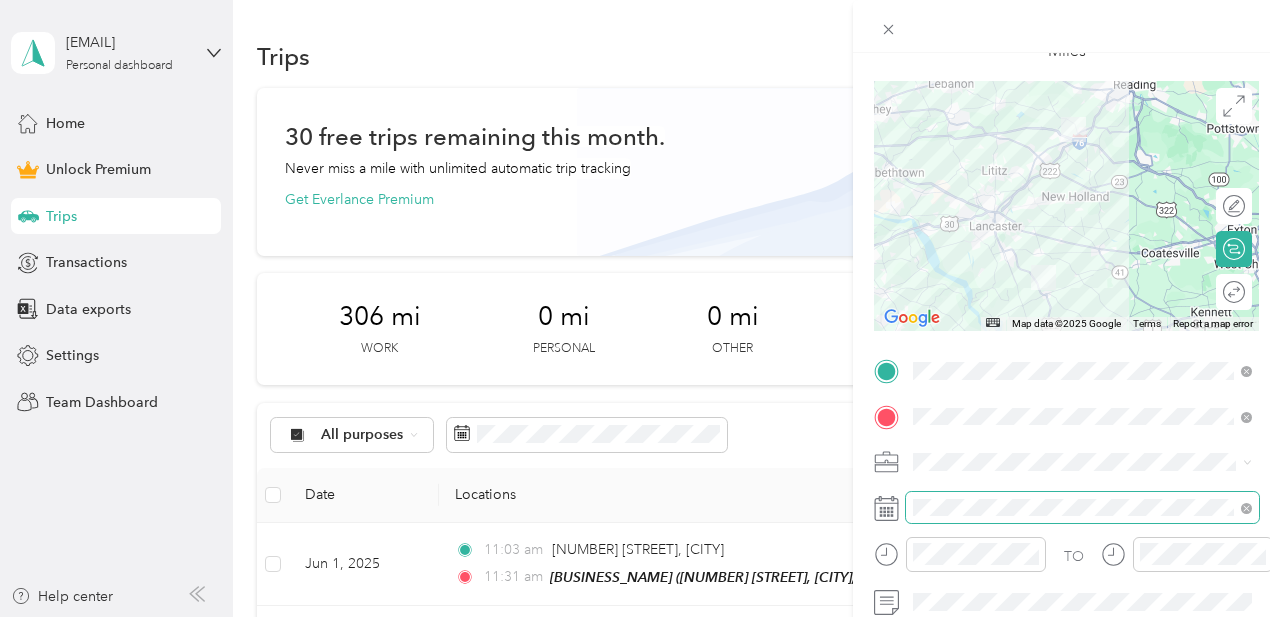 click at bounding box center [1082, 508] 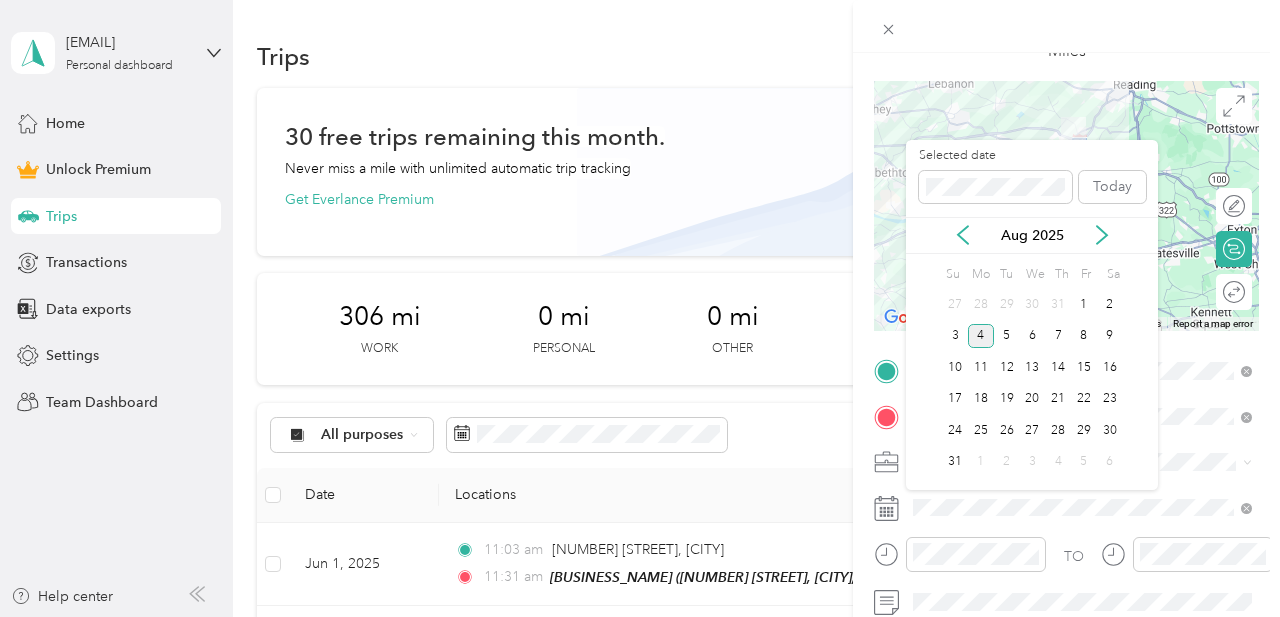 click on "Aug 2025" at bounding box center (1032, 235) 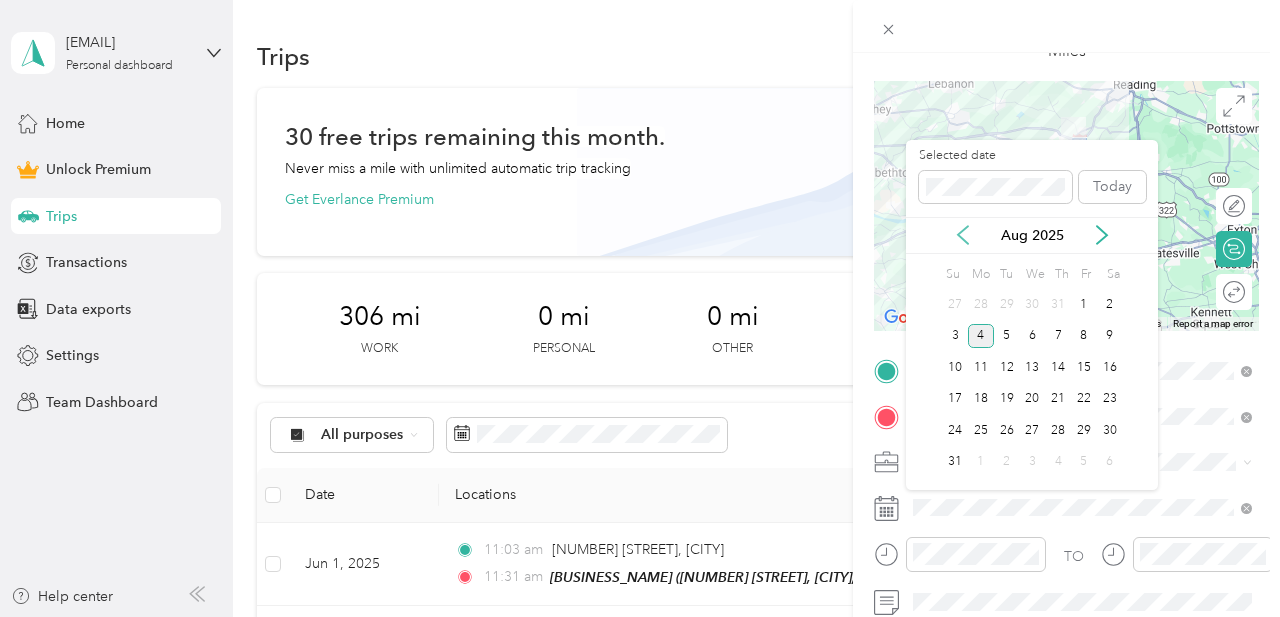 click 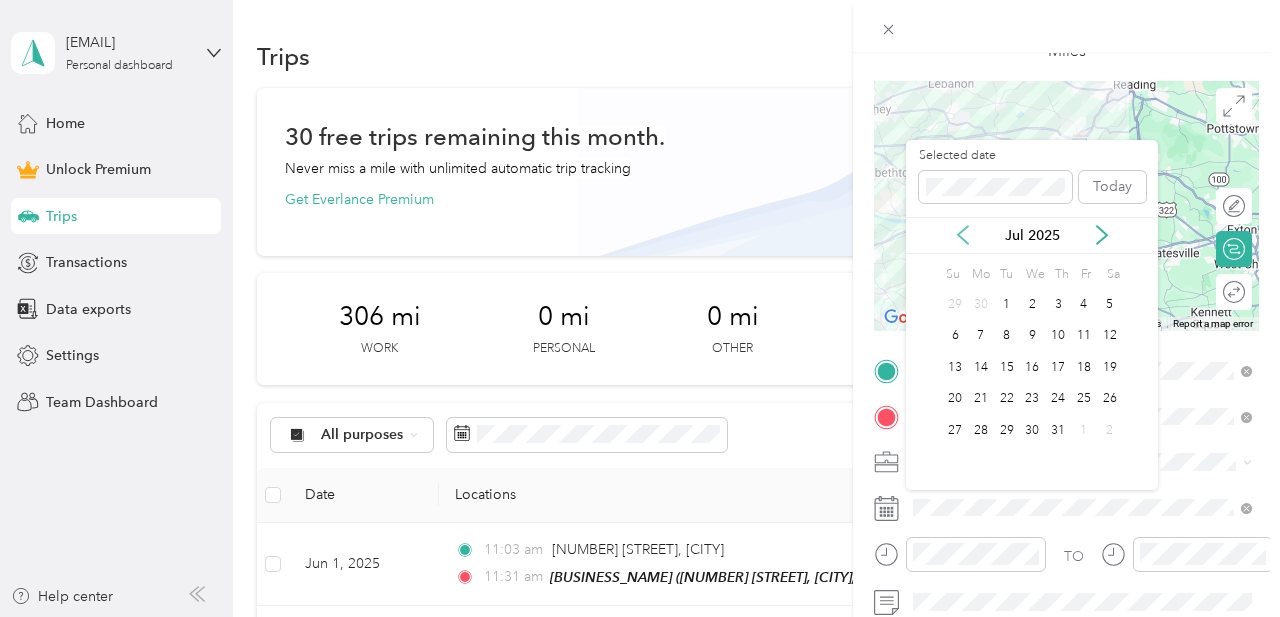 click 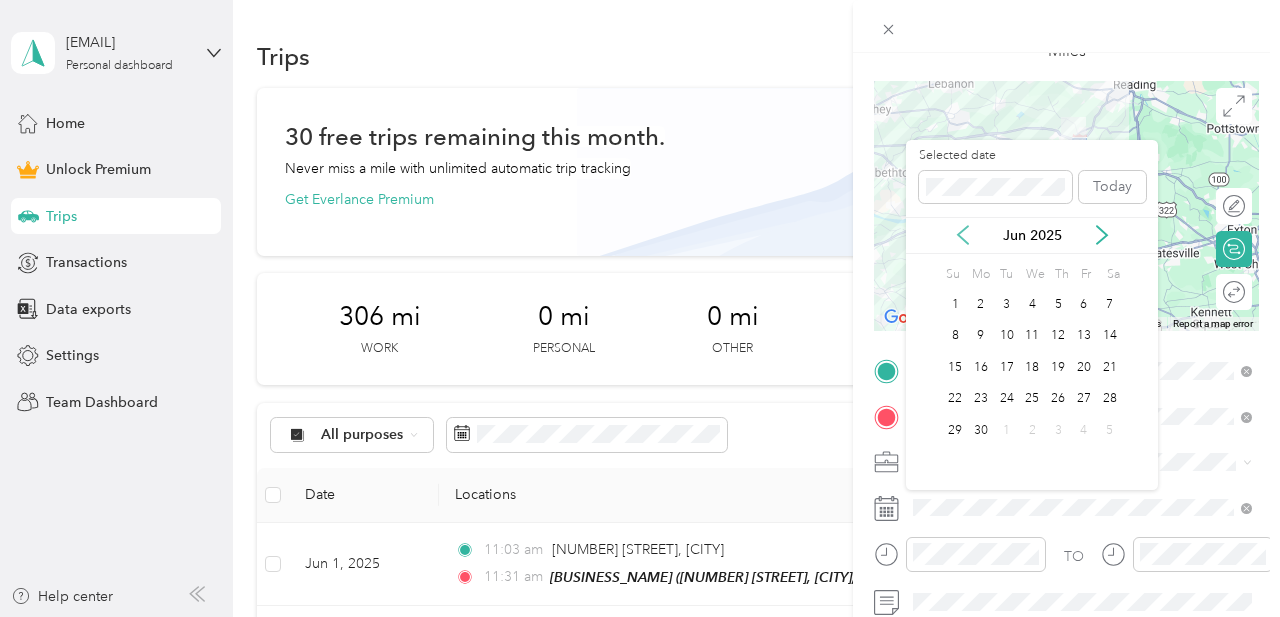 click 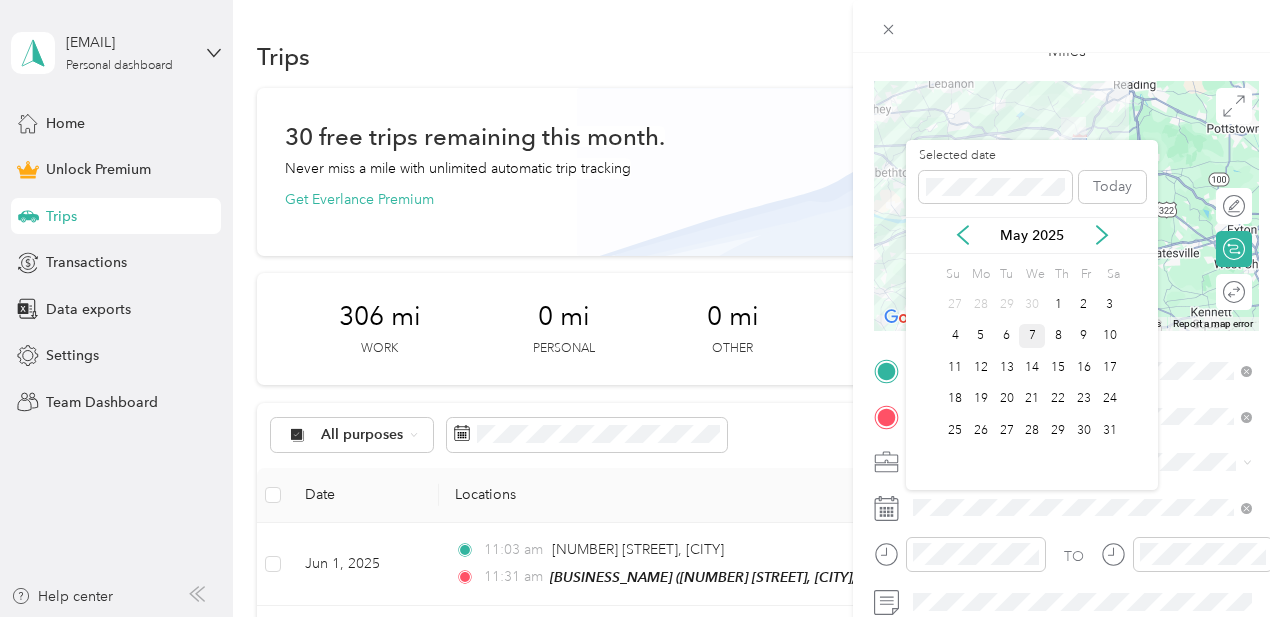 click on "7" at bounding box center [1032, 336] 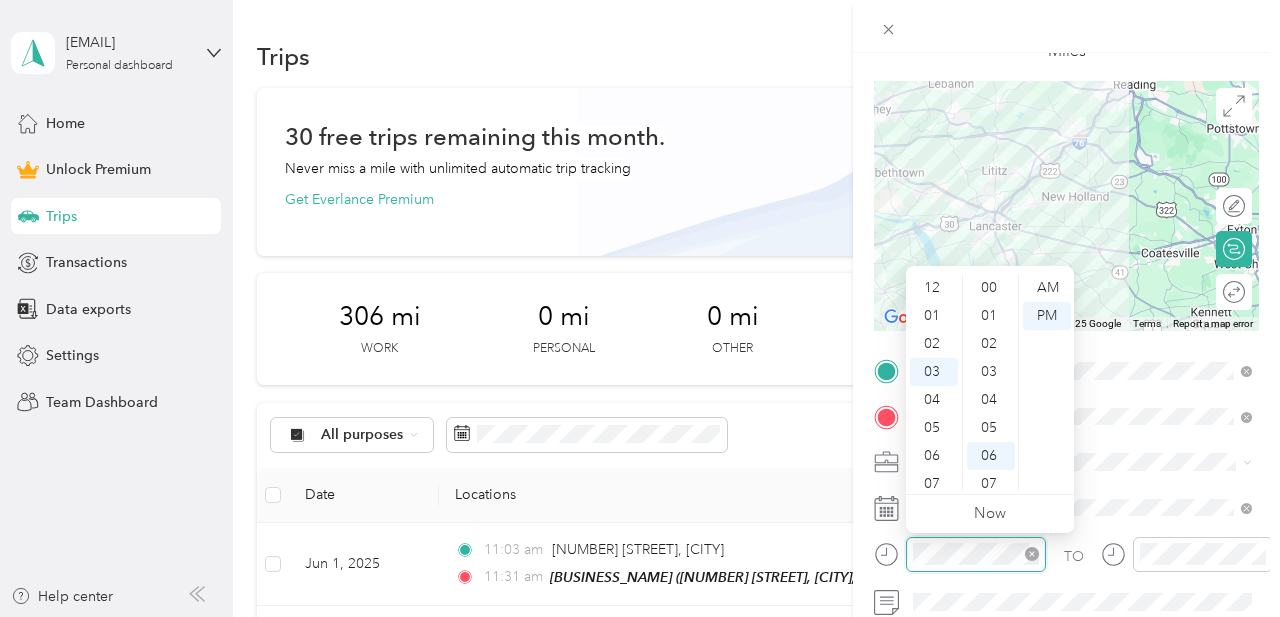 scroll, scrollTop: 168, scrollLeft: 0, axis: vertical 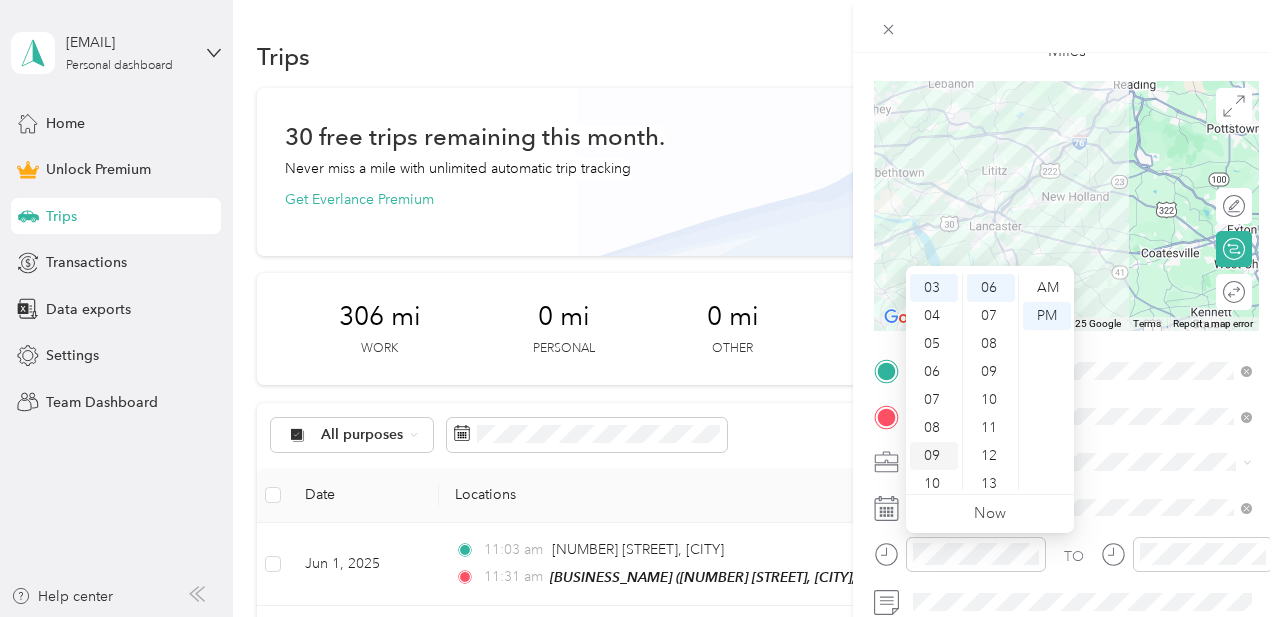 click on "09" at bounding box center (934, 456) 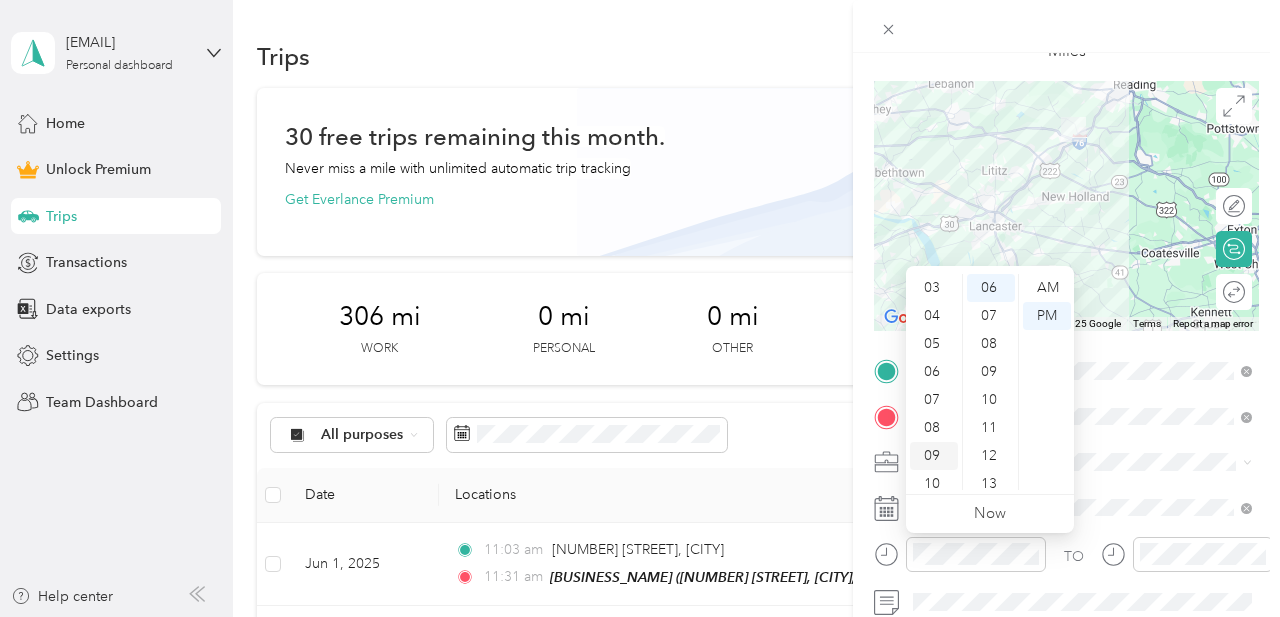 scroll, scrollTop: 120, scrollLeft: 0, axis: vertical 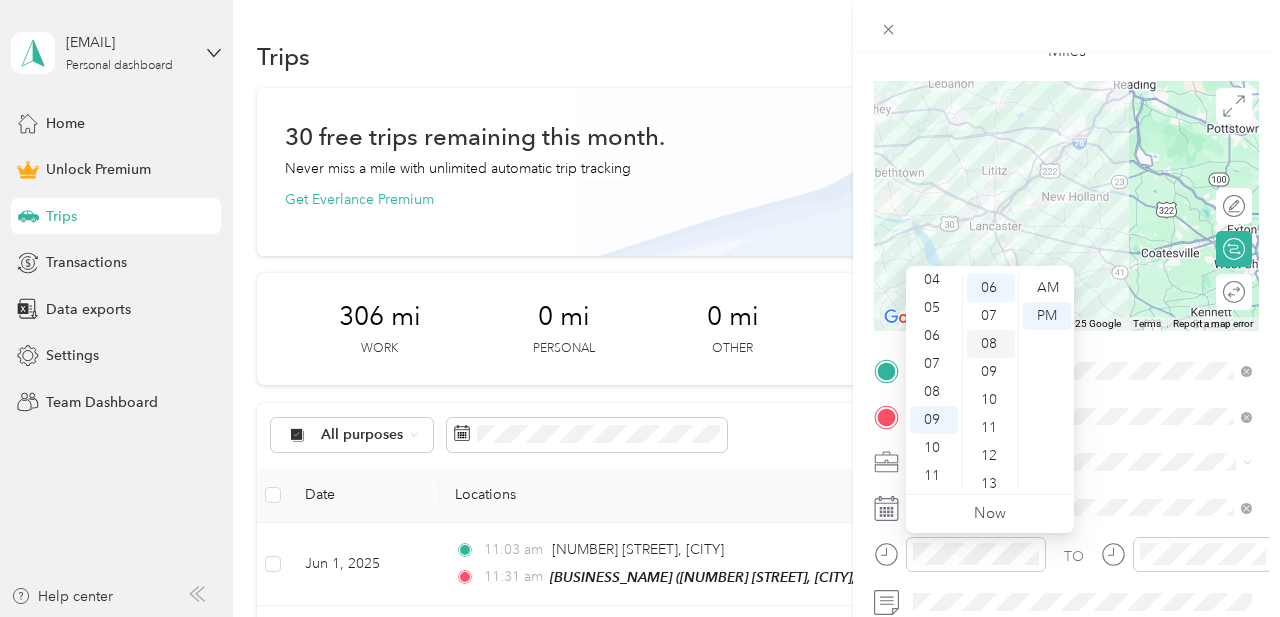 click on "08" at bounding box center (991, 344) 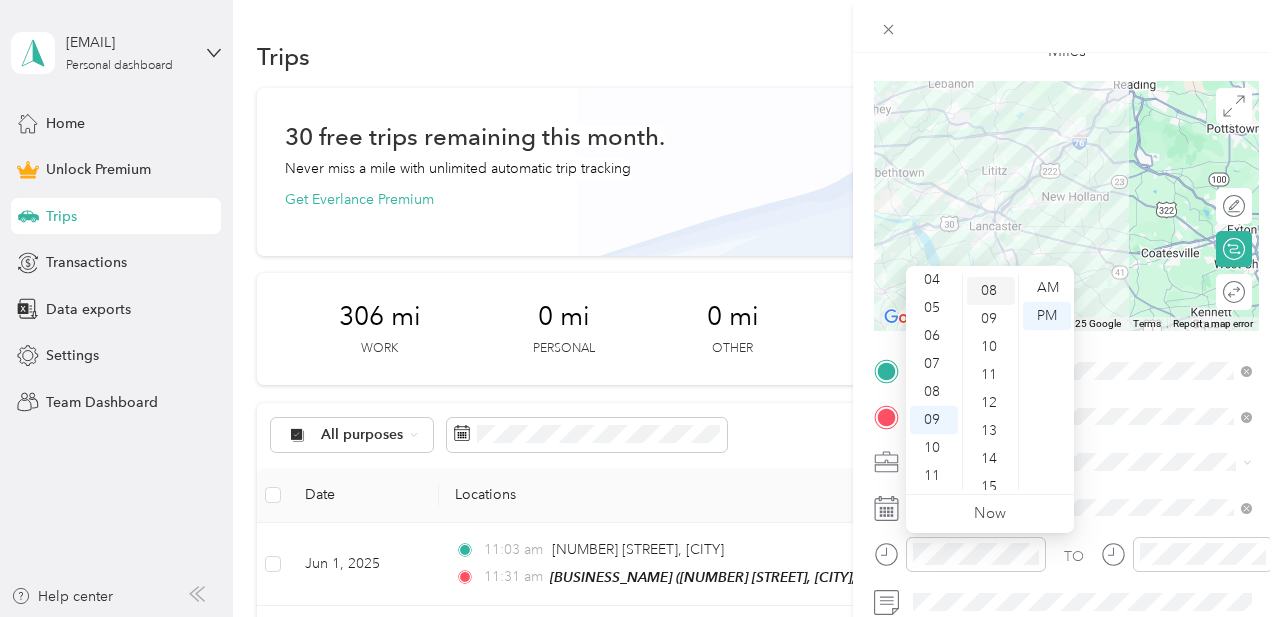 scroll, scrollTop: 224, scrollLeft: 0, axis: vertical 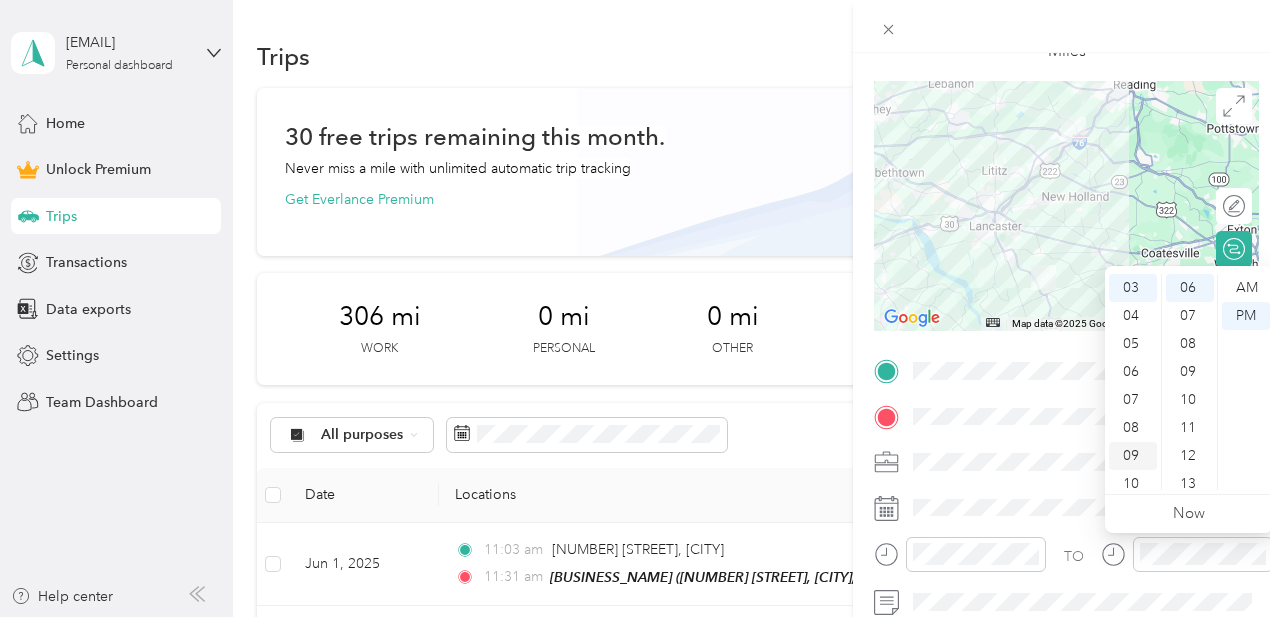 click on "09" at bounding box center [1133, 456] 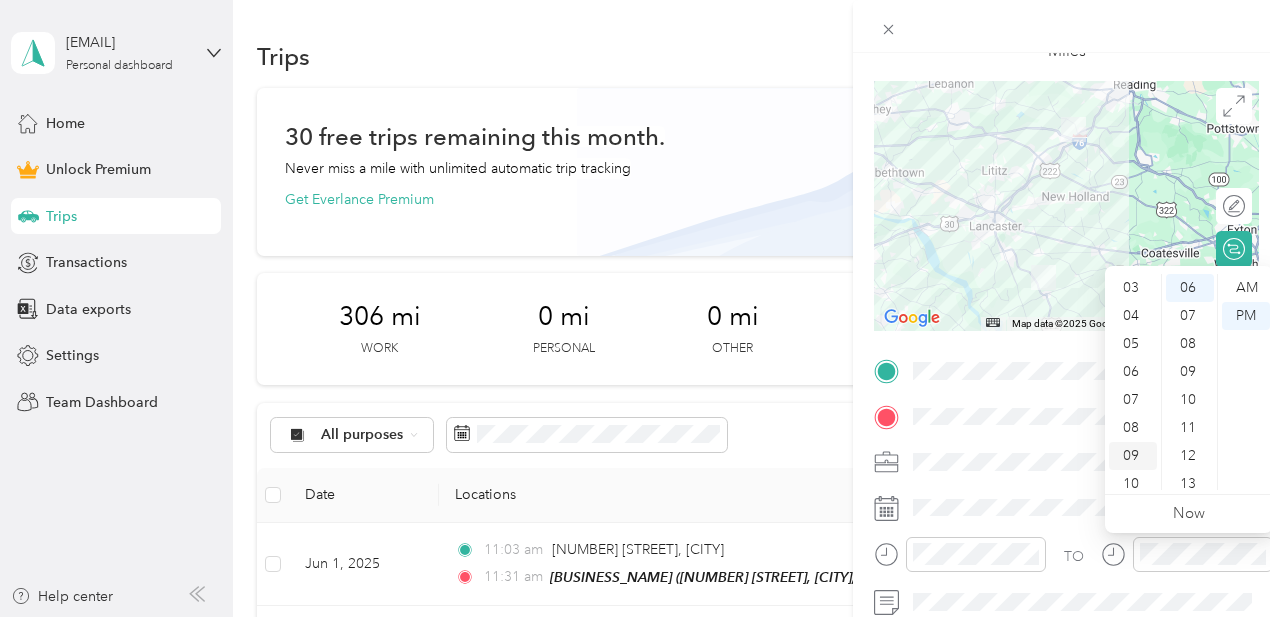 scroll, scrollTop: 120, scrollLeft: 0, axis: vertical 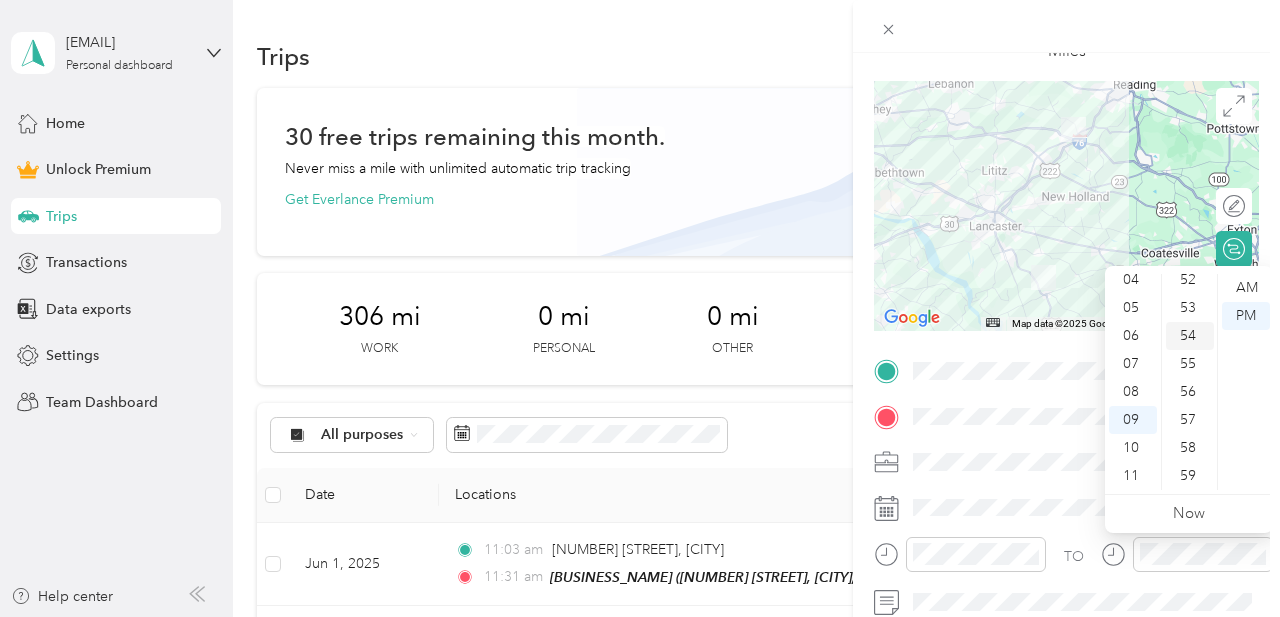 click on "54" at bounding box center [1190, 336] 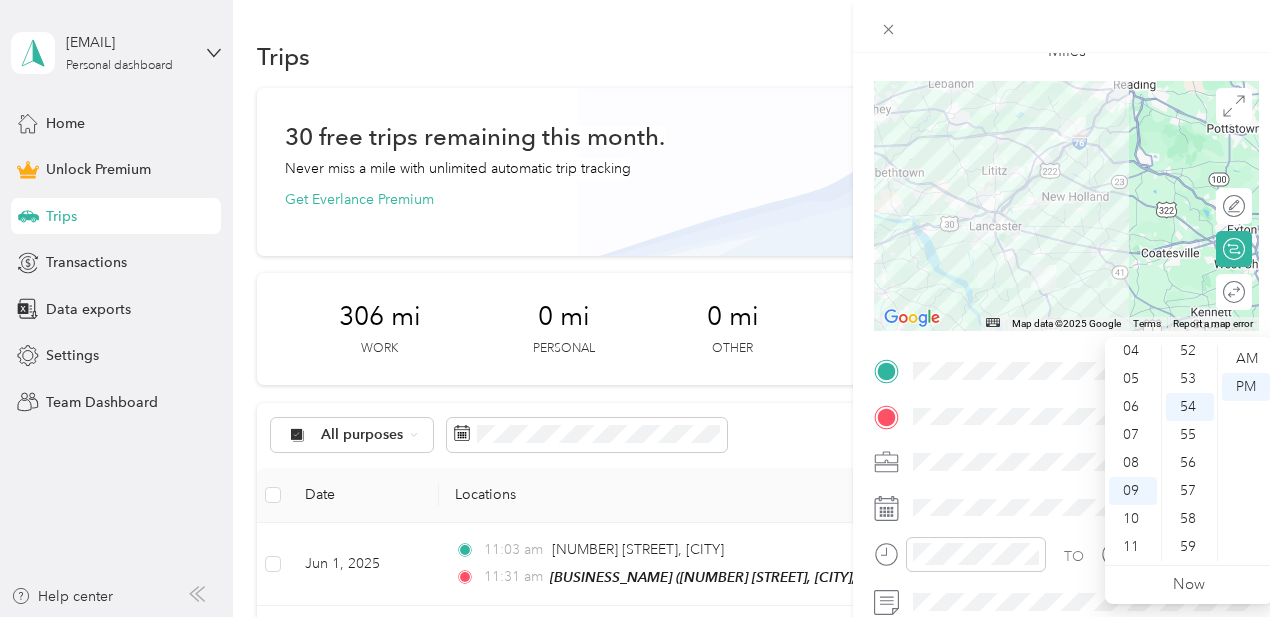 scroll, scrollTop: 0, scrollLeft: 0, axis: both 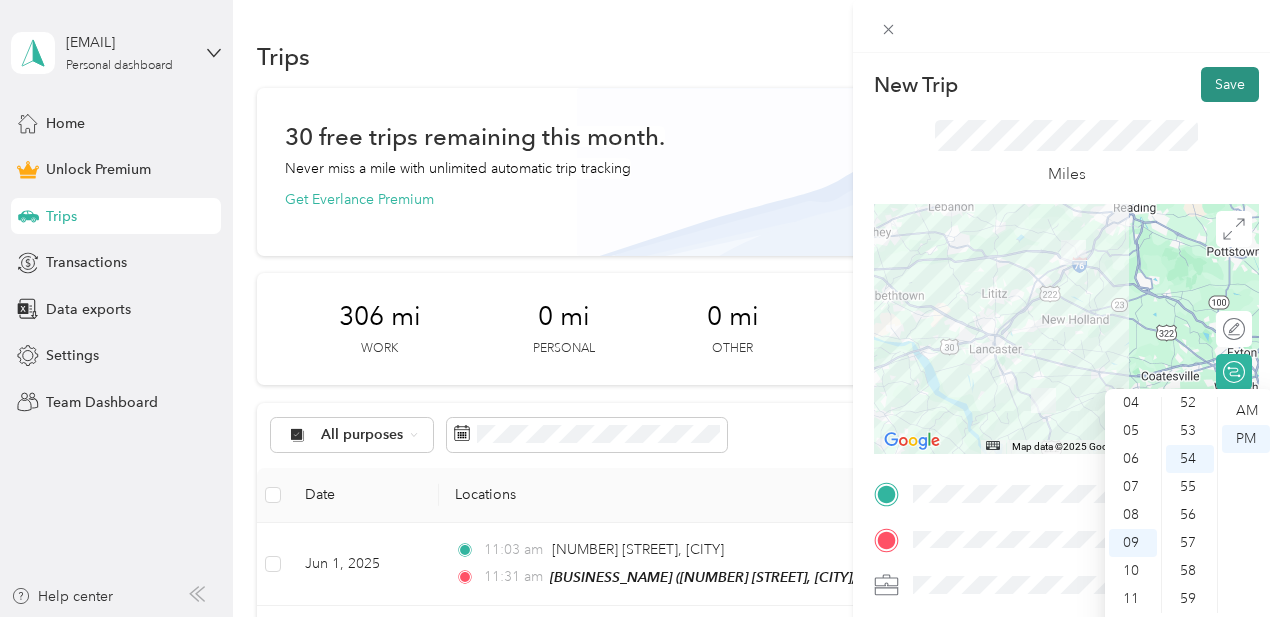 click on "Save" at bounding box center (1230, 84) 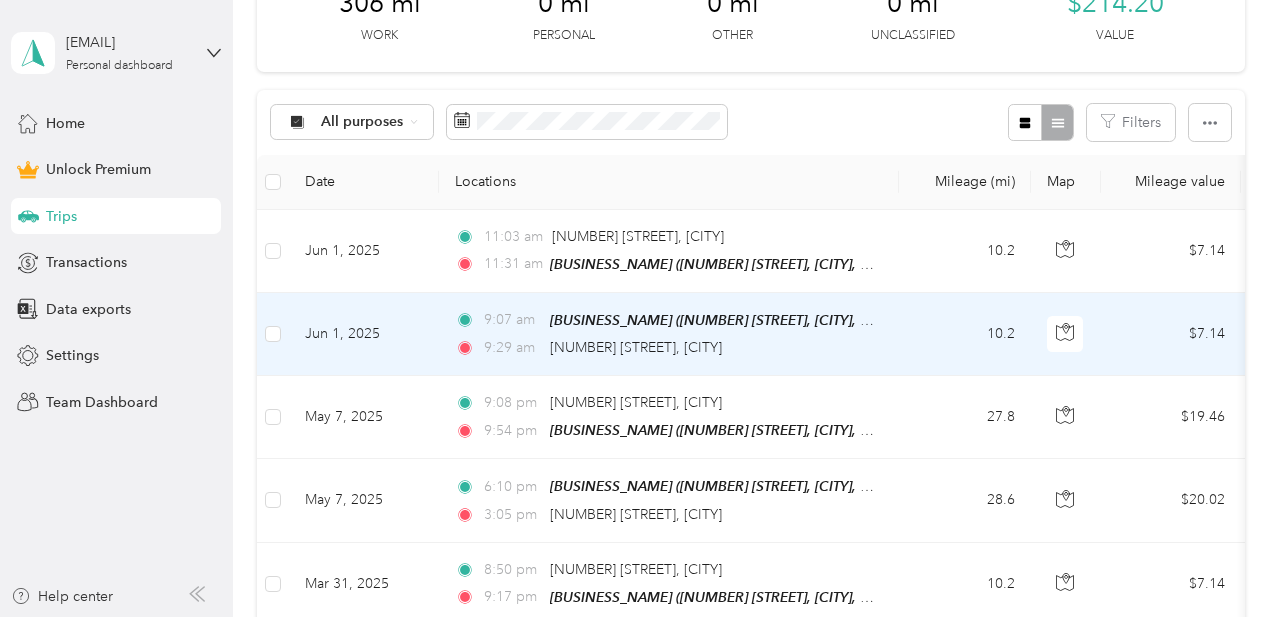 scroll, scrollTop: 318, scrollLeft: 0, axis: vertical 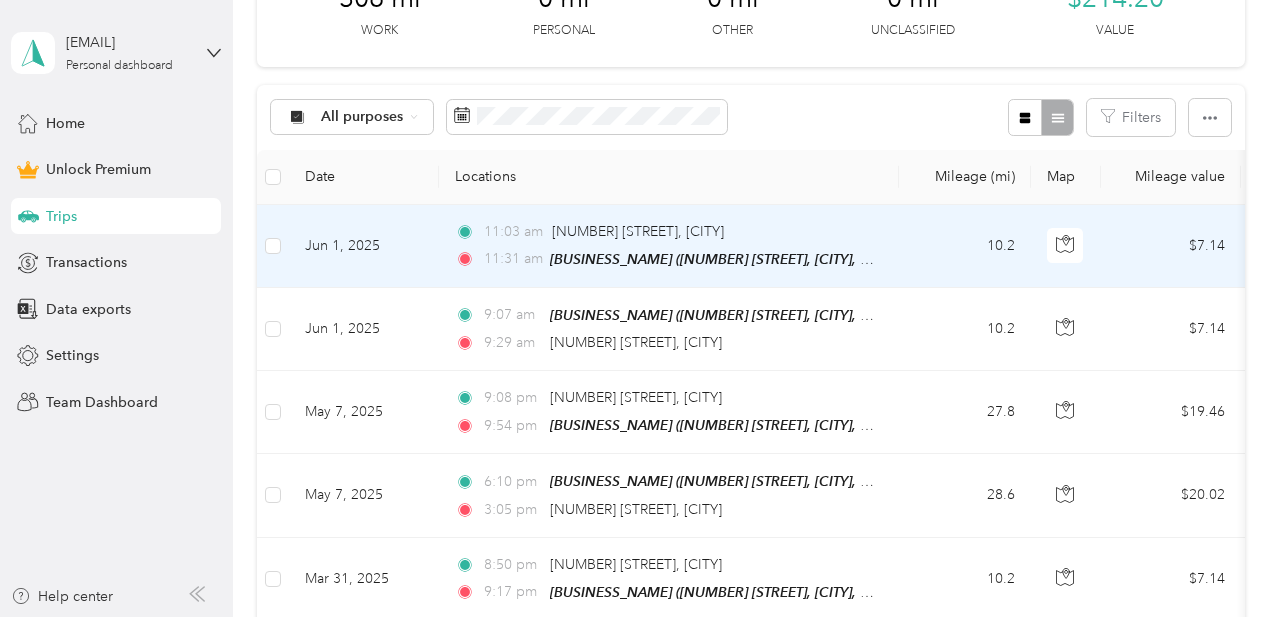 click on "[TIME] [NUMBER] [STREET], [CITY] [TIME] [BUSINESS_NAME] ([NUMBER] [STREET], [CITY], [STATE], [COUNTRY] , [CITY], [STATE])" at bounding box center (669, 246) 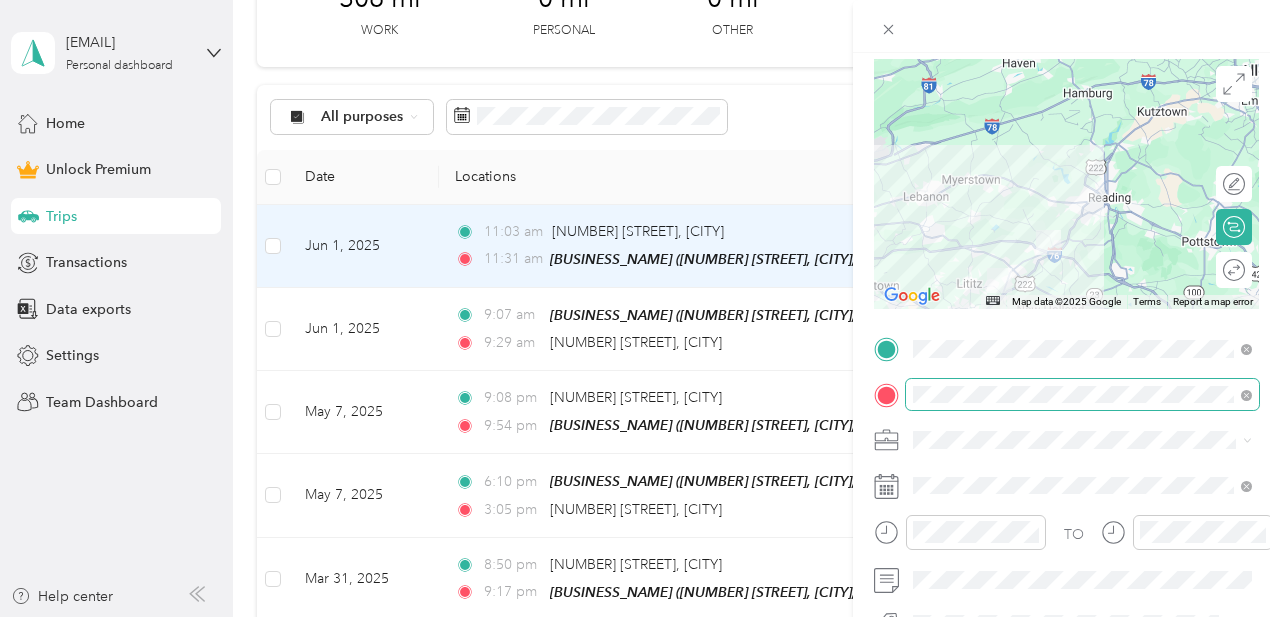 scroll, scrollTop: 173, scrollLeft: 0, axis: vertical 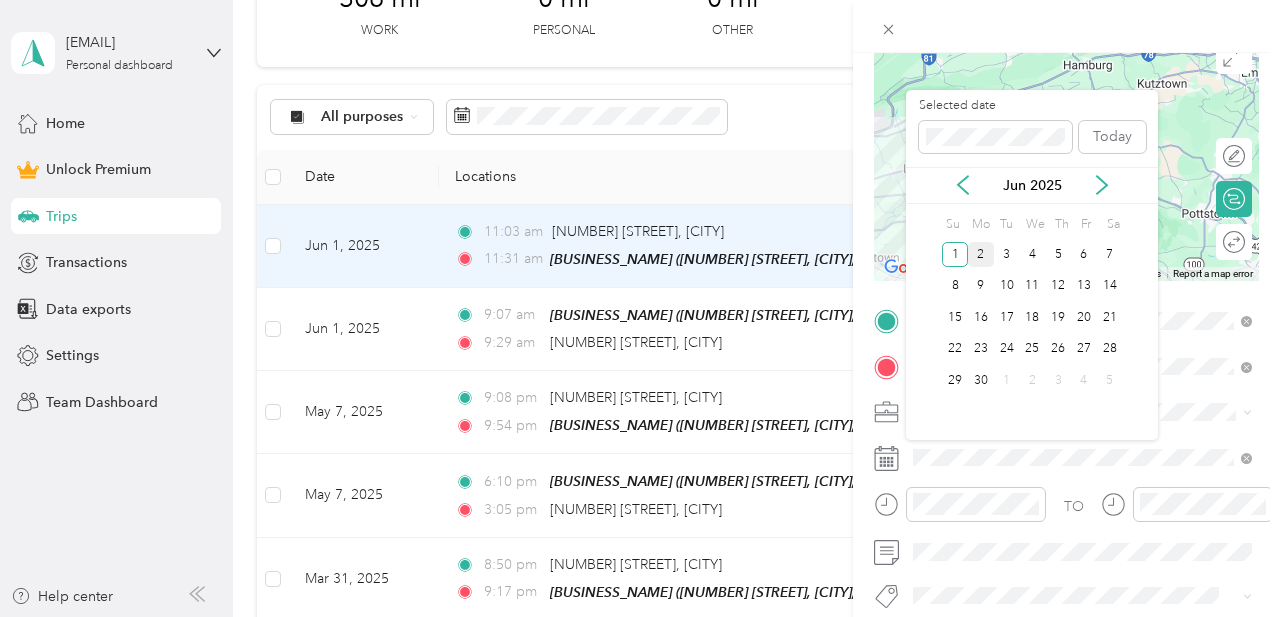 click on "2" at bounding box center [981, 254] 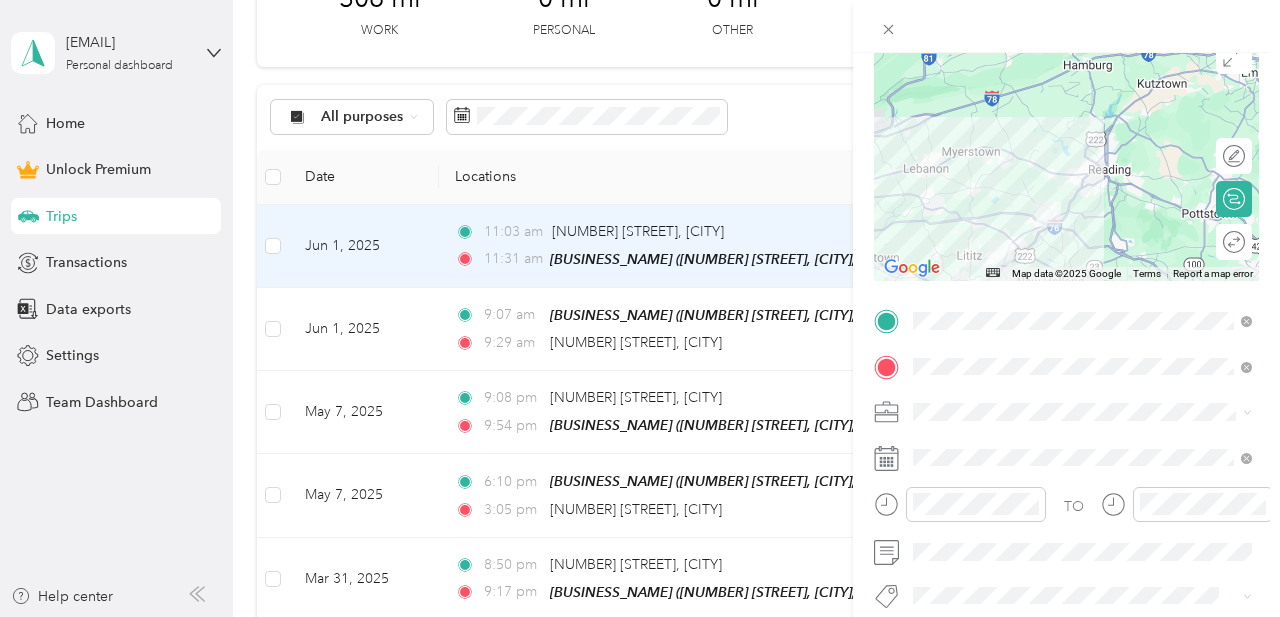 scroll, scrollTop: 0, scrollLeft: 0, axis: both 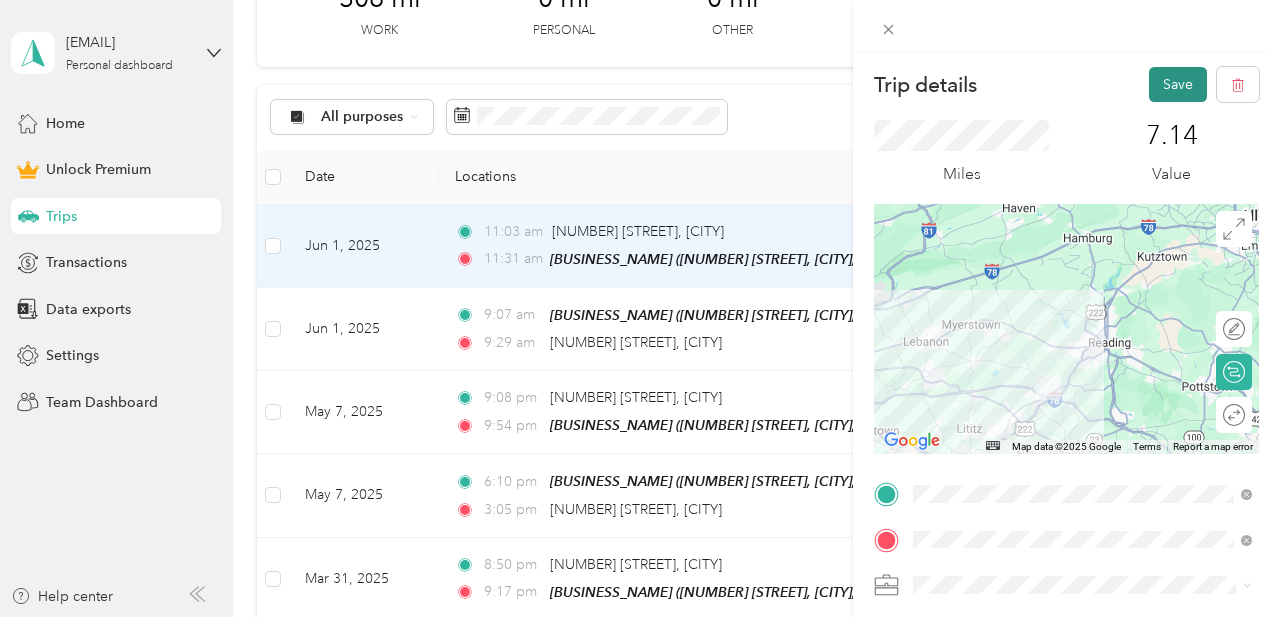click on "Save" at bounding box center [1178, 84] 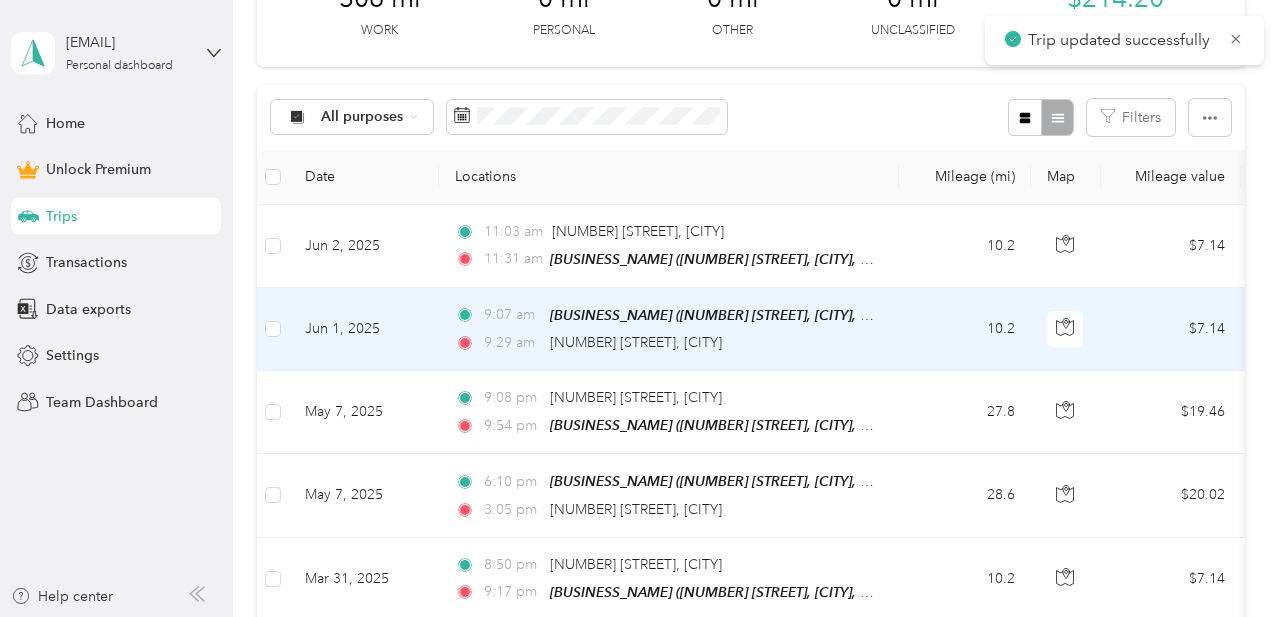 click on "Jun 1, 2025" at bounding box center (364, 329) 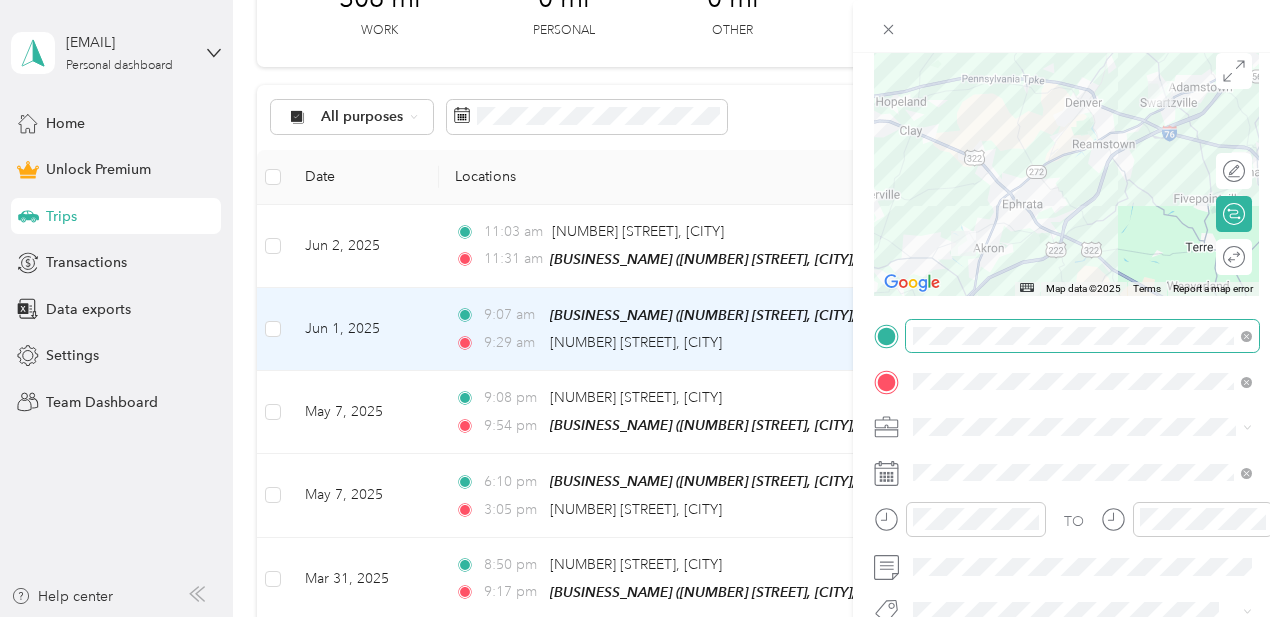 scroll, scrollTop: 193, scrollLeft: 0, axis: vertical 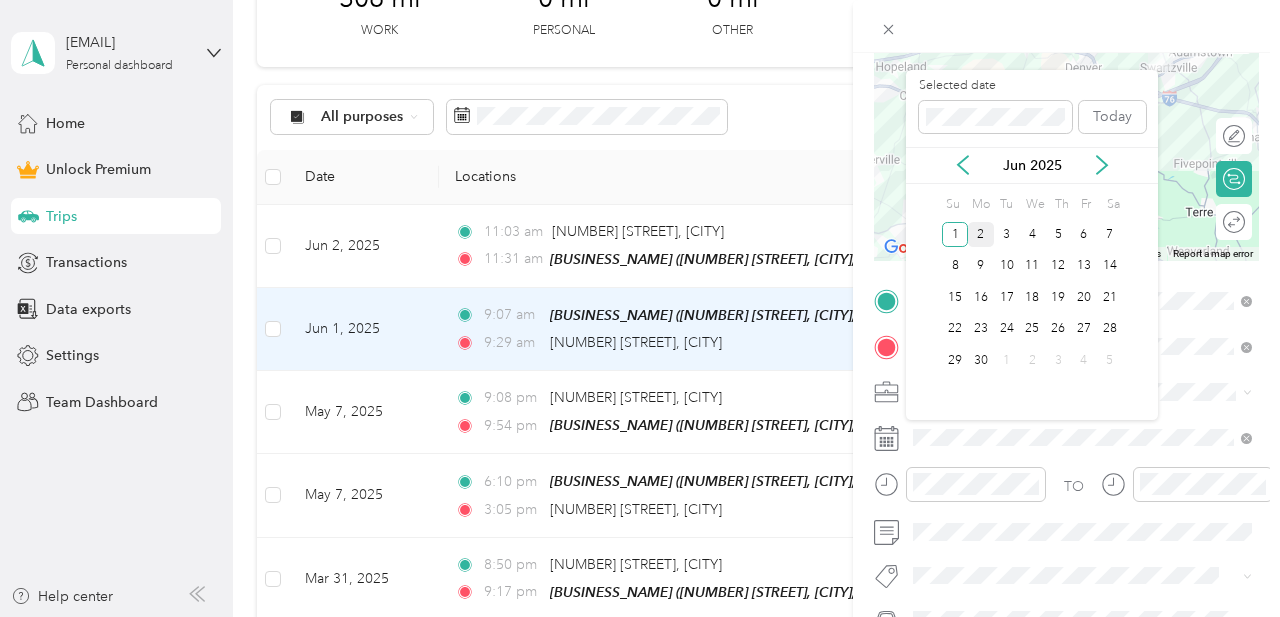 click on "2" at bounding box center [981, 234] 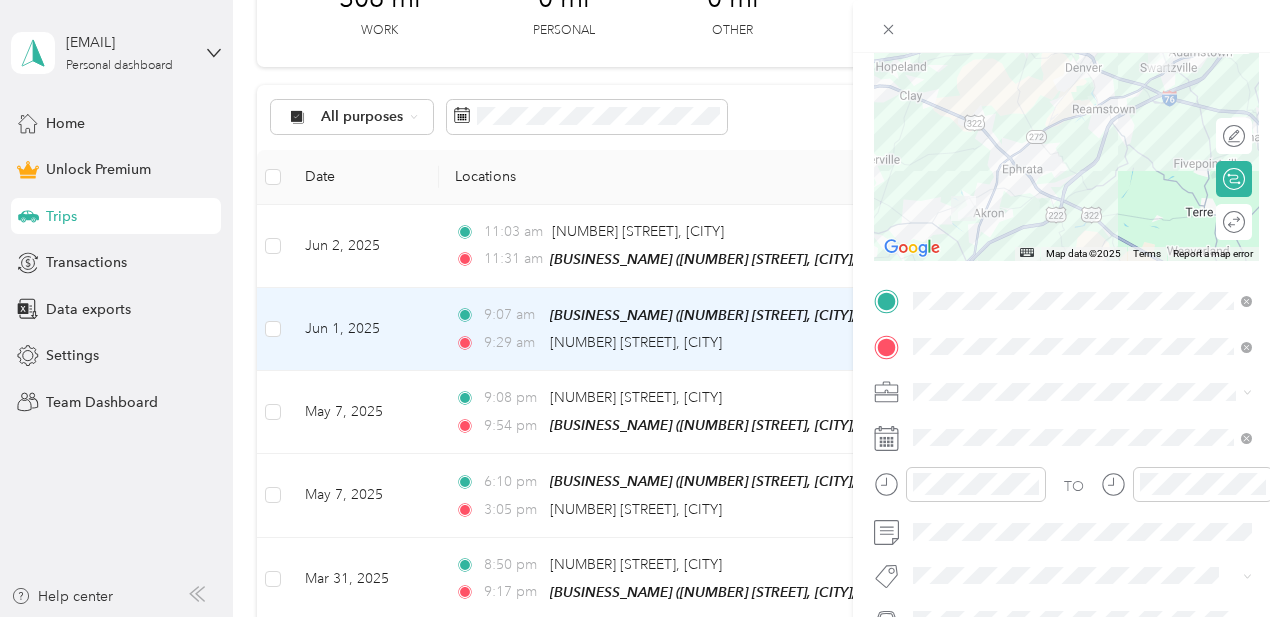 scroll, scrollTop: 0, scrollLeft: 0, axis: both 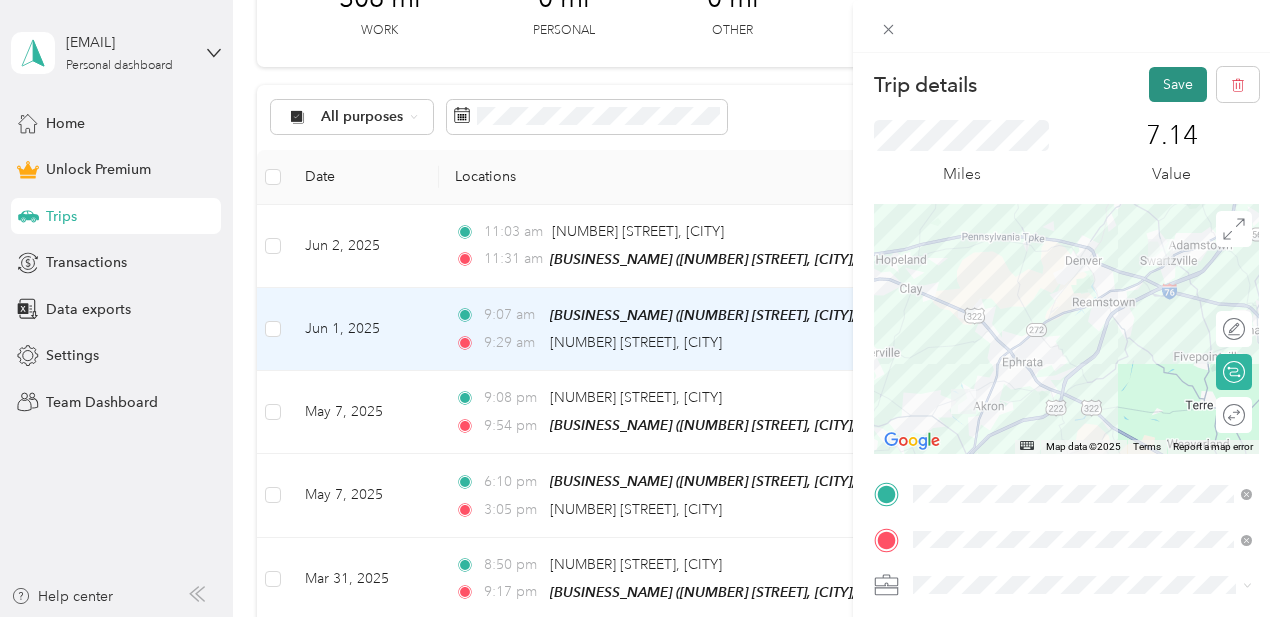 click on "Save" at bounding box center (1178, 84) 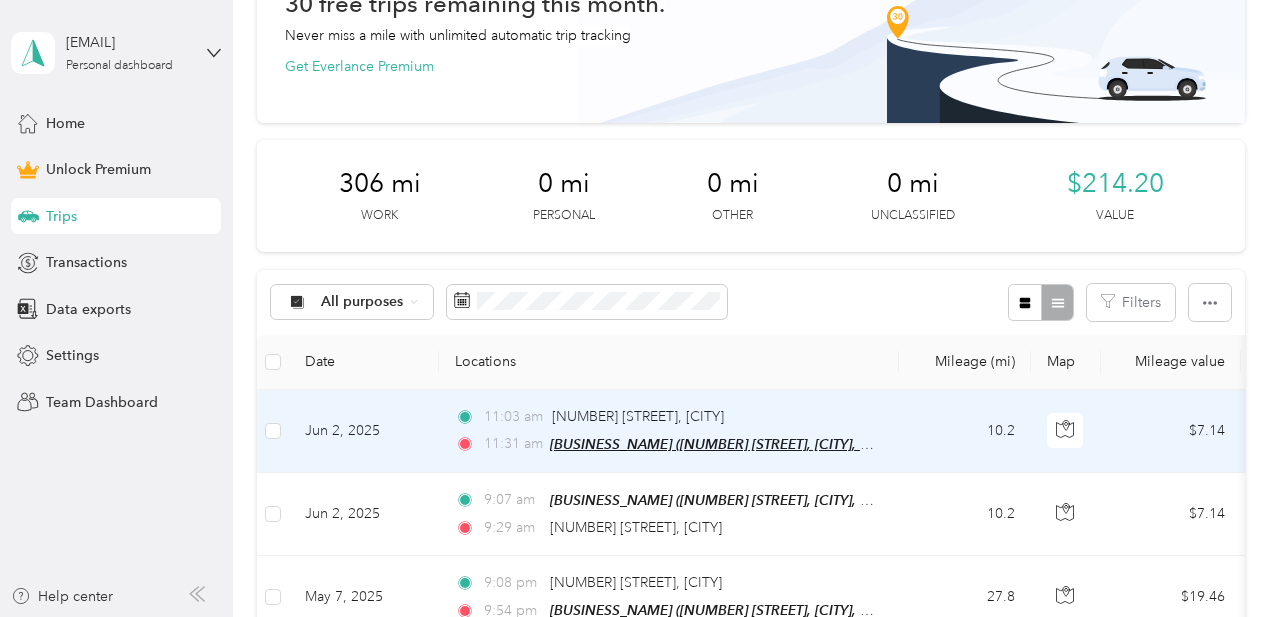 scroll, scrollTop: 0, scrollLeft: 0, axis: both 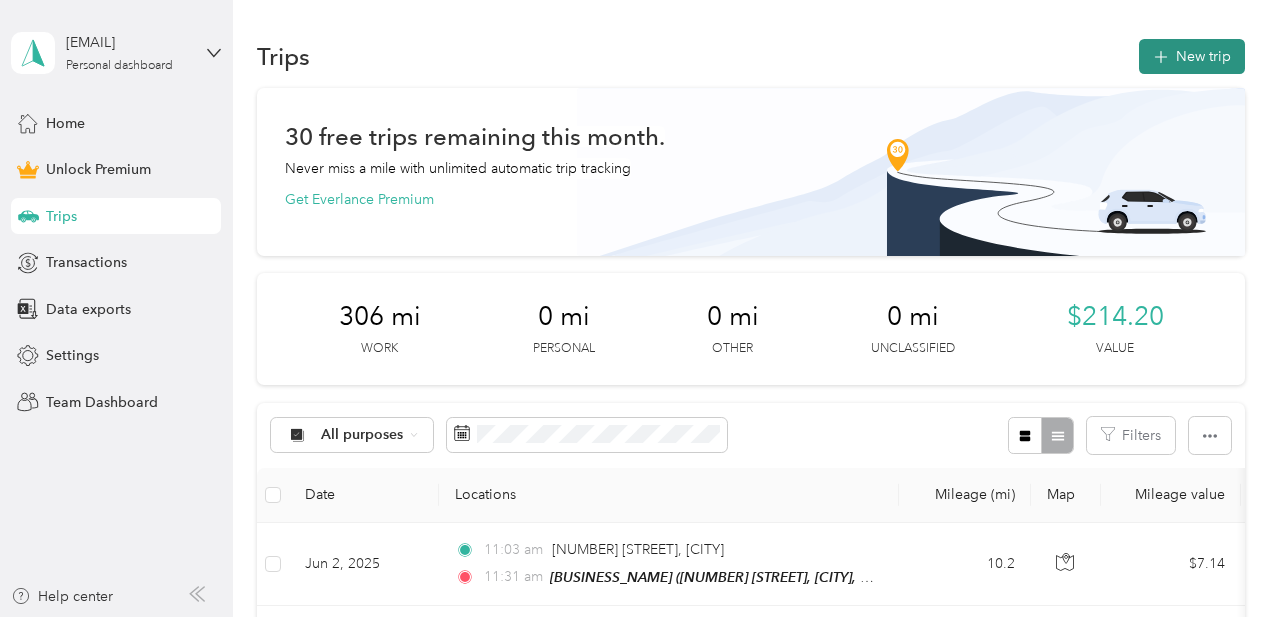 click on "New trip" at bounding box center [1192, 56] 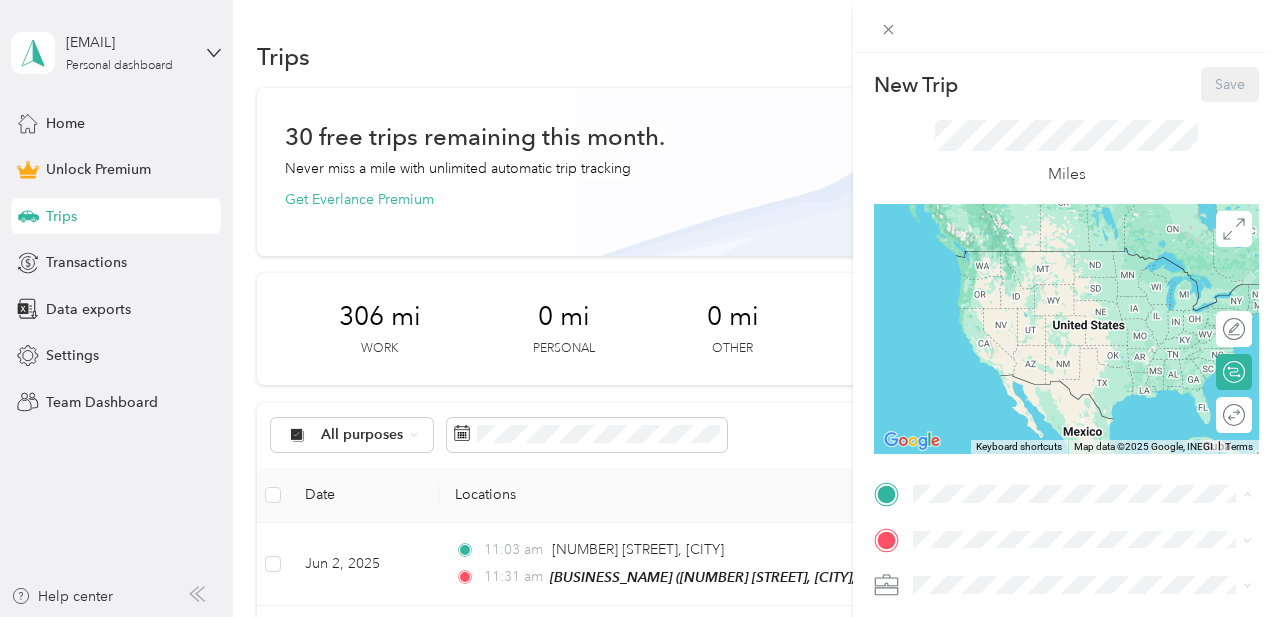 click on "[NUMBER] [STREET], [CITY], [STATE], [COUNTRY] , [POSTAL_CODE], [CITY], [STATE]" at bounding box center [1073, 301] 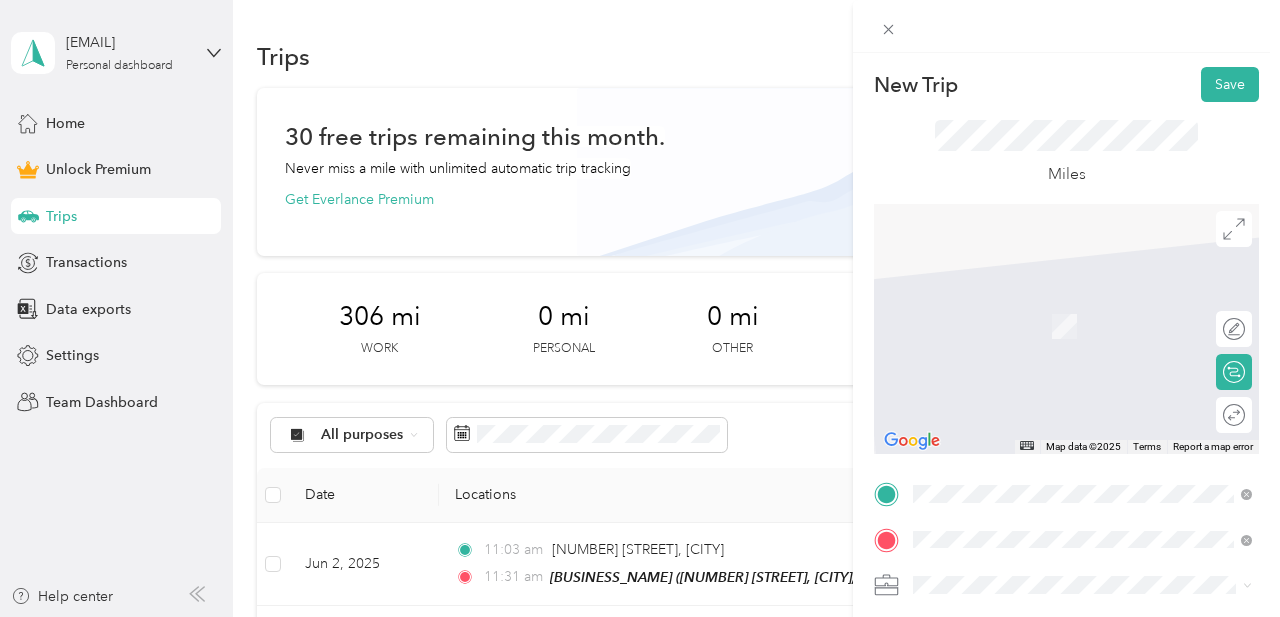 click on "[NUMBER] [STREET]
[CITY], [STATE] [POSTAL_CODE], [COUNTRY]" at bounding box center [1095, 304] 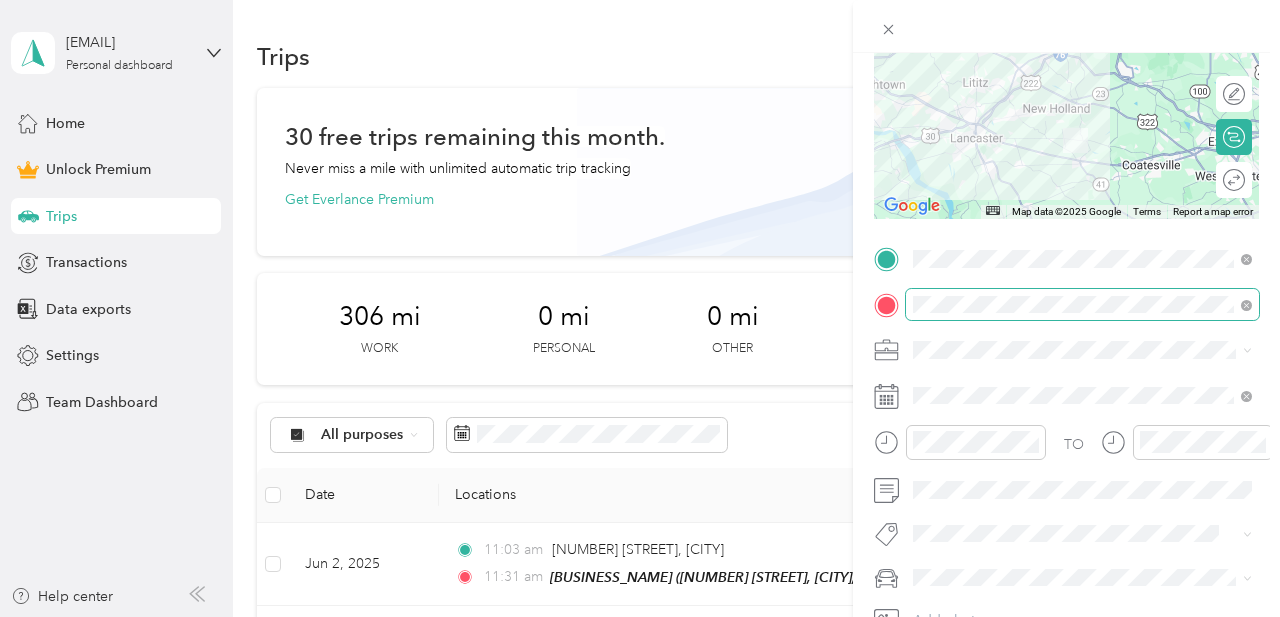 scroll, scrollTop: 288, scrollLeft: 0, axis: vertical 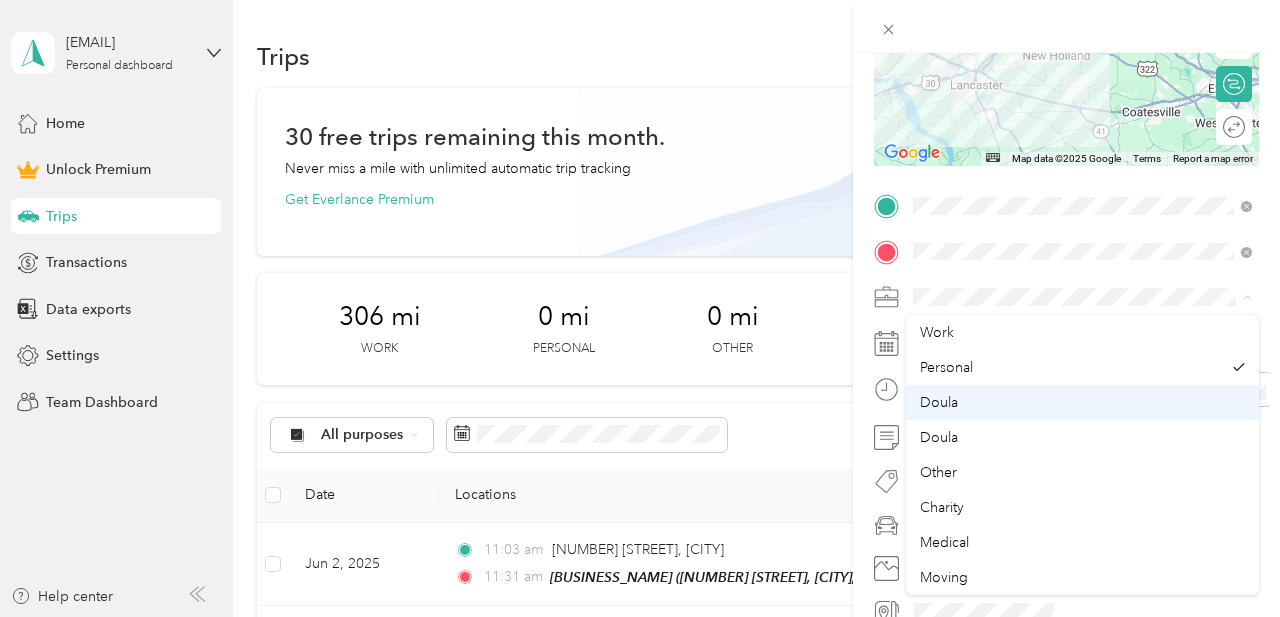 click on "Doula" at bounding box center (939, 402) 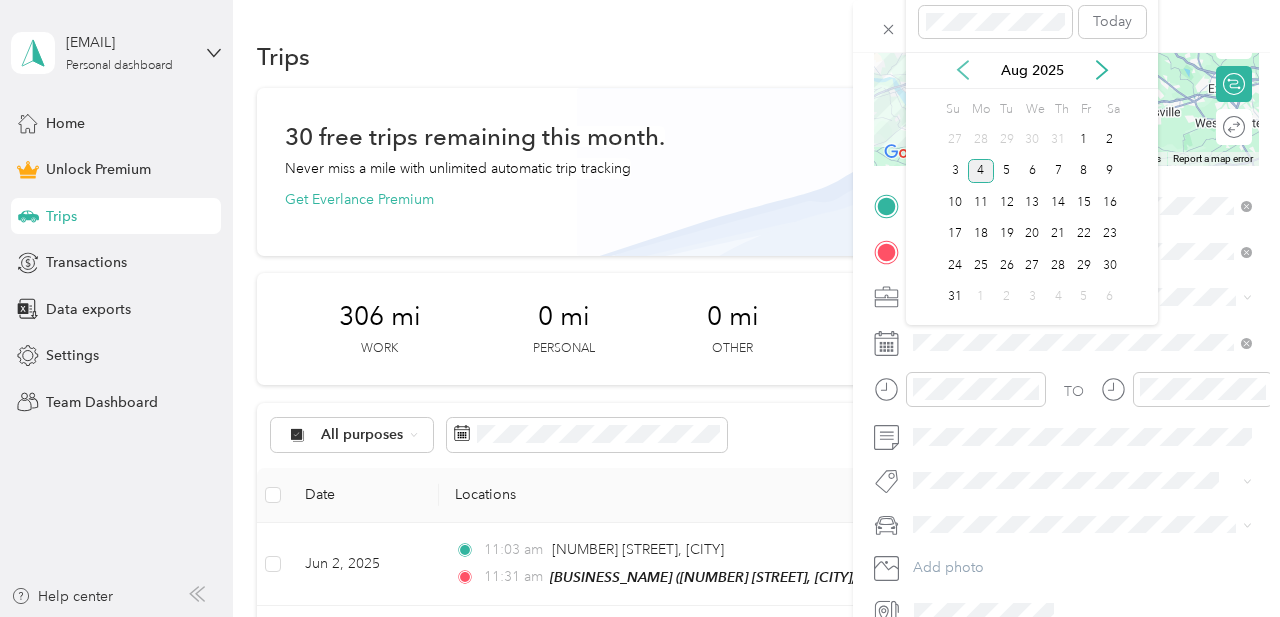 click 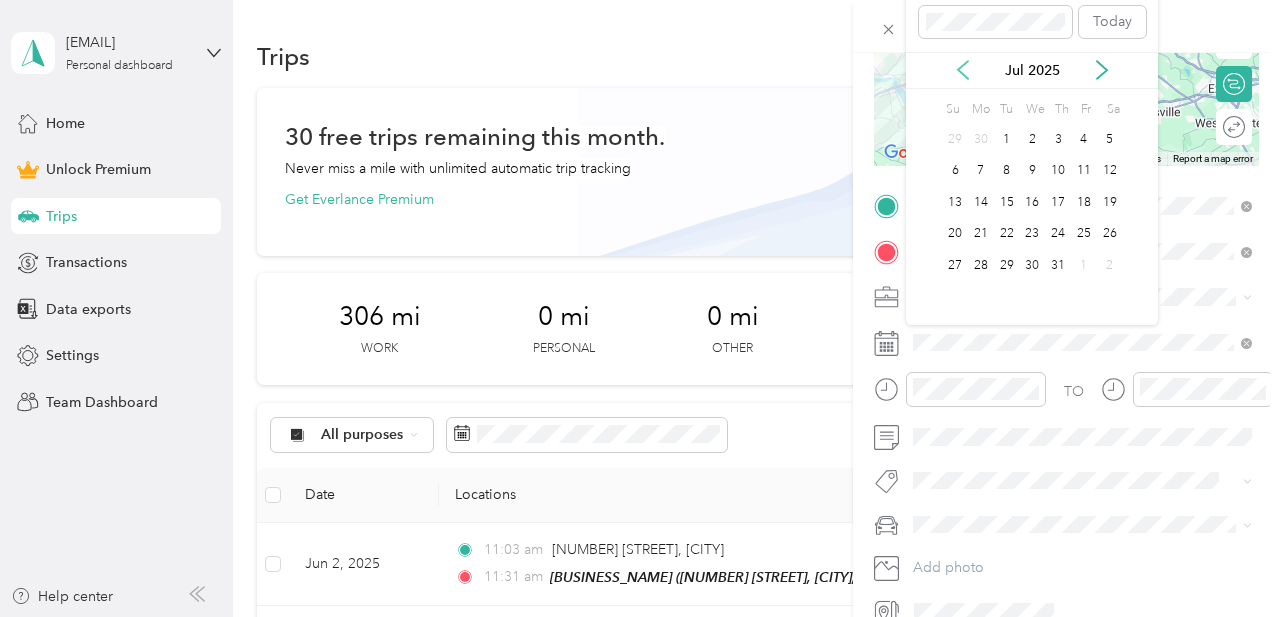 click 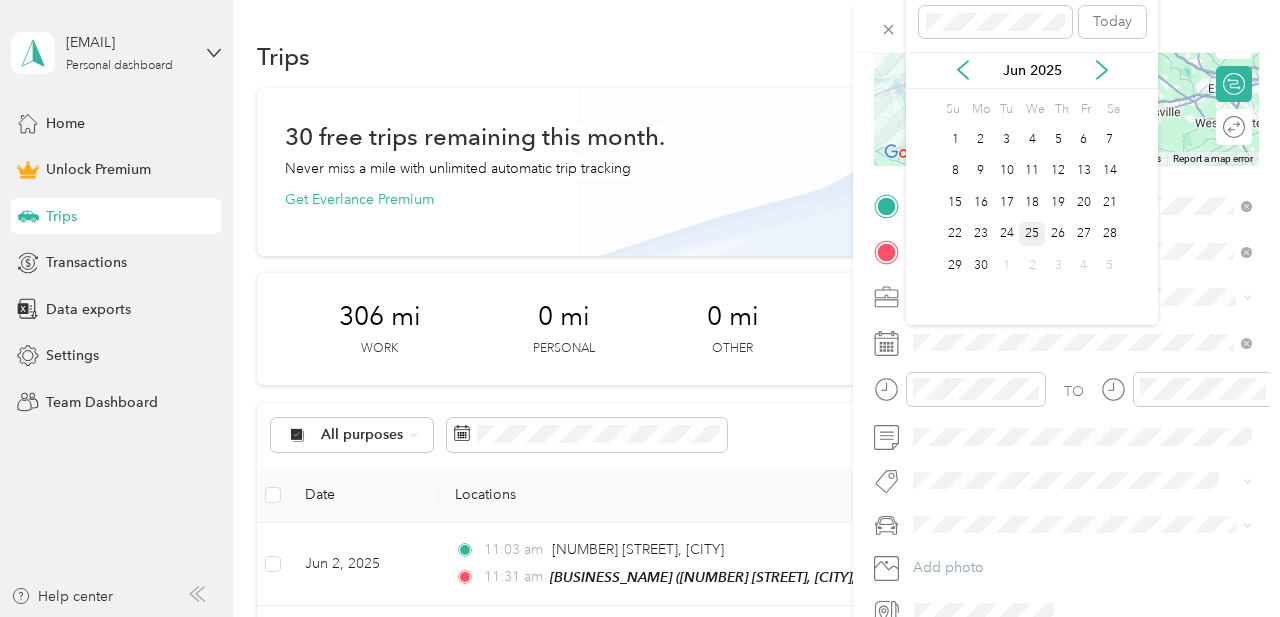 click on "25" at bounding box center [1032, 234] 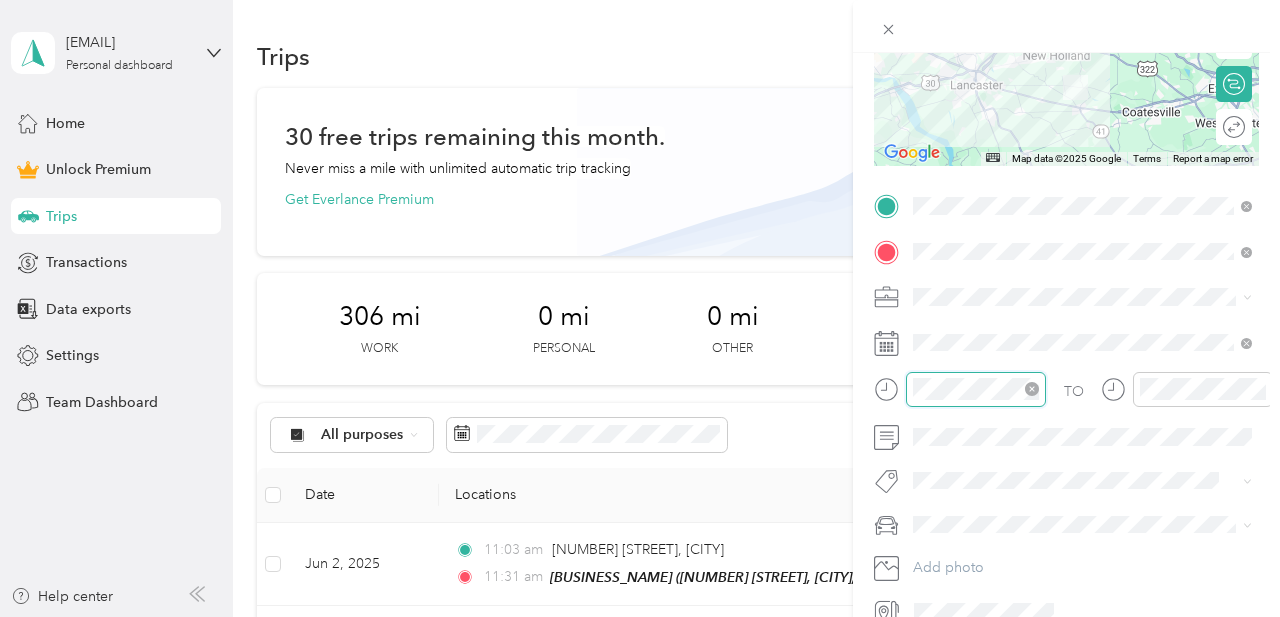 scroll, scrollTop: 84, scrollLeft: 0, axis: vertical 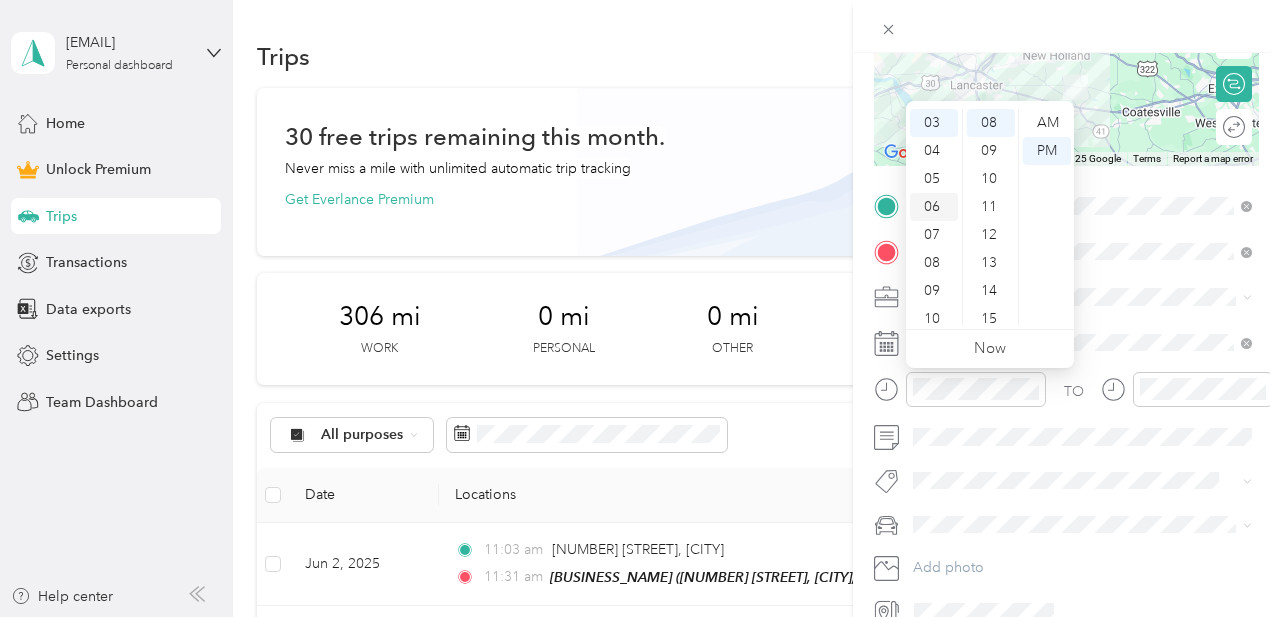 click on "06" at bounding box center (934, 207) 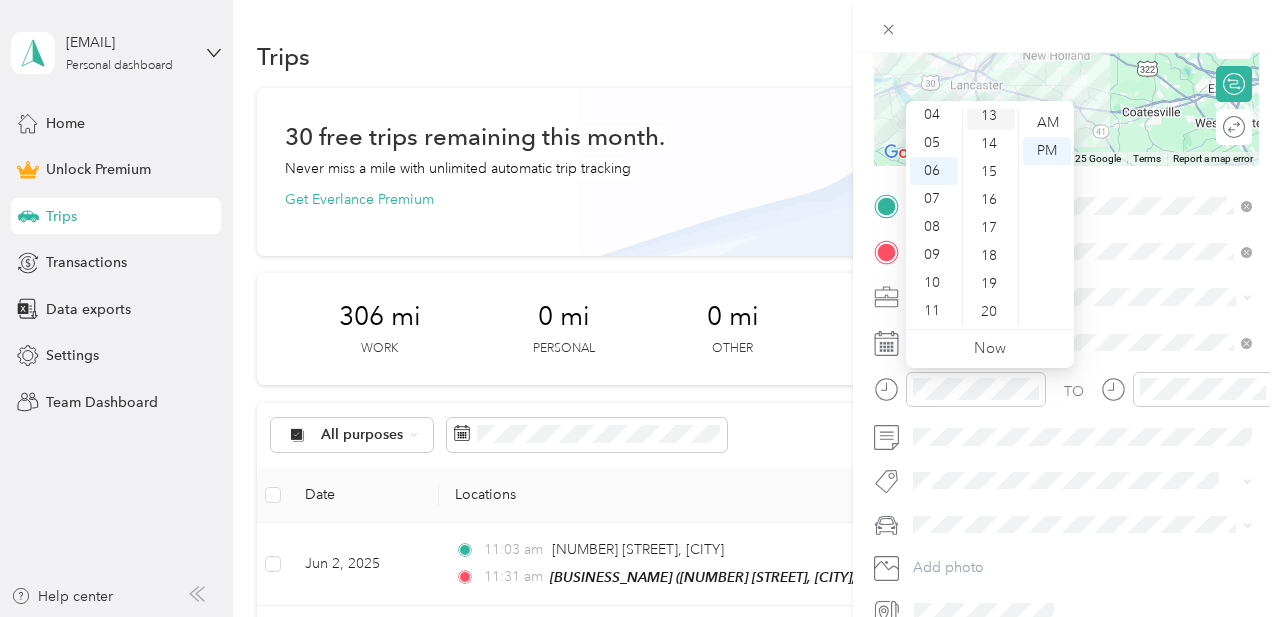 scroll, scrollTop: 372, scrollLeft: 0, axis: vertical 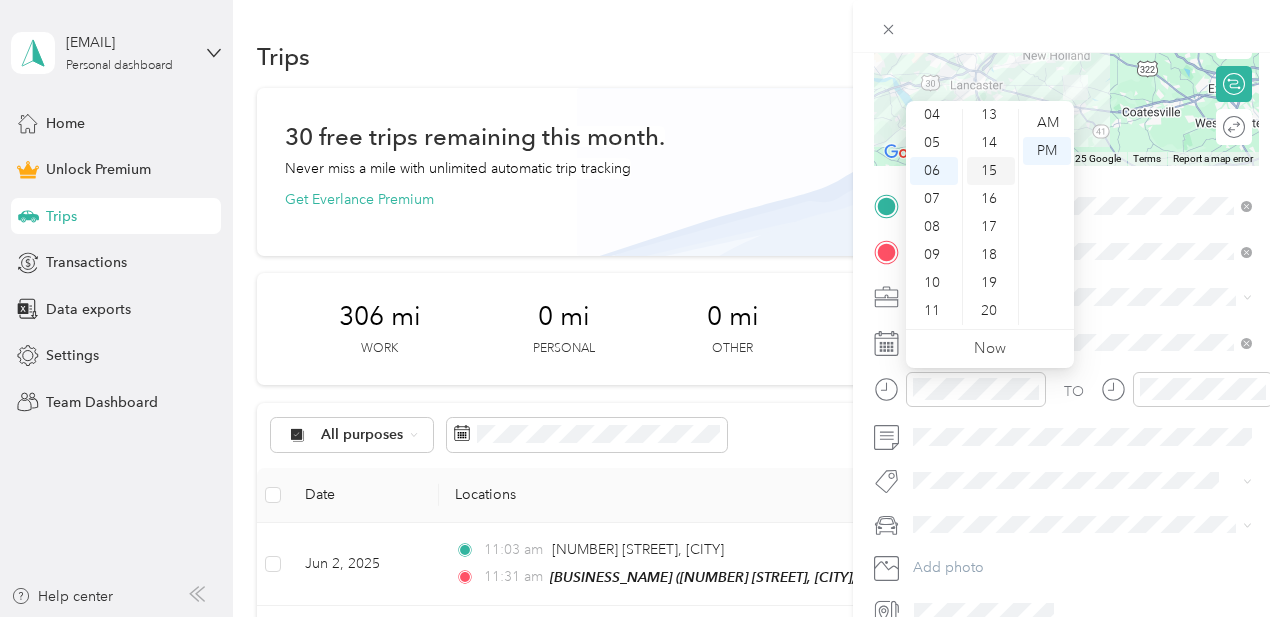 click on "15" at bounding box center (991, 171) 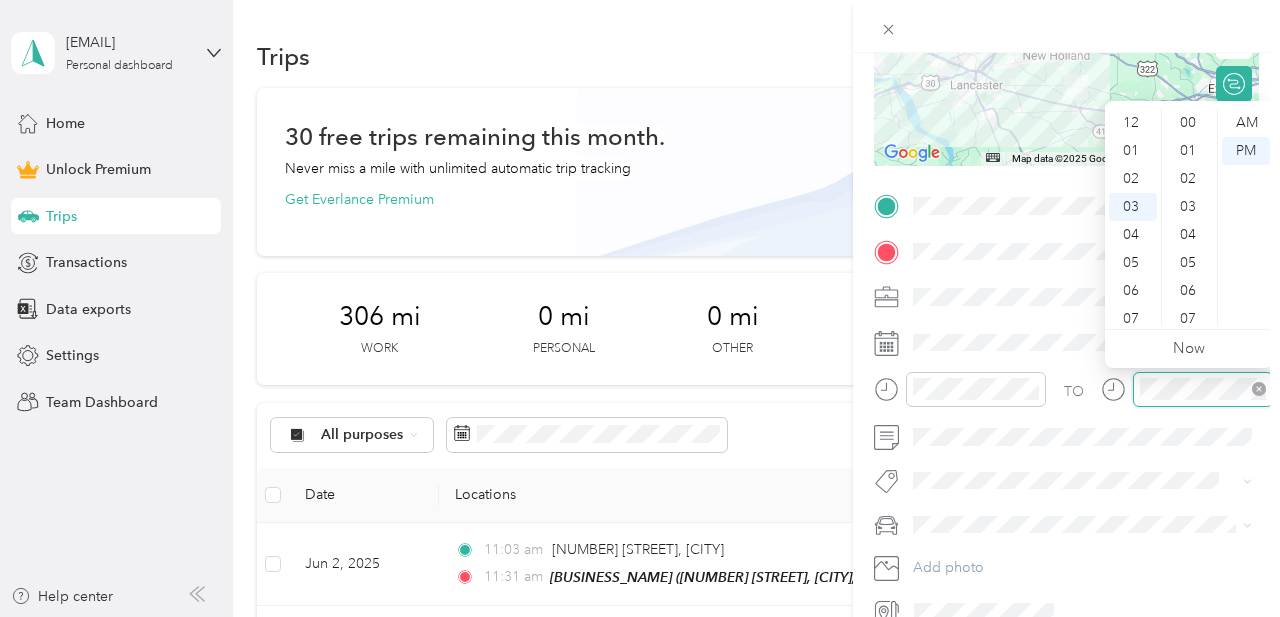 scroll, scrollTop: 84, scrollLeft: 0, axis: vertical 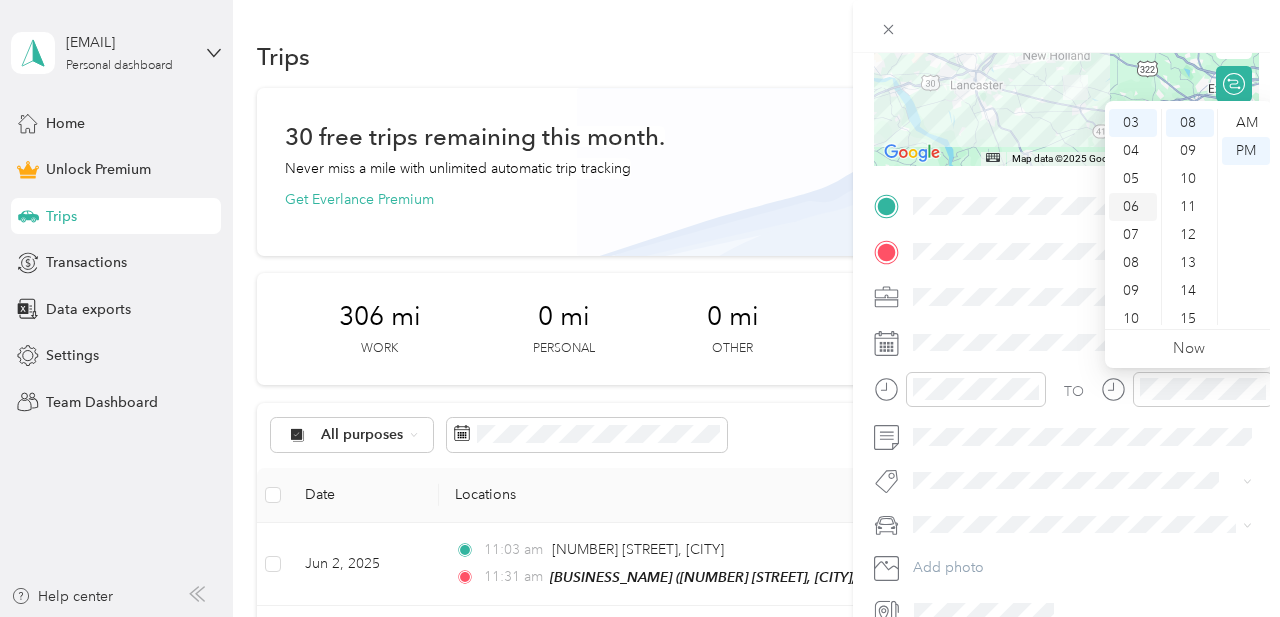 click on "06" at bounding box center [1133, 207] 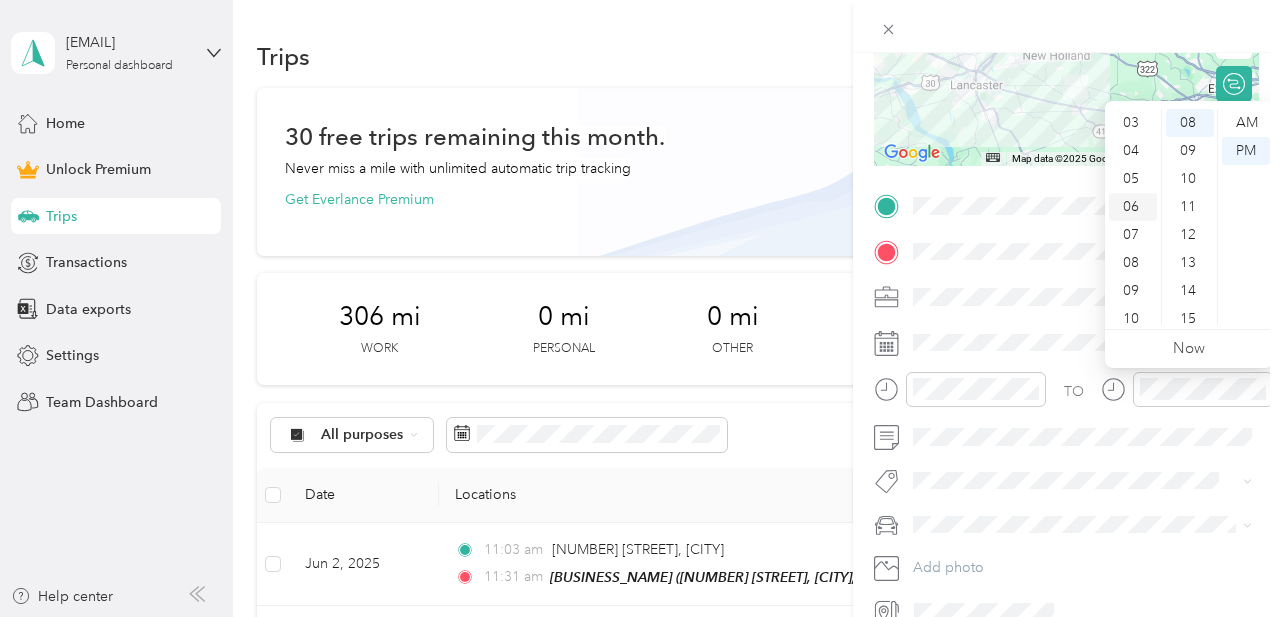 scroll, scrollTop: 120, scrollLeft: 0, axis: vertical 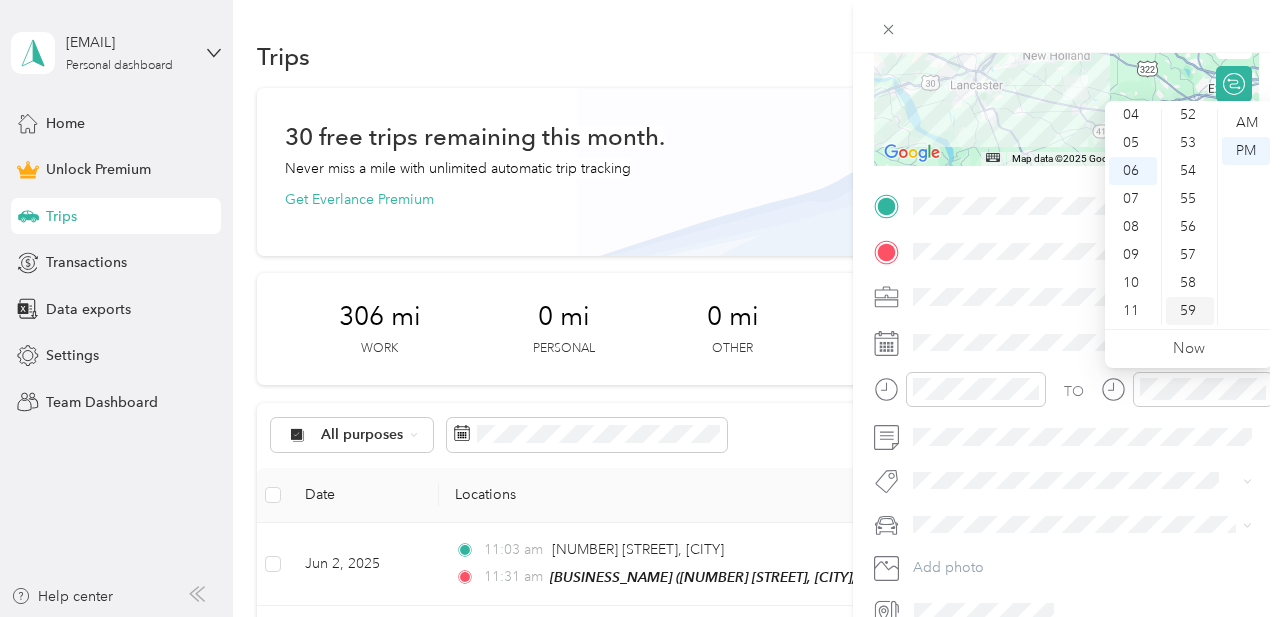 click on "59" at bounding box center [1190, 311] 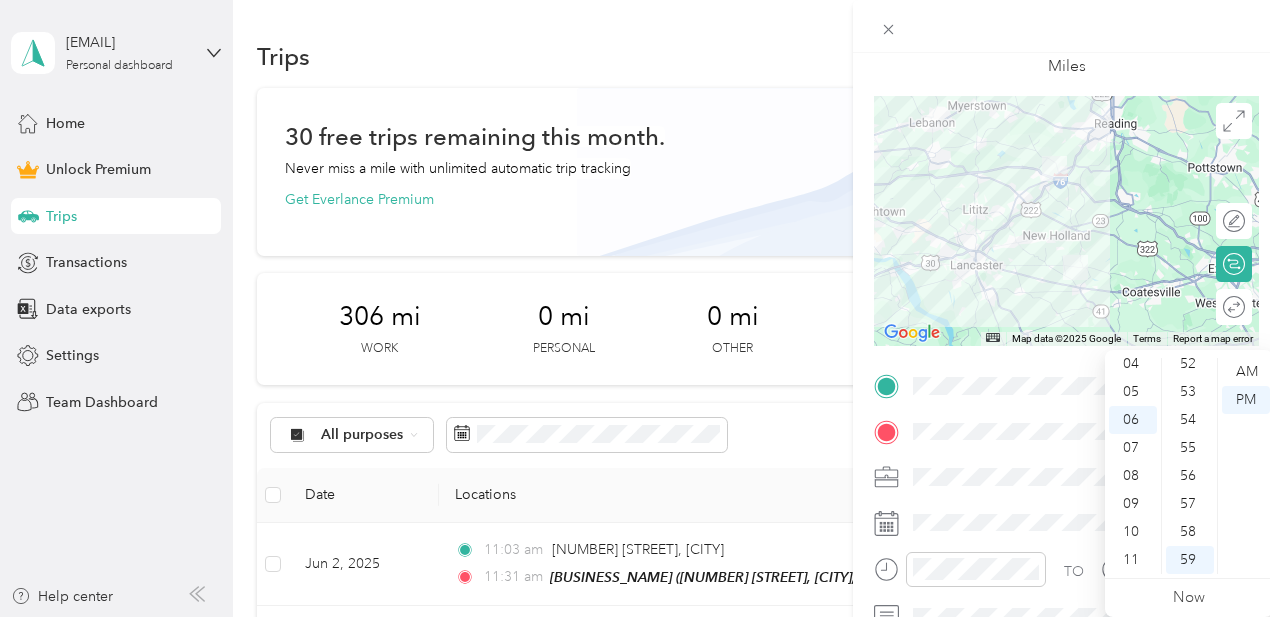 scroll, scrollTop: 0, scrollLeft: 0, axis: both 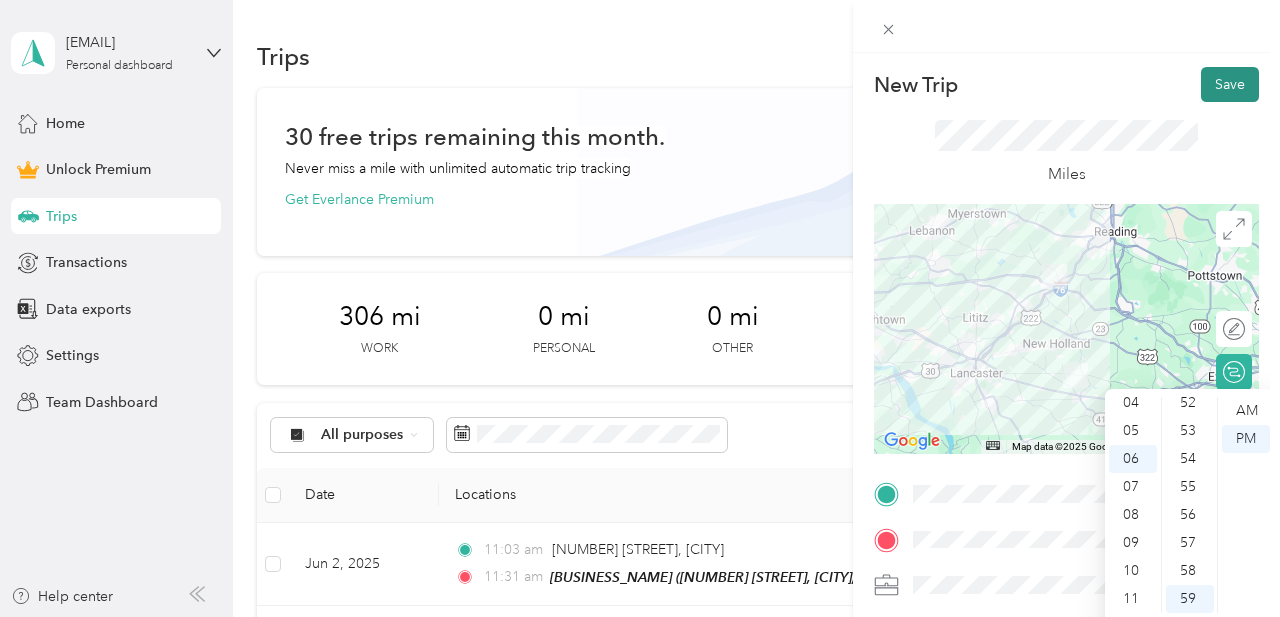 click on "Save" at bounding box center [1230, 84] 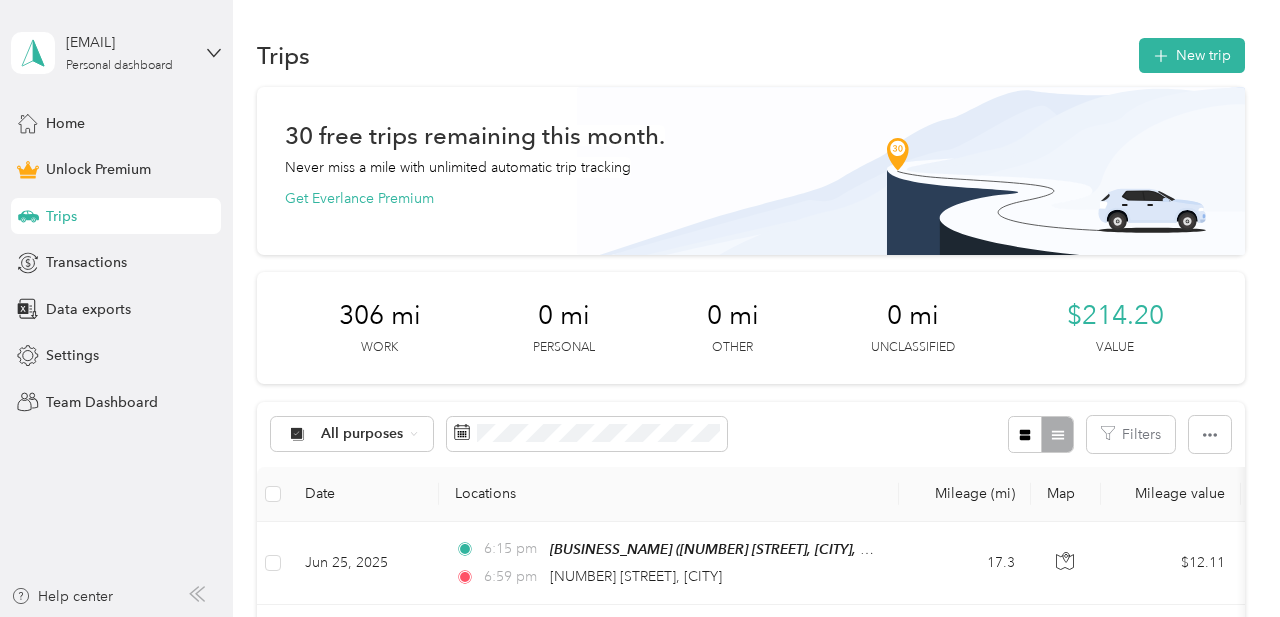 scroll, scrollTop: 0, scrollLeft: 0, axis: both 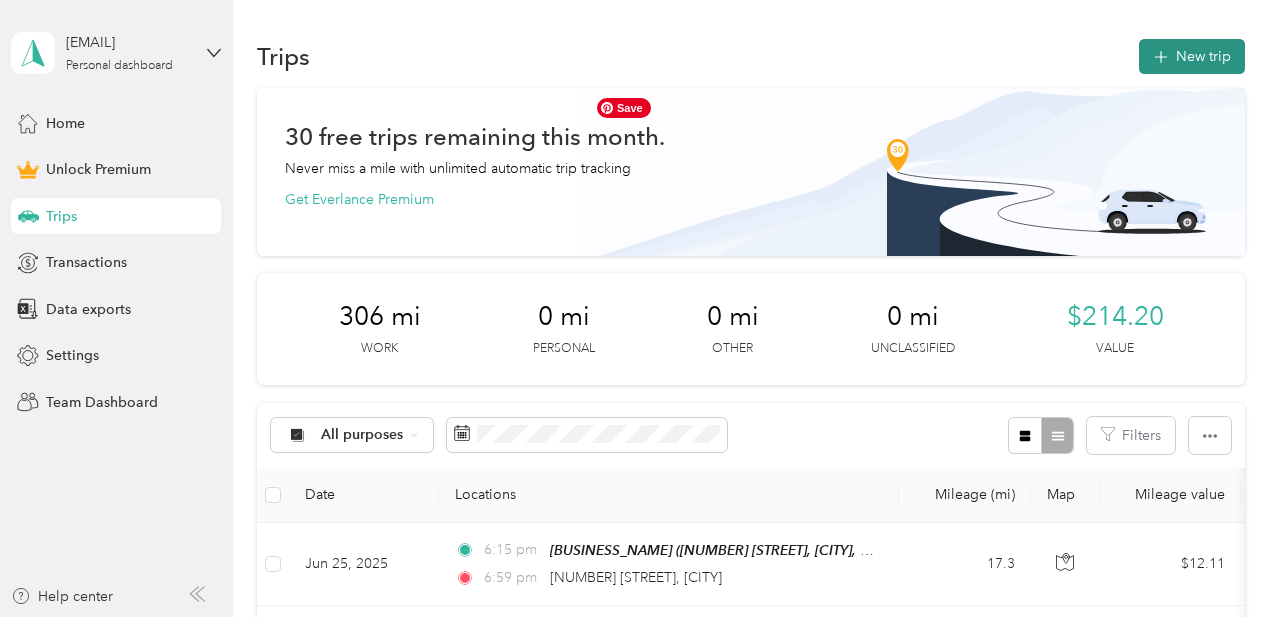 click on "New trip" at bounding box center [1192, 56] 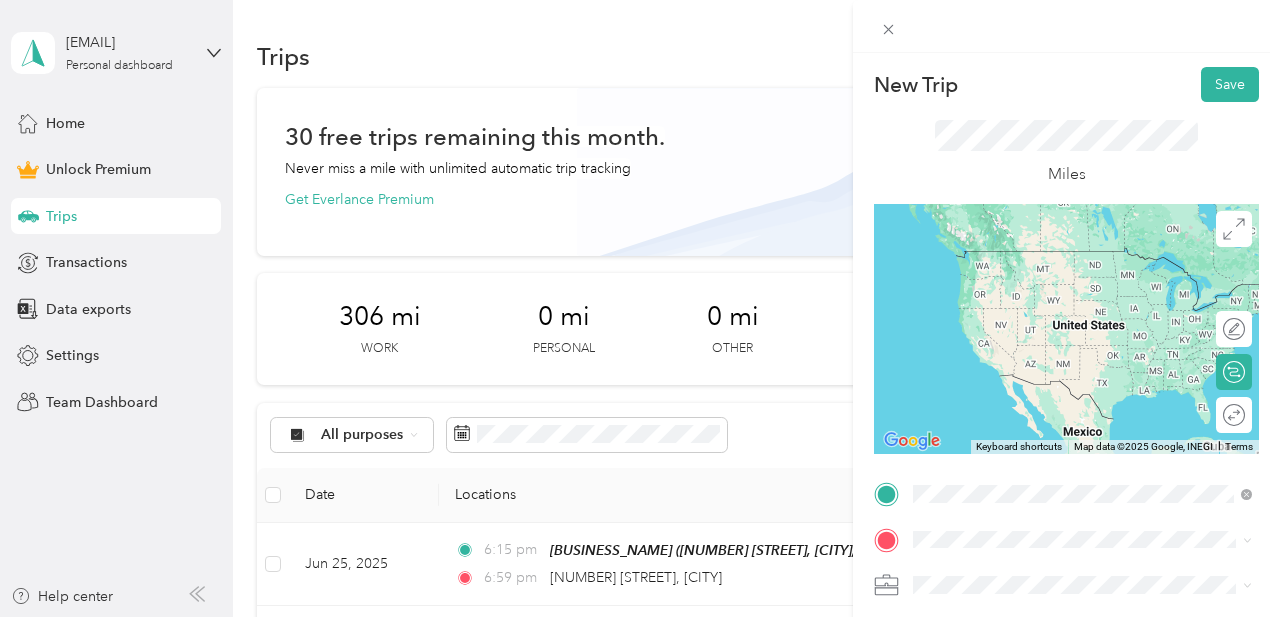 click on "[NUMBER] [STREET]
[CITY], [STATE] [POSTAL_CODE], [COUNTRY]" at bounding box center (1095, 259) 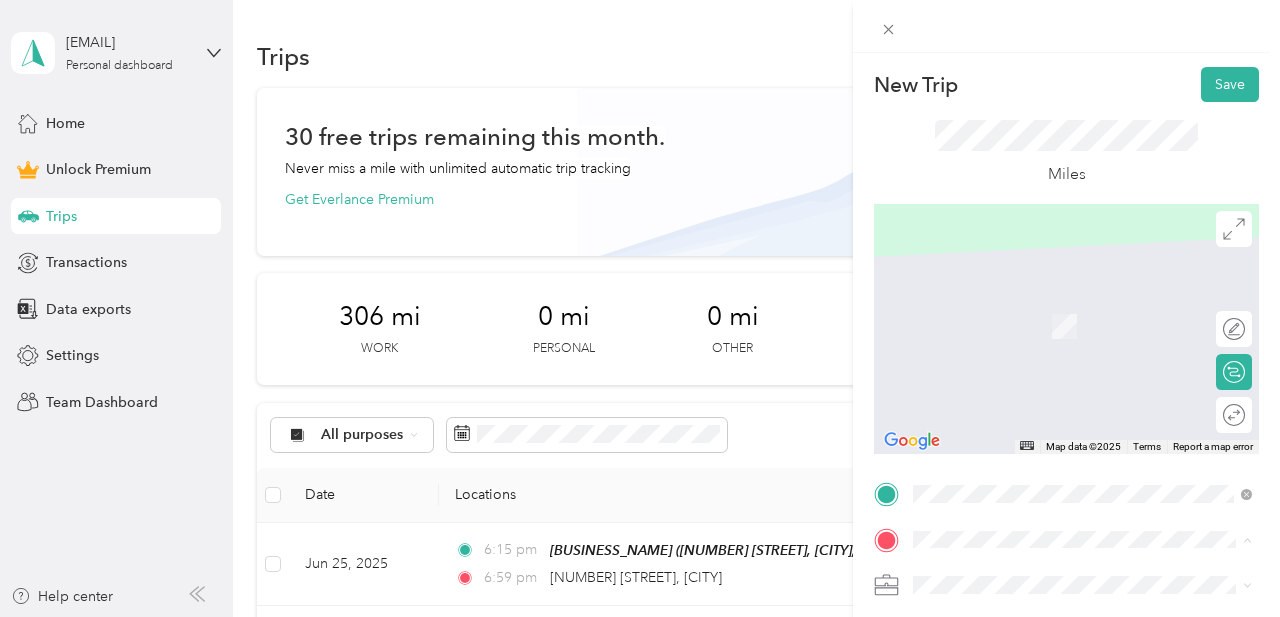 click on "[BUSINESS_NAME] [NUMBER] [STREET], [CITY], [STATE], [COUNTRY] , [POSTAL_CODE], [CITY], [STATE]" at bounding box center (1082, 336) 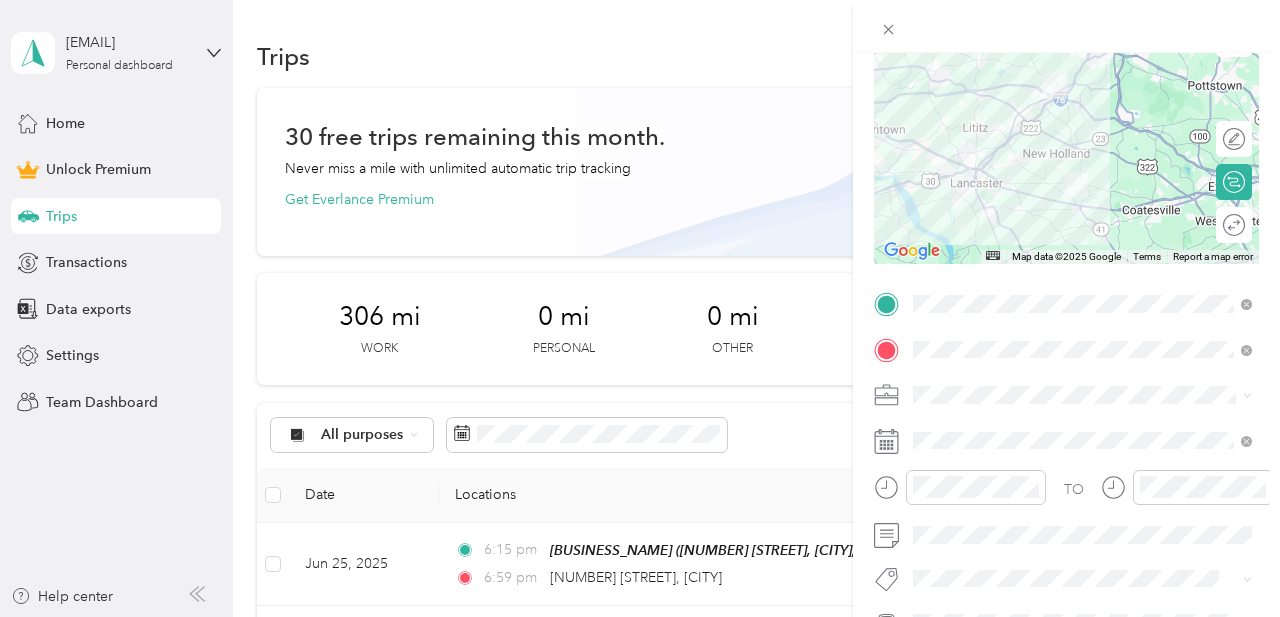 scroll, scrollTop: 191, scrollLeft: 0, axis: vertical 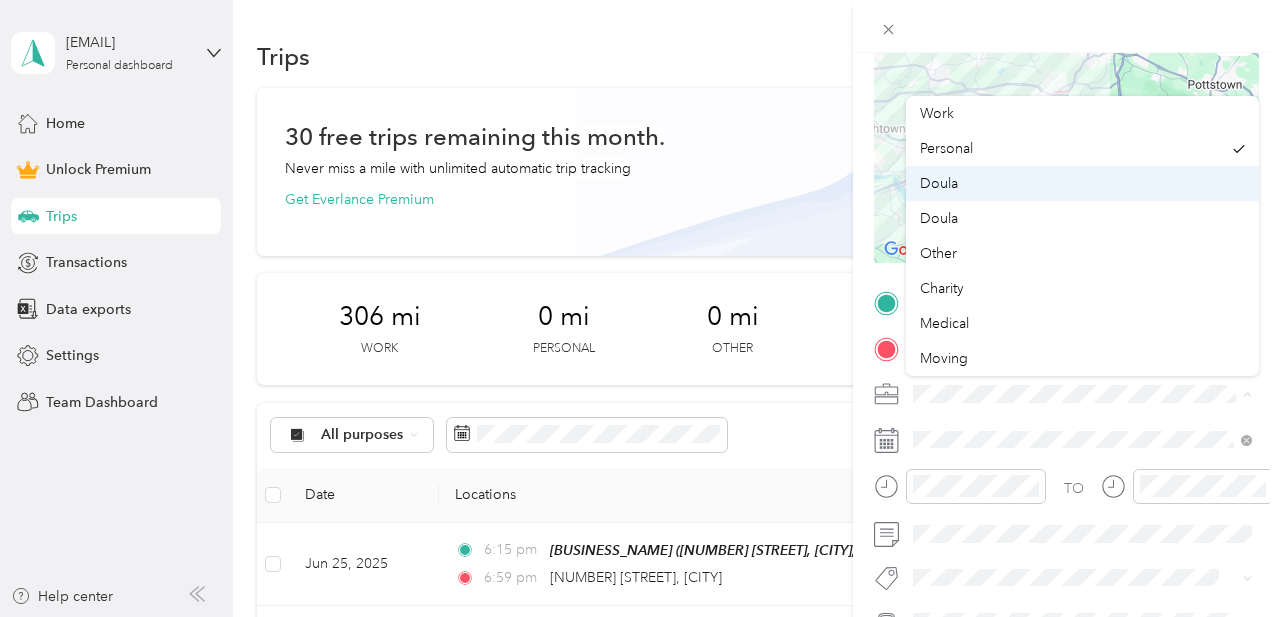 click on "Doula" at bounding box center [939, 183] 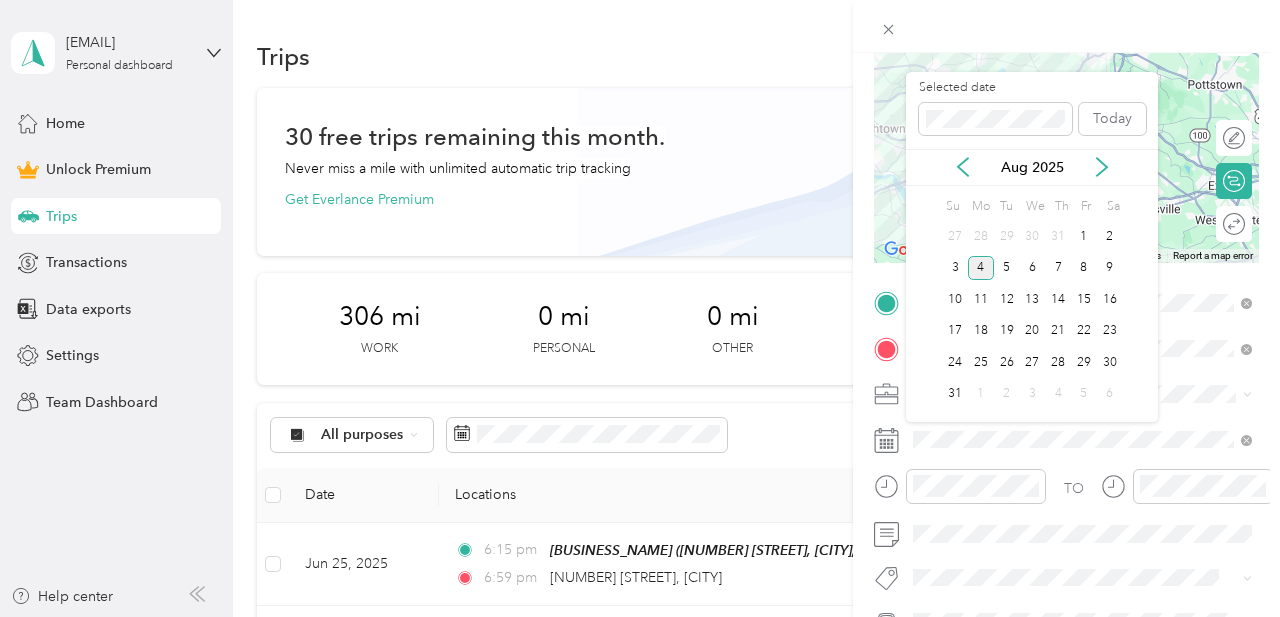 click on "Aug 2025" at bounding box center [1032, 167] 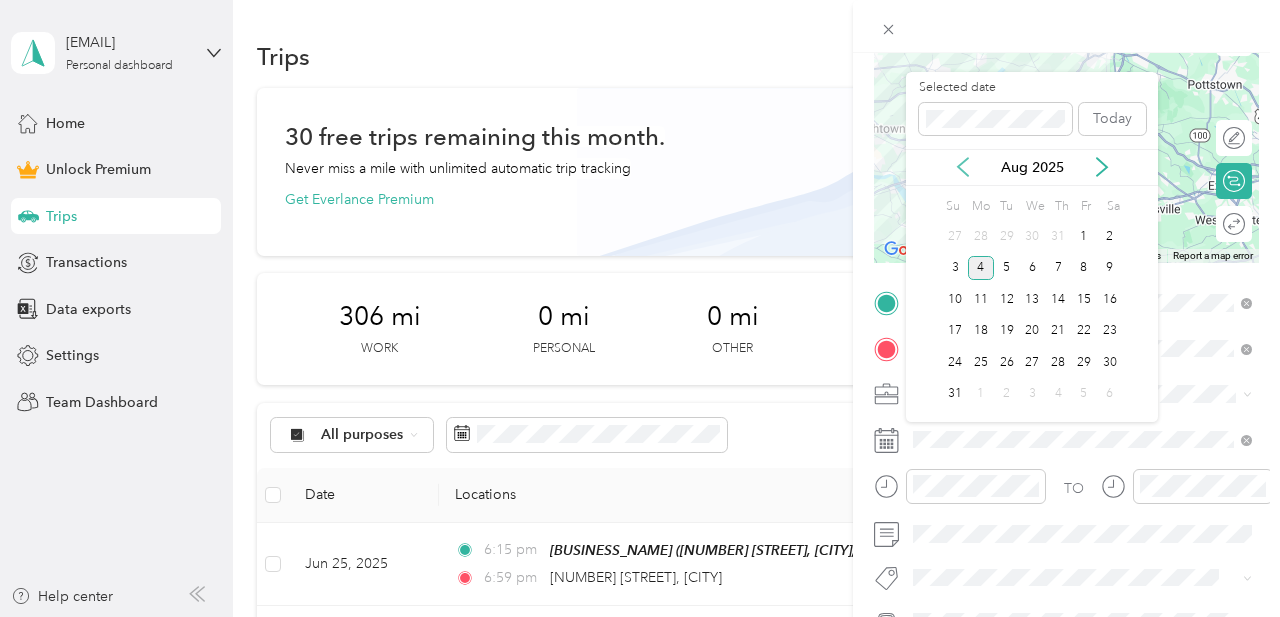 click 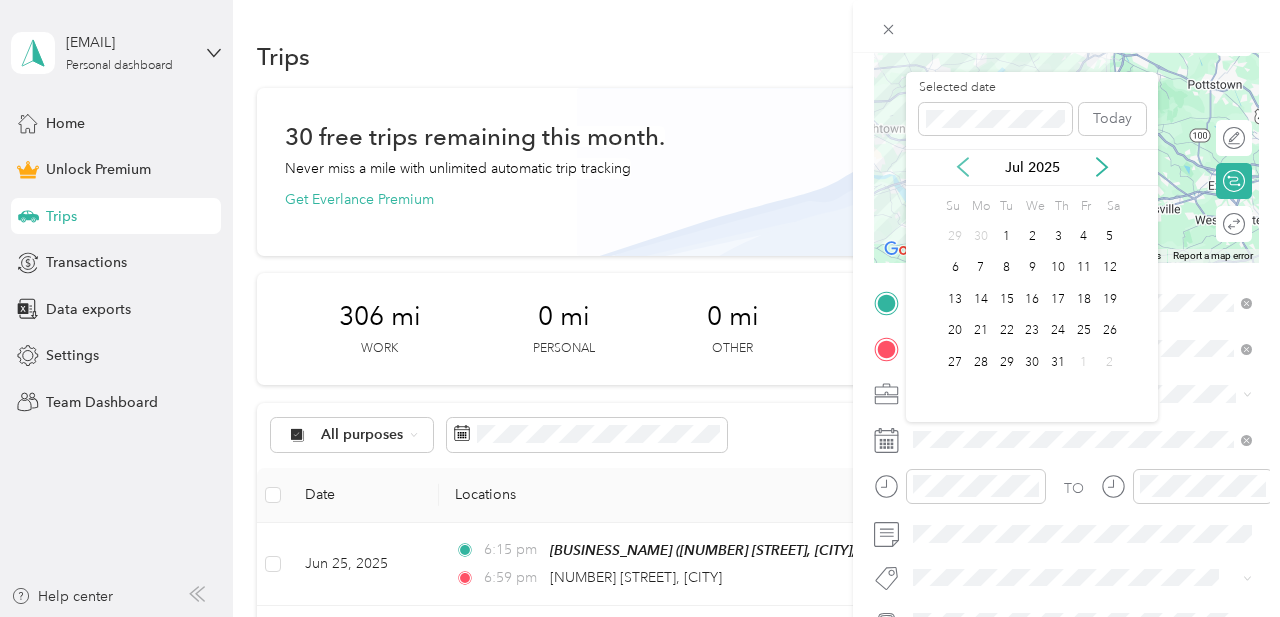 click 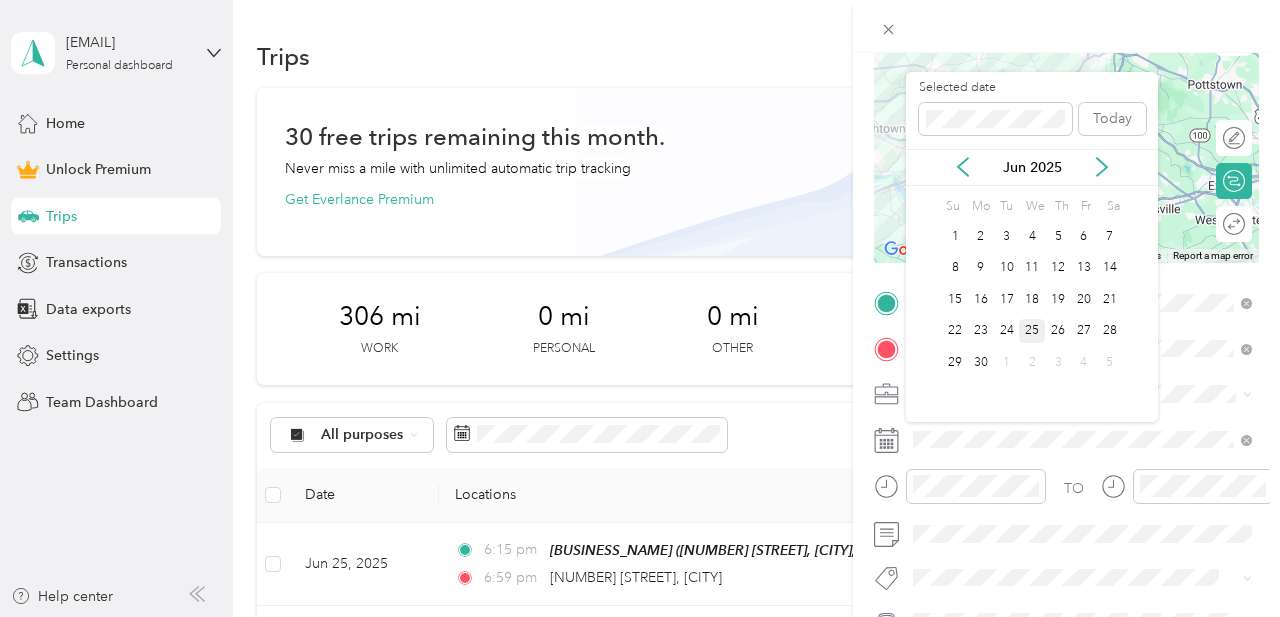 click on "25" at bounding box center (1032, 331) 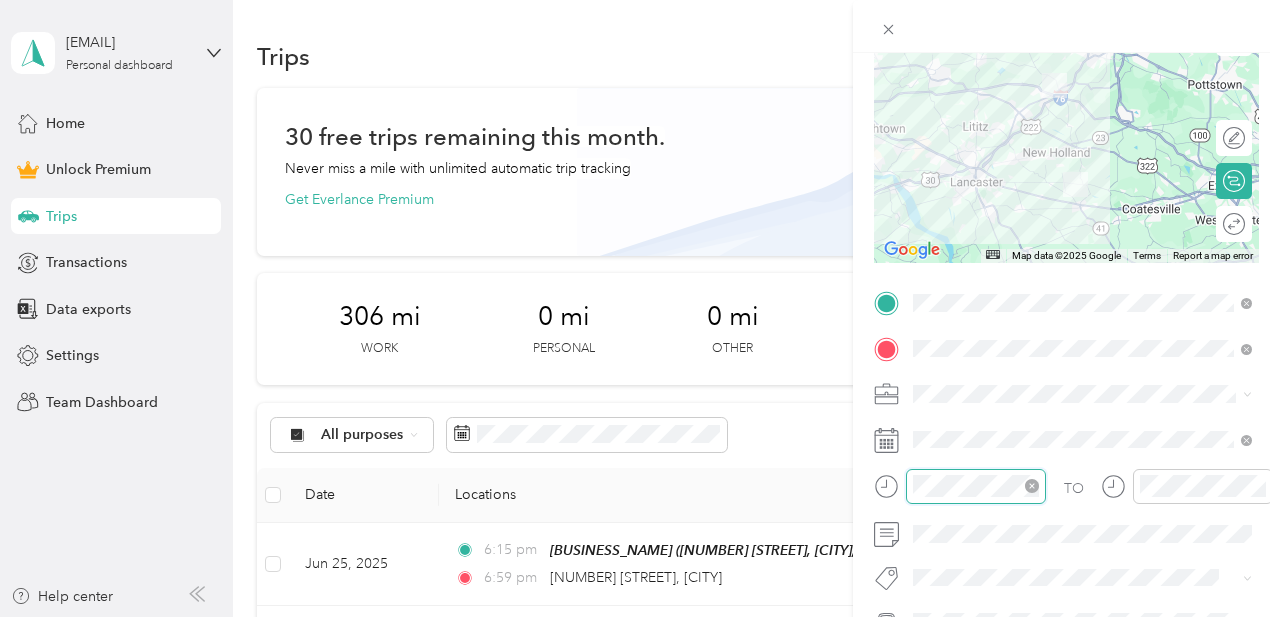 scroll, scrollTop: 84, scrollLeft: 0, axis: vertical 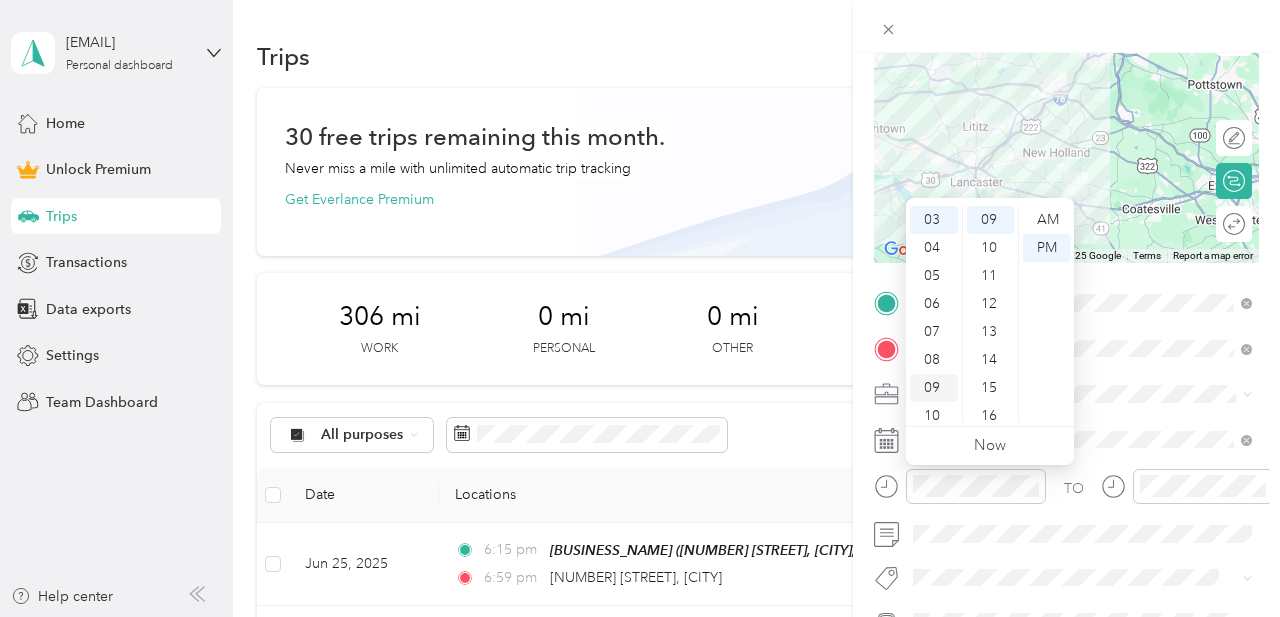 click on "09" at bounding box center [934, 388] 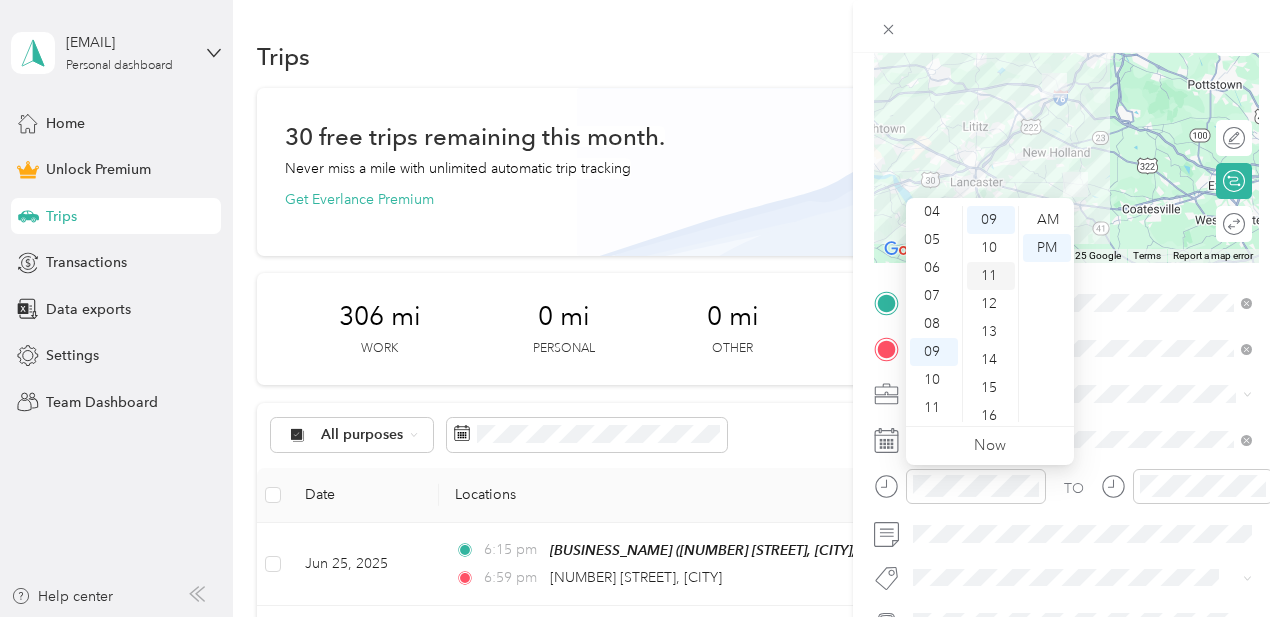 click on "11" at bounding box center [991, 276] 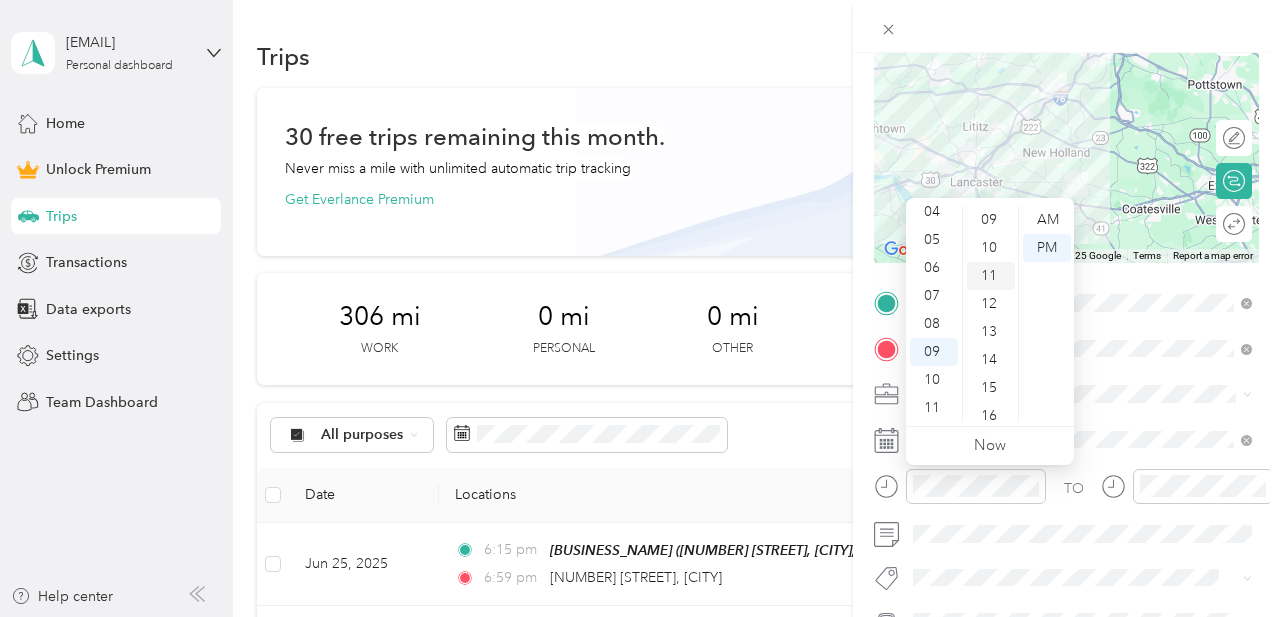 scroll, scrollTop: 308, scrollLeft: 0, axis: vertical 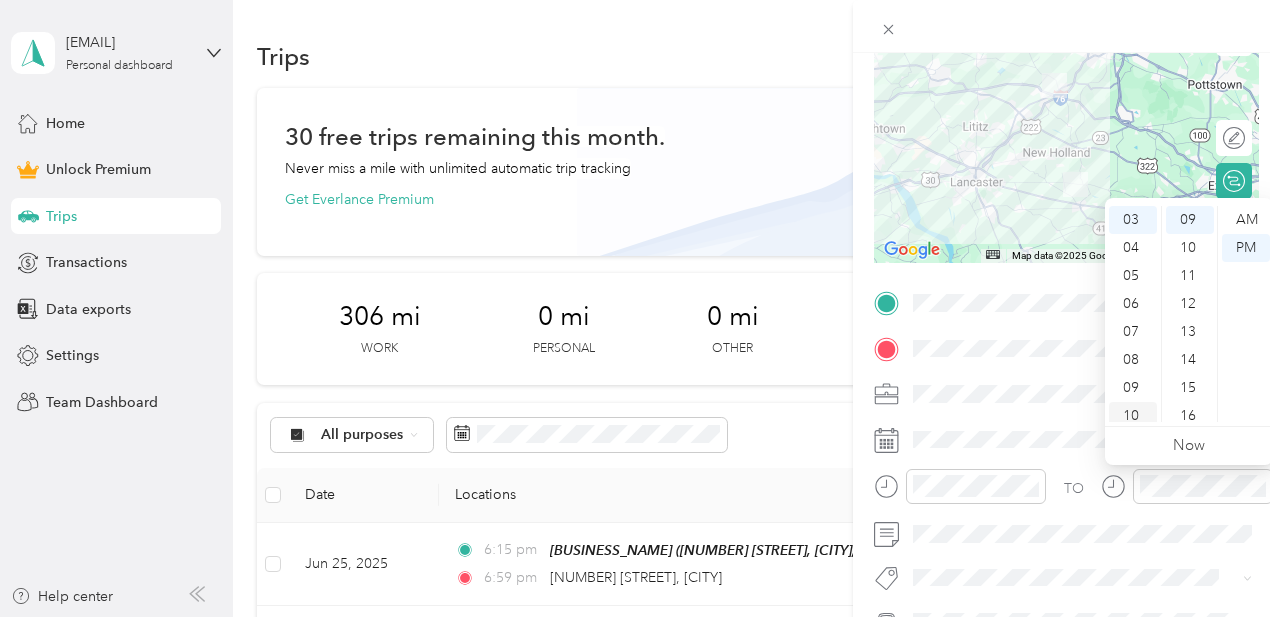 click on "10" at bounding box center [1133, 416] 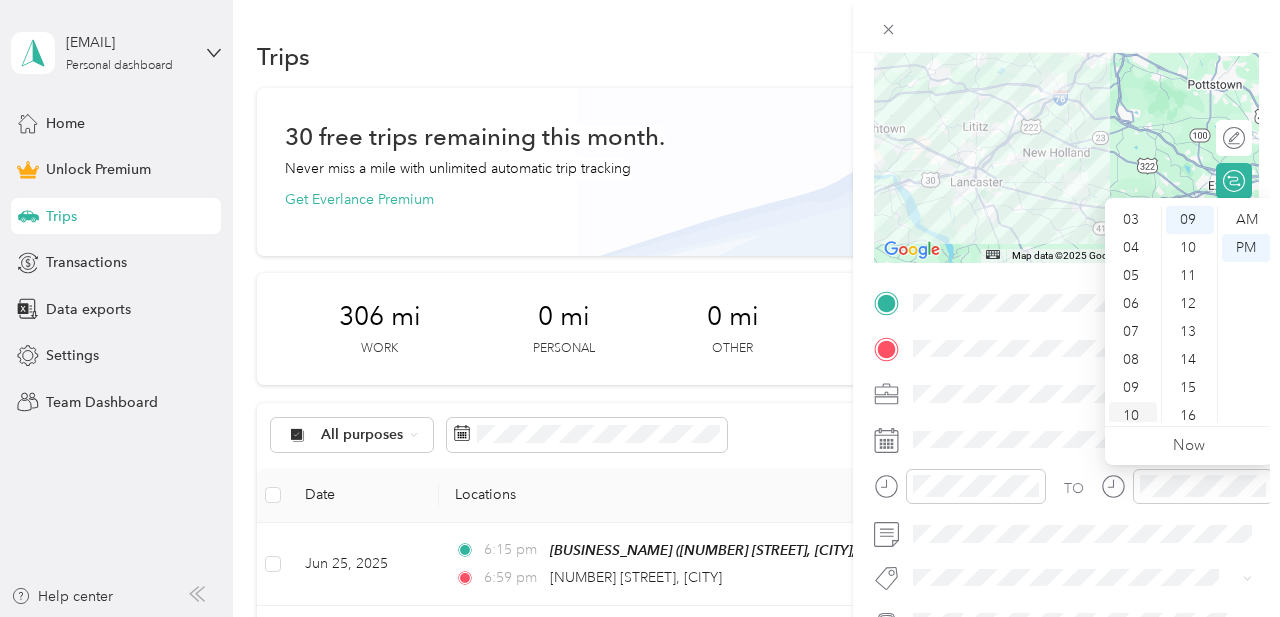 scroll, scrollTop: 120, scrollLeft: 0, axis: vertical 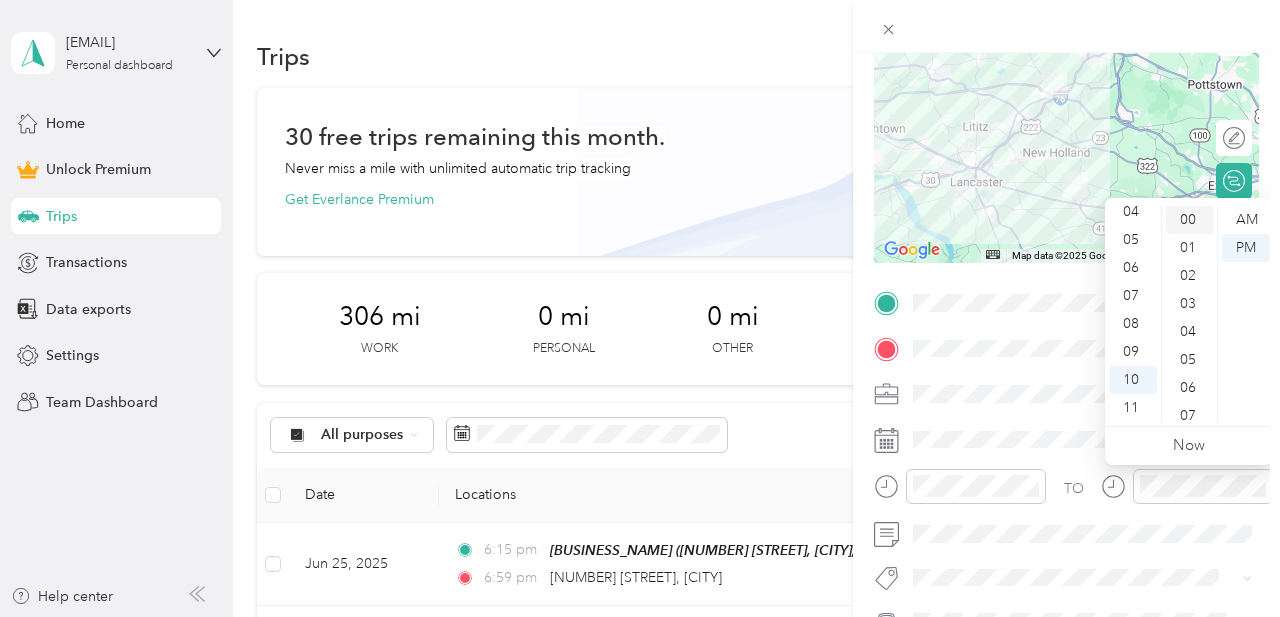 click on "00" at bounding box center [1190, 220] 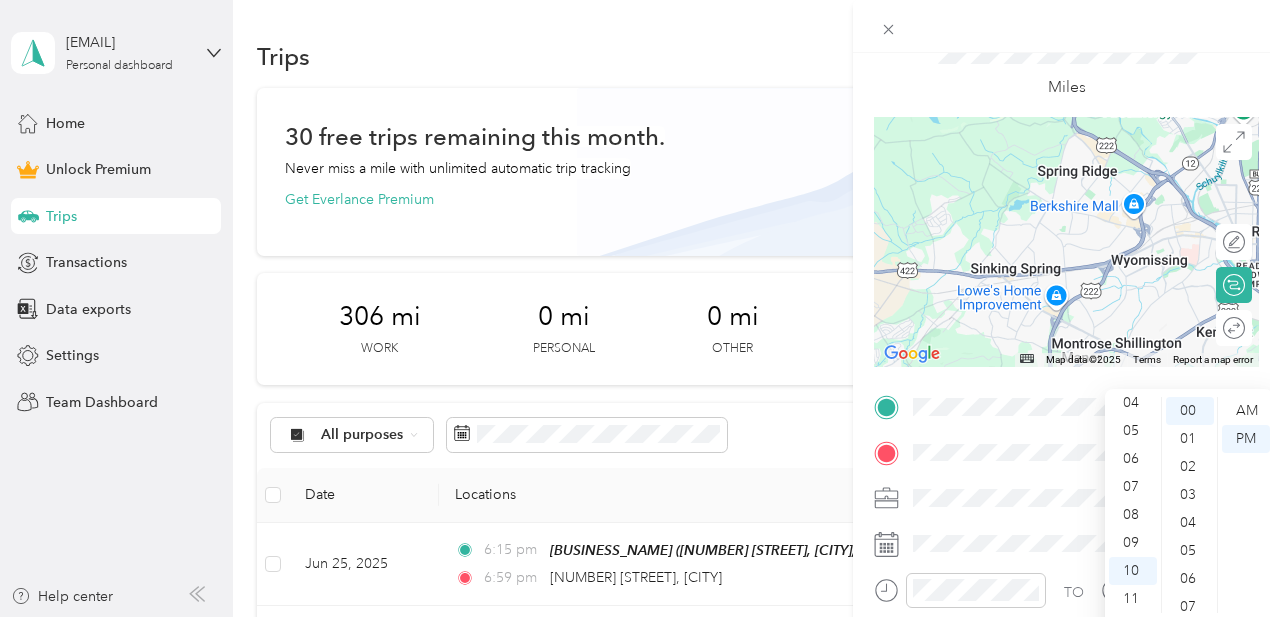 scroll, scrollTop: 0, scrollLeft: 0, axis: both 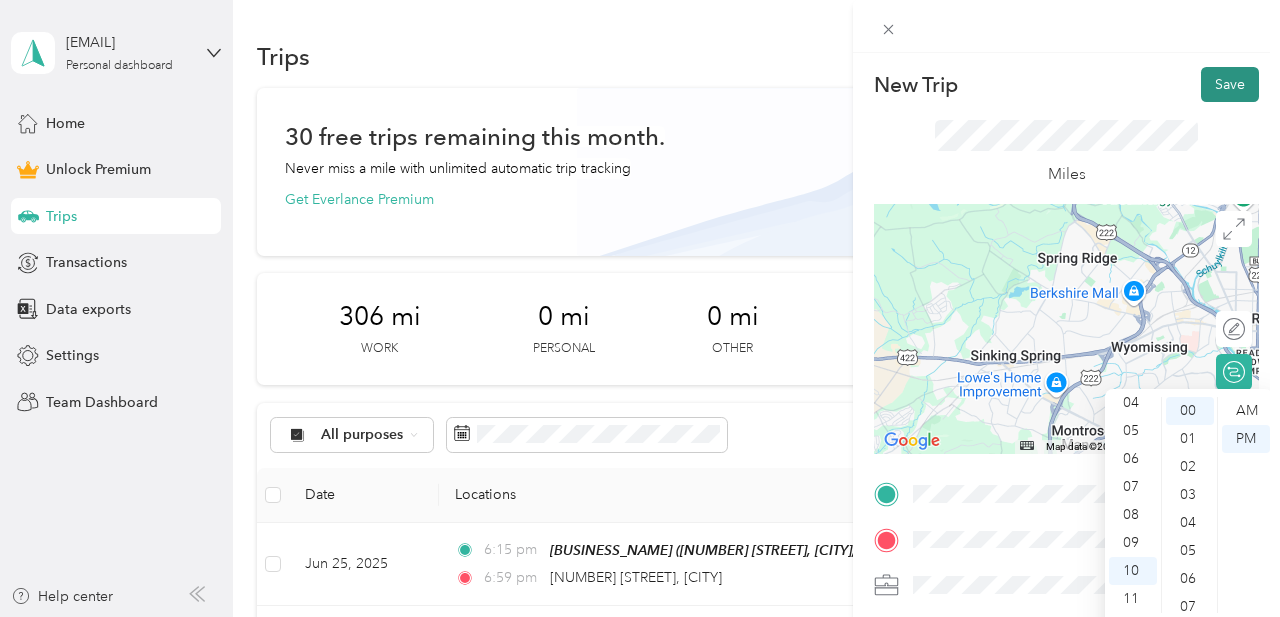 click on "Save" at bounding box center (1230, 84) 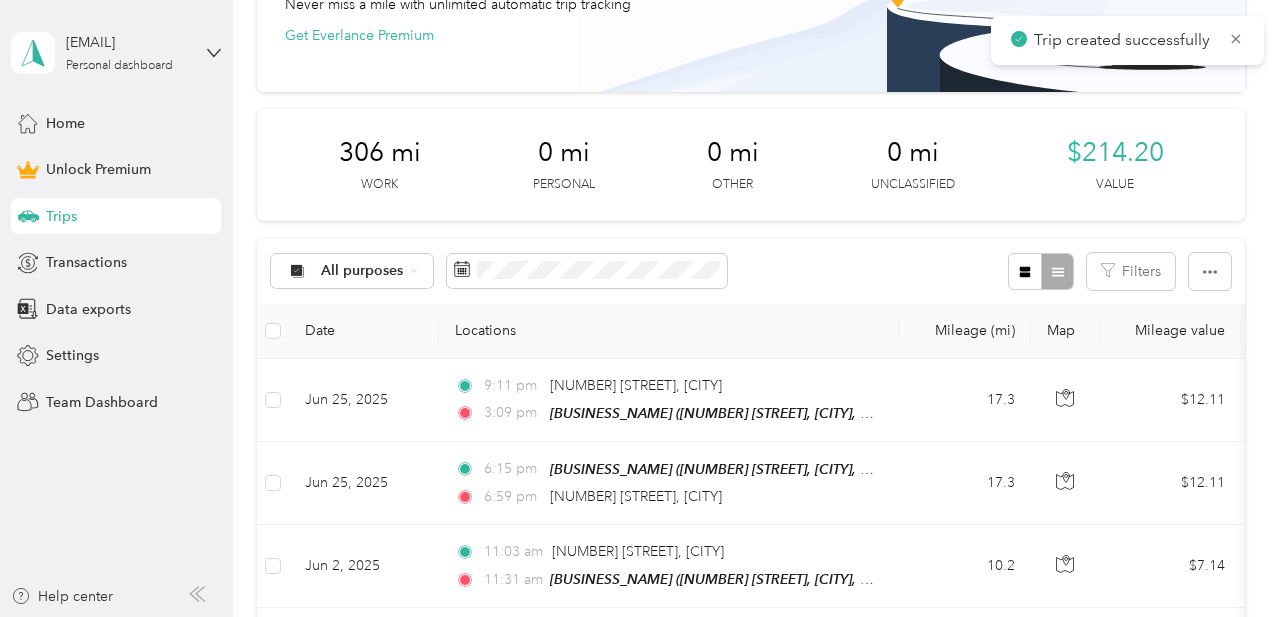 scroll, scrollTop: 177, scrollLeft: 0, axis: vertical 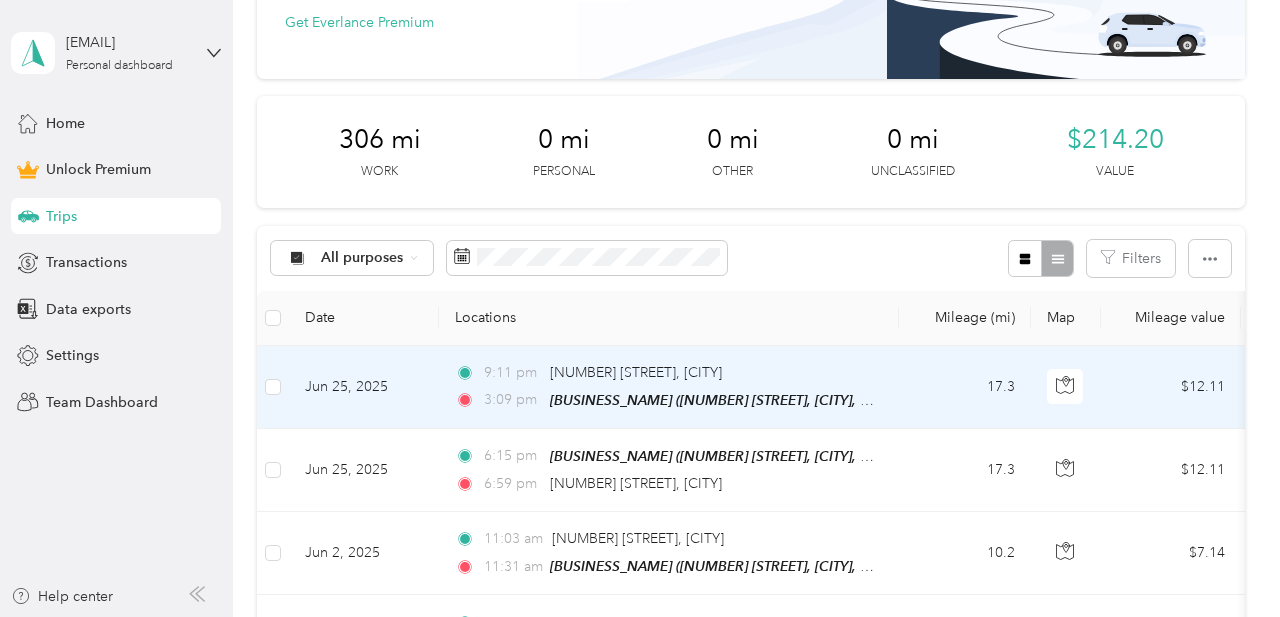 click on "[TIME] [NUMBER] [STREET], [CITY]" at bounding box center (665, 373) 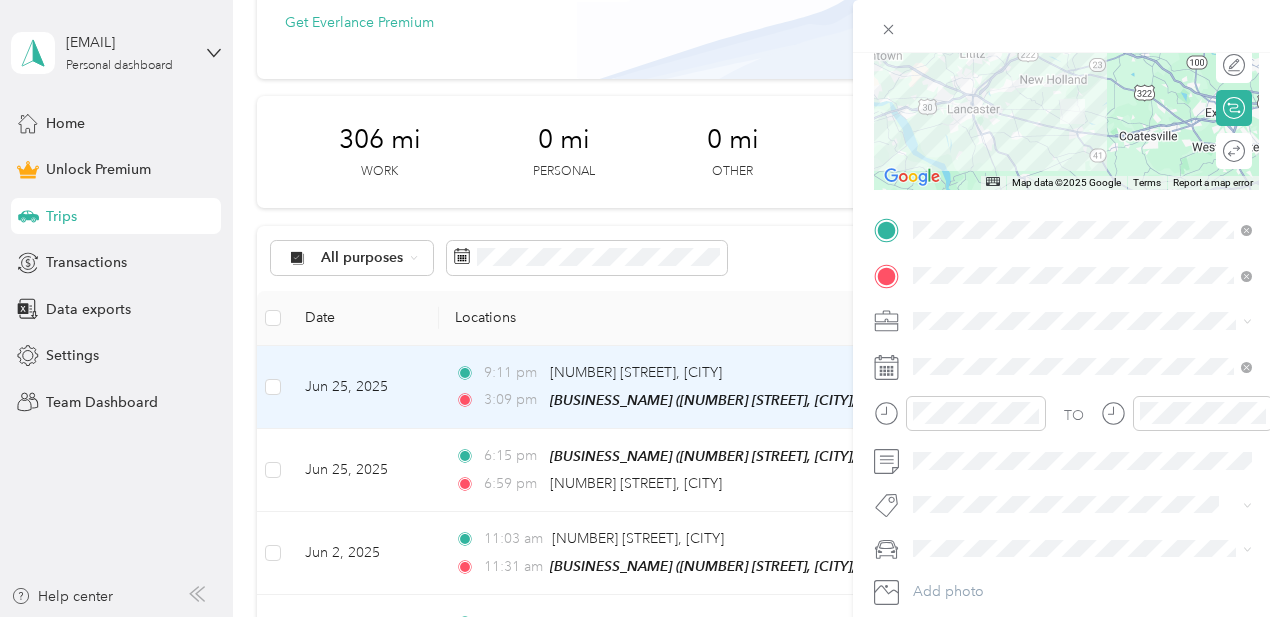 scroll, scrollTop: 342, scrollLeft: 0, axis: vertical 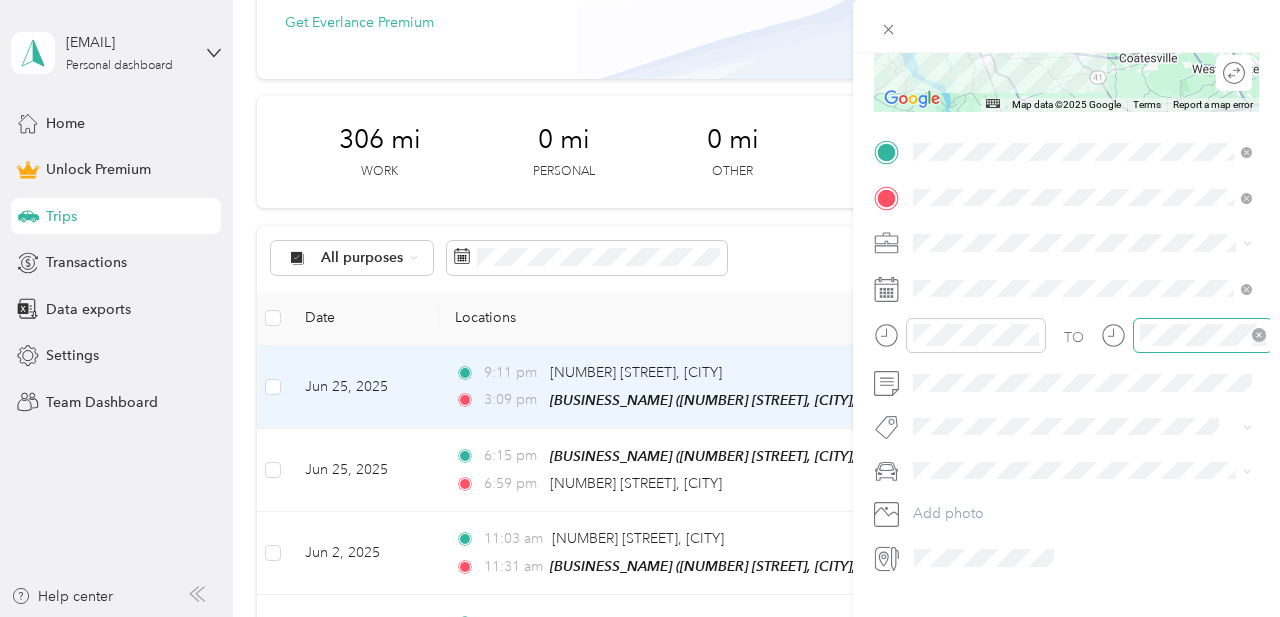 click at bounding box center (1203, 335) 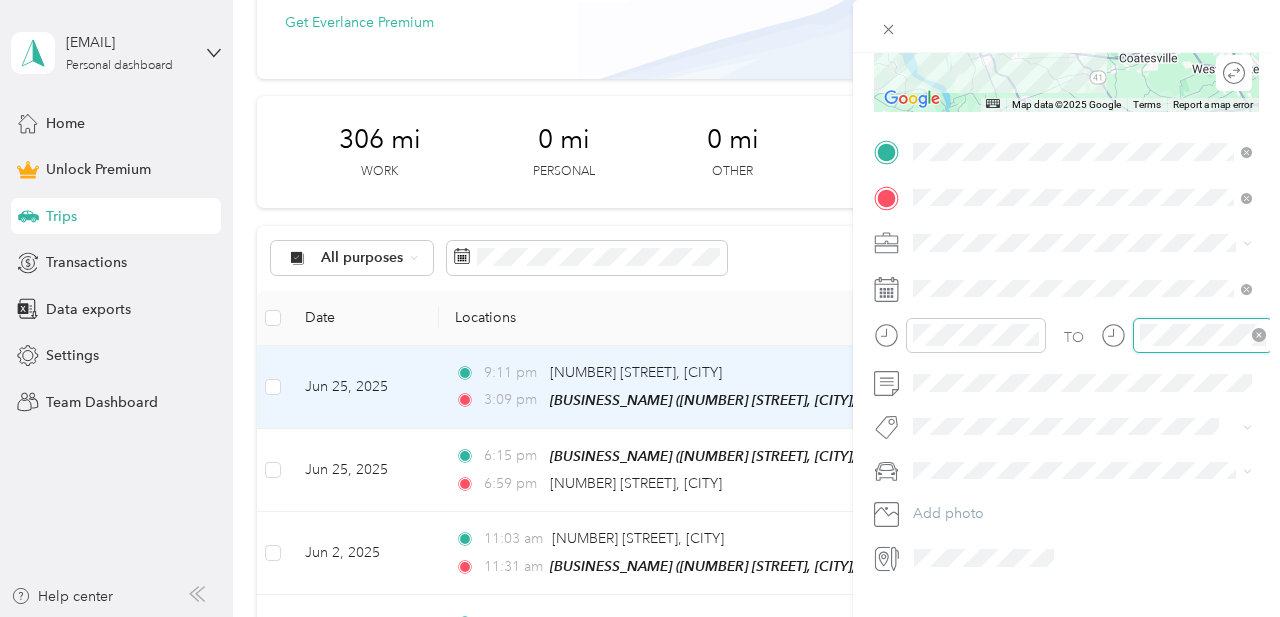 scroll, scrollTop: 84, scrollLeft: 0, axis: vertical 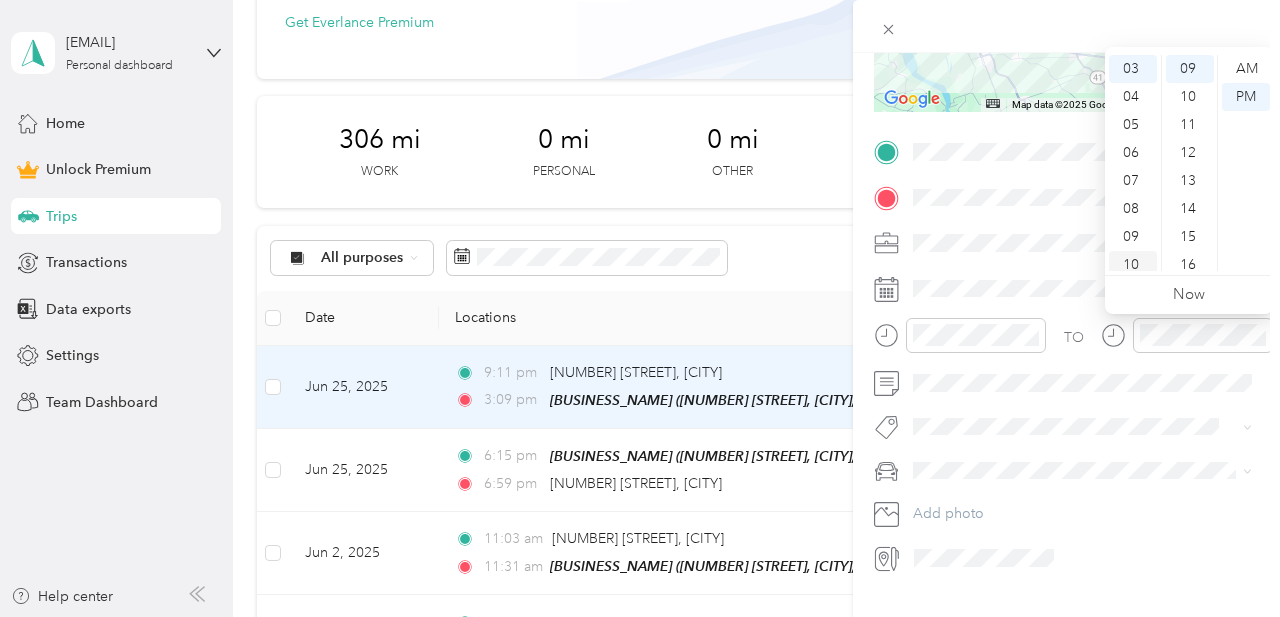 click on "10" at bounding box center [1133, 265] 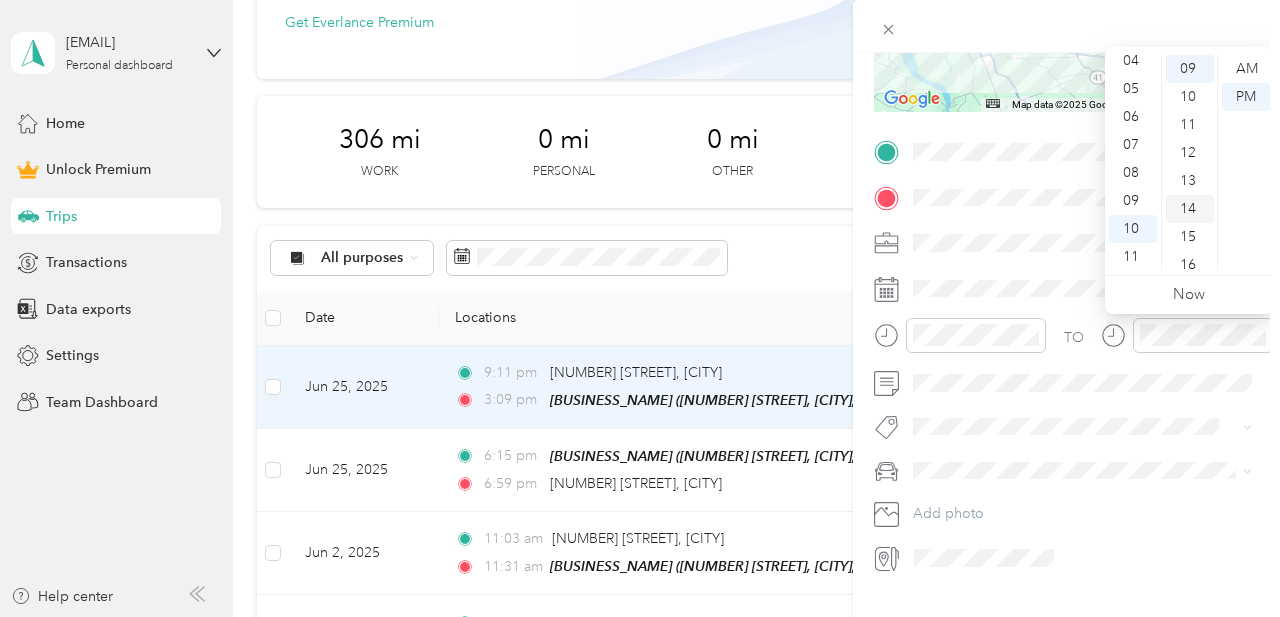 scroll, scrollTop: 0, scrollLeft: 0, axis: both 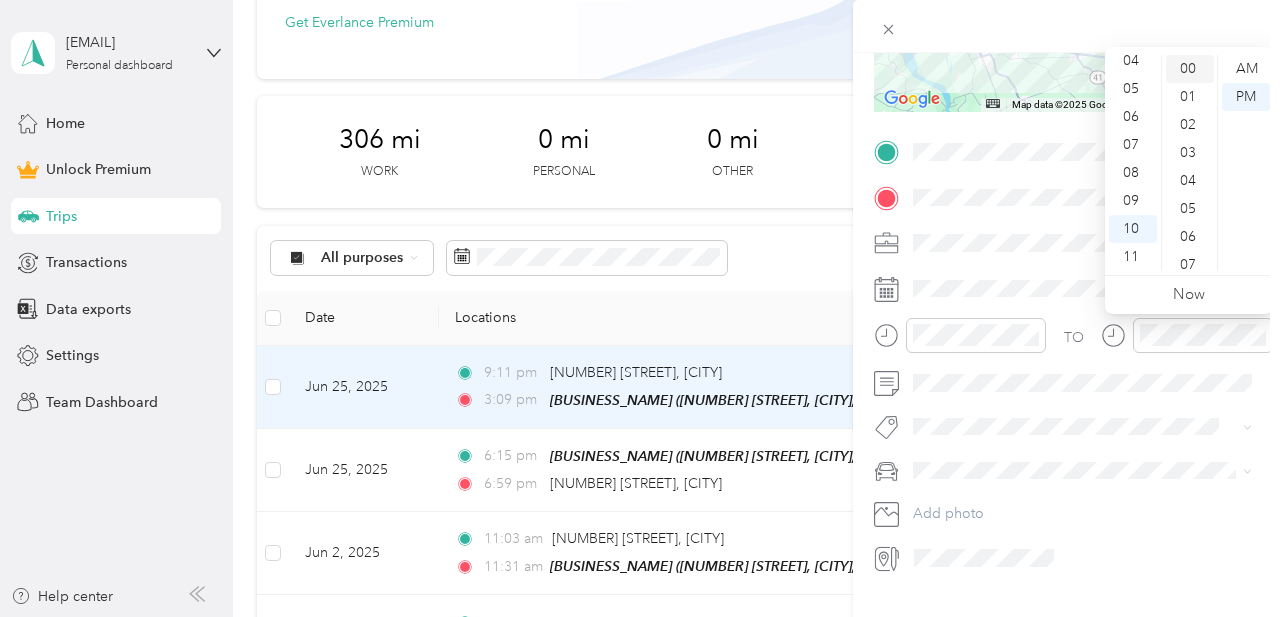 click on "00" at bounding box center (1190, 69) 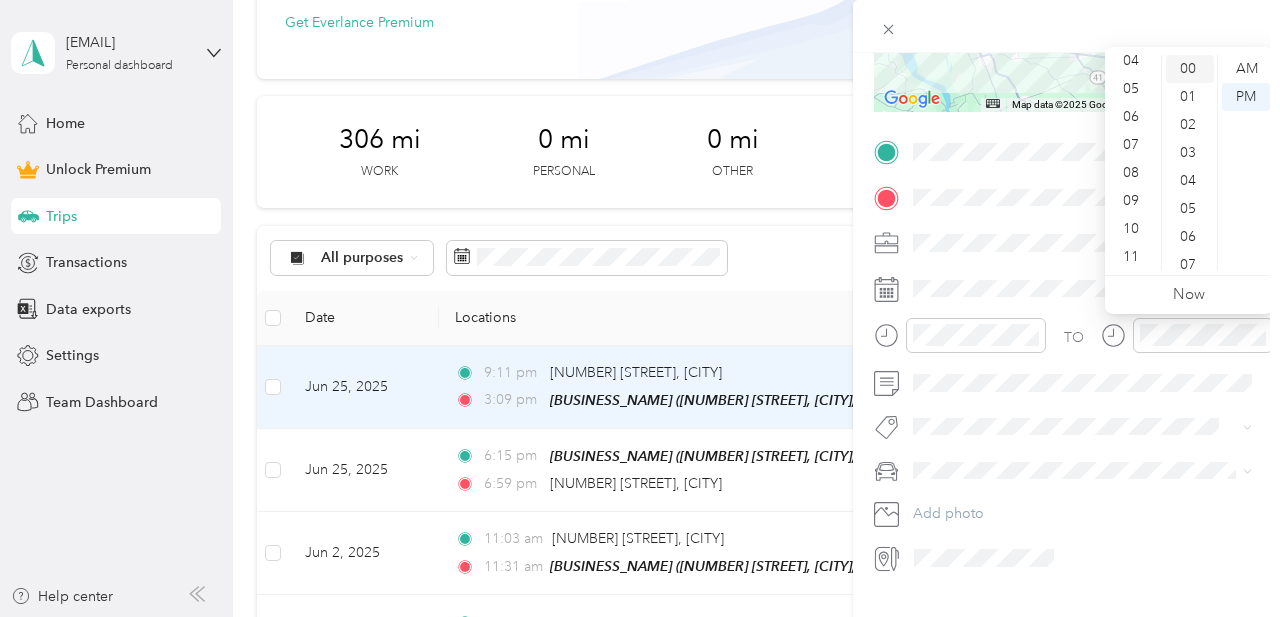 scroll, scrollTop: 84, scrollLeft: 0, axis: vertical 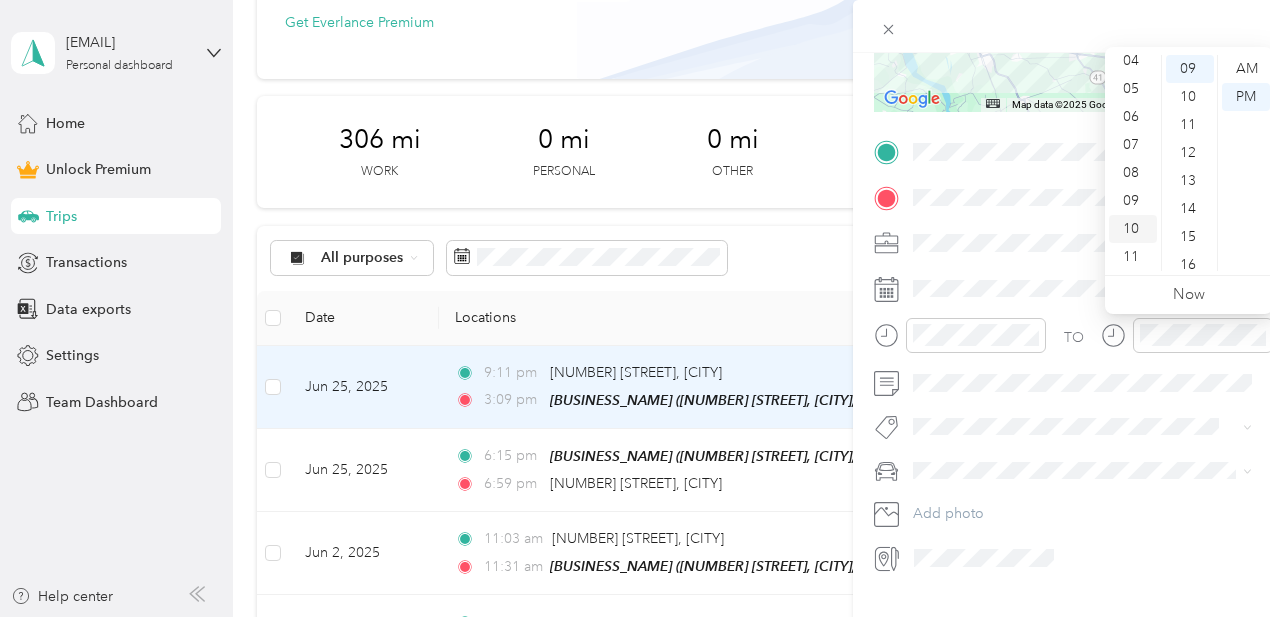 click on "10" at bounding box center [1133, 229] 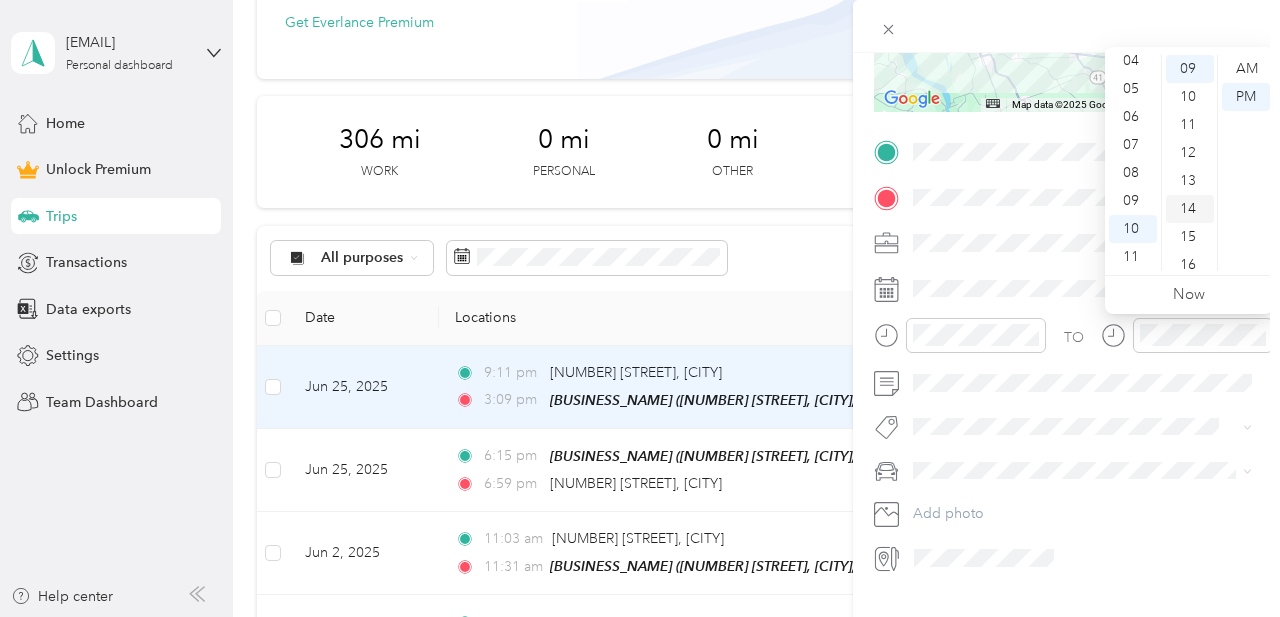 scroll, scrollTop: 0, scrollLeft: 0, axis: both 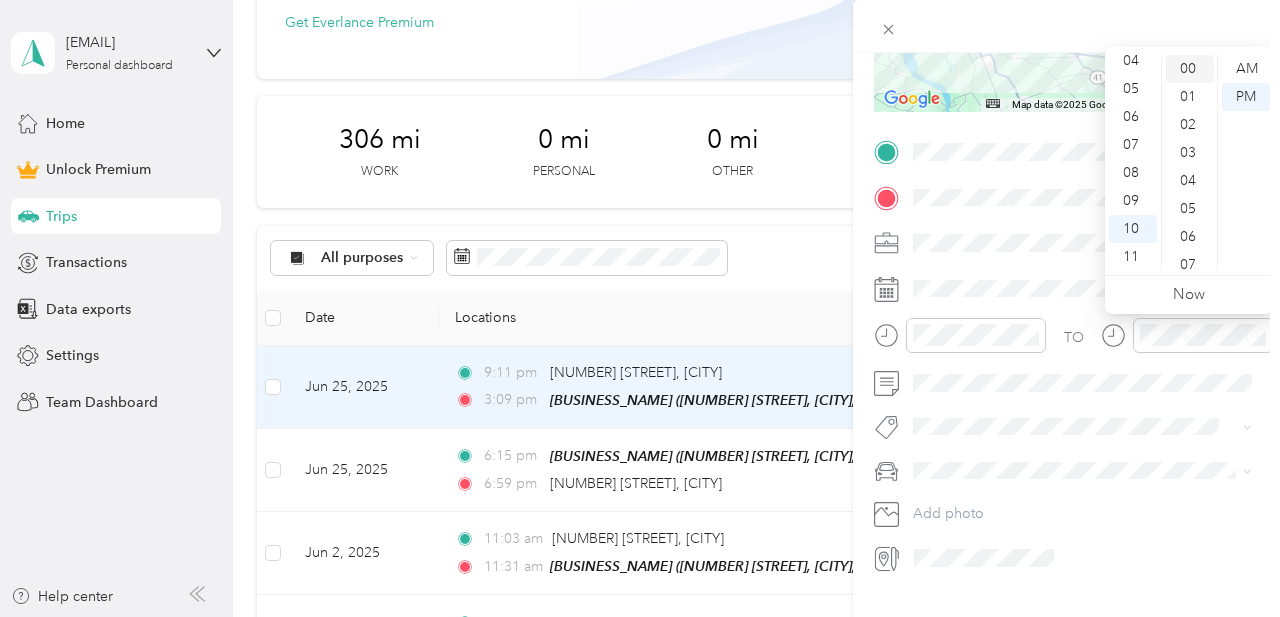 click on "00" at bounding box center [1190, 69] 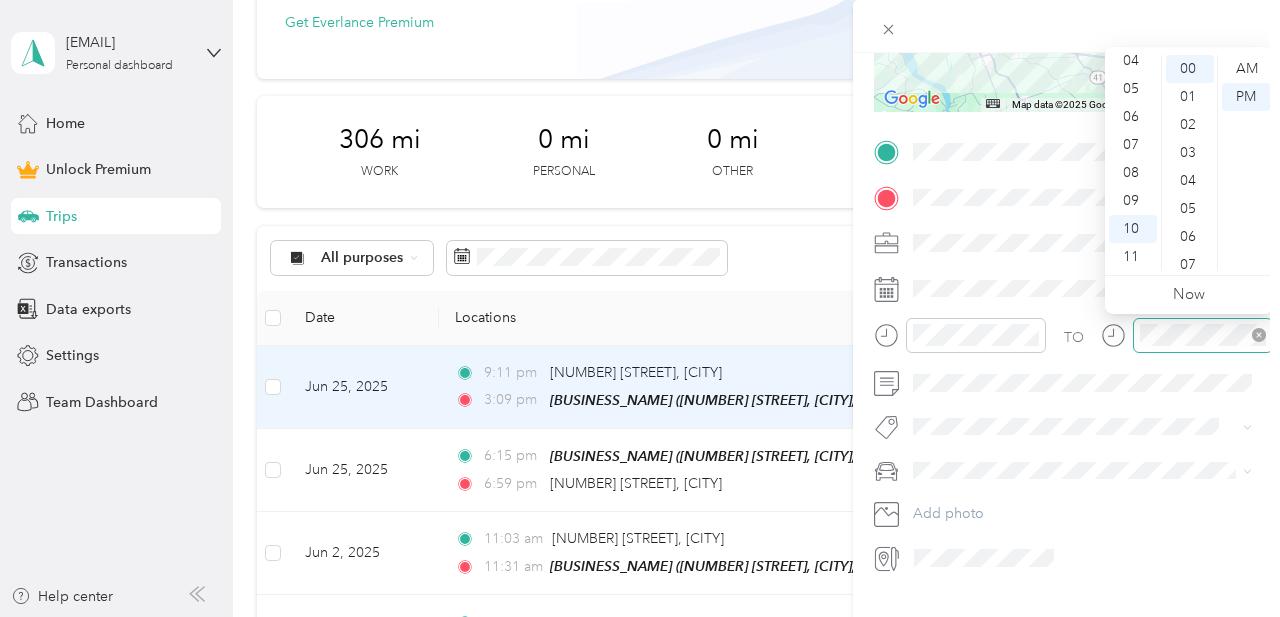 scroll, scrollTop: 0, scrollLeft: 0, axis: both 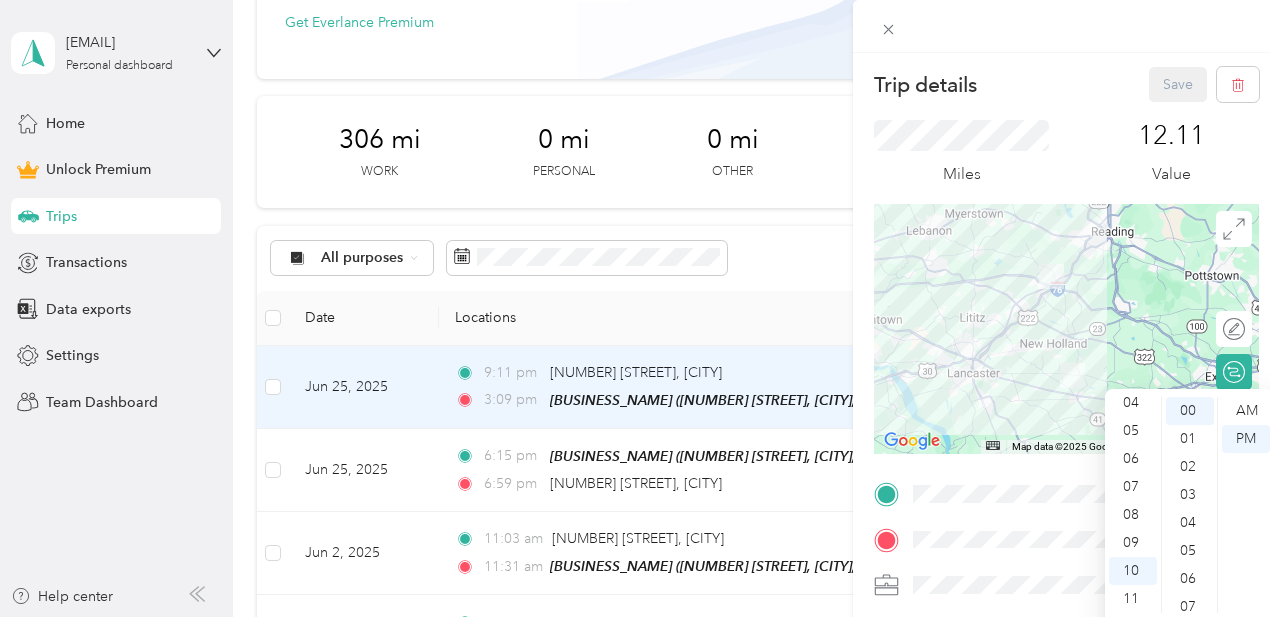 click on "Miles 12.11 Value" at bounding box center (1066, 153) 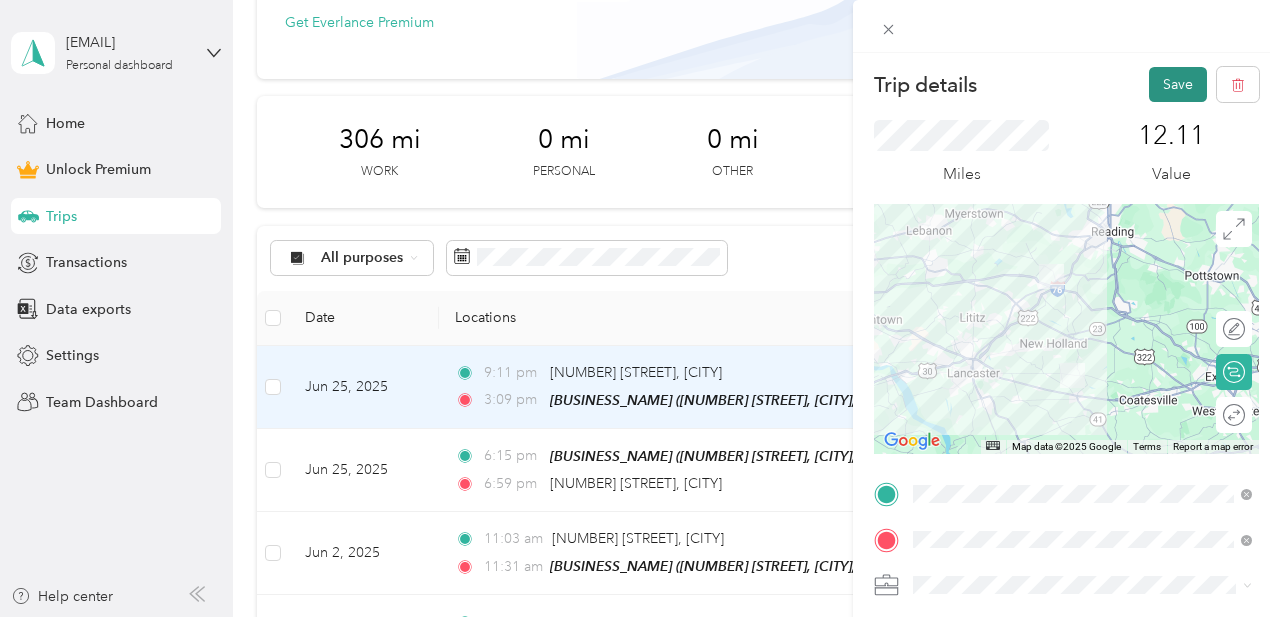 click on "Save" at bounding box center (1178, 84) 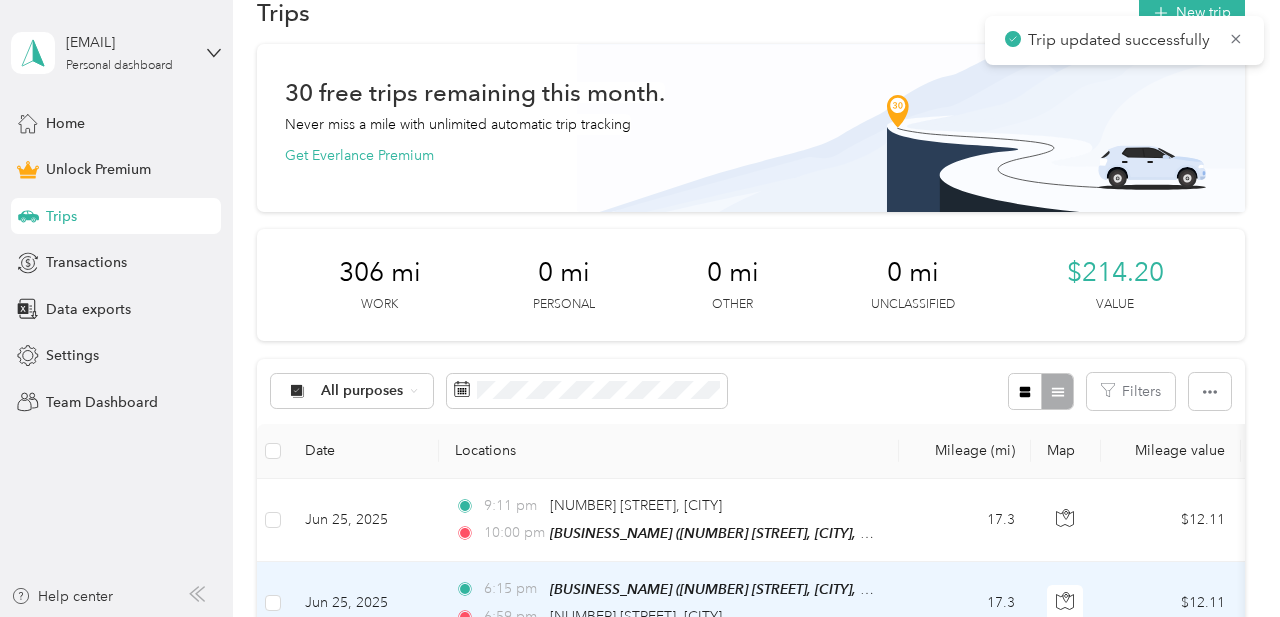 scroll, scrollTop: 0, scrollLeft: 0, axis: both 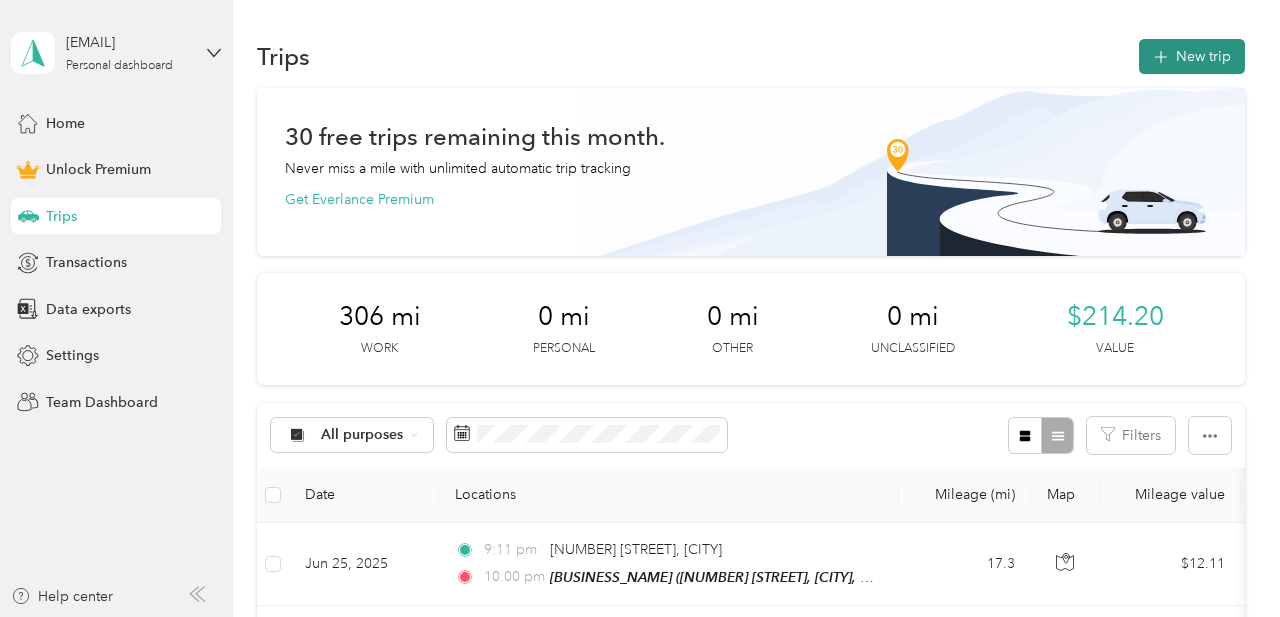 click on "New trip" at bounding box center (1192, 56) 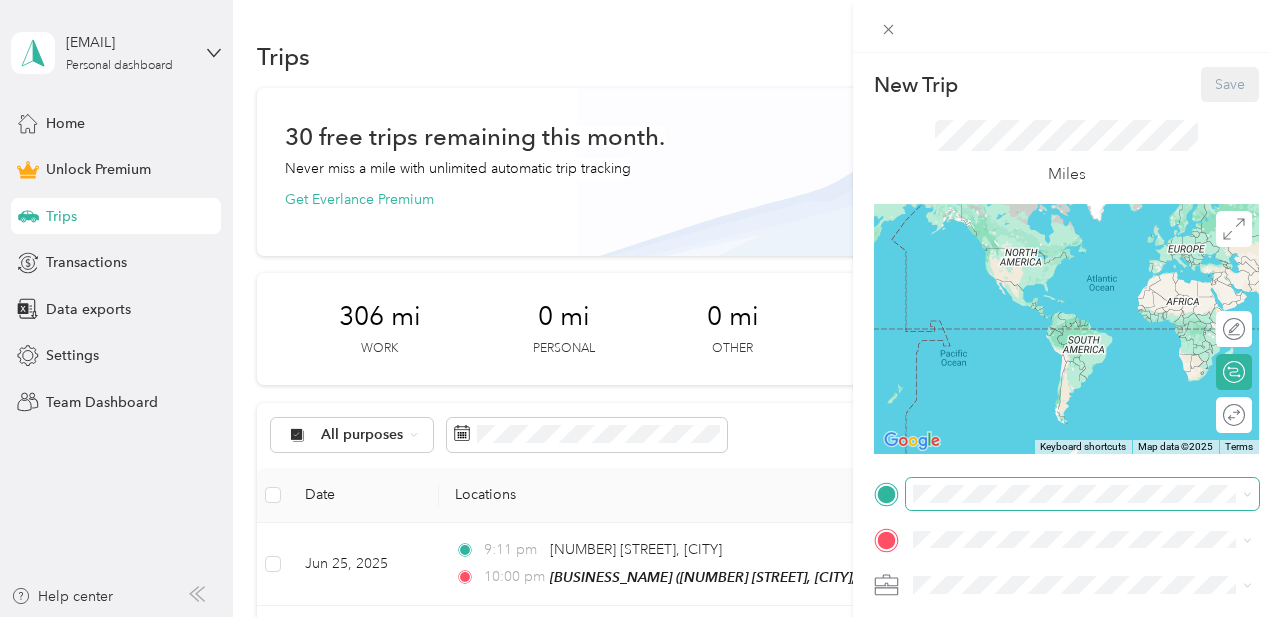 click at bounding box center [1082, 494] 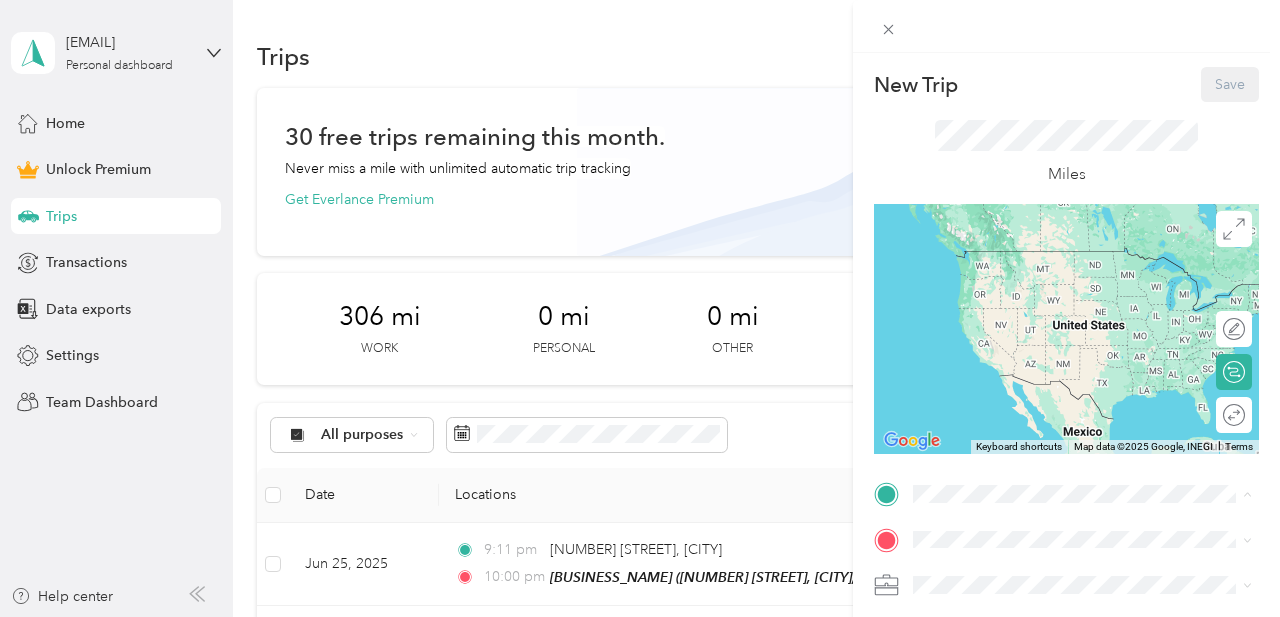 click on "Home" at bounding box center [1098, 258] 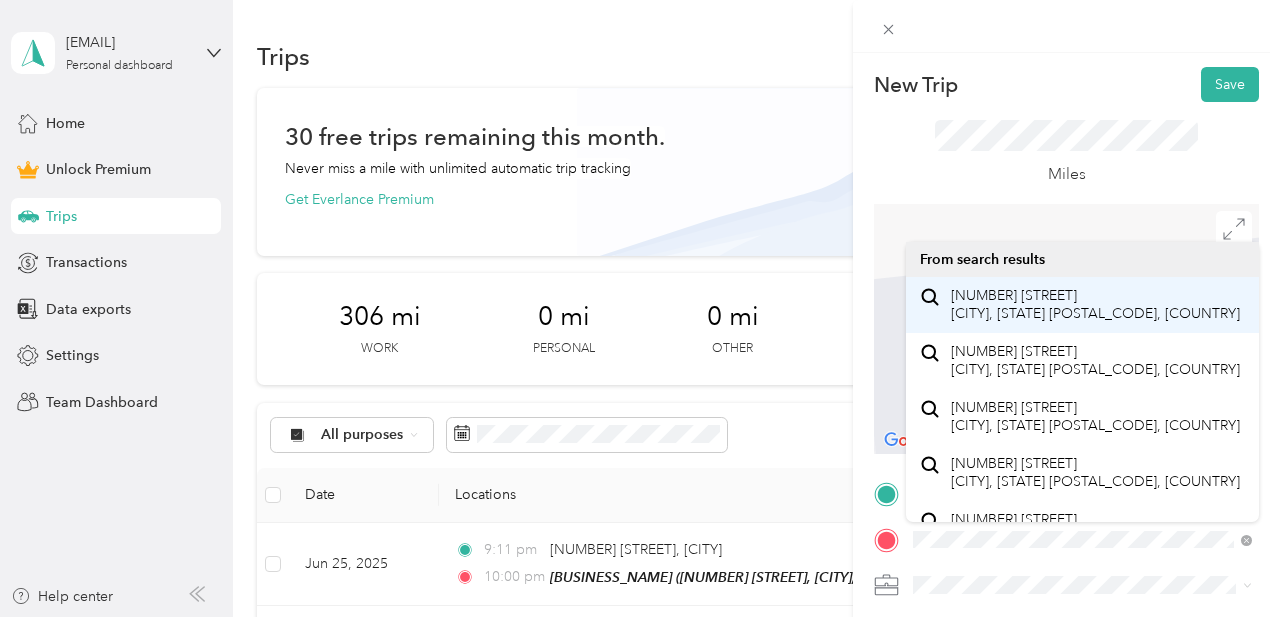click on "[NUMBER] [STREET]
[CITY], [STATE] [POSTAL_CODE], [COUNTRY]" at bounding box center [1095, 304] 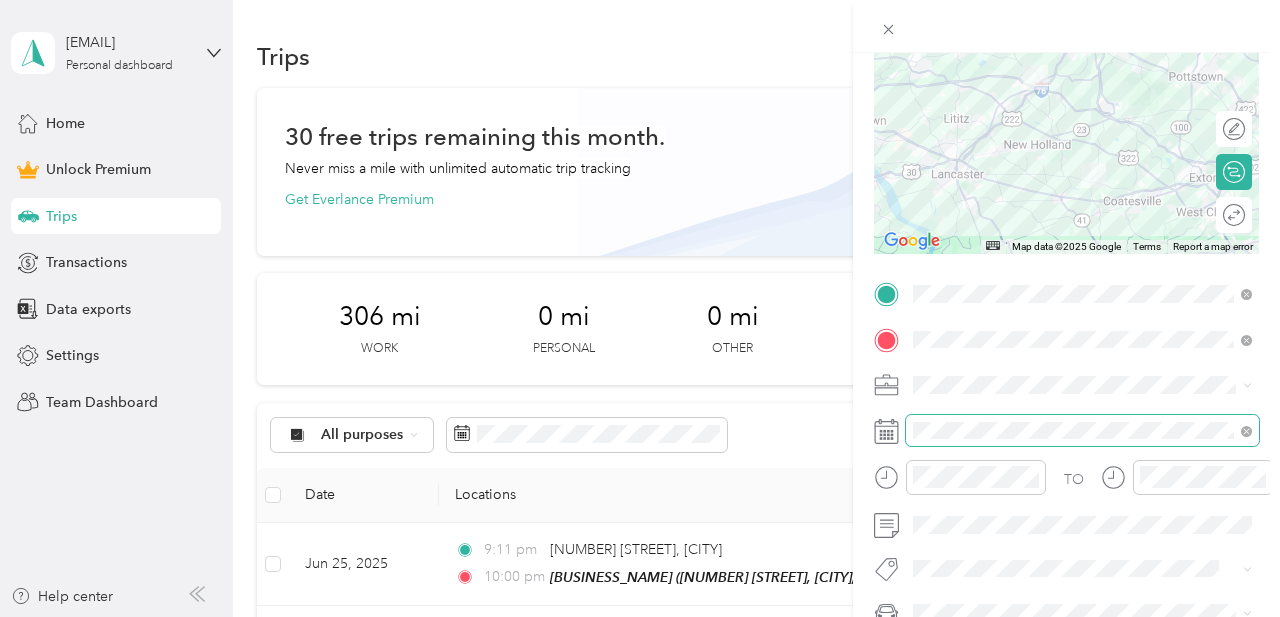 scroll, scrollTop: 208, scrollLeft: 0, axis: vertical 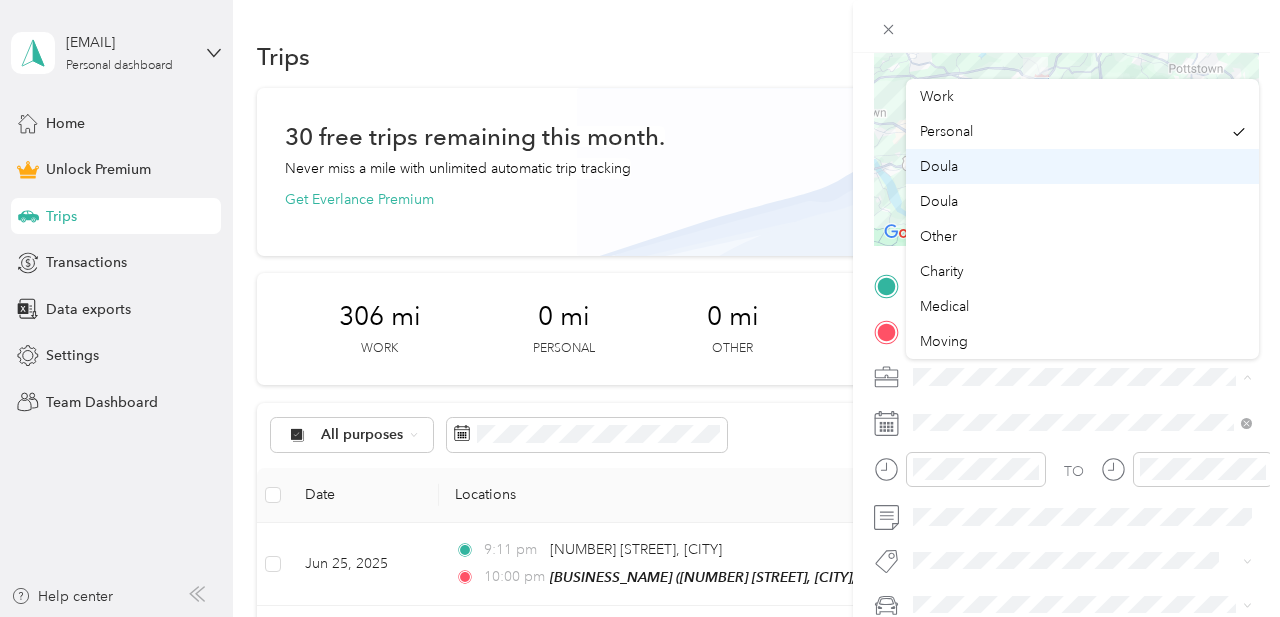 click on "Doula" at bounding box center (939, 166) 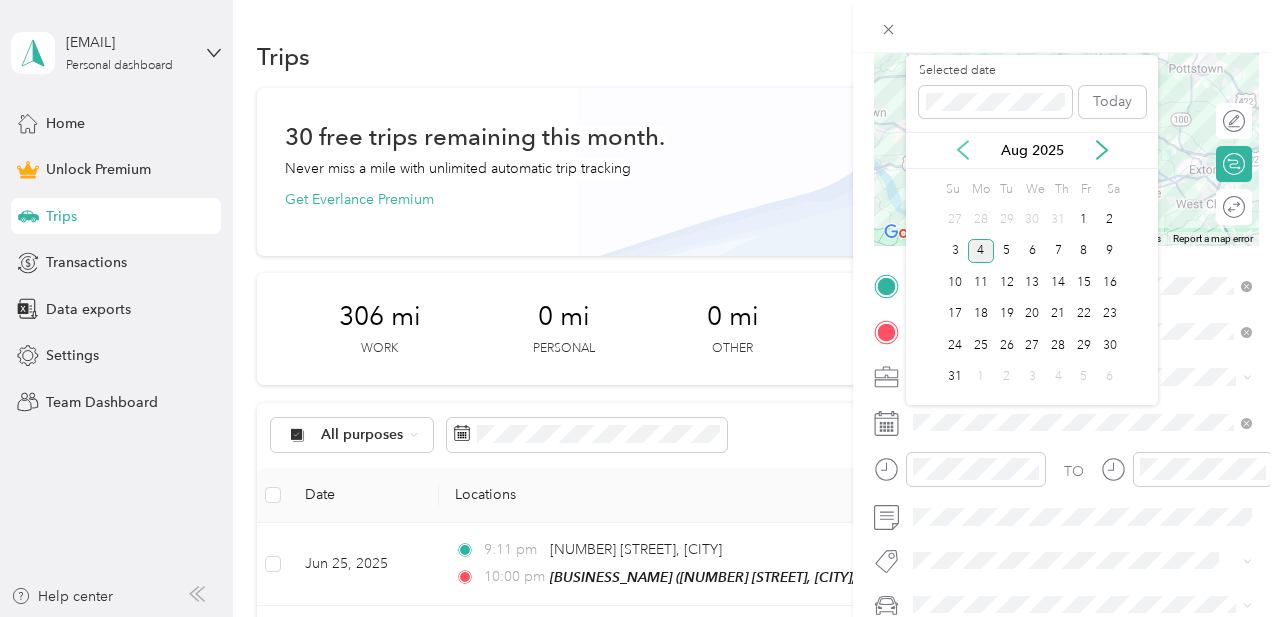 click 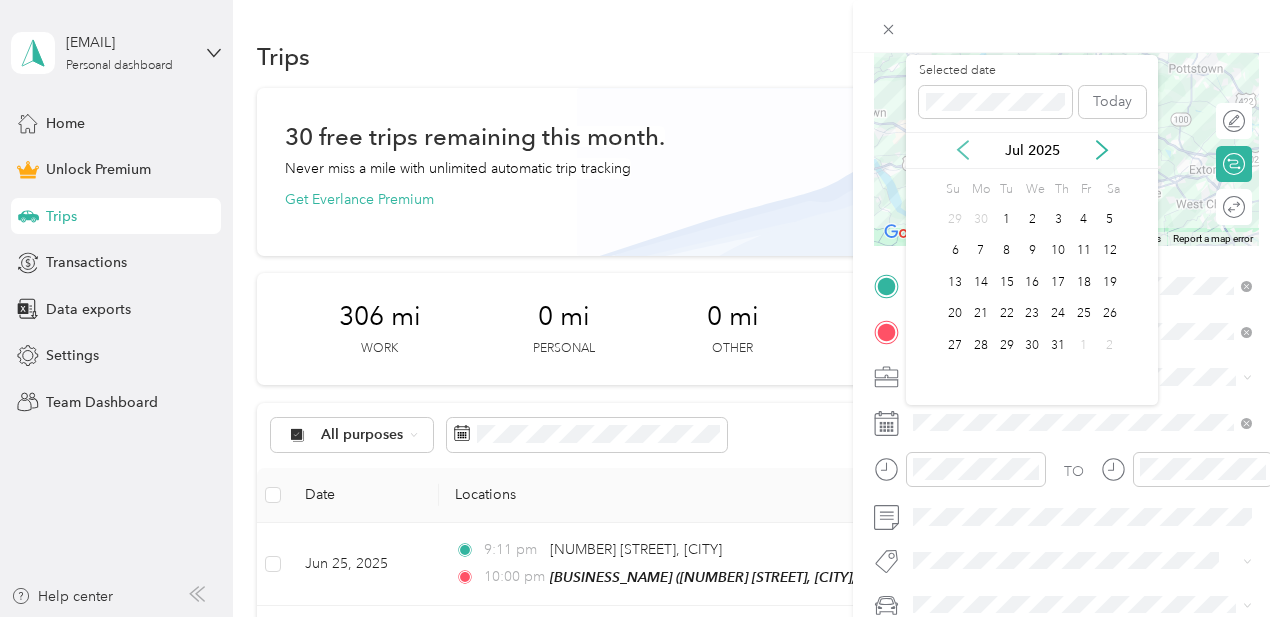 click 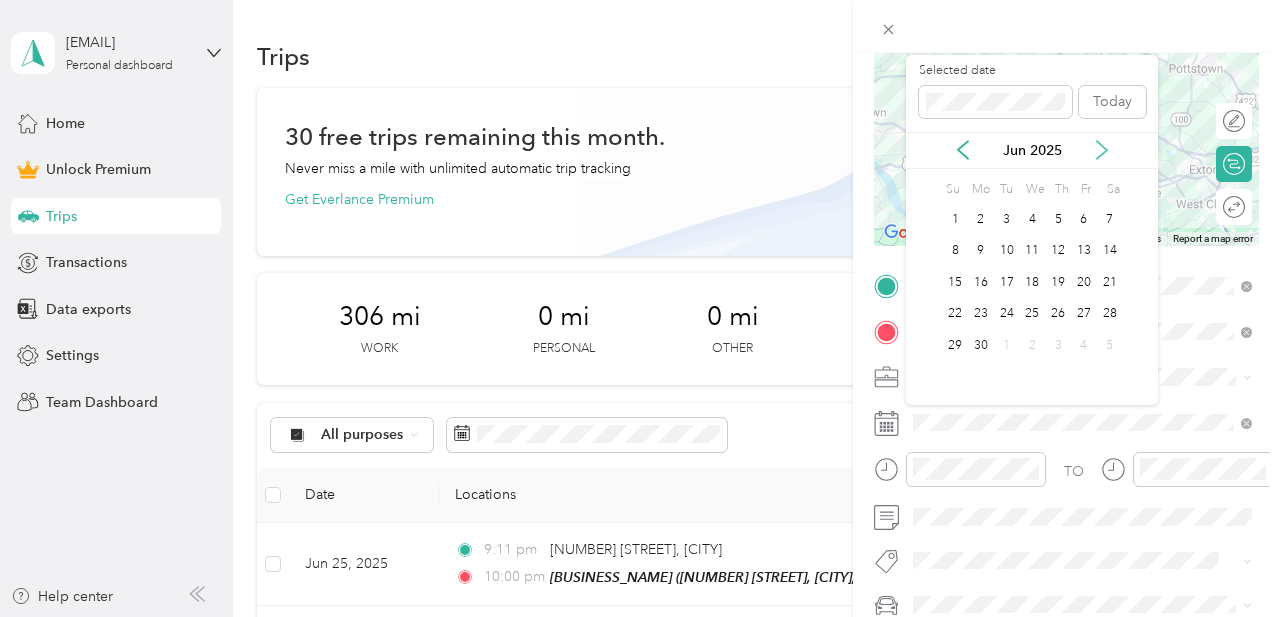 click 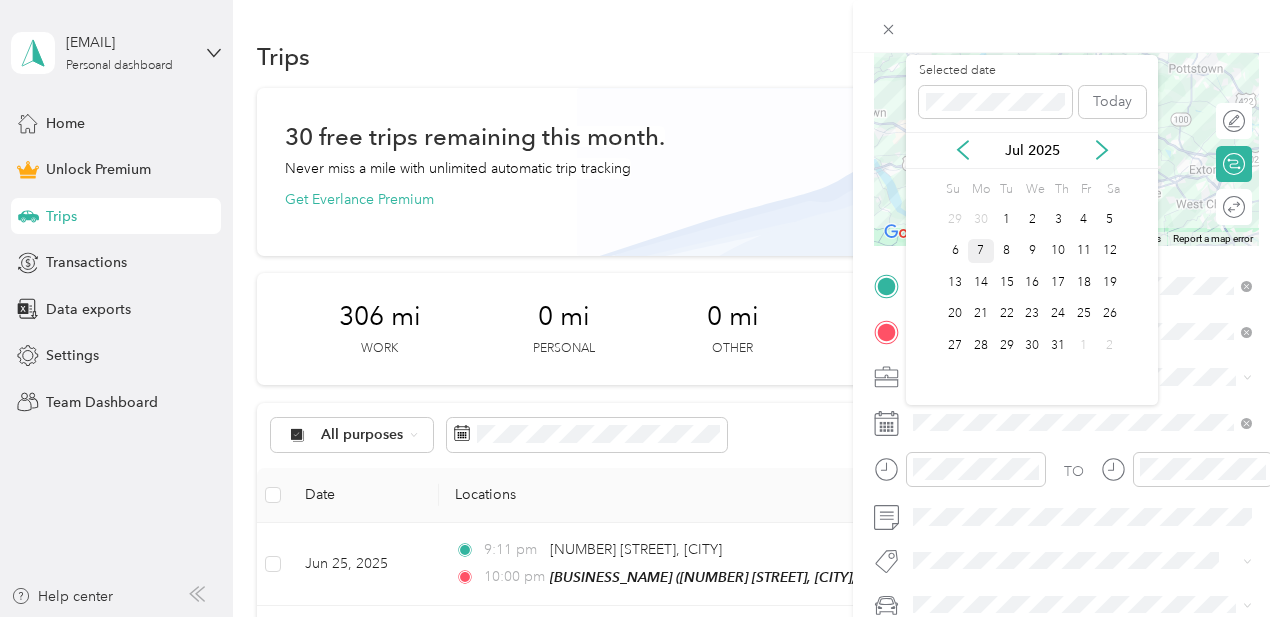 click on "7" at bounding box center (981, 251) 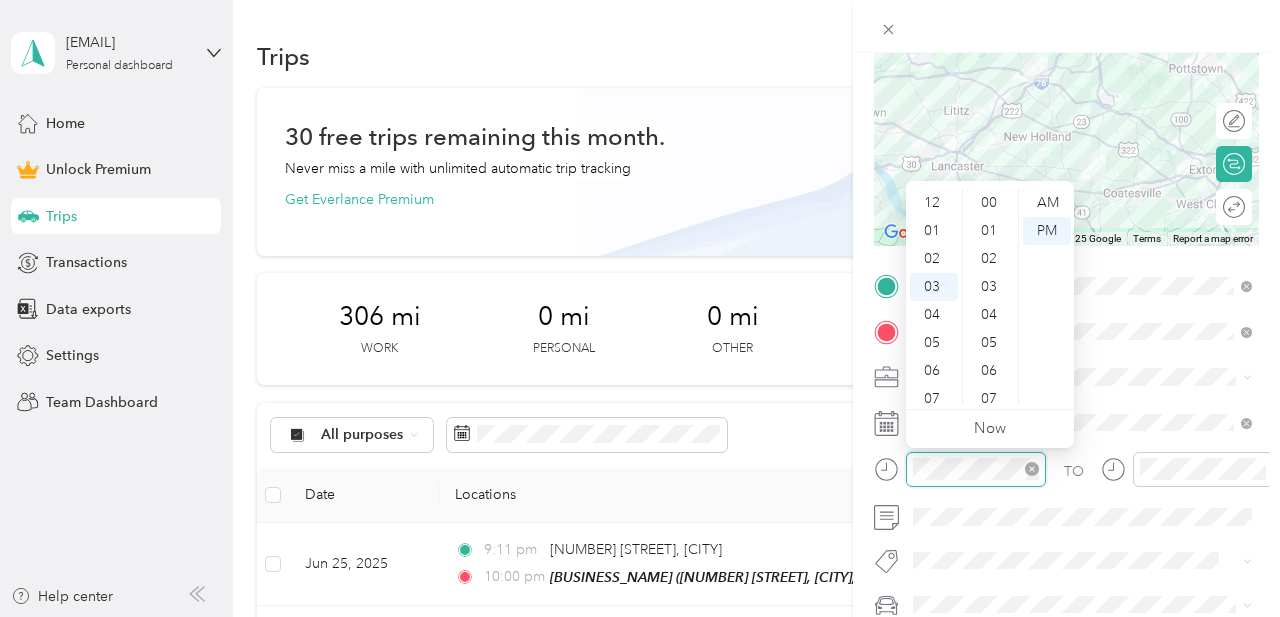 scroll, scrollTop: 280, scrollLeft: 0, axis: vertical 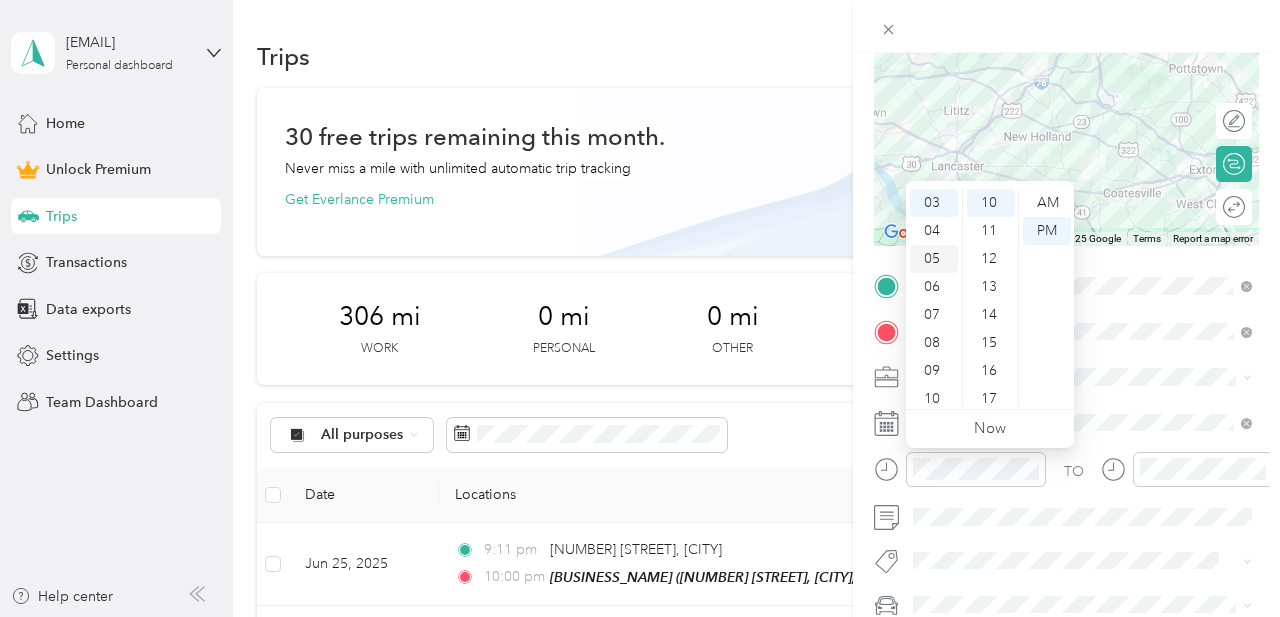 click on "05" at bounding box center [934, 259] 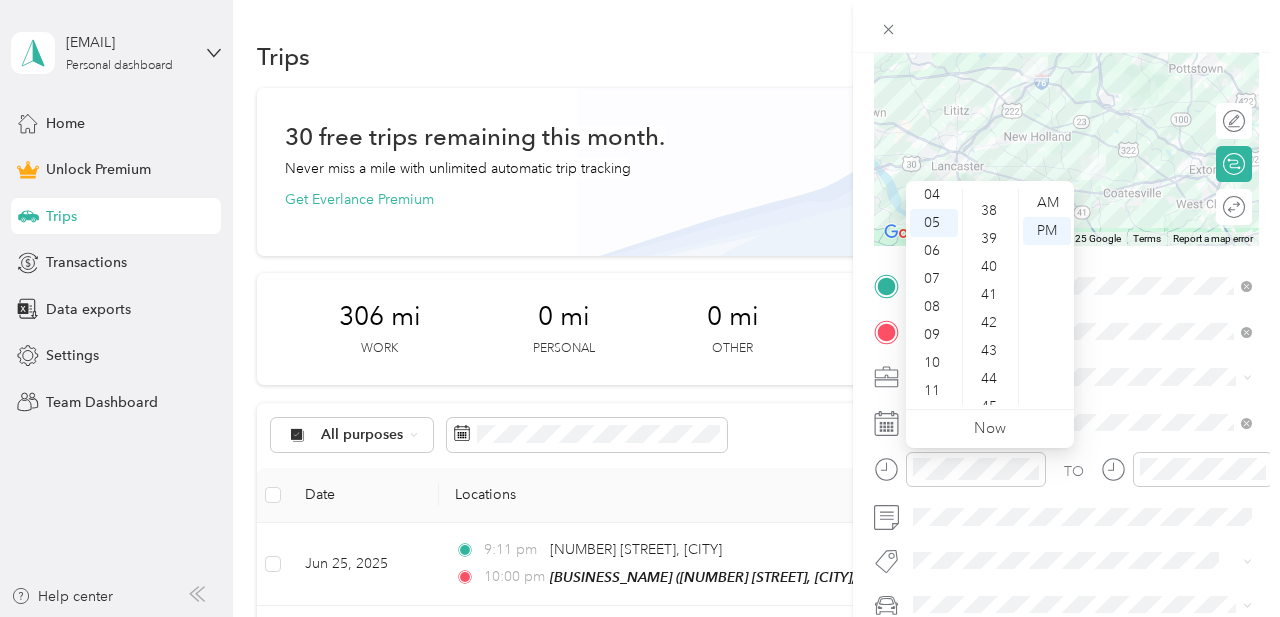 scroll, scrollTop: 1031, scrollLeft: 0, axis: vertical 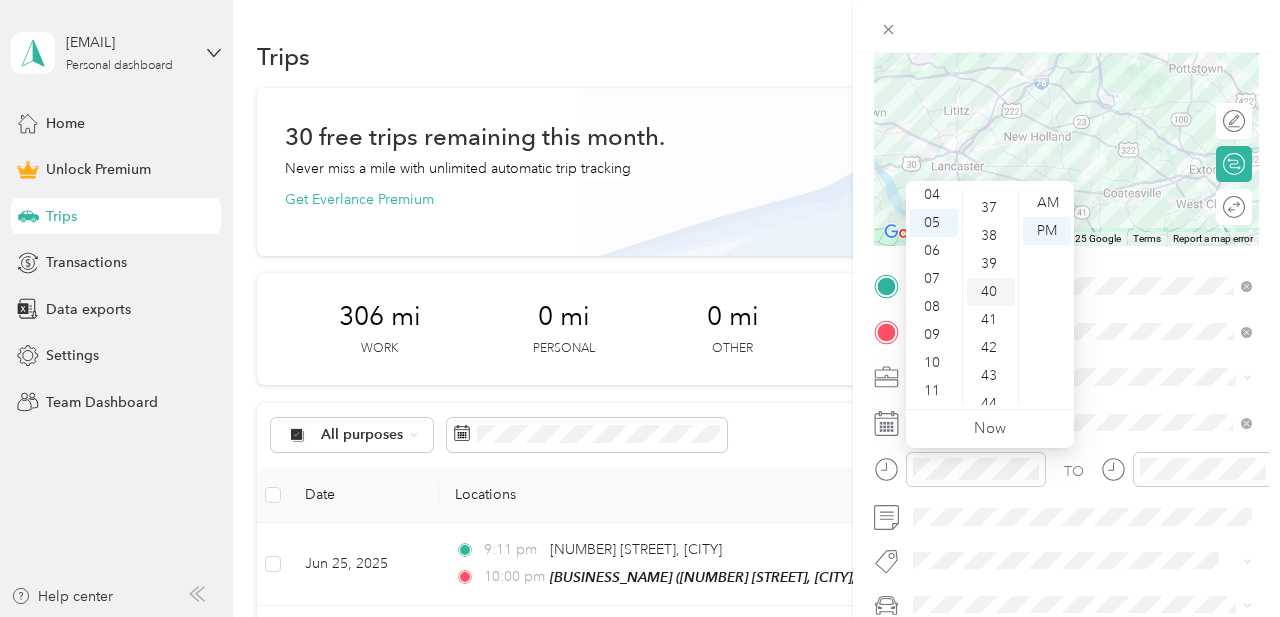 click on "40" at bounding box center (991, 292) 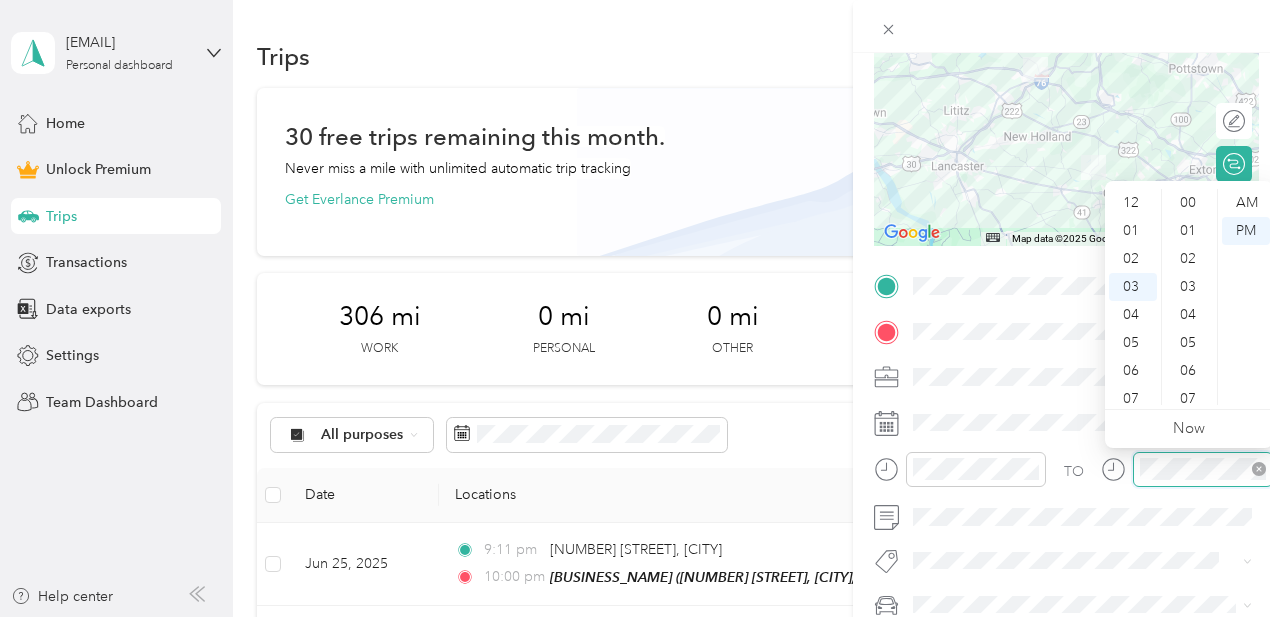 scroll, scrollTop: 84, scrollLeft: 0, axis: vertical 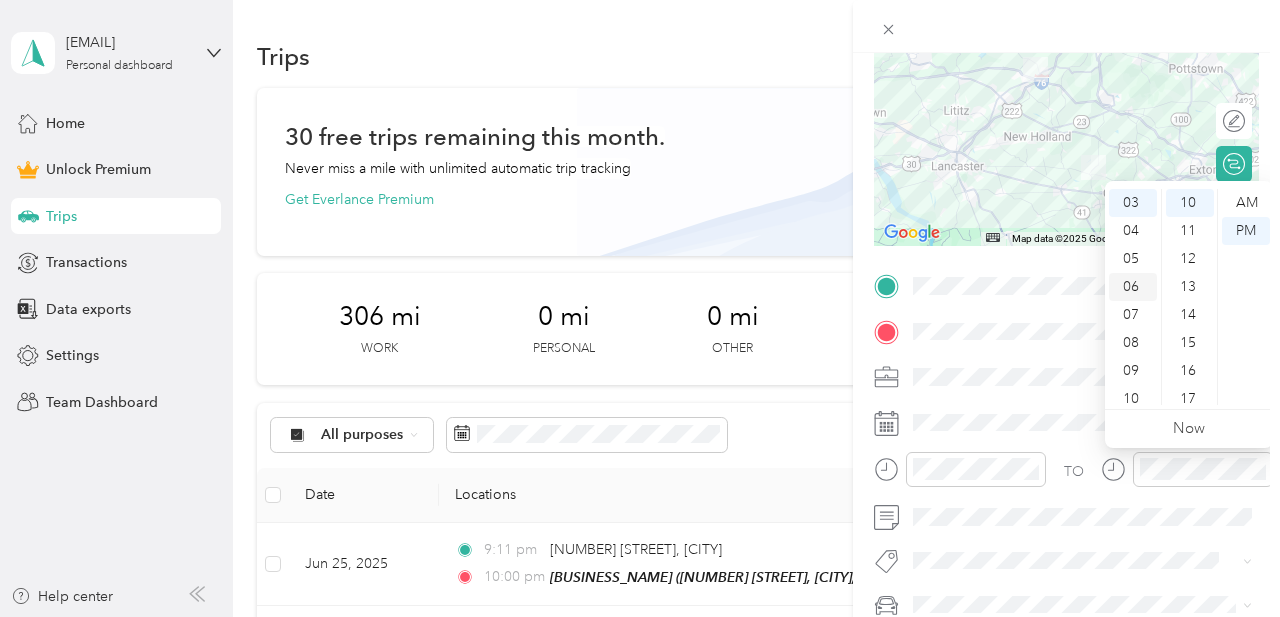 click on "06" at bounding box center [1133, 287] 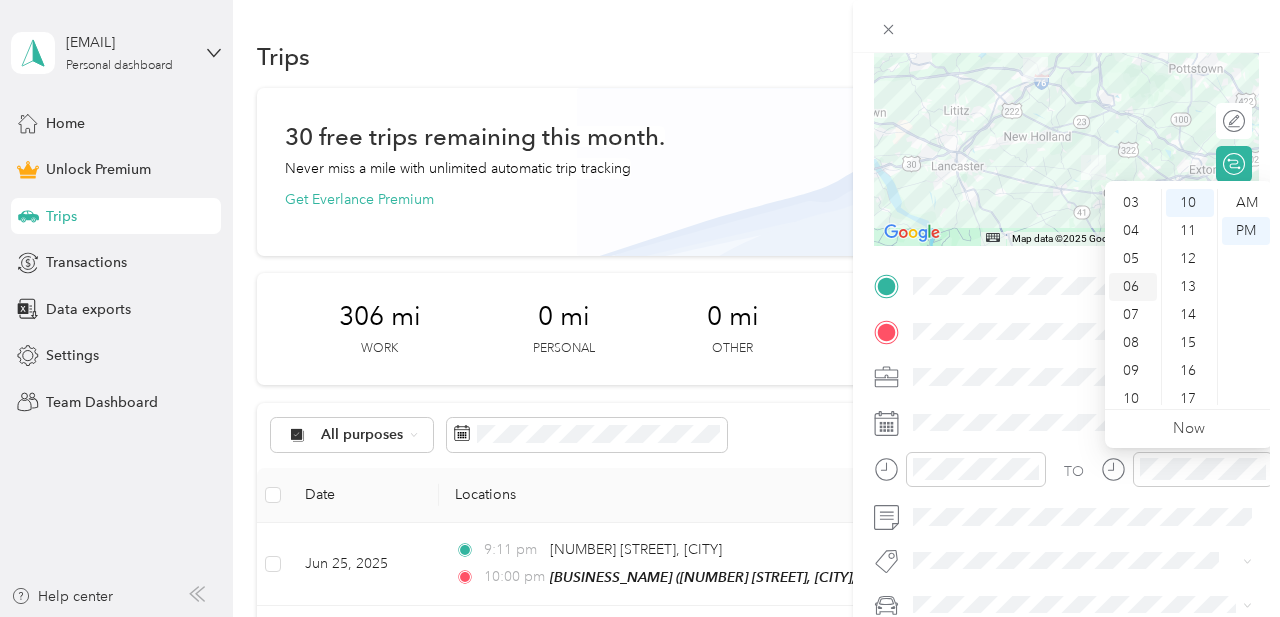 scroll, scrollTop: 120, scrollLeft: 0, axis: vertical 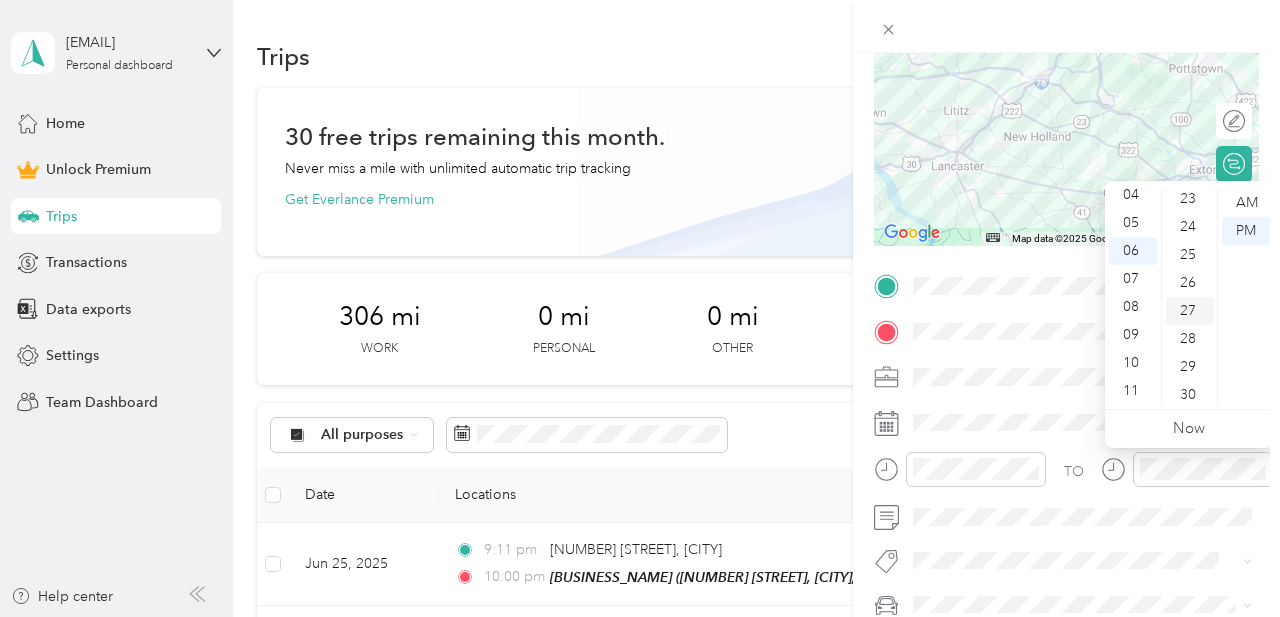click on "27" at bounding box center (1190, 311) 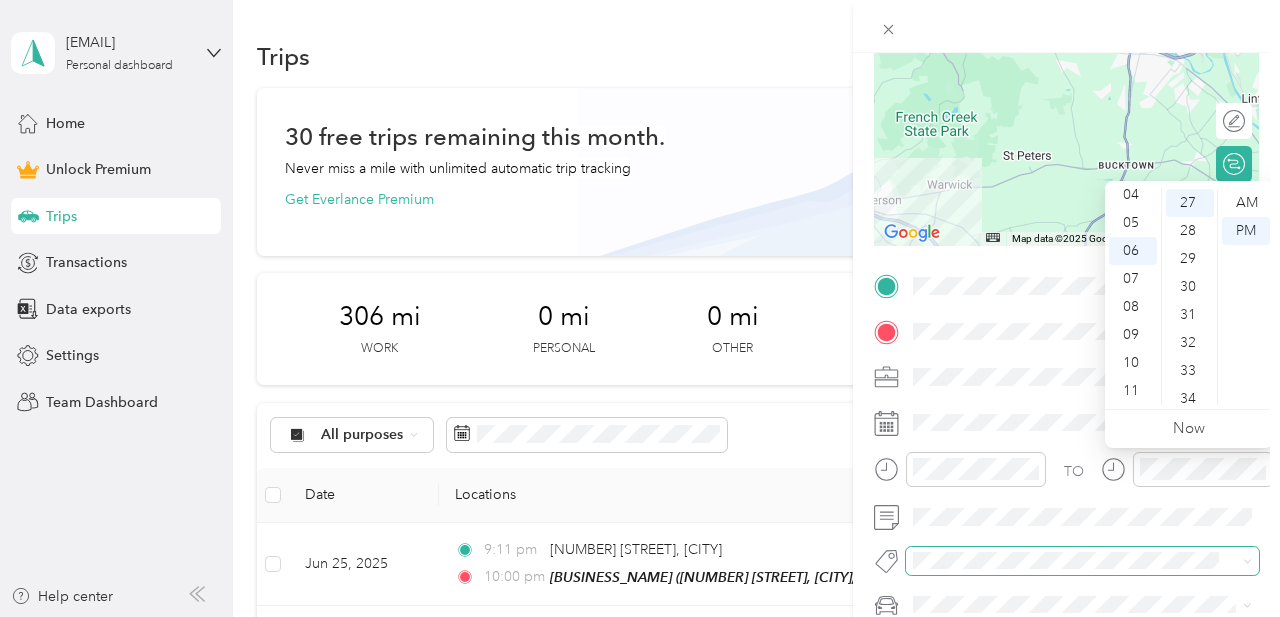 scroll, scrollTop: 0, scrollLeft: 0, axis: both 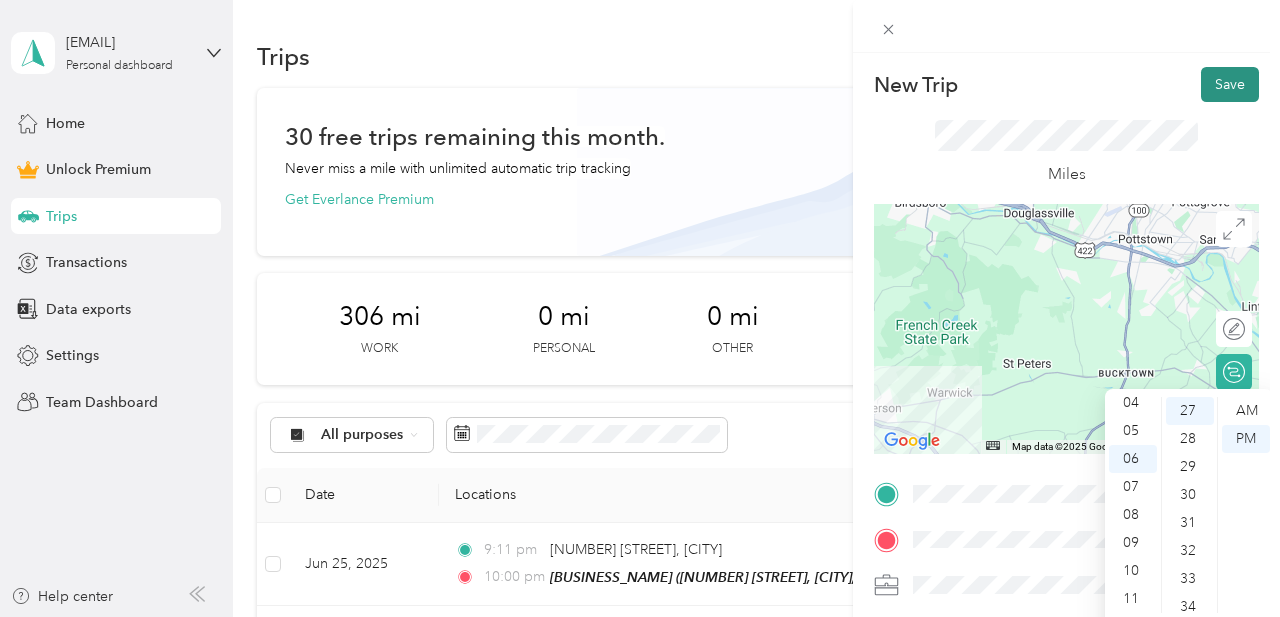 click on "Save" at bounding box center (1230, 84) 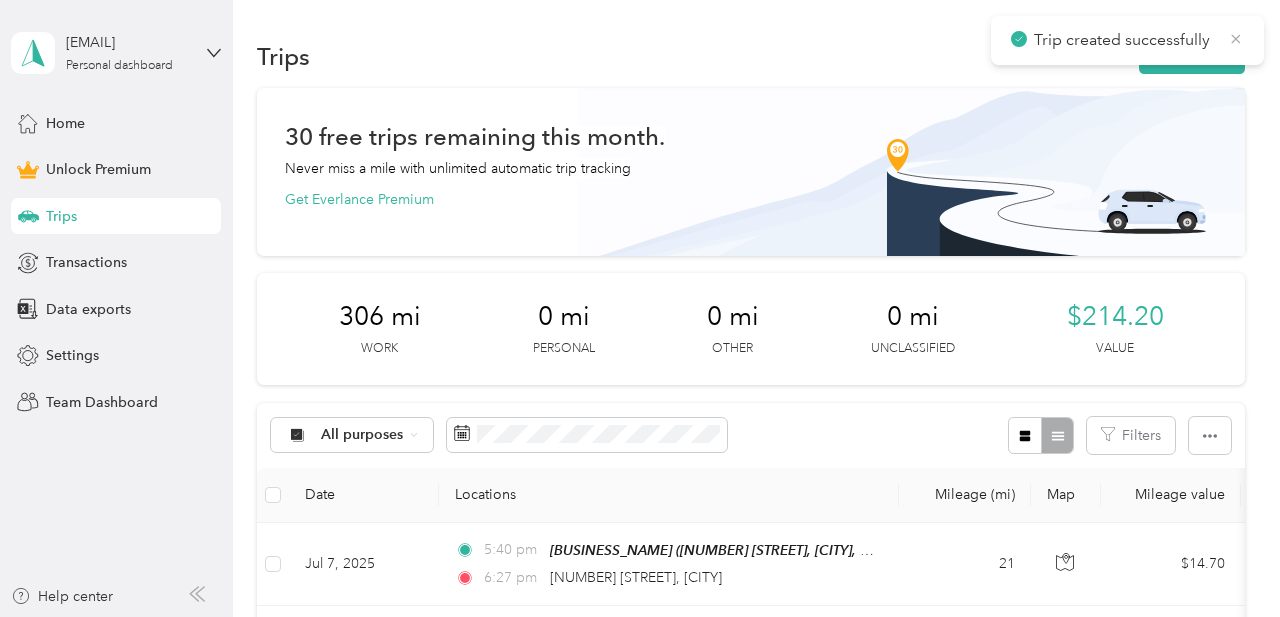 click 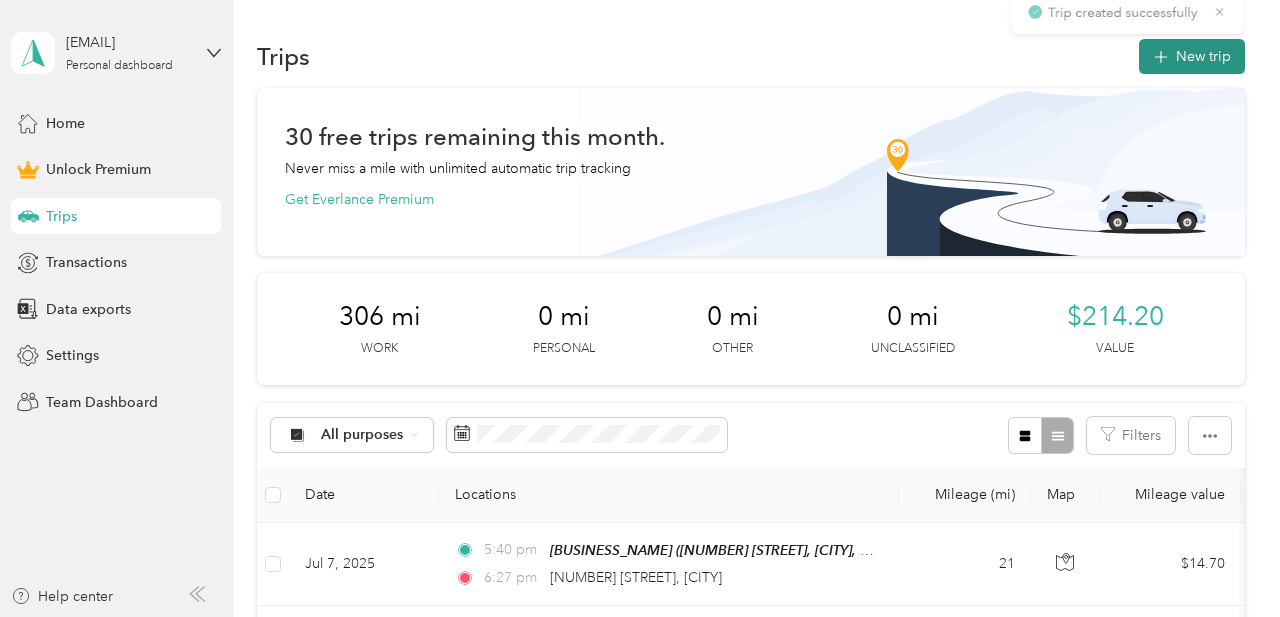 click on "New trip" at bounding box center (1192, 56) 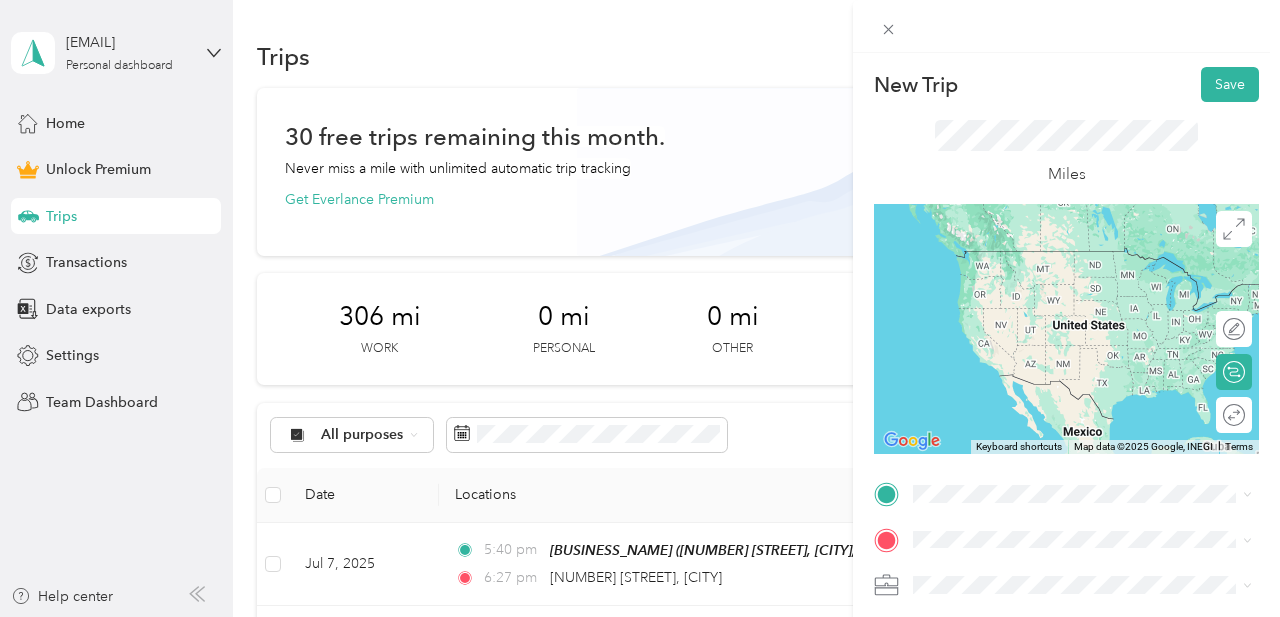 click on "[NUMBER] [STREET]
[CITY], [STATE] [POSTAL_CODE], [COUNTRY]" at bounding box center (1095, 256) 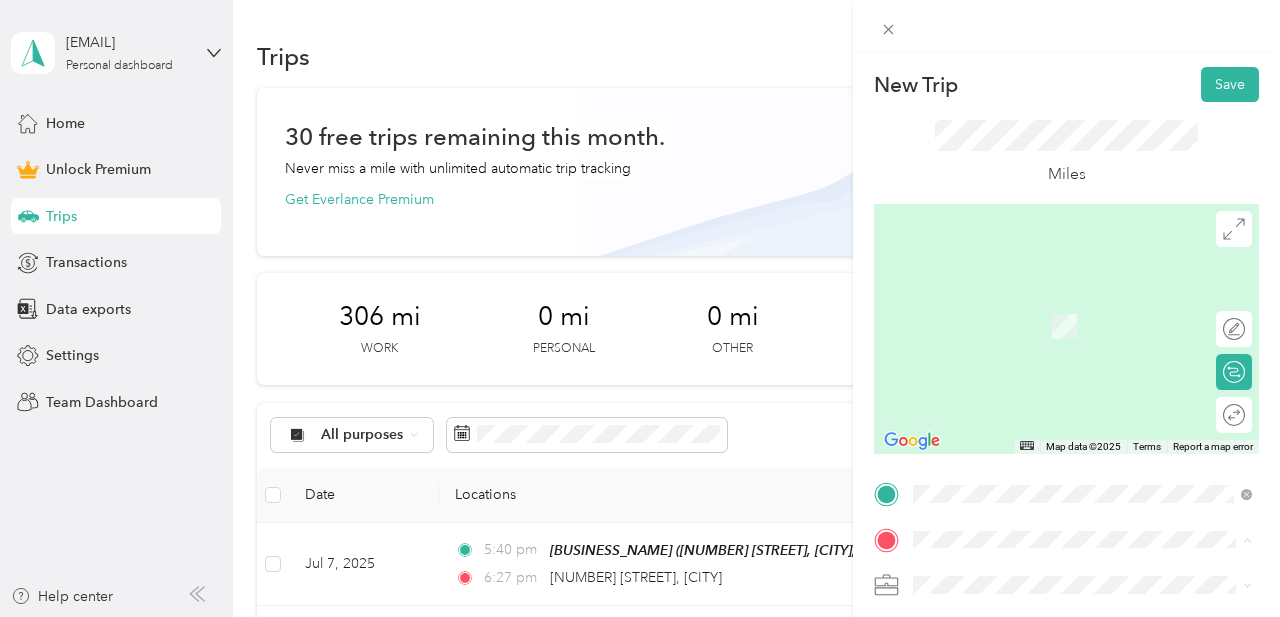 click on "[NUMBER] [STREET], [CITY], [STATE], [COUNTRY] , [POSTAL_CODE], [CITY], [STATE]" at bounding box center (1073, 346) 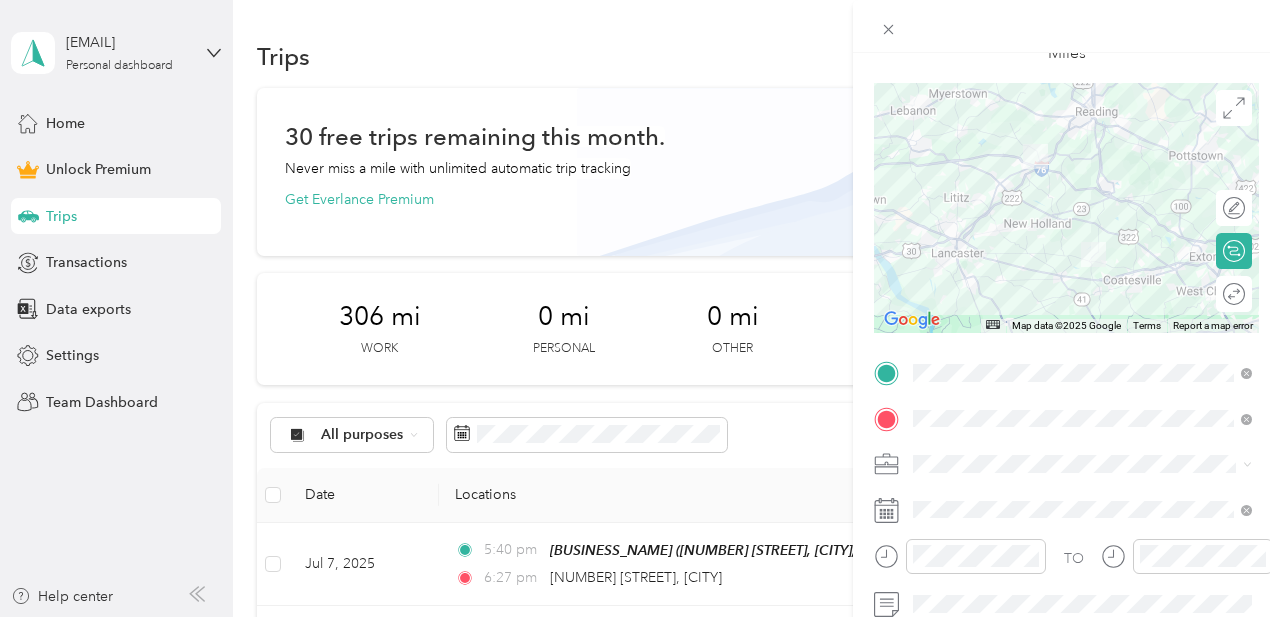 scroll, scrollTop: 155, scrollLeft: 0, axis: vertical 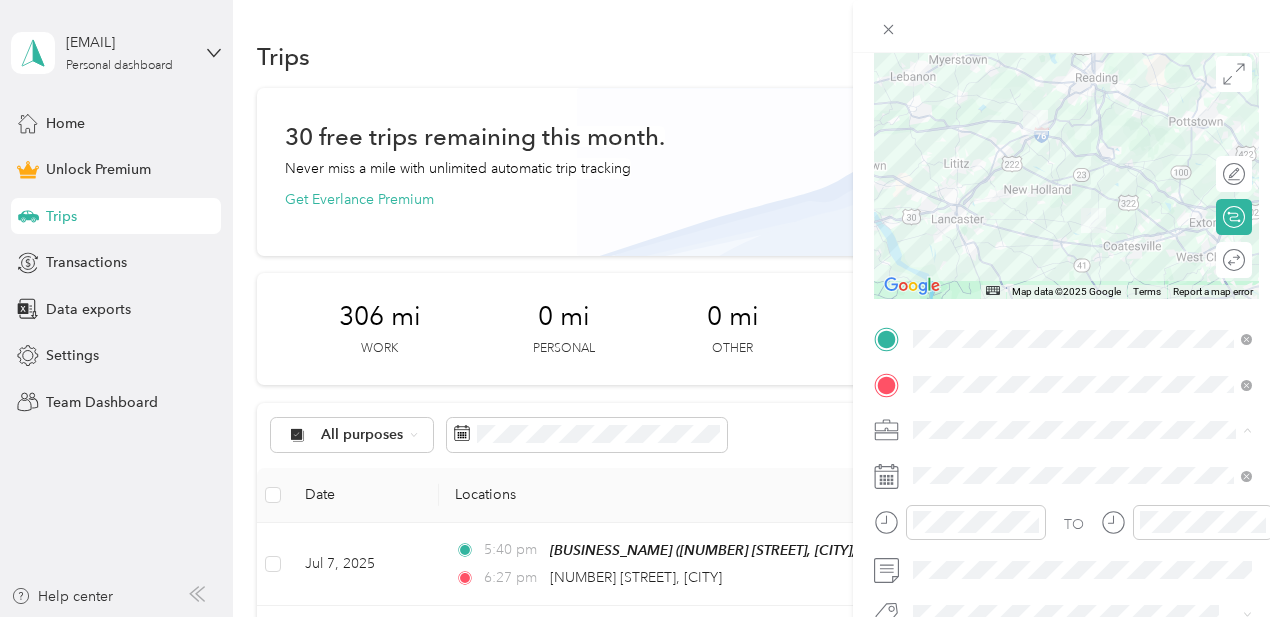 click on "Doula" at bounding box center [1082, 219] 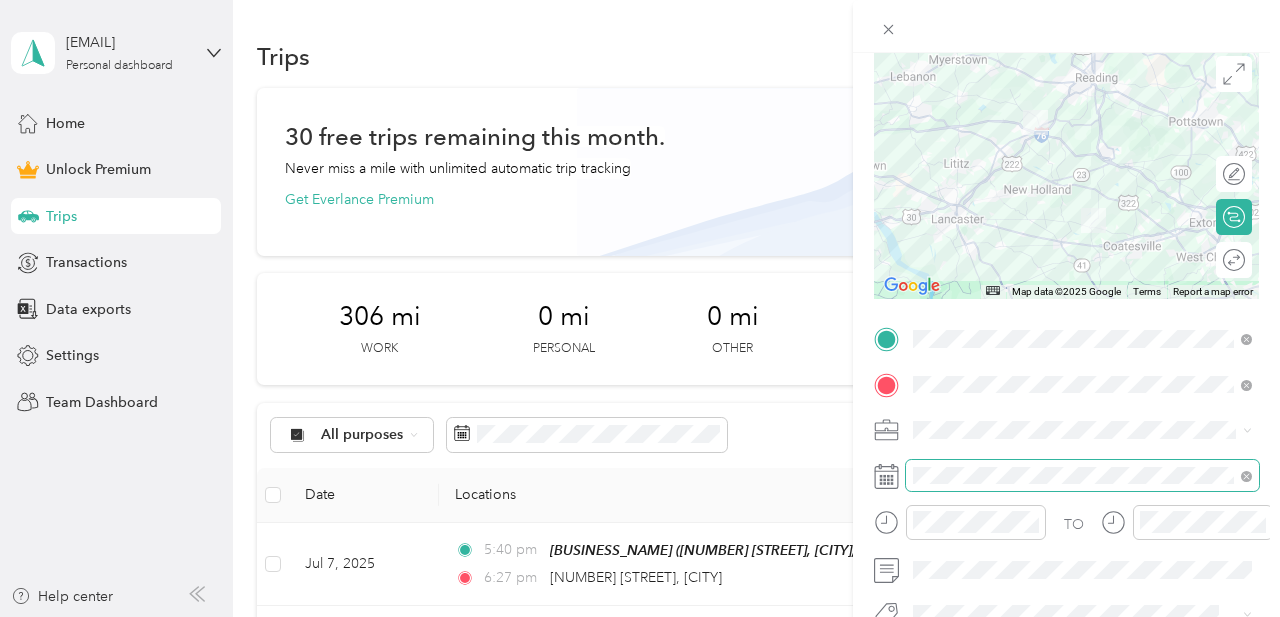 click at bounding box center [1082, 476] 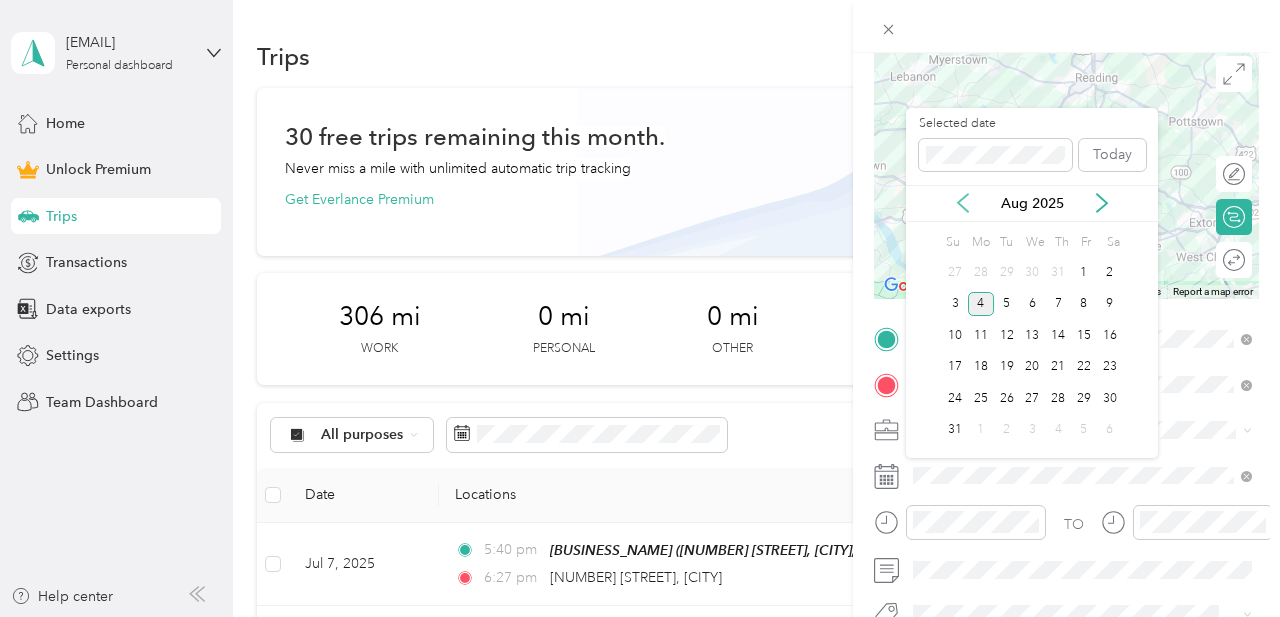 click 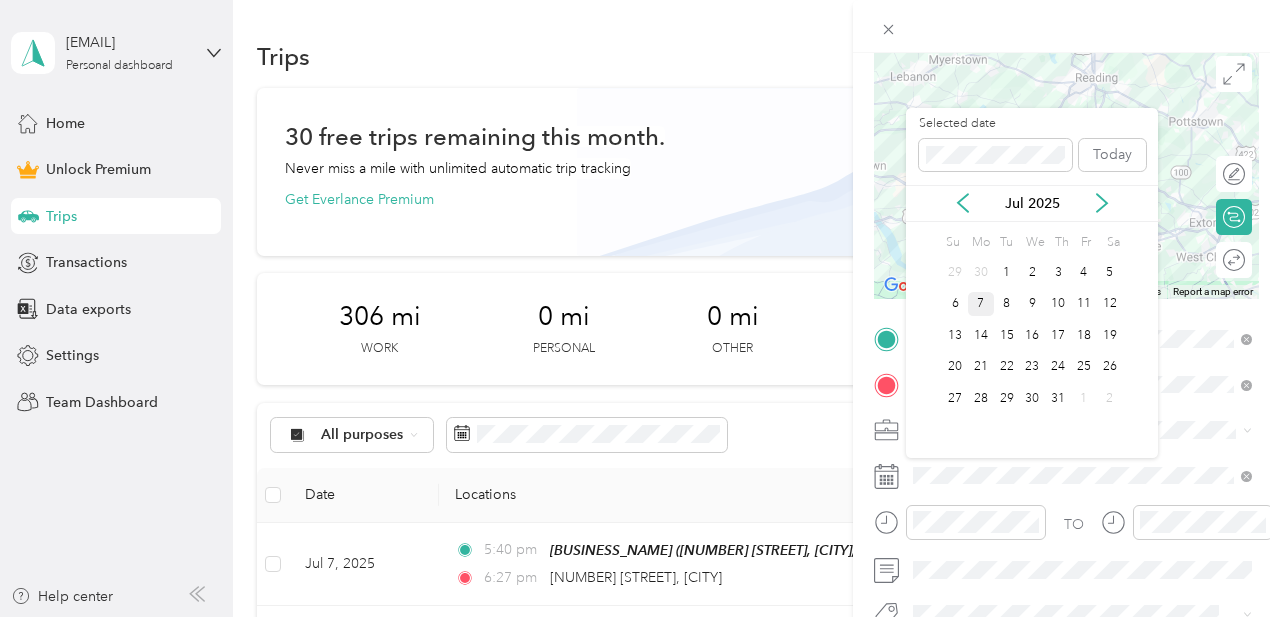click on "7" at bounding box center (981, 304) 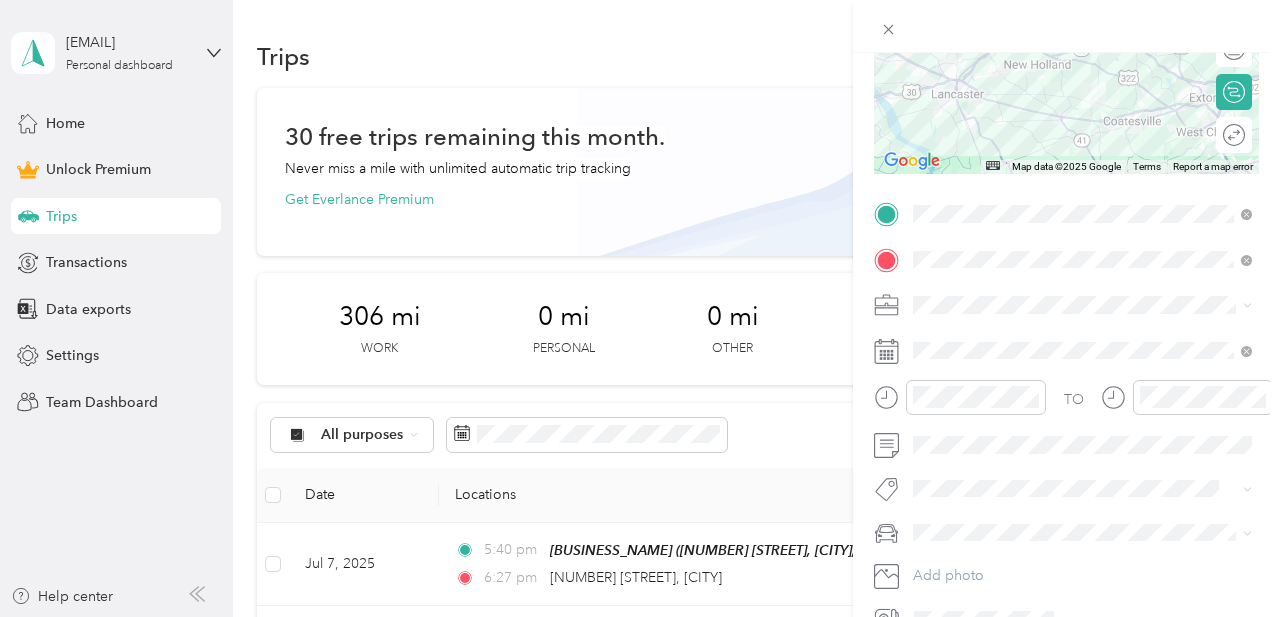 scroll, scrollTop: 307, scrollLeft: 0, axis: vertical 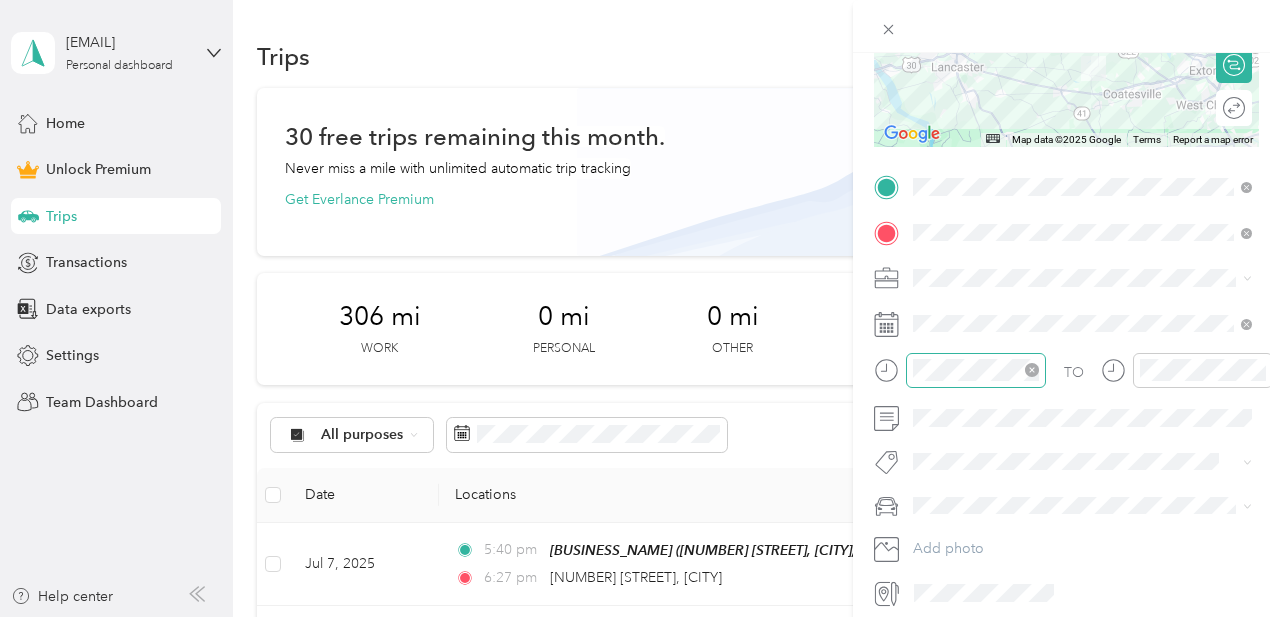 click at bounding box center [976, 370] 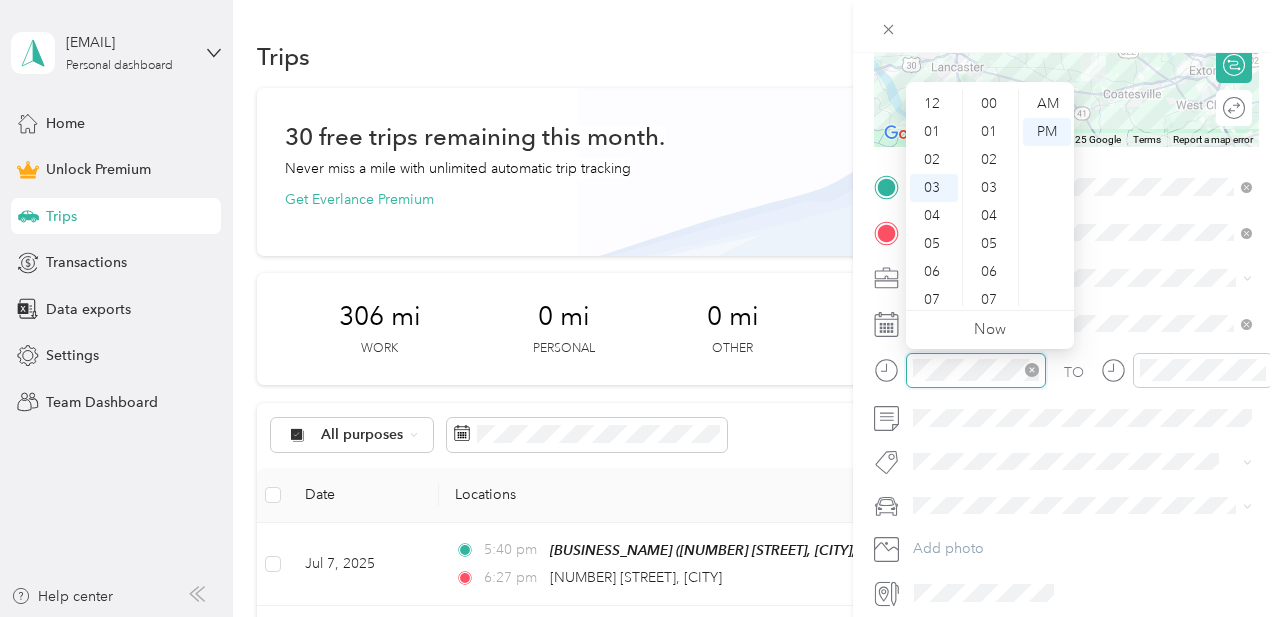 scroll, scrollTop: 84, scrollLeft: 0, axis: vertical 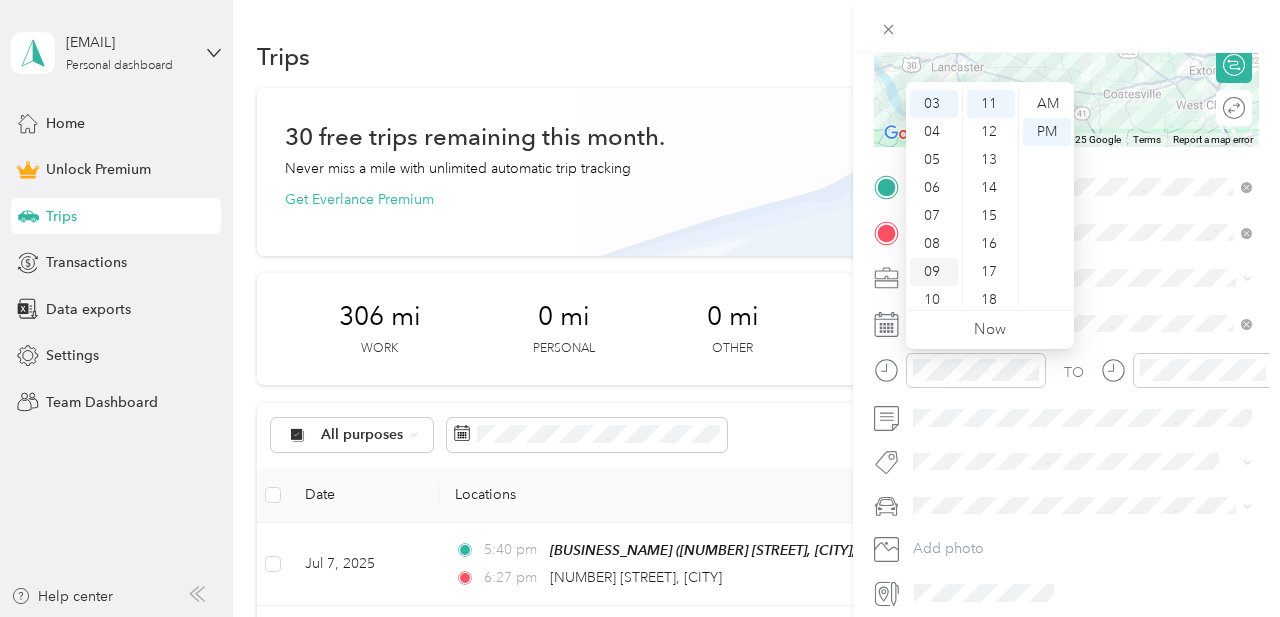 click on "09" at bounding box center (934, 272) 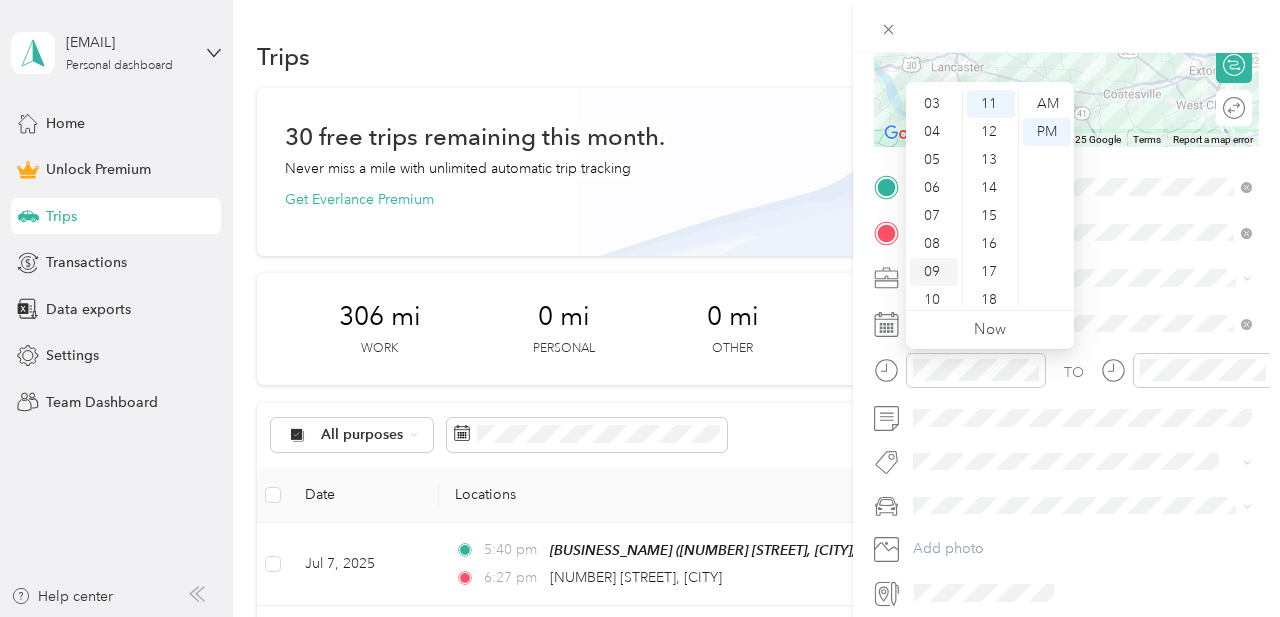 scroll, scrollTop: 120, scrollLeft: 0, axis: vertical 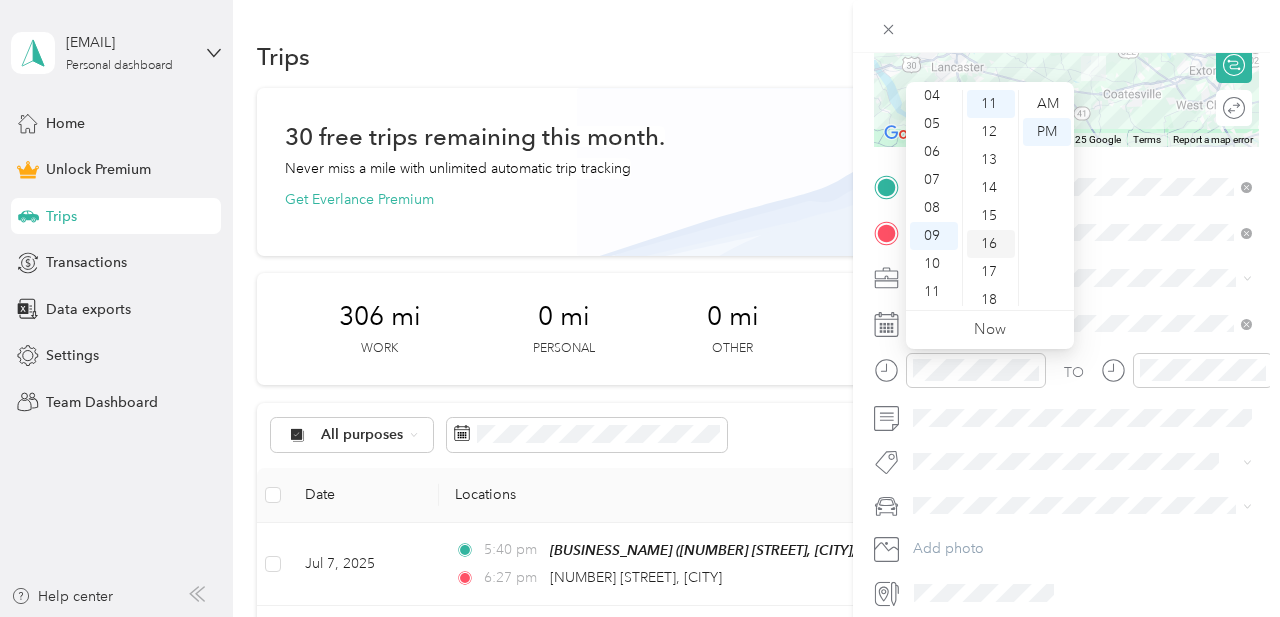 click on "16" at bounding box center [991, 244] 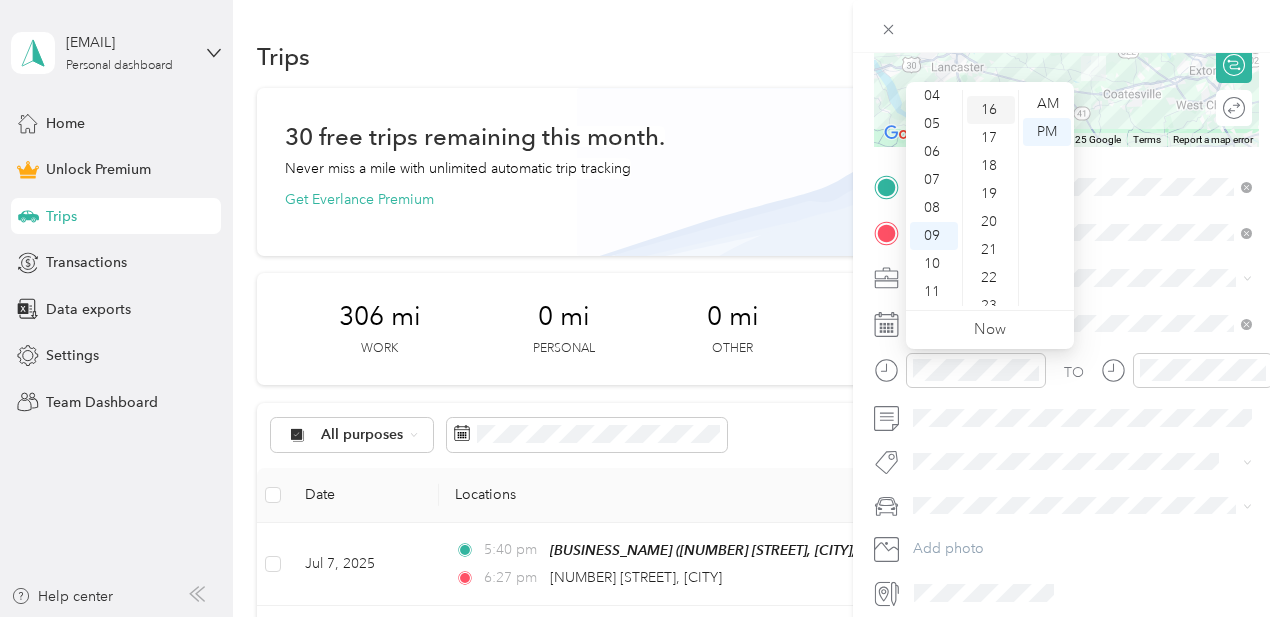 scroll, scrollTop: 448, scrollLeft: 0, axis: vertical 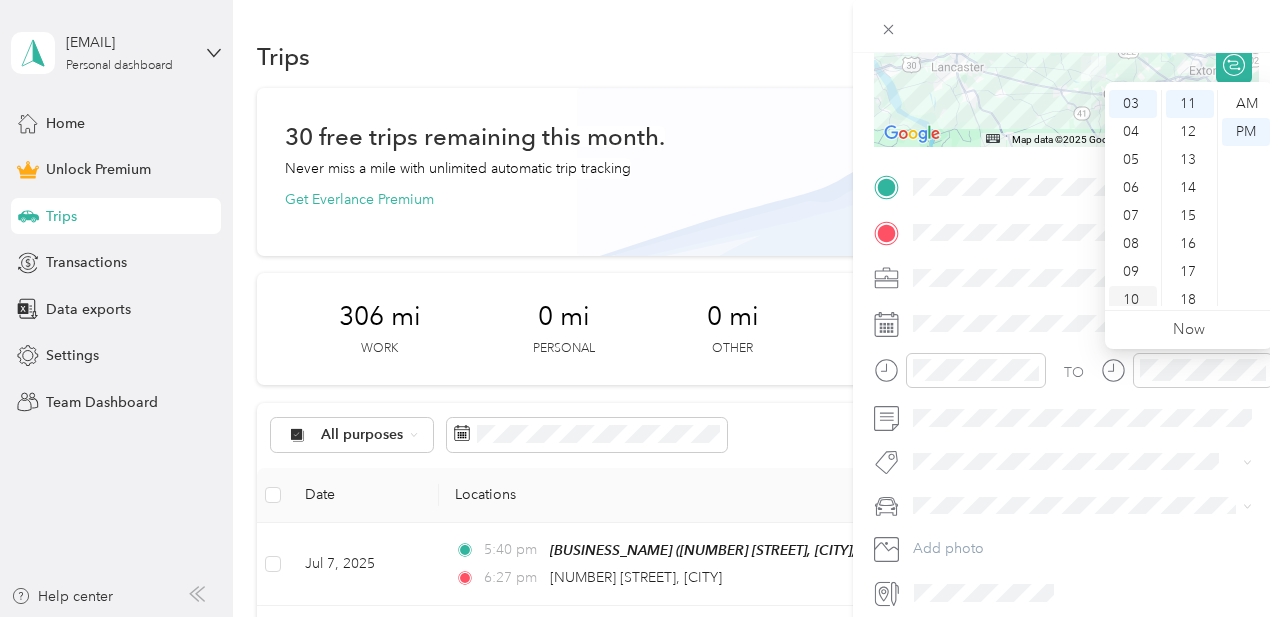 click on "10" at bounding box center [1133, 300] 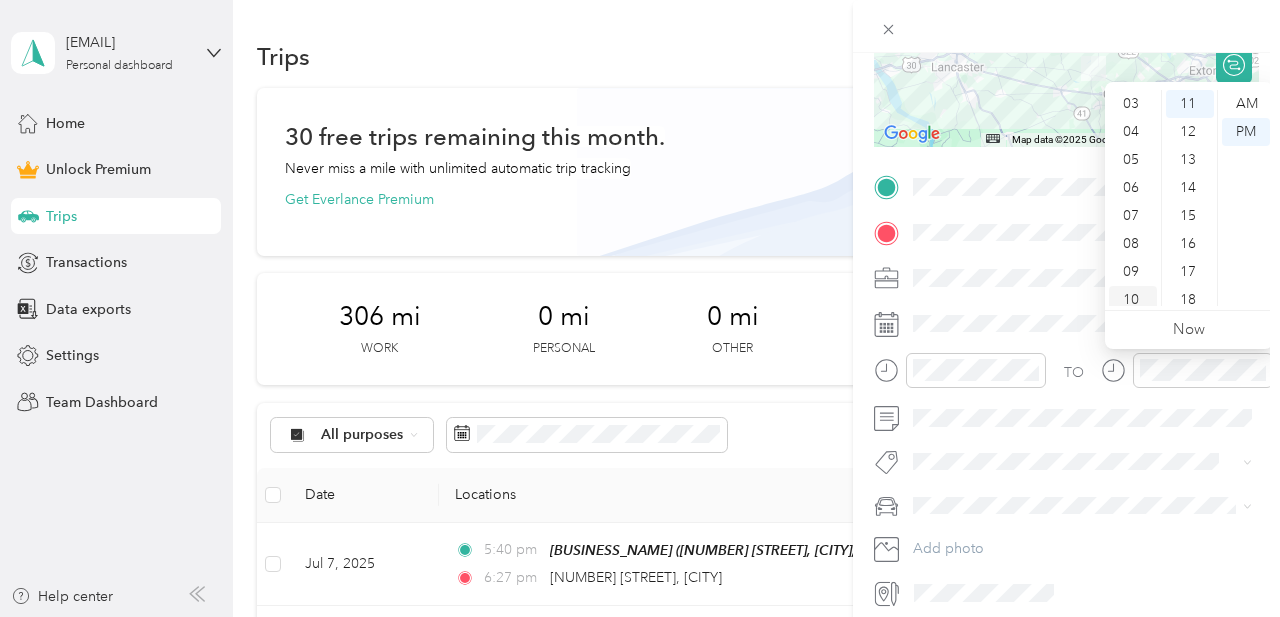 scroll, scrollTop: 120, scrollLeft: 0, axis: vertical 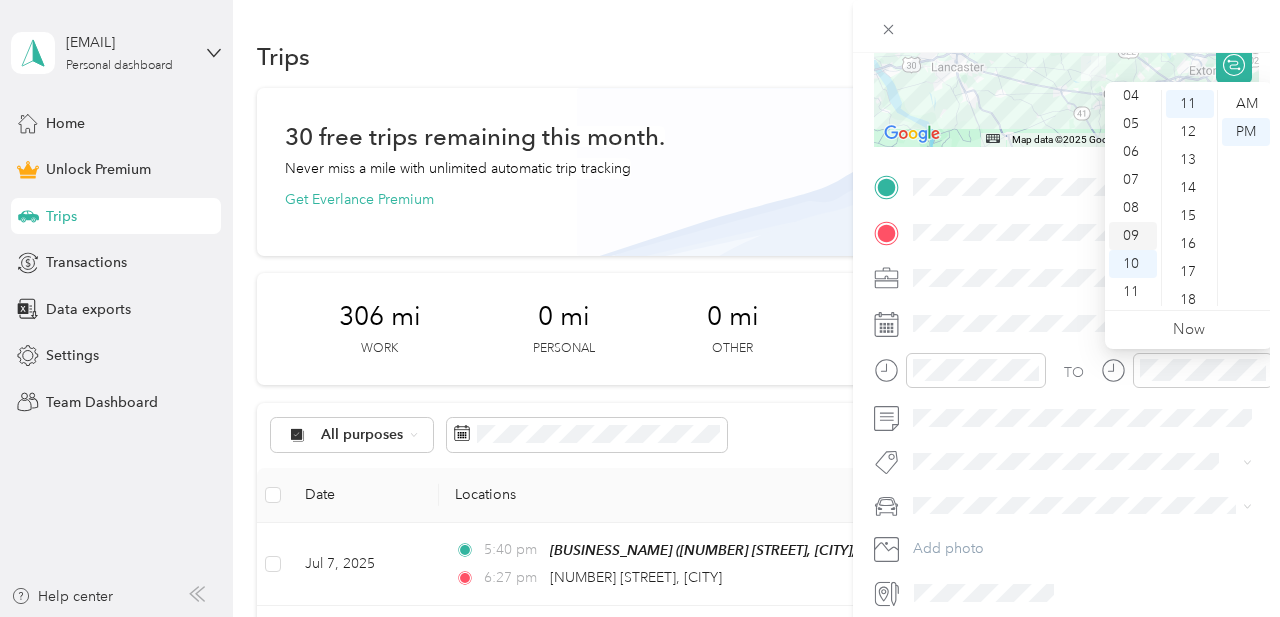click on "09" at bounding box center (1133, 236) 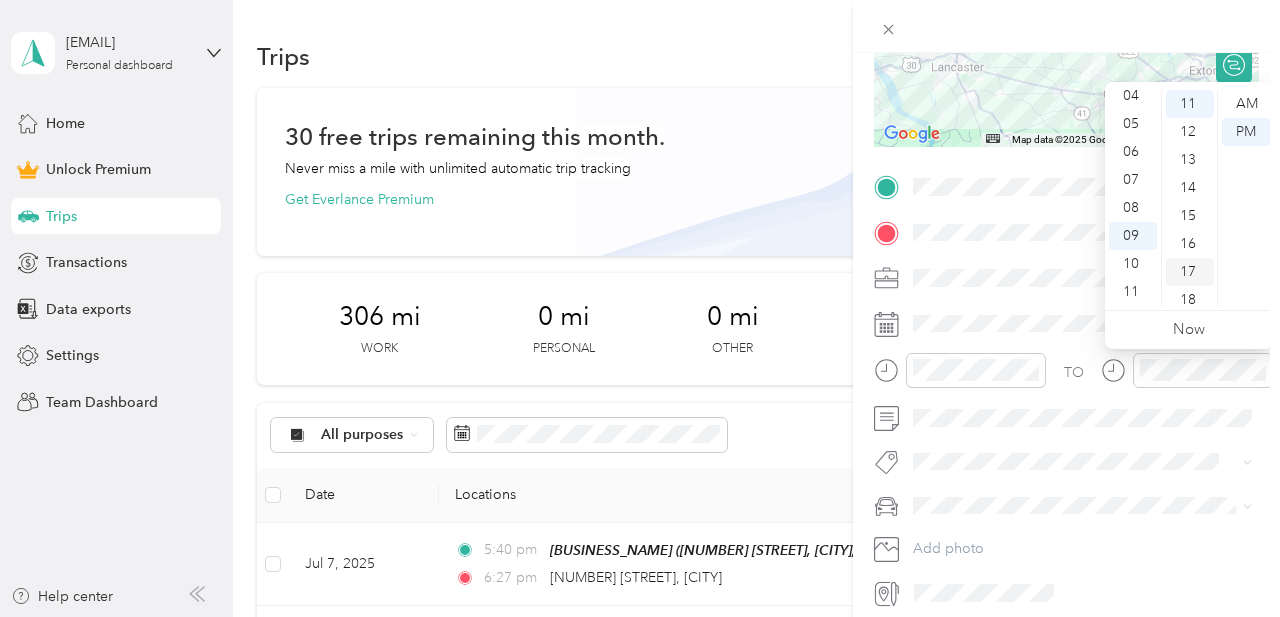 scroll, scrollTop: 1464, scrollLeft: 0, axis: vertical 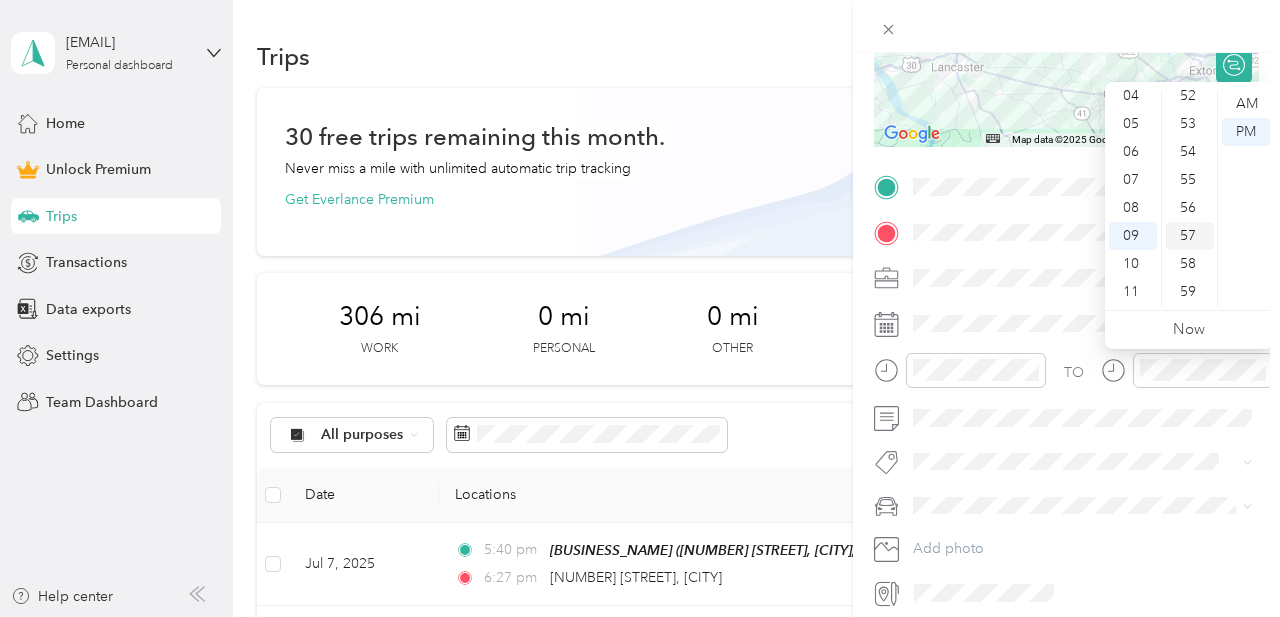 click on "57" at bounding box center (1190, 236) 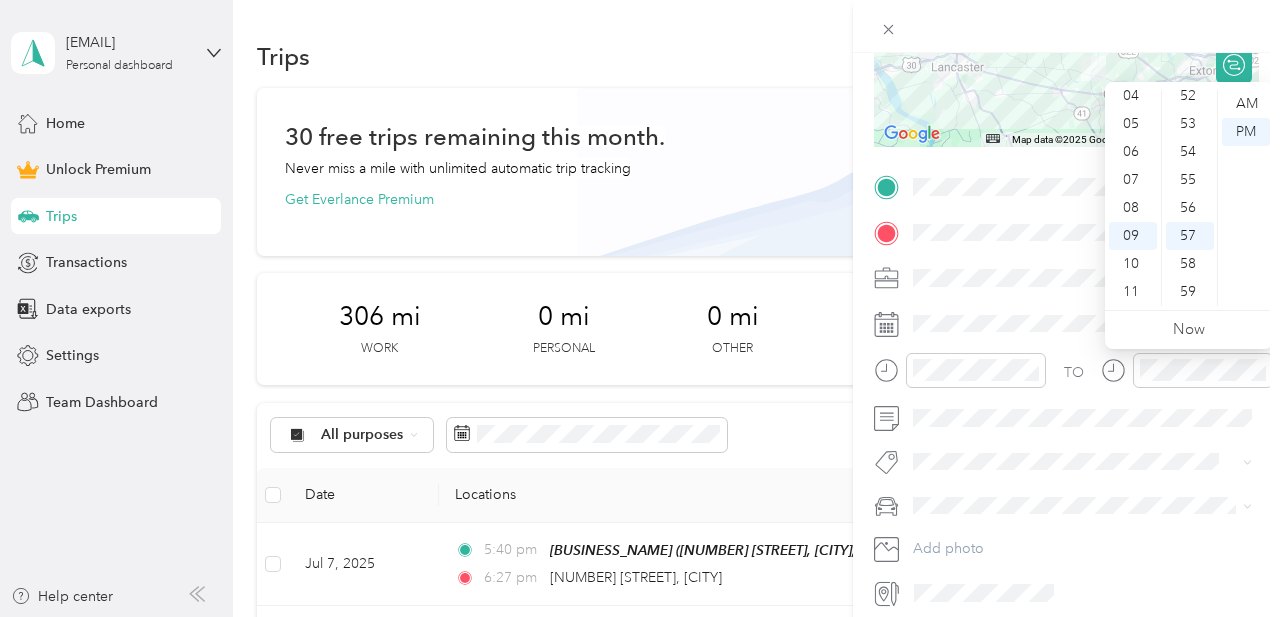 scroll, scrollTop: 0, scrollLeft: 0, axis: both 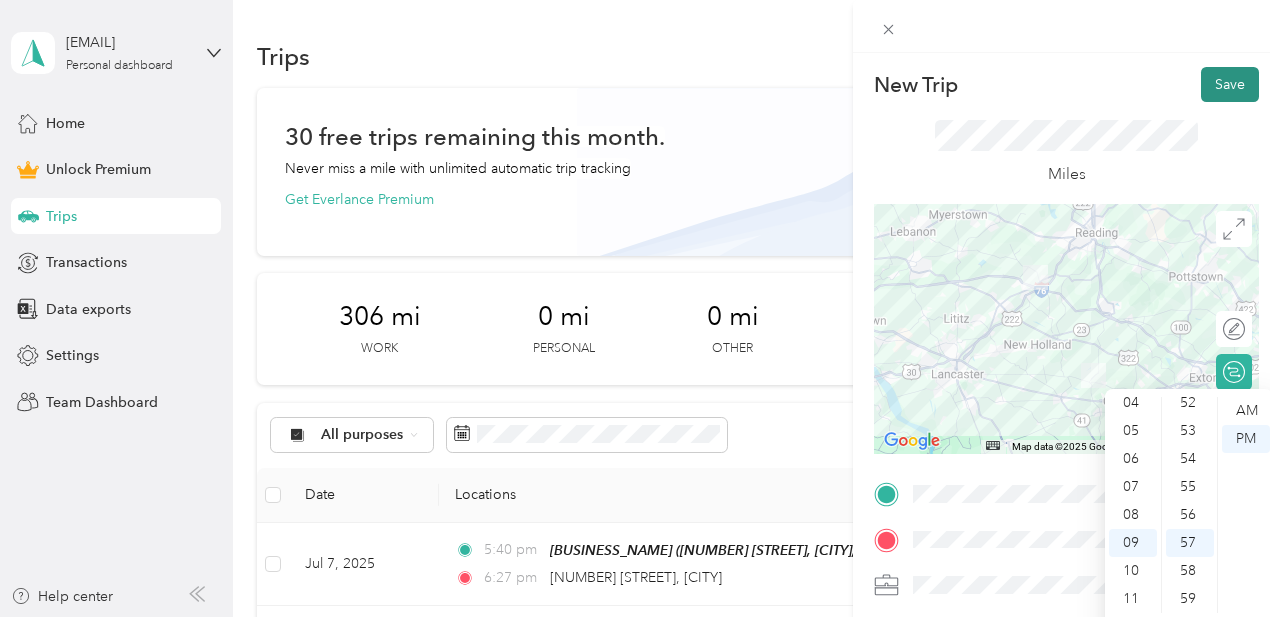 click on "Save" at bounding box center [1230, 84] 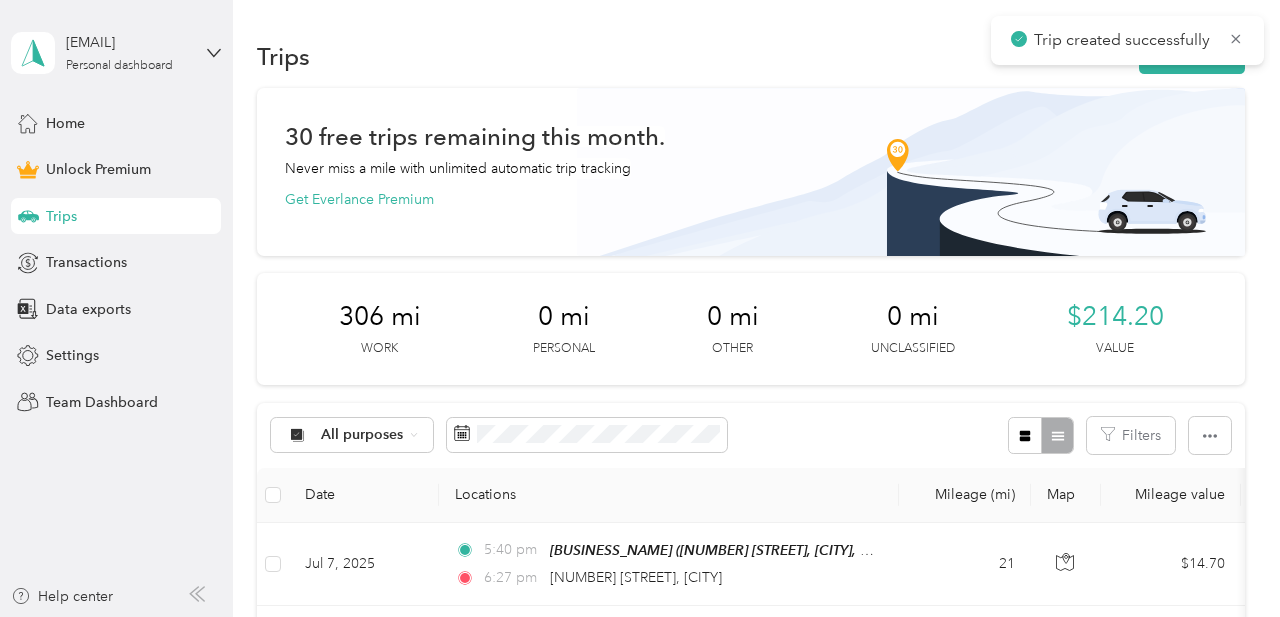 scroll, scrollTop: 71, scrollLeft: 0, axis: vertical 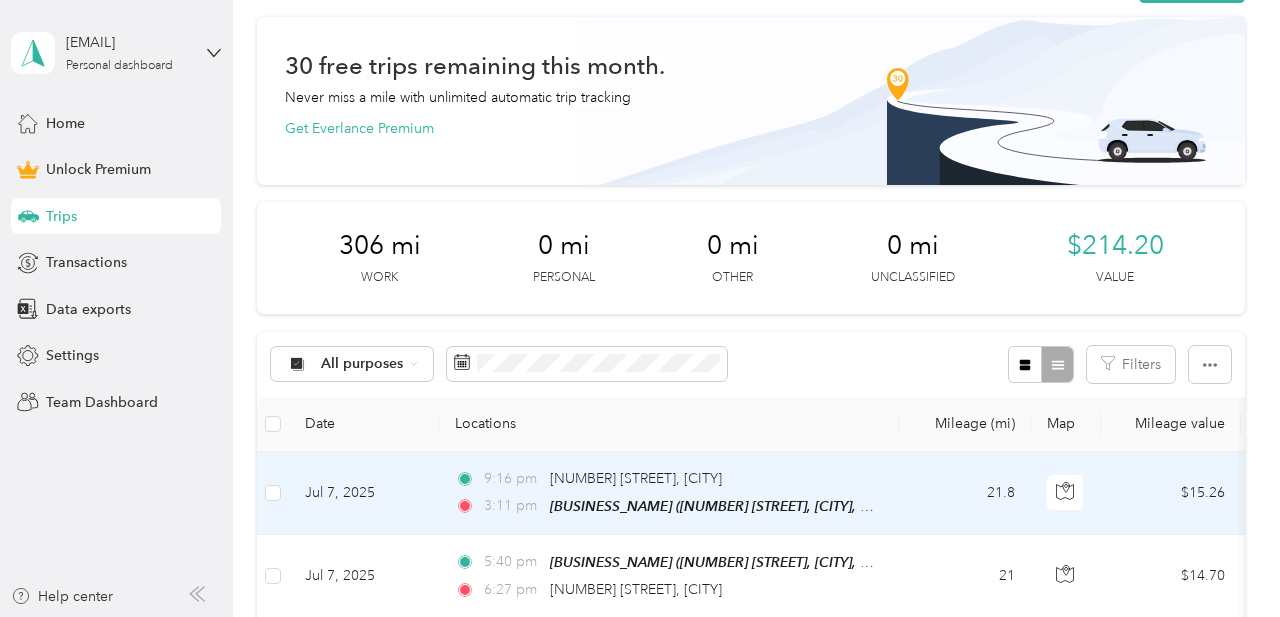click on "21.8" at bounding box center (965, 493) 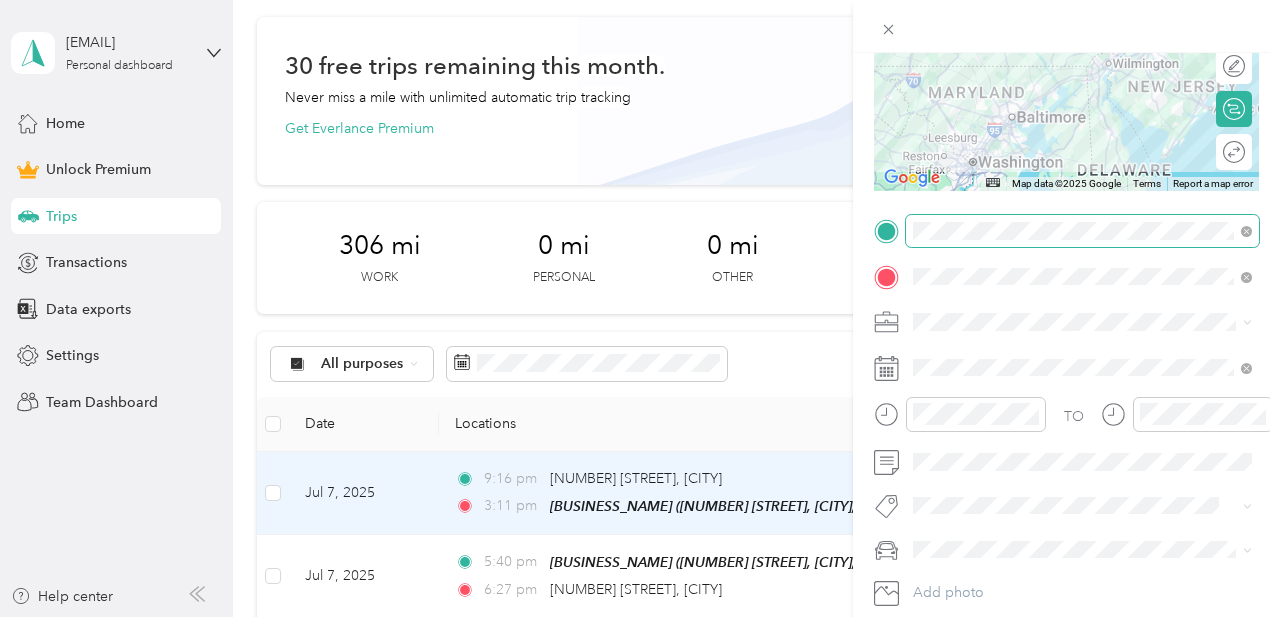scroll, scrollTop: 331, scrollLeft: 0, axis: vertical 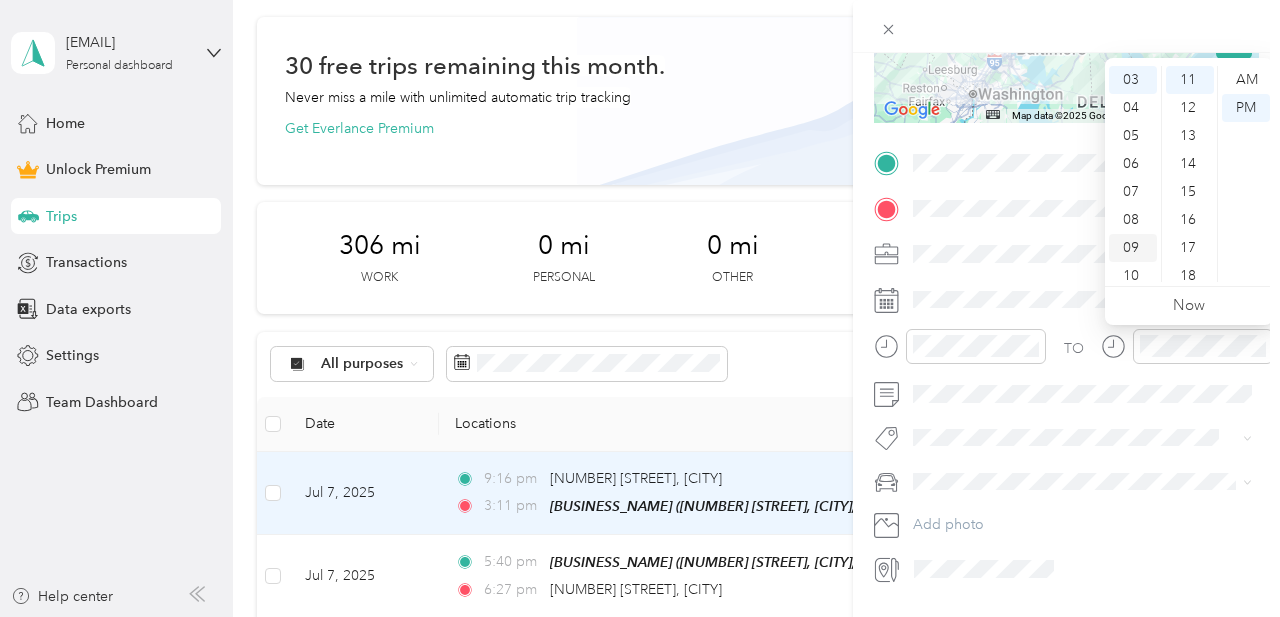 click on "09" at bounding box center (1133, 248) 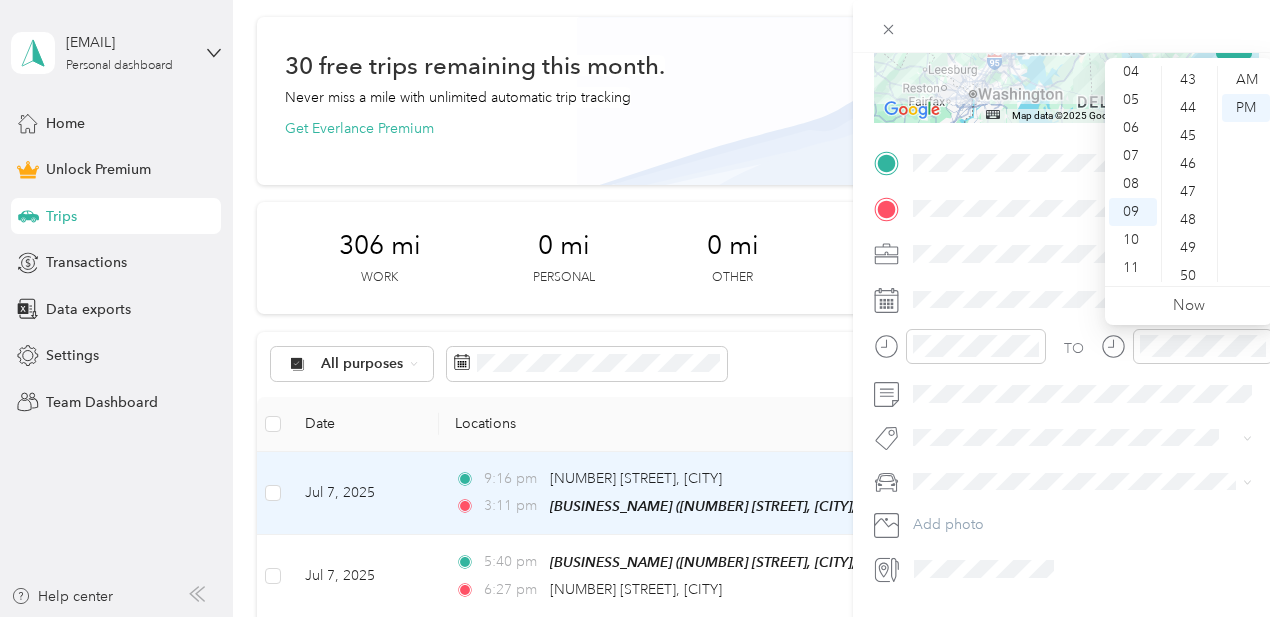 scroll, scrollTop: 1464, scrollLeft: 0, axis: vertical 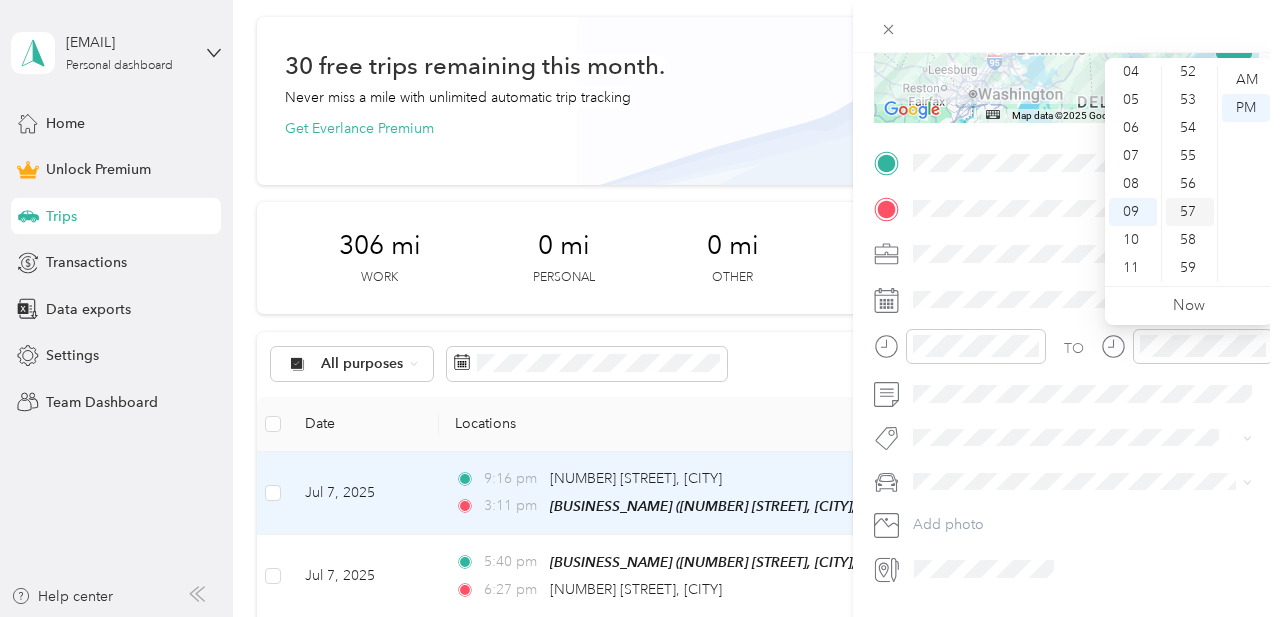 click on "57" at bounding box center (1190, 212) 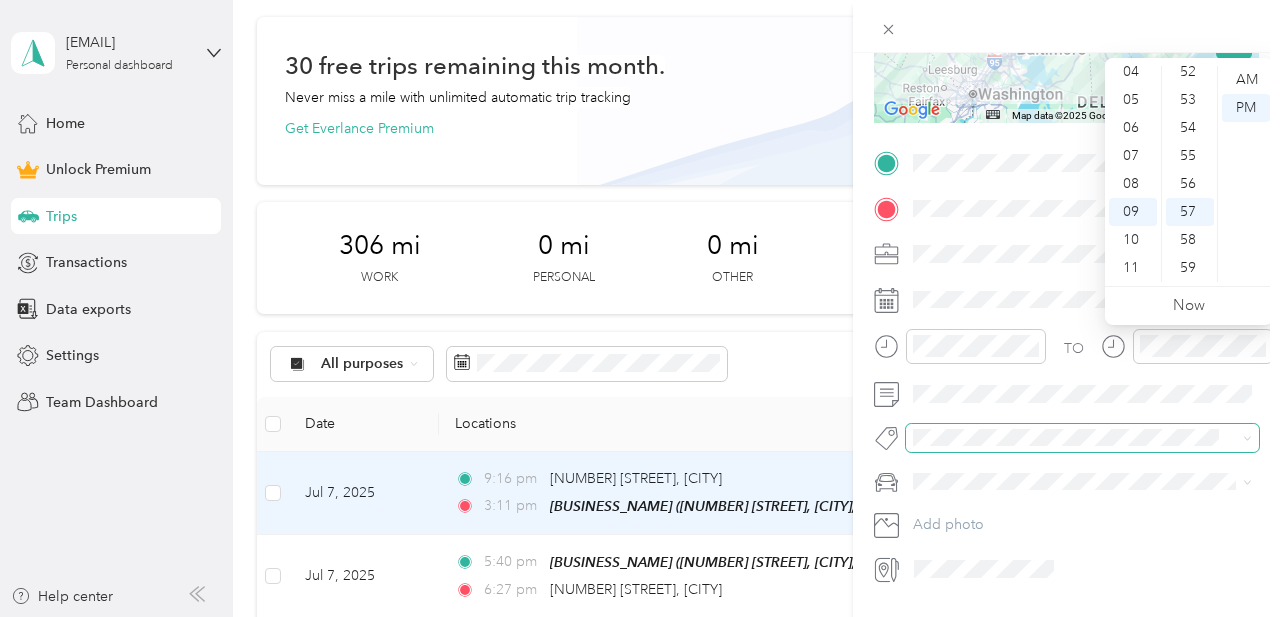 click at bounding box center [1082, 438] 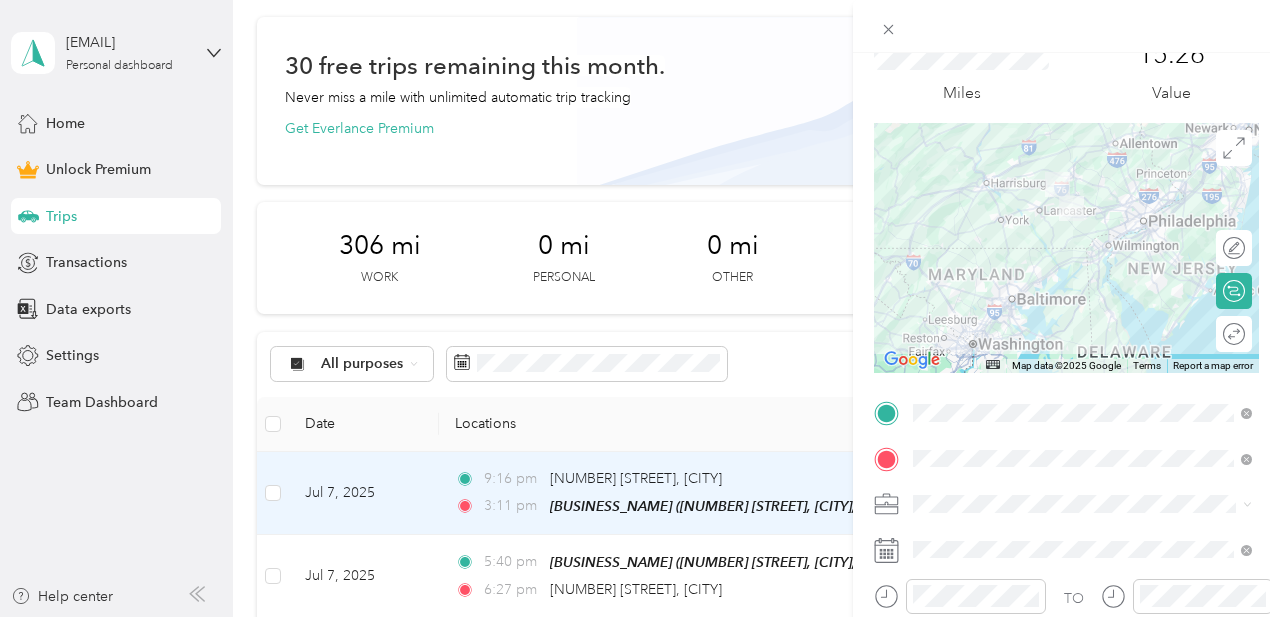 scroll, scrollTop: 0, scrollLeft: 0, axis: both 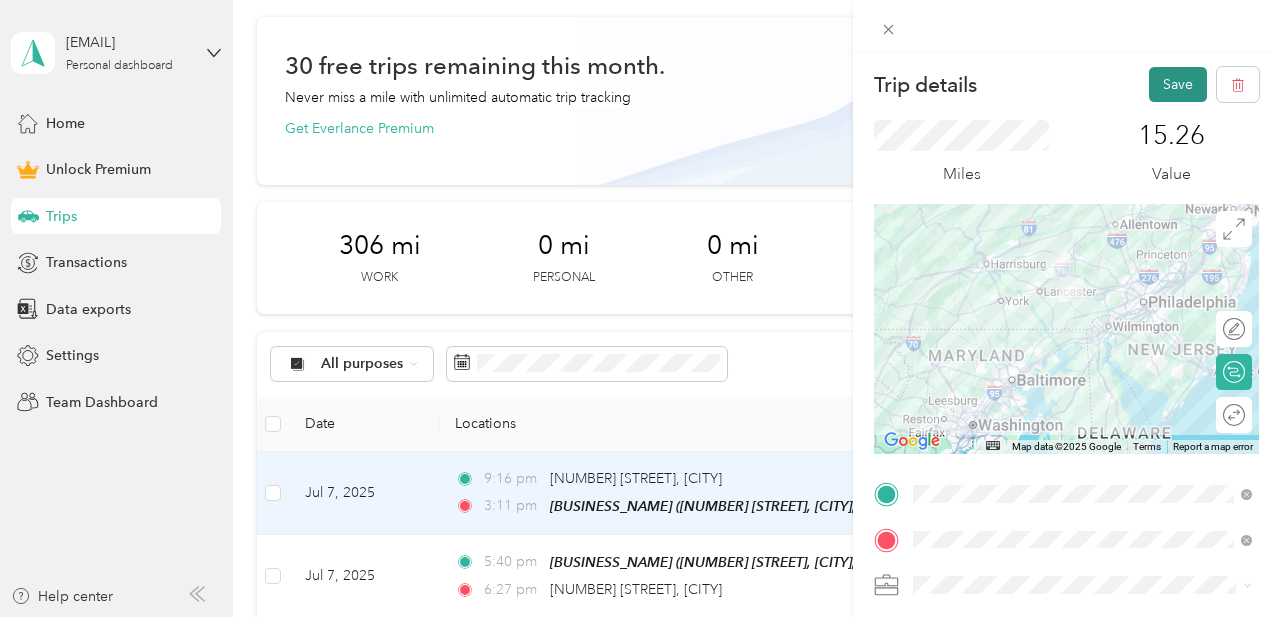 click on "Save" at bounding box center [1178, 84] 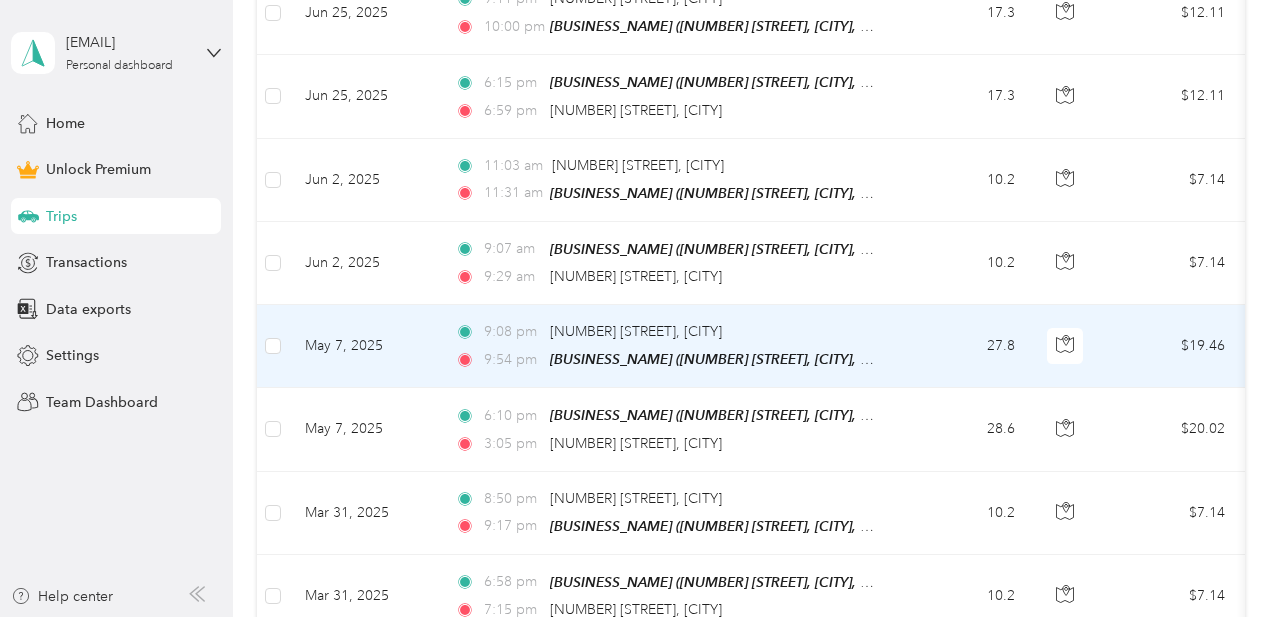scroll, scrollTop: 724, scrollLeft: 0, axis: vertical 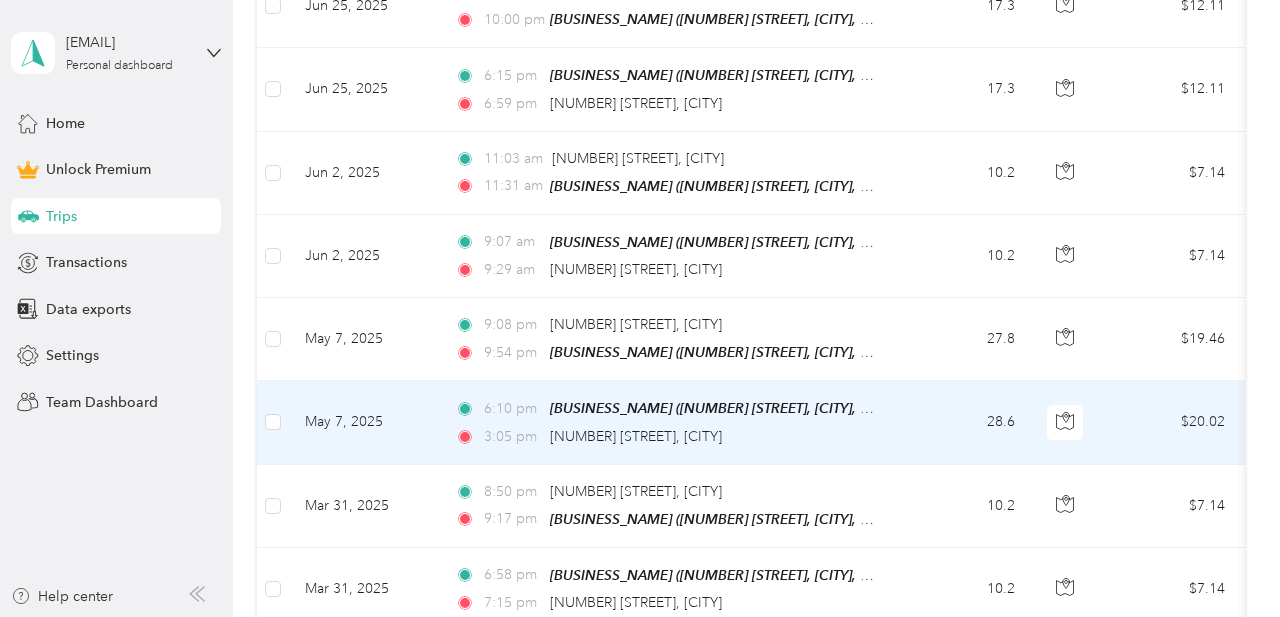click on "[TIME] [NUMBER] [STREET], [CITY]" at bounding box center (665, 437) 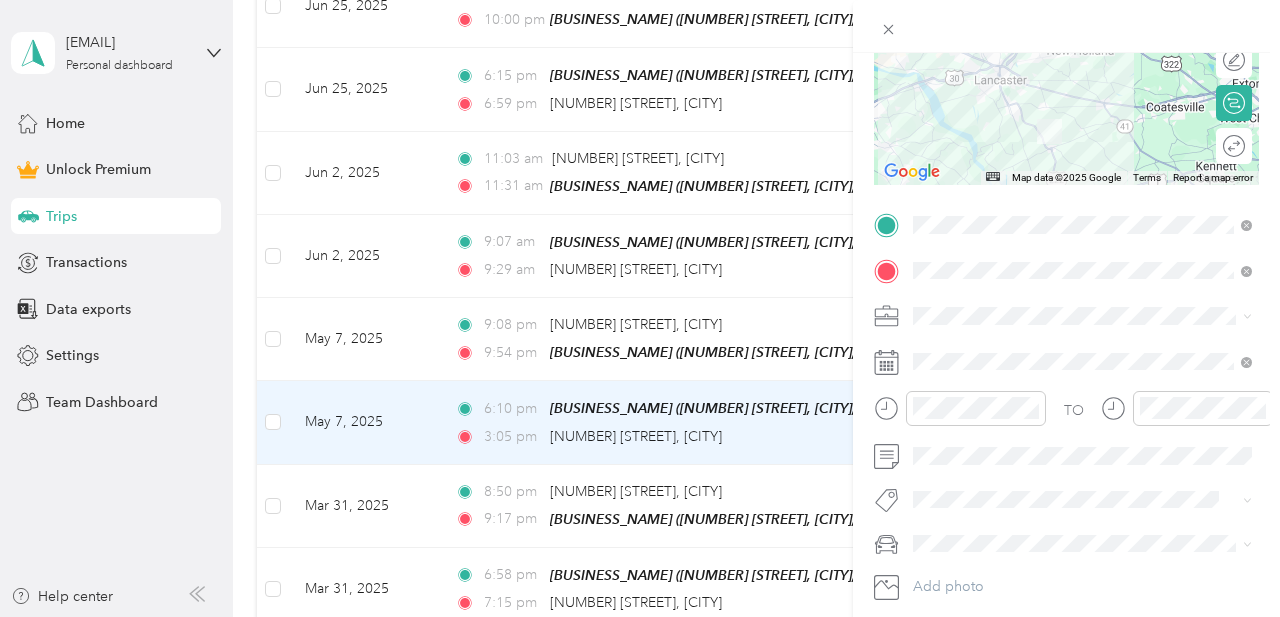 scroll, scrollTop: 372, scrollLeft: 0, axis: vertical 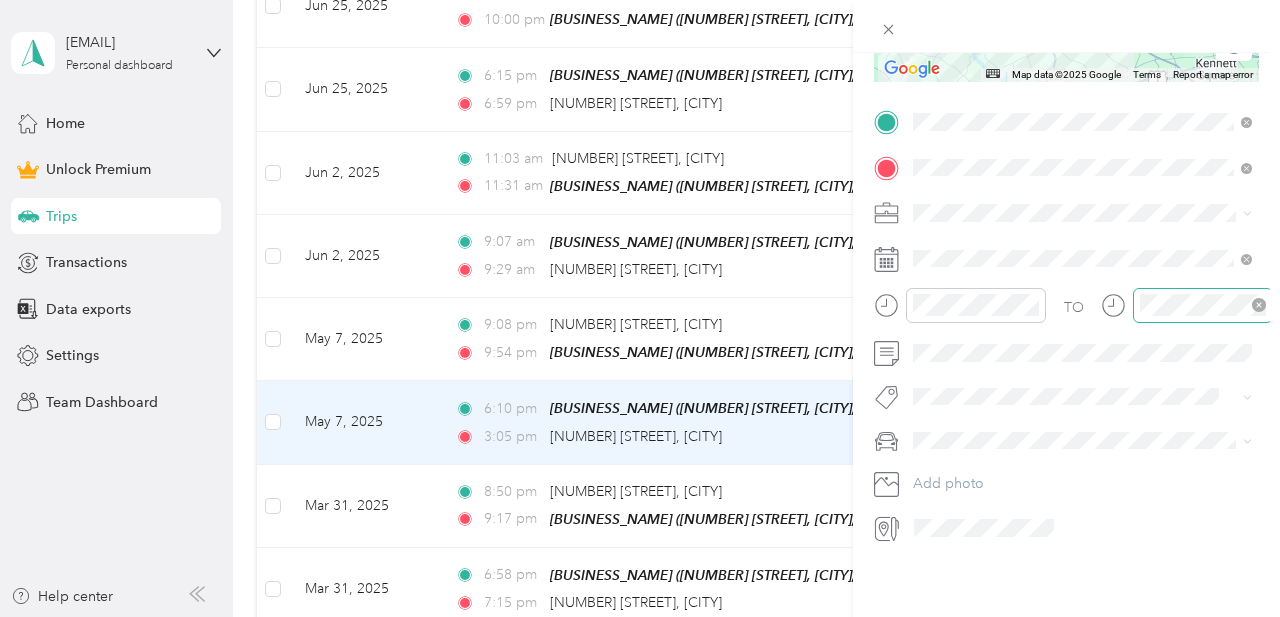 click at bounding box center [1203, 305] 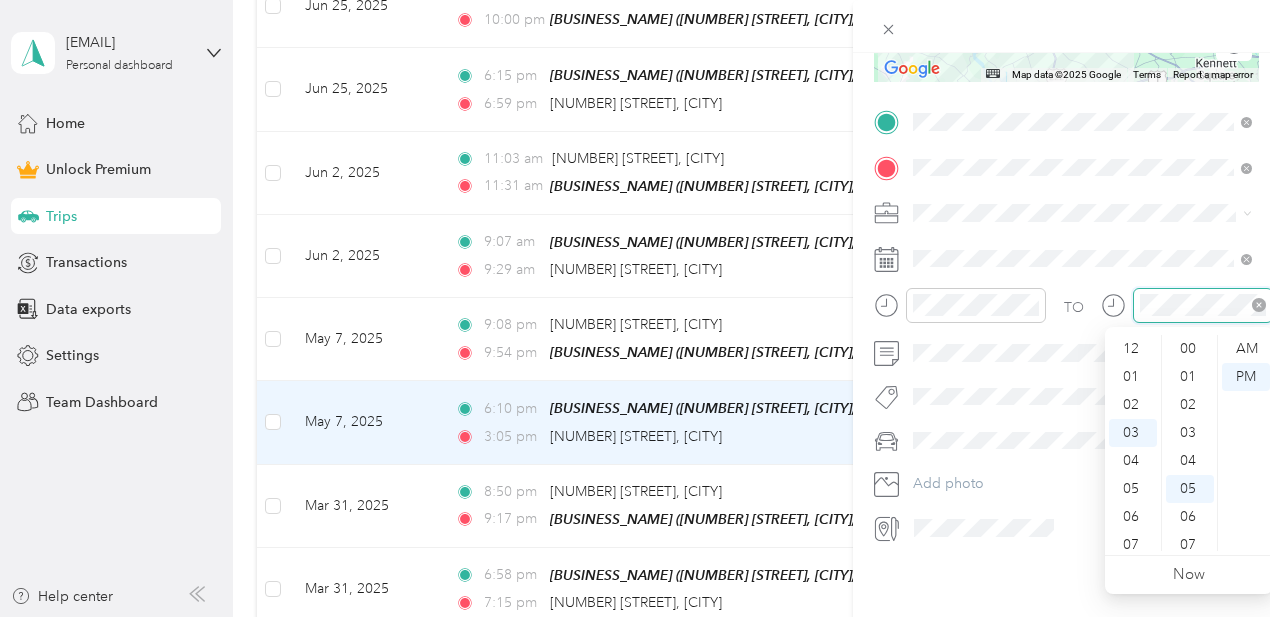 scroll, scrollTop: 84, scrollLeft: 0, axis: vertical 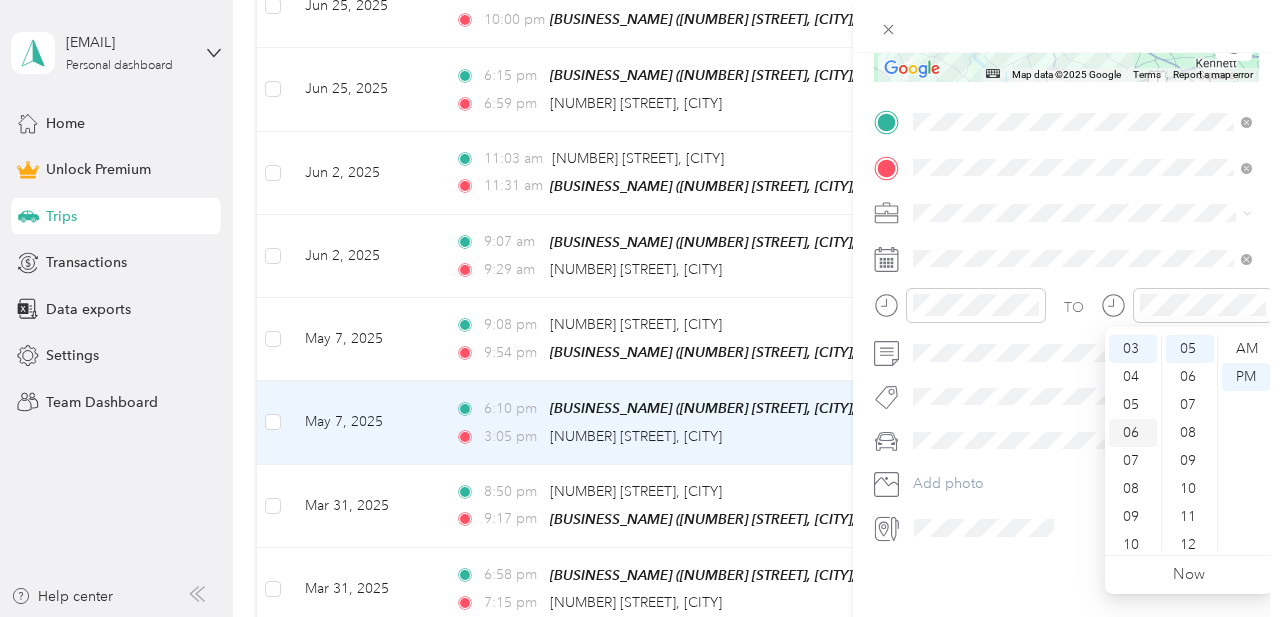click on "06" at bounding box center [1133, 433] 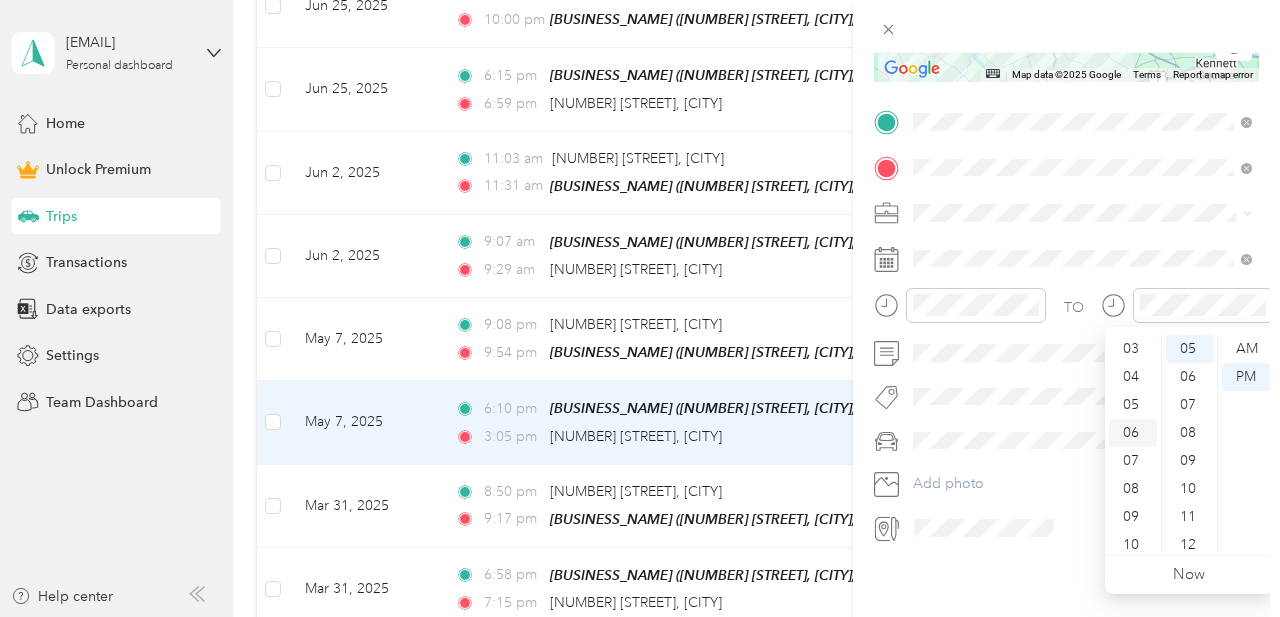 scroll, scrollTop: 120, scrollLeft: 0, axis: vertical 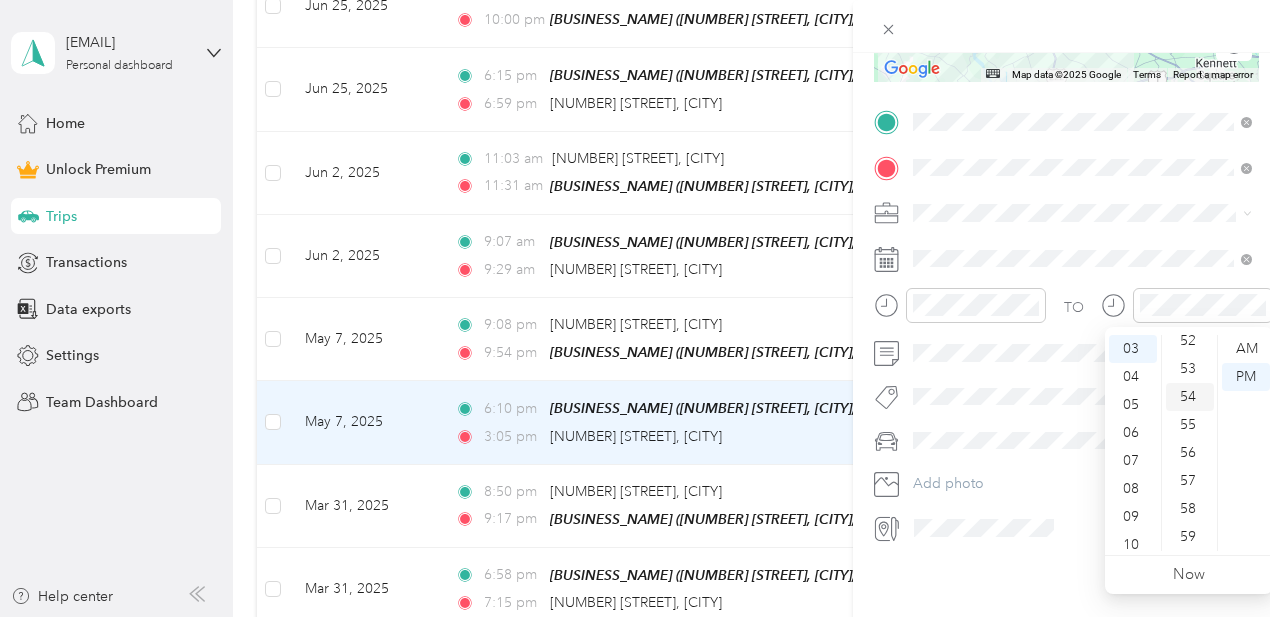 click on "54" at bounding box center [1190, 397] 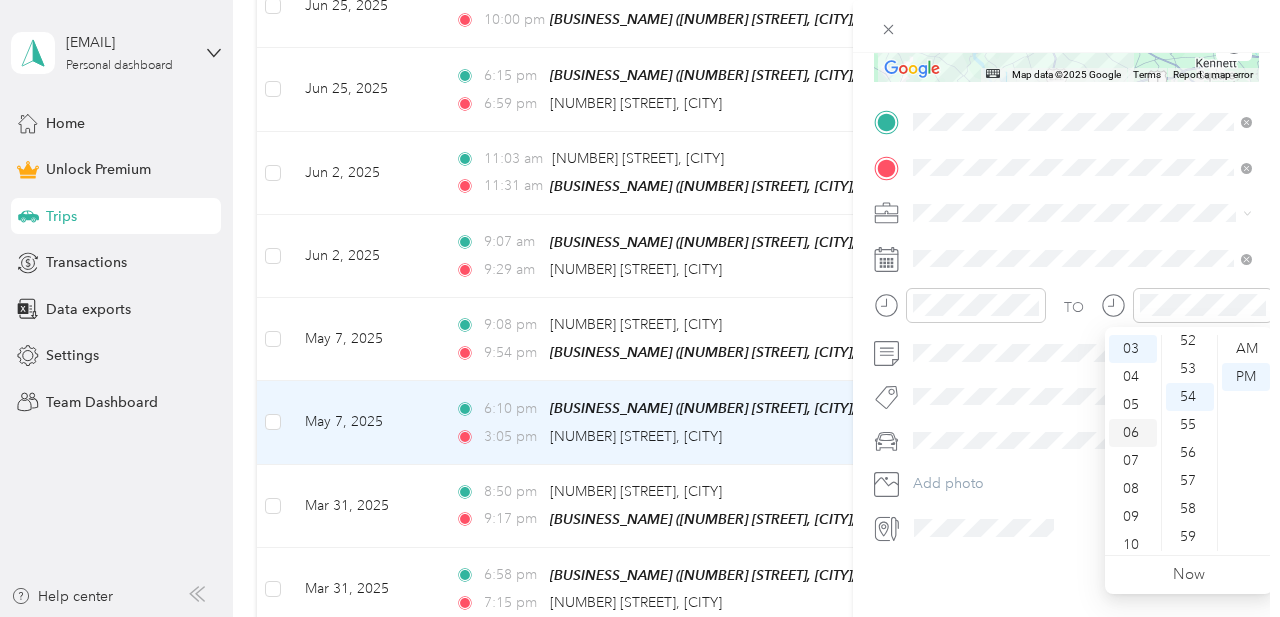 click on "06" at bounding box center [1133, 433] 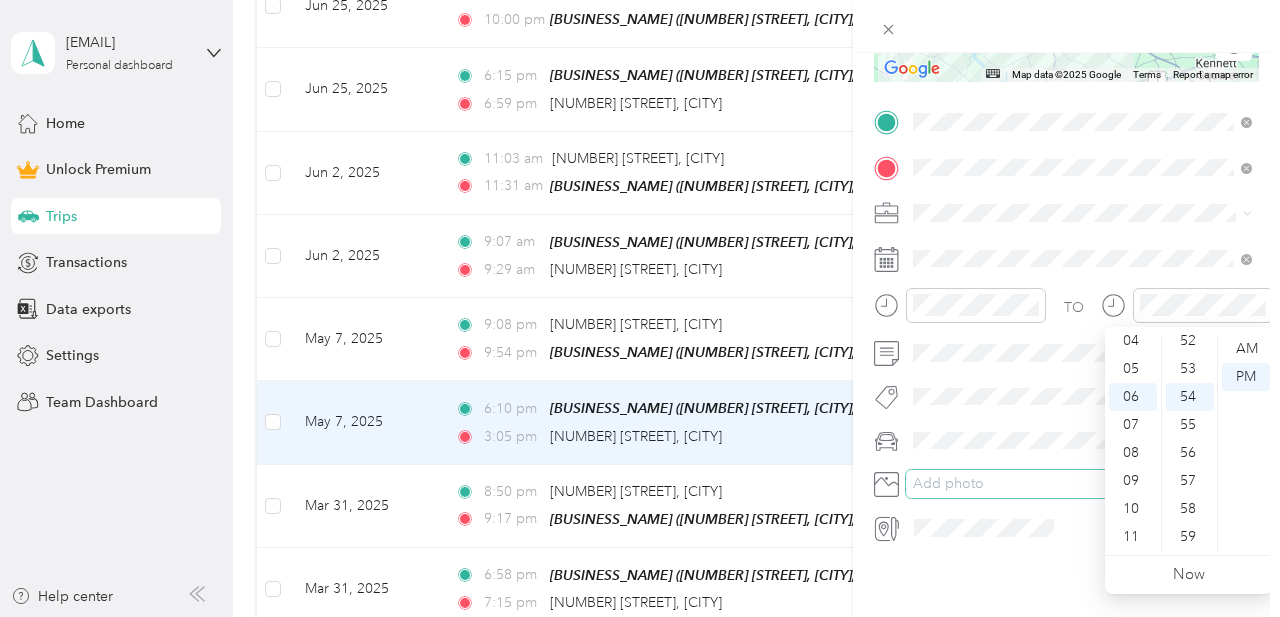 click on "Add photo" at bounding box center [1082, 484] 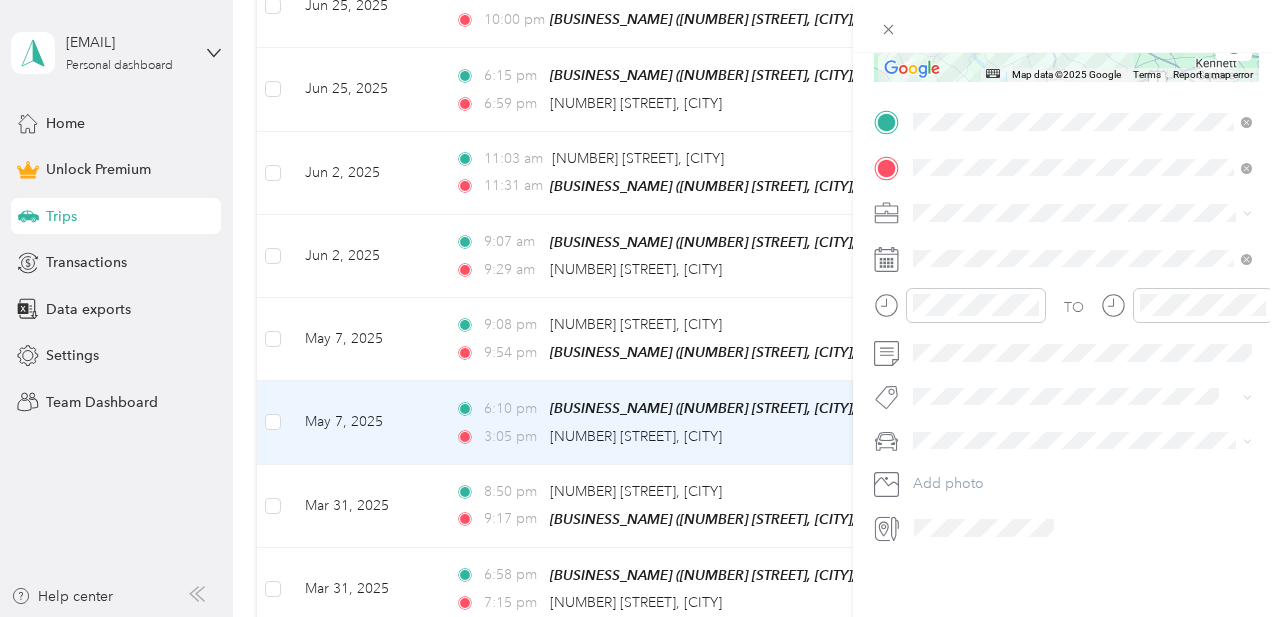 scroll, scrollTop: 133, scrollLeft: 0, axis: vertical 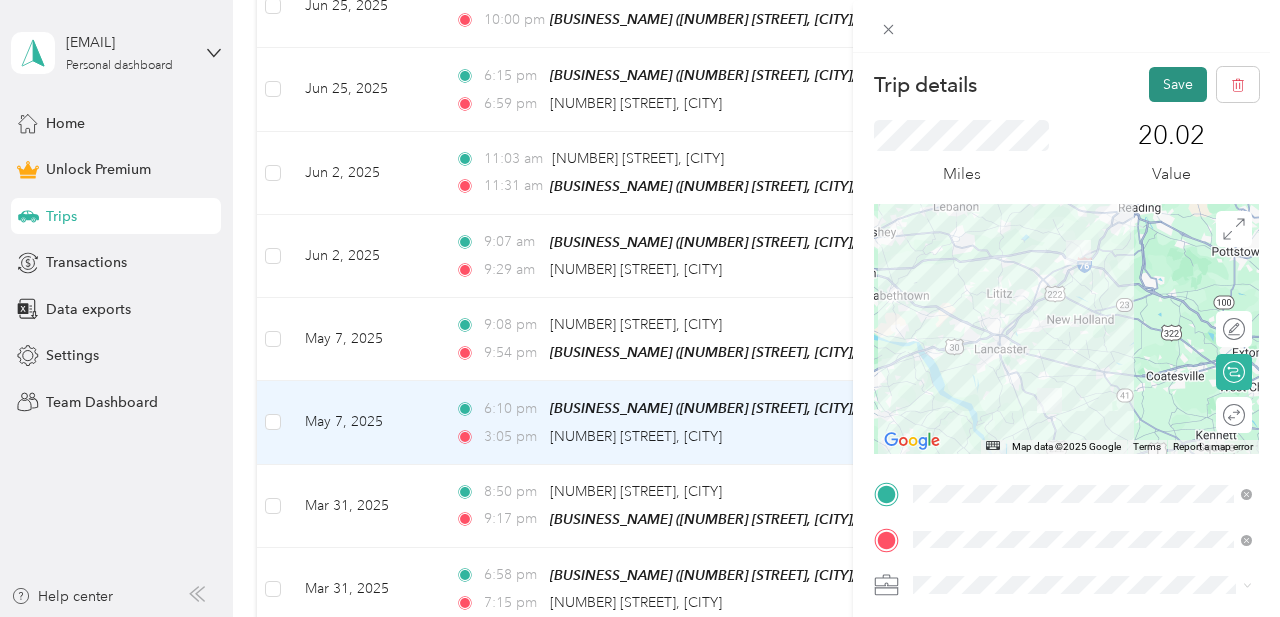 click on "Save" at bounding box center [1178, 84] 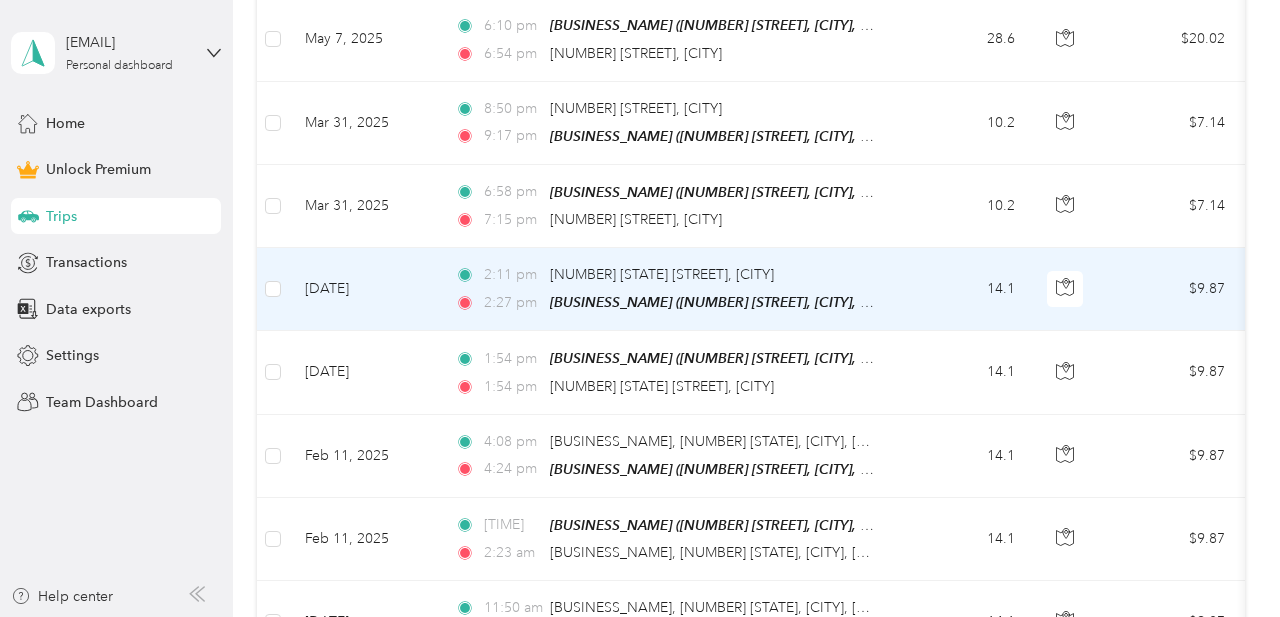 scroll, scrollTop: 0, scrollLeft: 0, axis: both 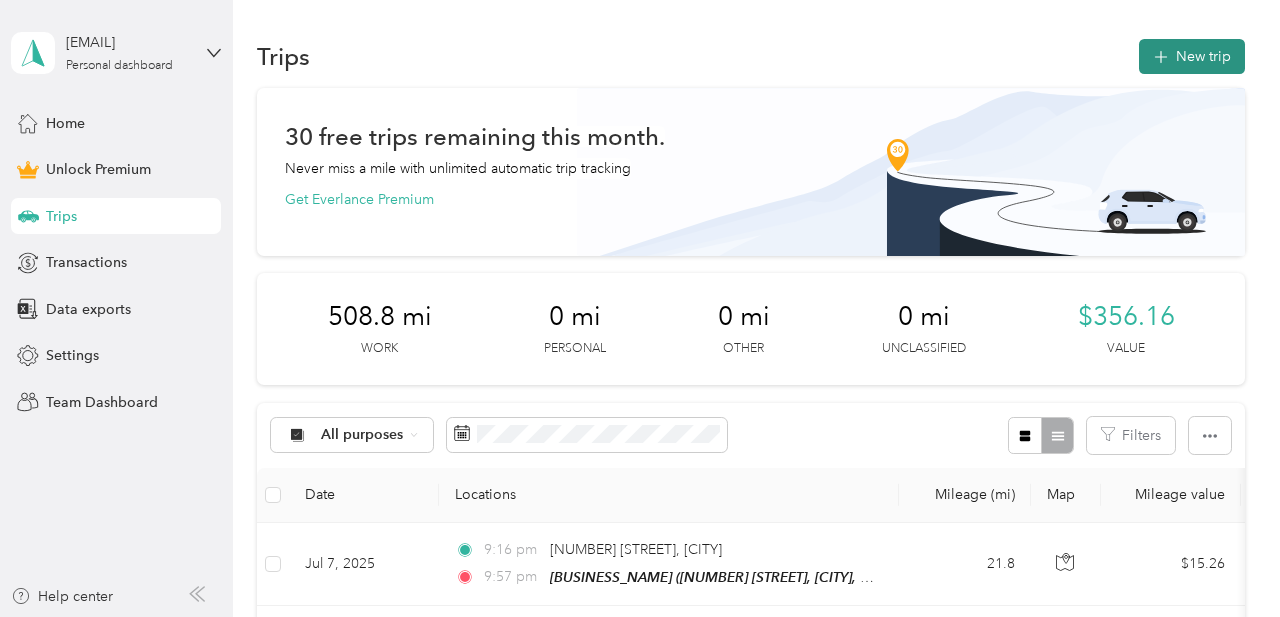 click on "New trip" at bounding box center (1192, 56) 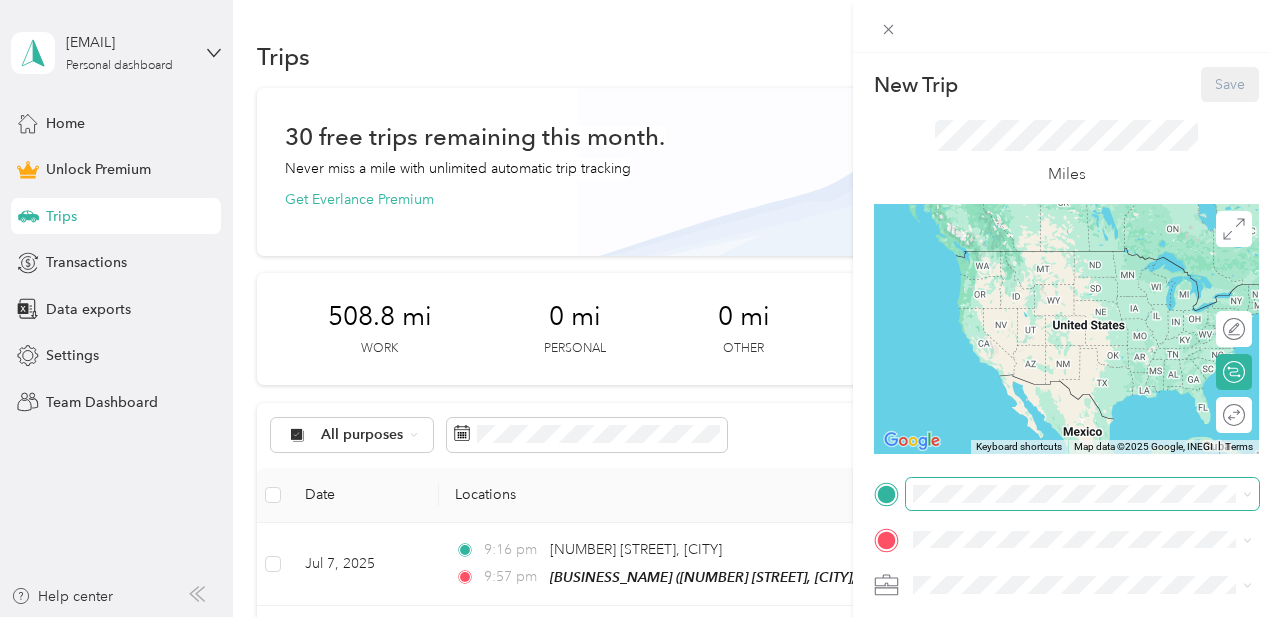 click at bounding box center (1082, 494) 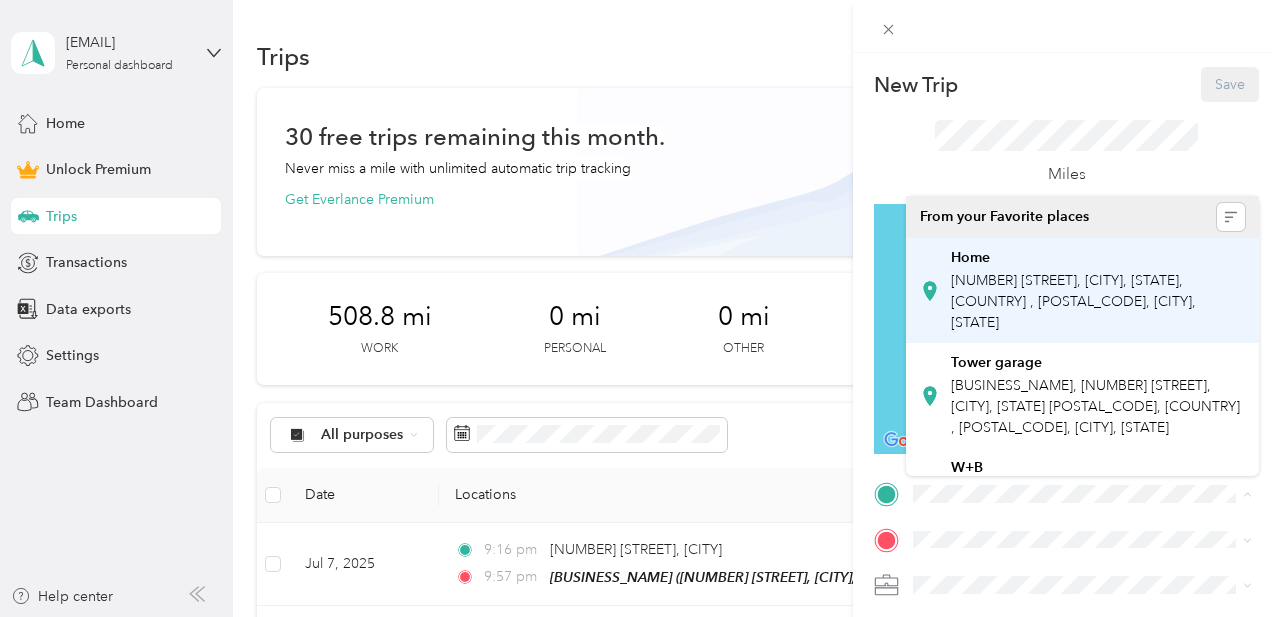 click on "[NUMBER] [STREET], [CITY], [STATE], [COUNTRY] , [POSTAL_CODE], [CITY], [STATE]" at bounding box center (1073, 301) 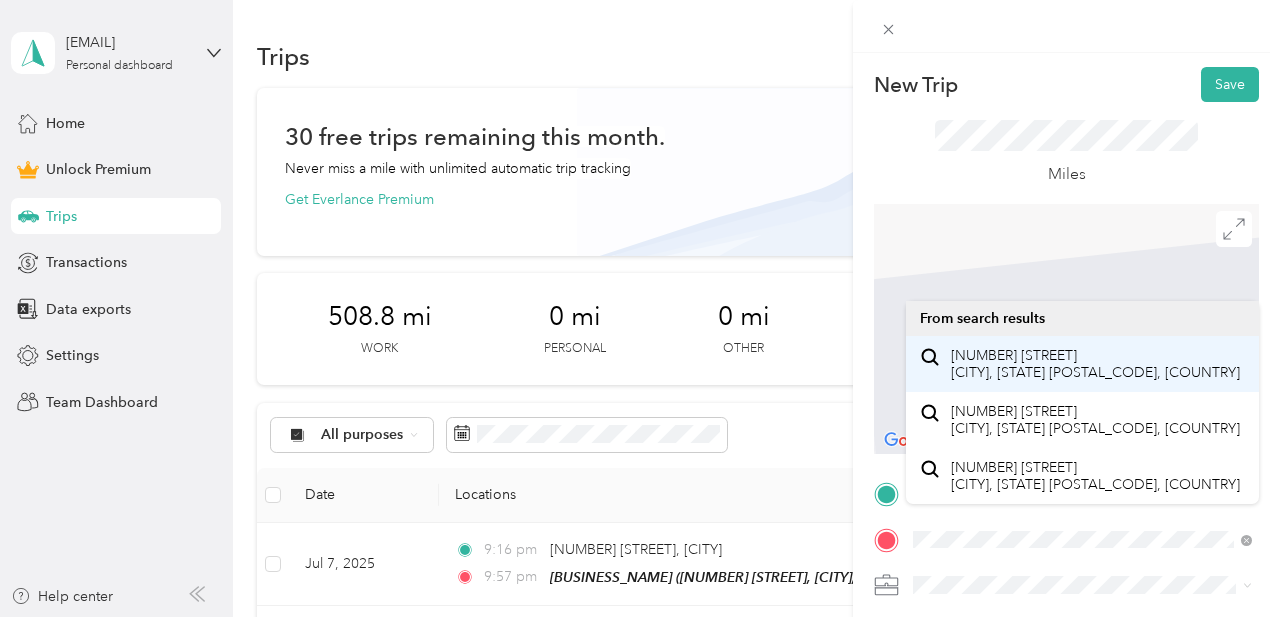 click on "[NUMBER] [STREET]
[CITY], [STATE] [POSTAL_CODE], [COUNTRY]" at bounding box center (1095, 364) 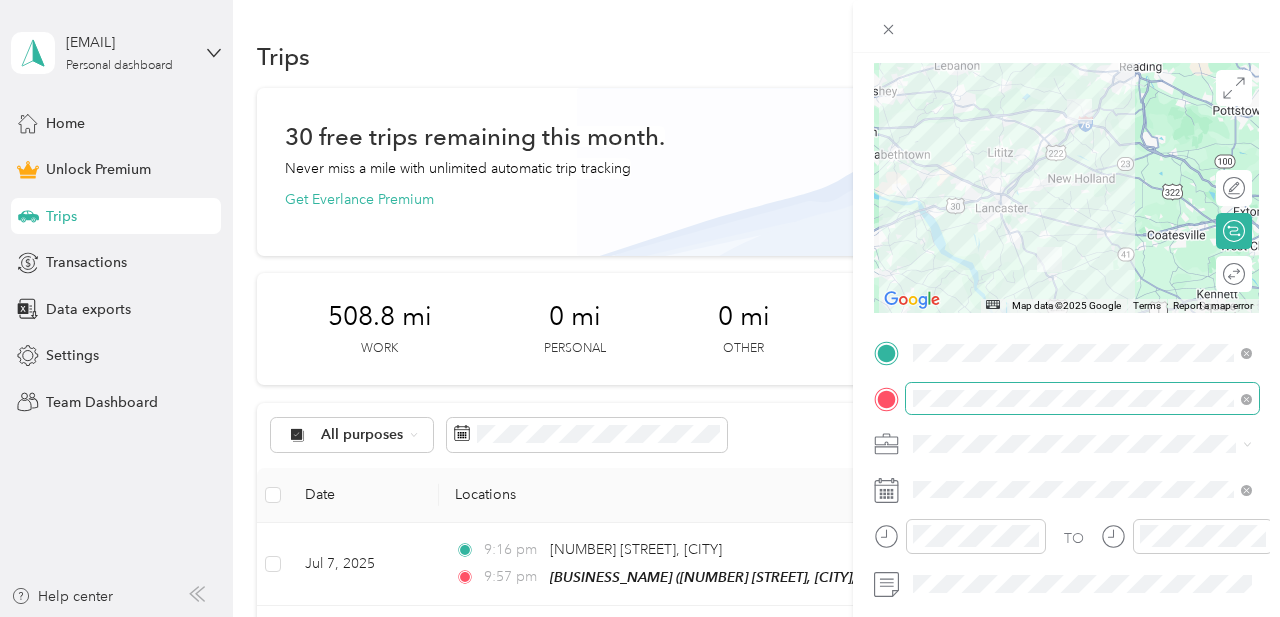 scroll, scrollTop: 182, scrollLeft: 0, axis: vertical 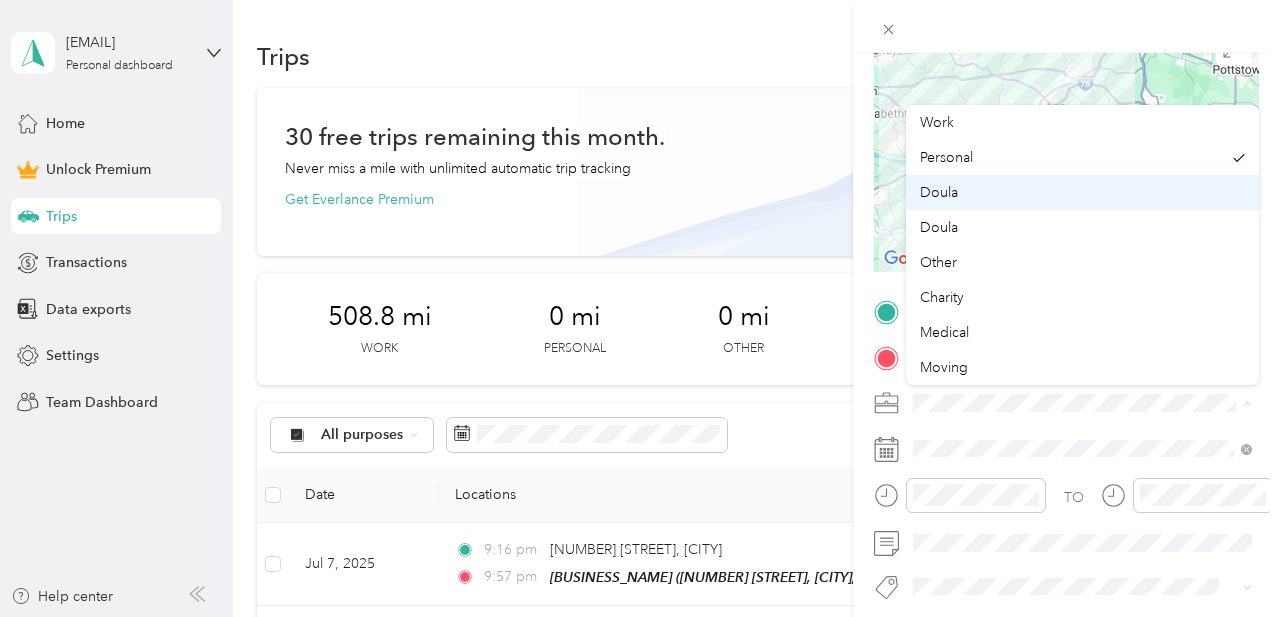 click on "Doula" at bounding box center (939, 192) 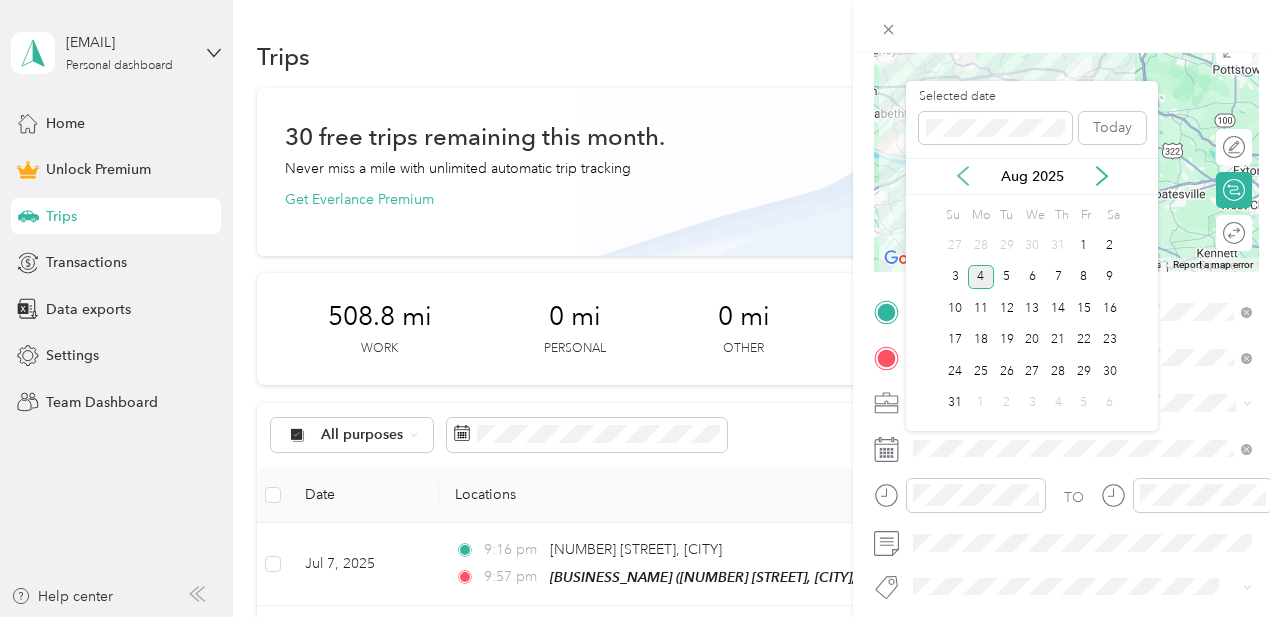 click 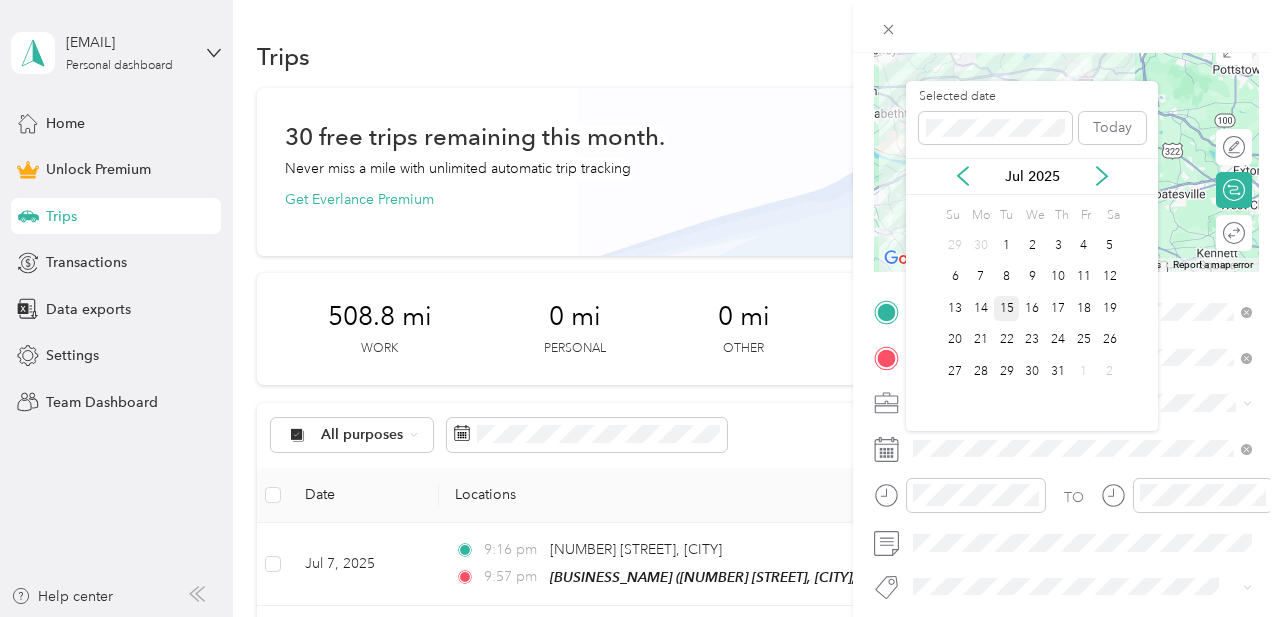 click on "15" at bounding box center (1007, 308) 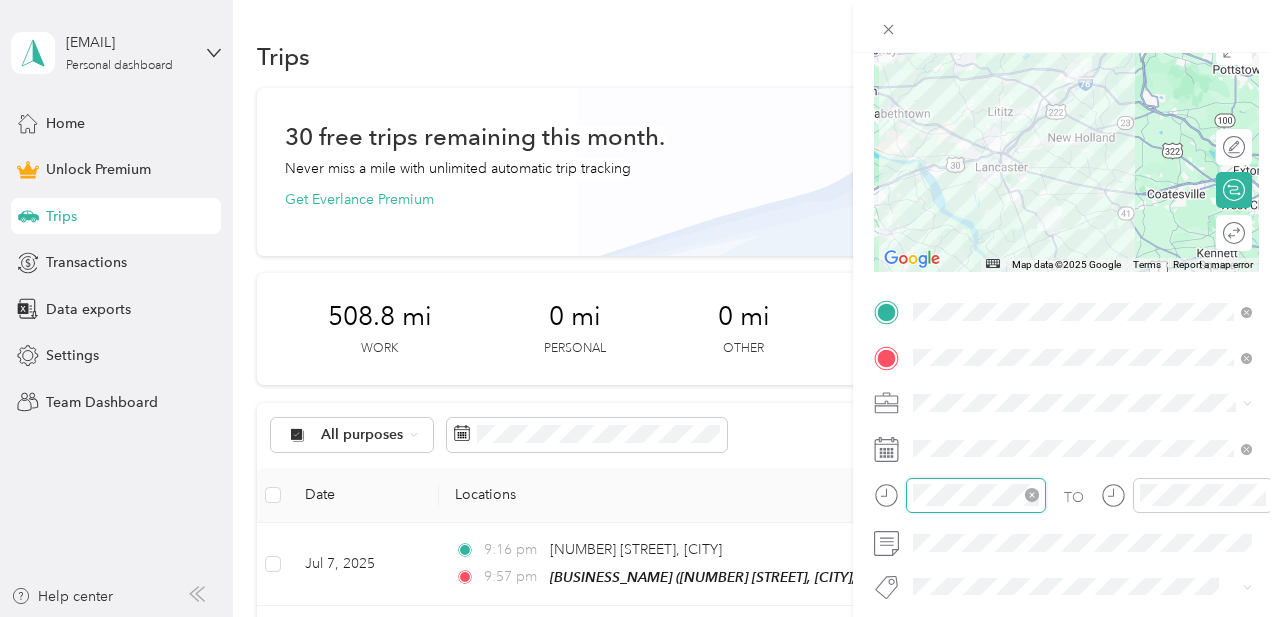 scroll, scrollTop: 84, scrollLeft: 0, axis: vertical 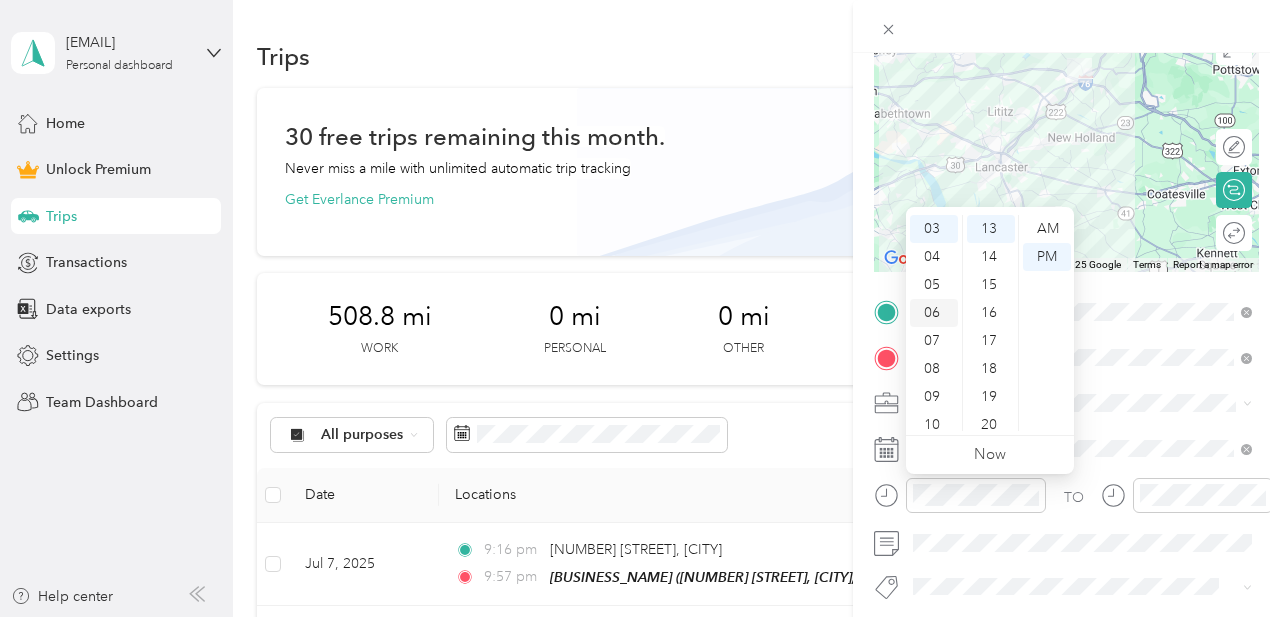 click on "06" at bounding box center [934, 313] 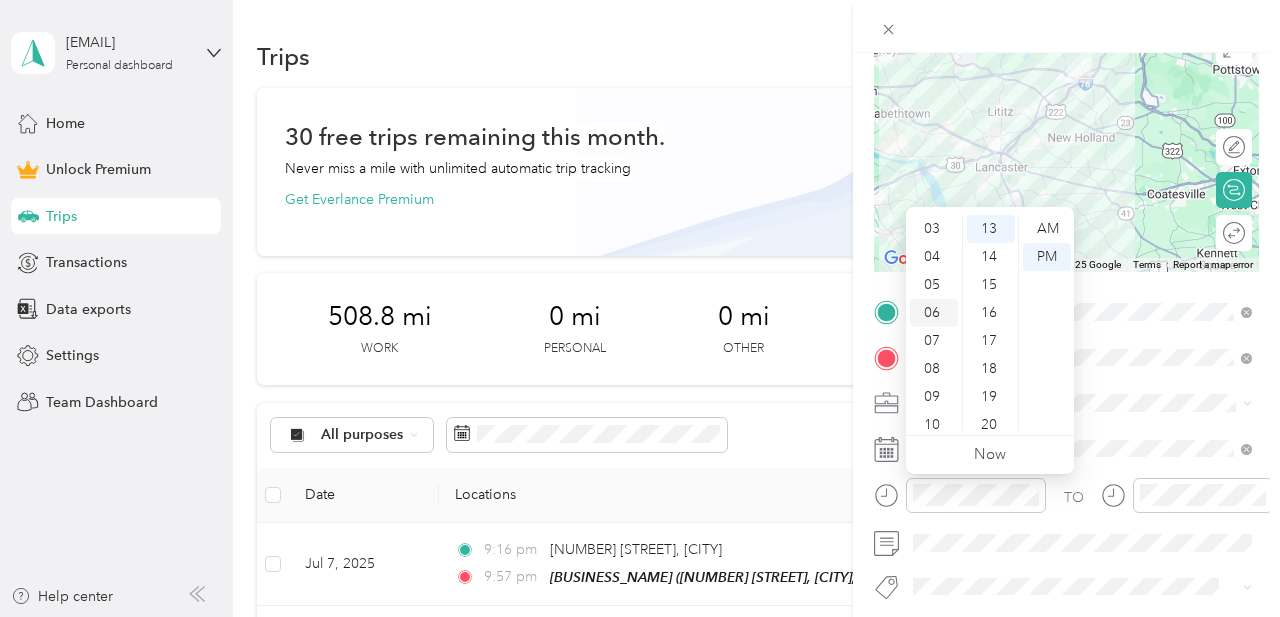 scroll, scrollTop: 120, scrollLeft: 0, axis: vertical 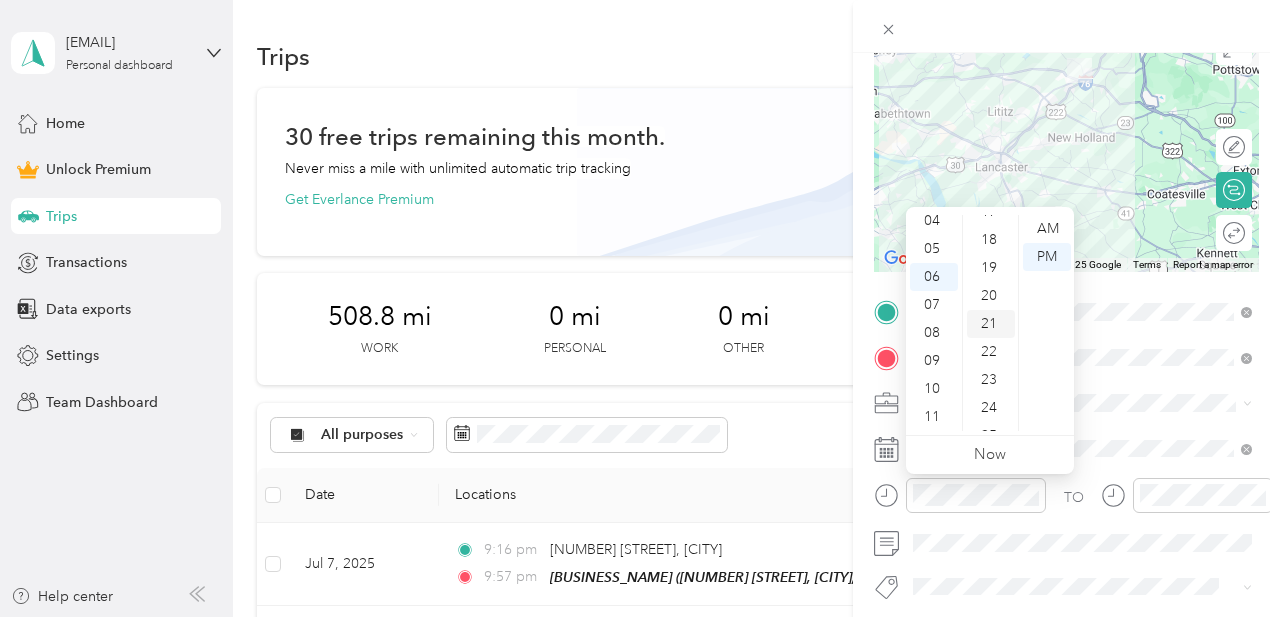 click on "21" at bounding box center [991, 324] 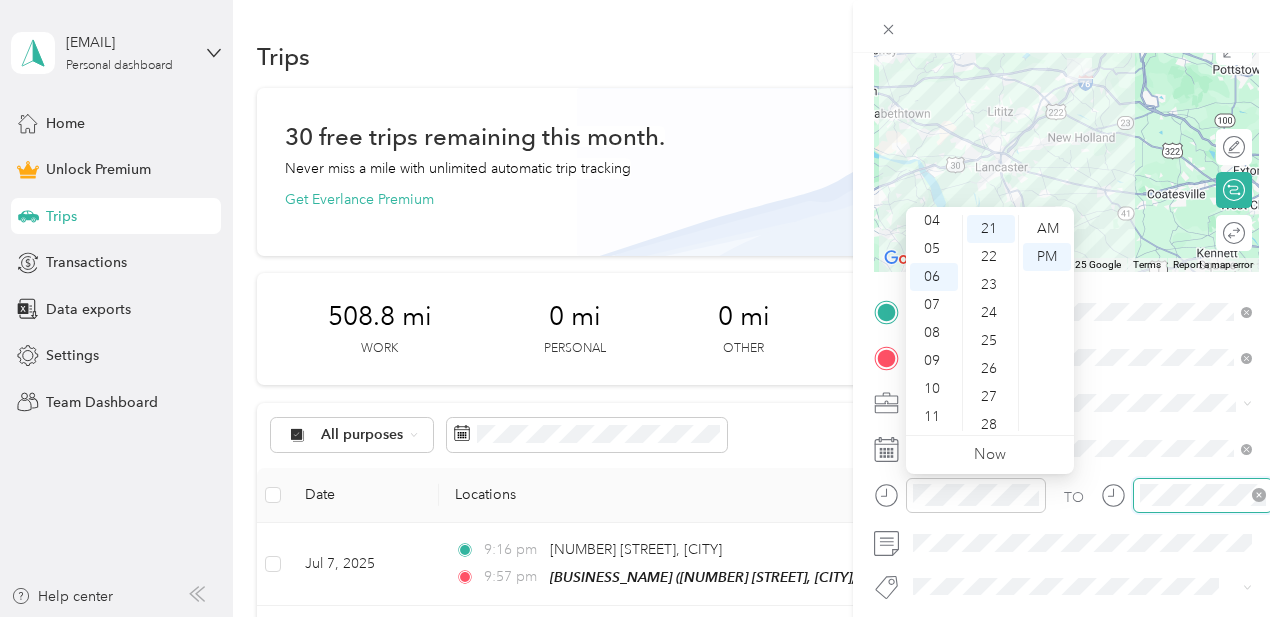 scroll, scrollTop: 84, scrollLeft: 0, axis: vertical 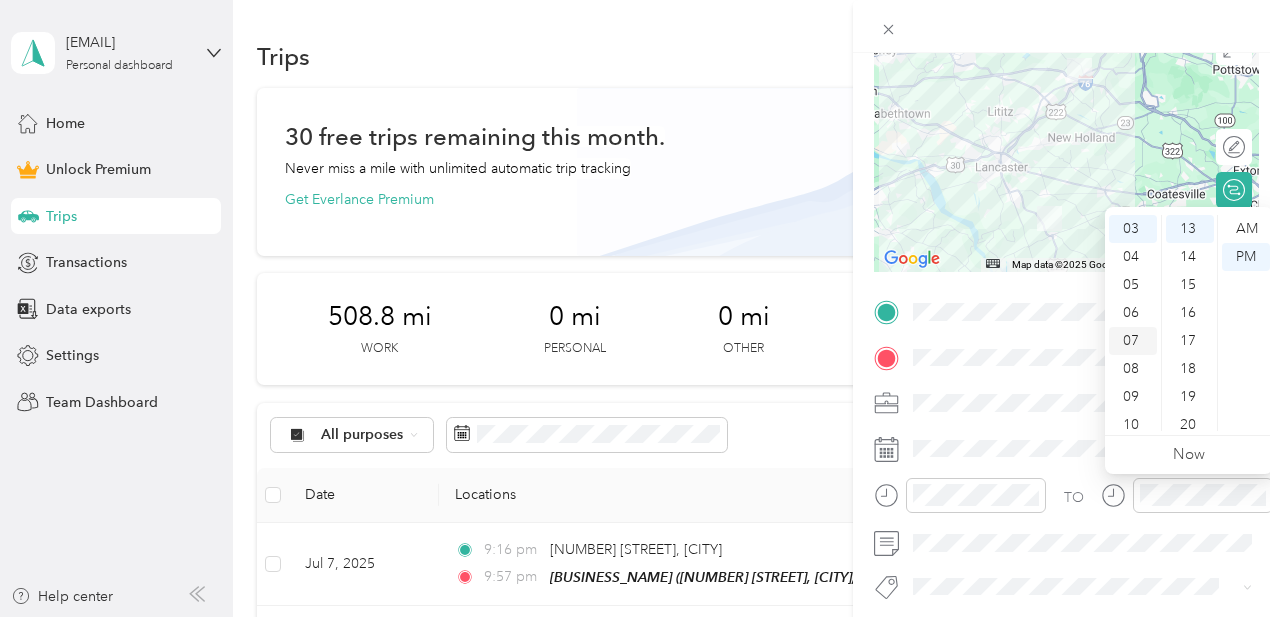 click on "07" at bounding box center [1133, 341] 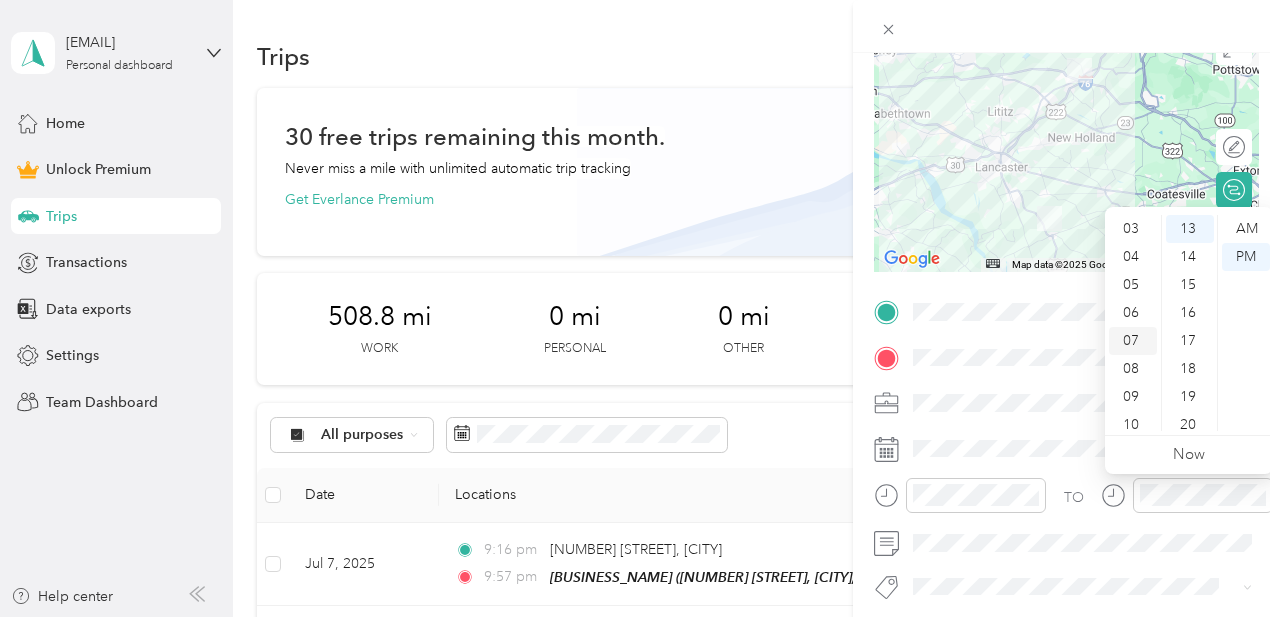 scroll, scrollTop: 120, scrollLeft: 0, axis: vertical 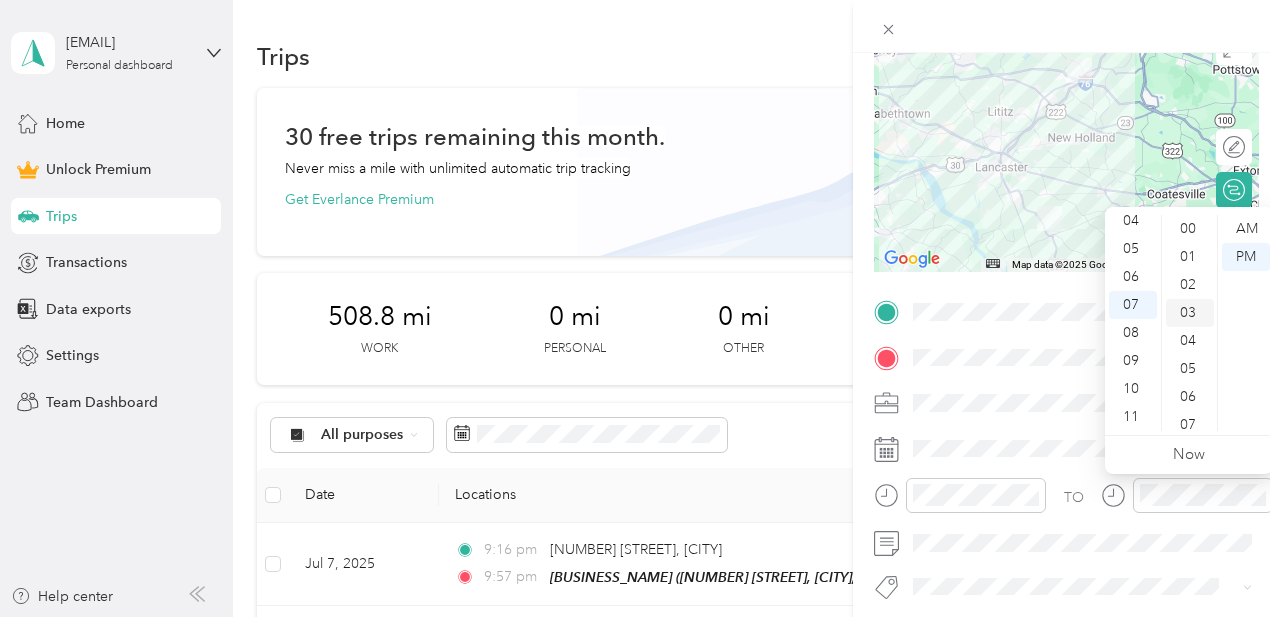 click on "03" at bounding box center [1190, 313] 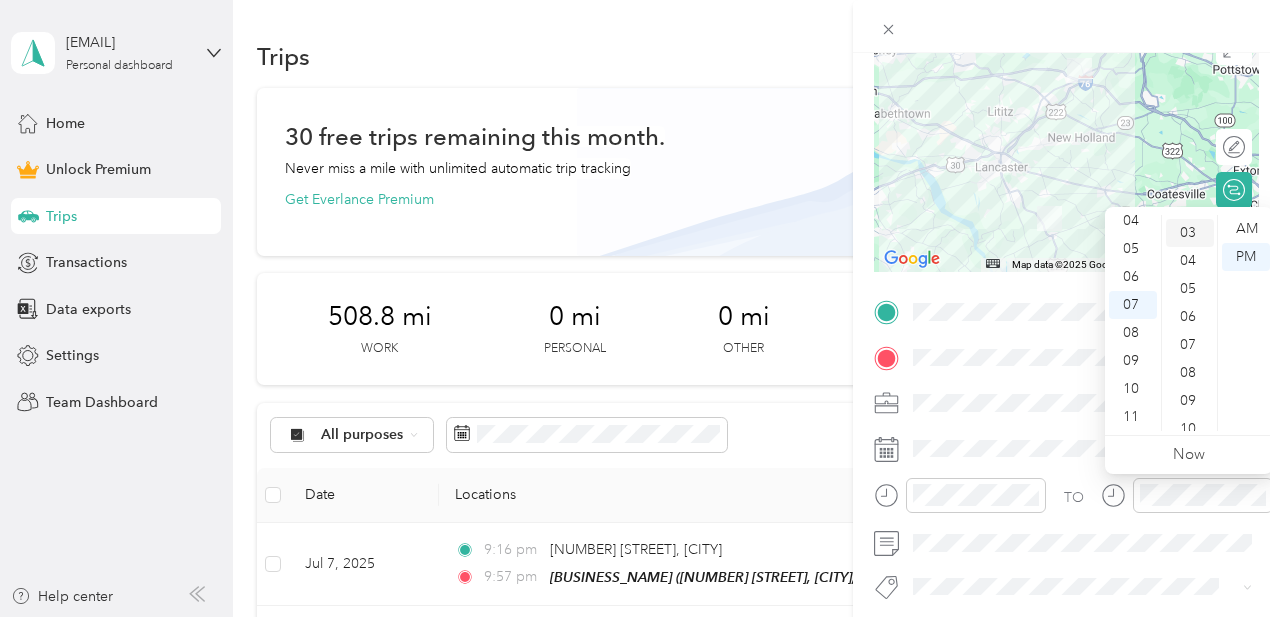 scroll, scrollTop: 84, scrollLeft: 0, axis: vertical 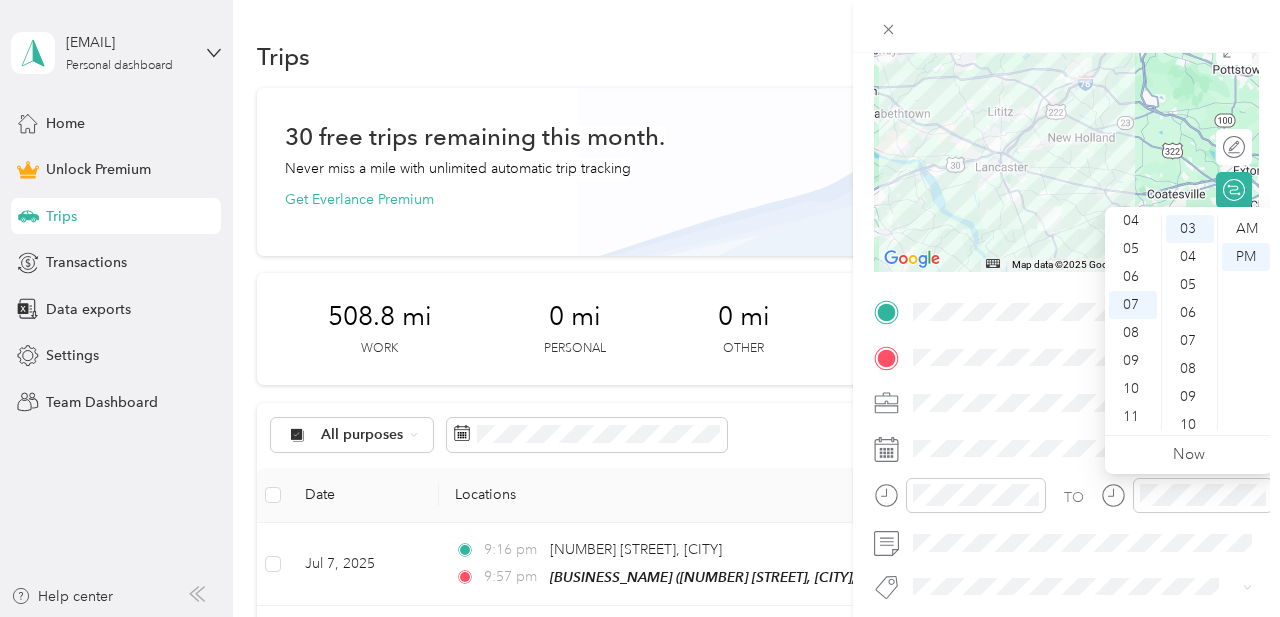 click on "TO Add photo" at bounding box center [1066, 515] 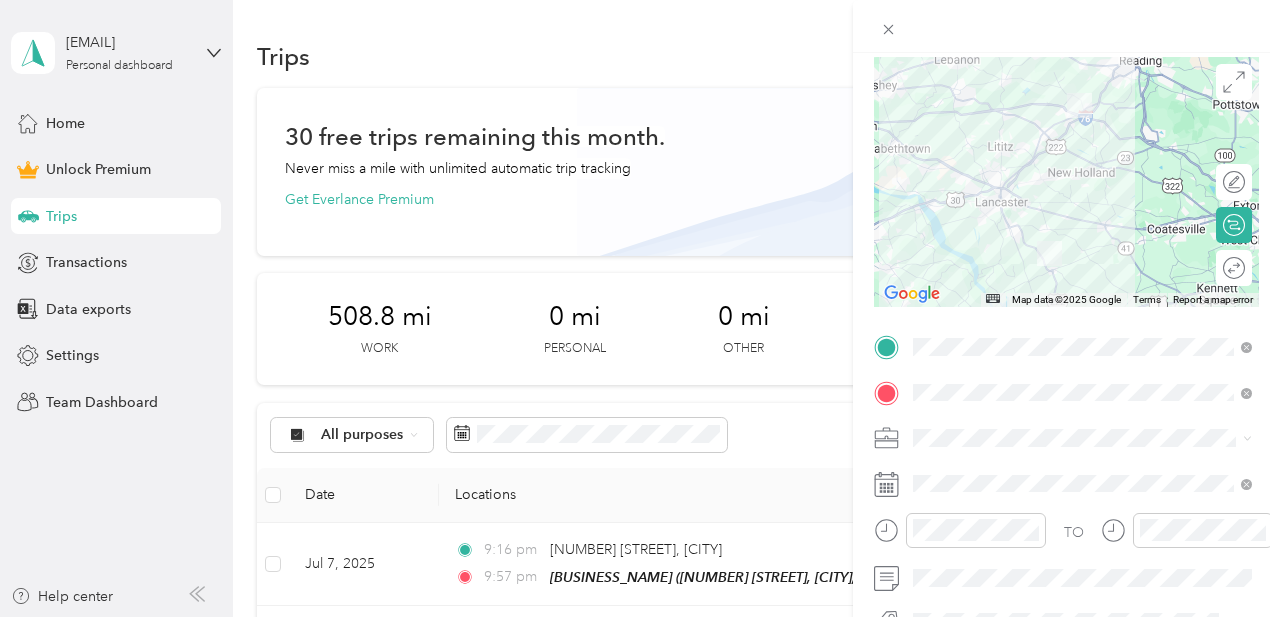 scroll, scrollTop: 154, scrollLeft: 0, axis: vertical 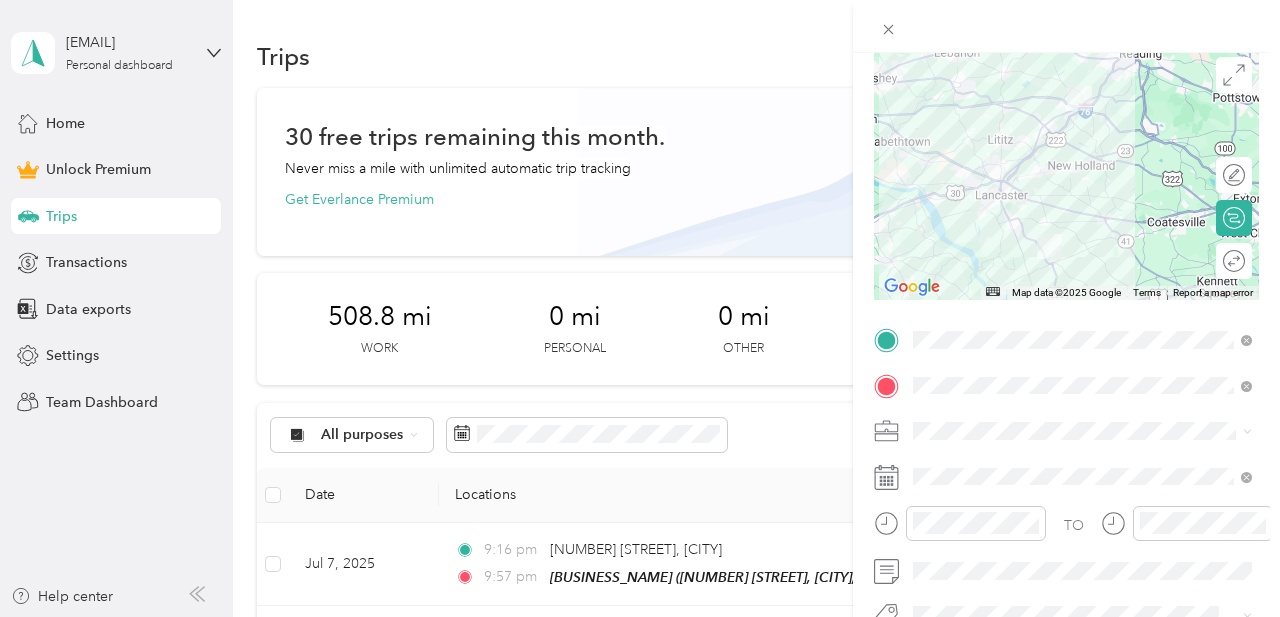 click at bounding box center (1066, 175) 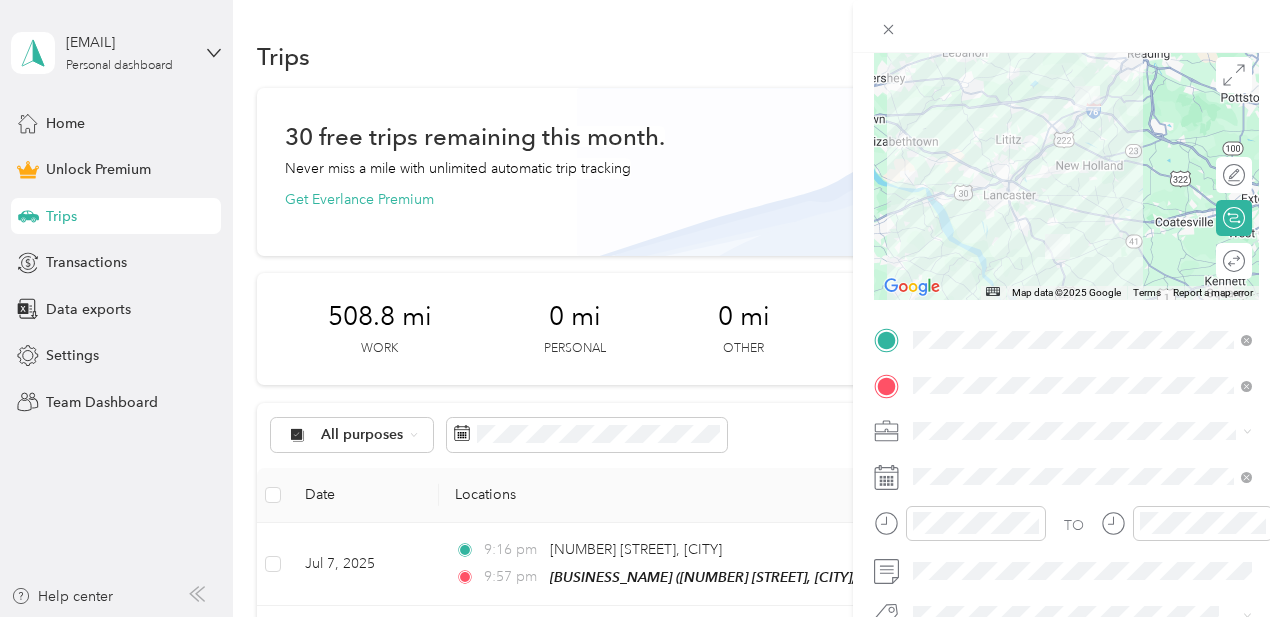 scroll, scrollTop: 0, scrollLeft: 0, axis: both 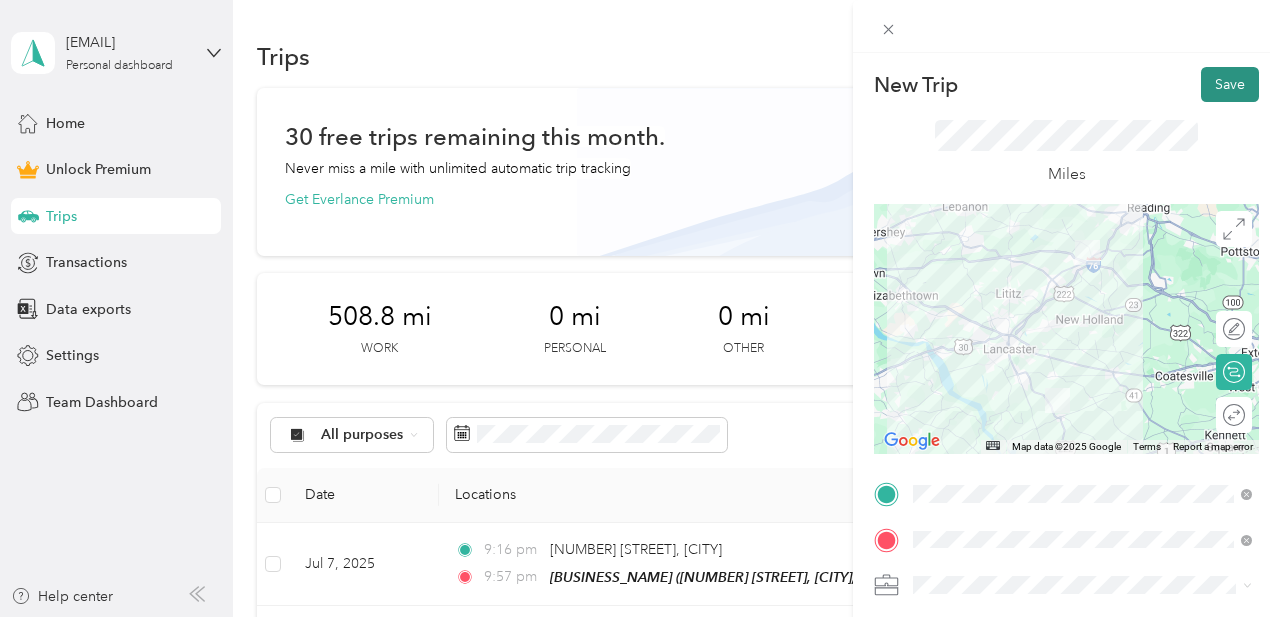 click on "Save" at bounding box center [1230, 84] 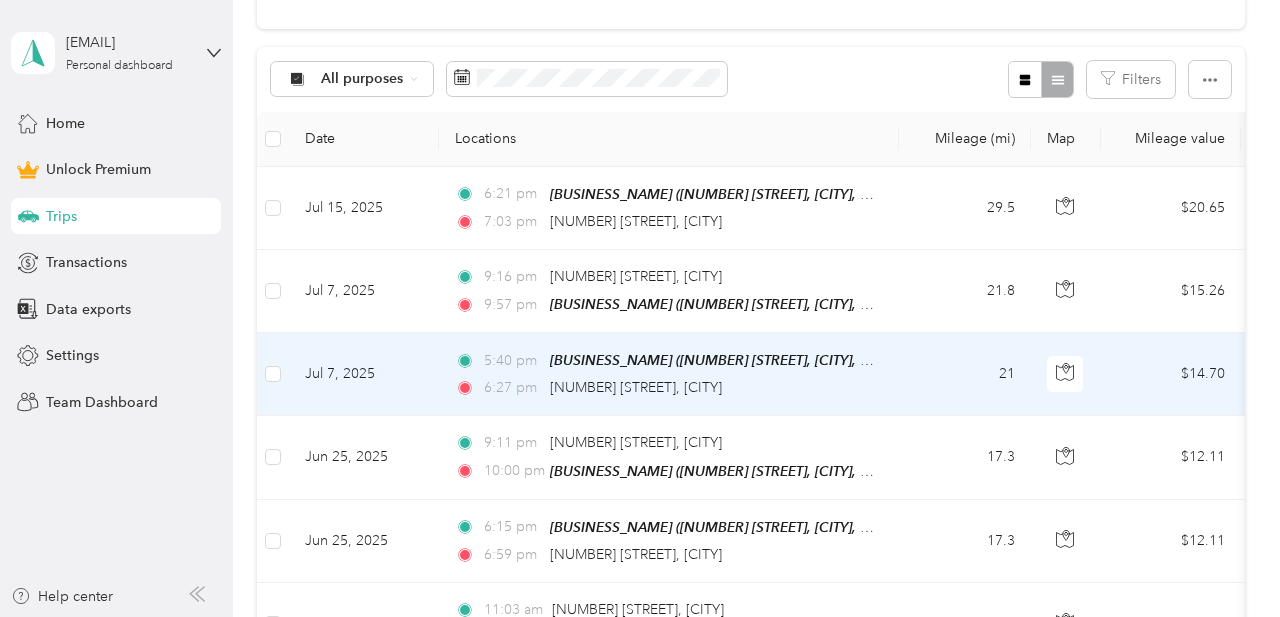 scroll, scrollTop: 0, scrollLeft: 0, axis: both 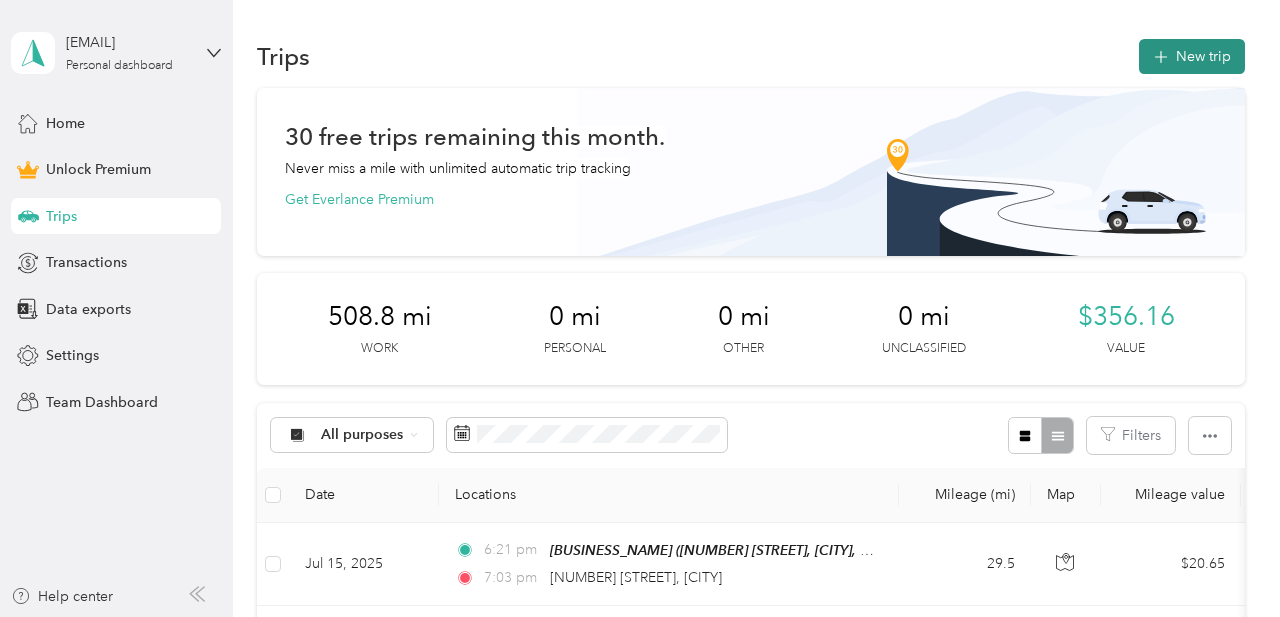 click on "New trip" at bounding box center [1192, 56] 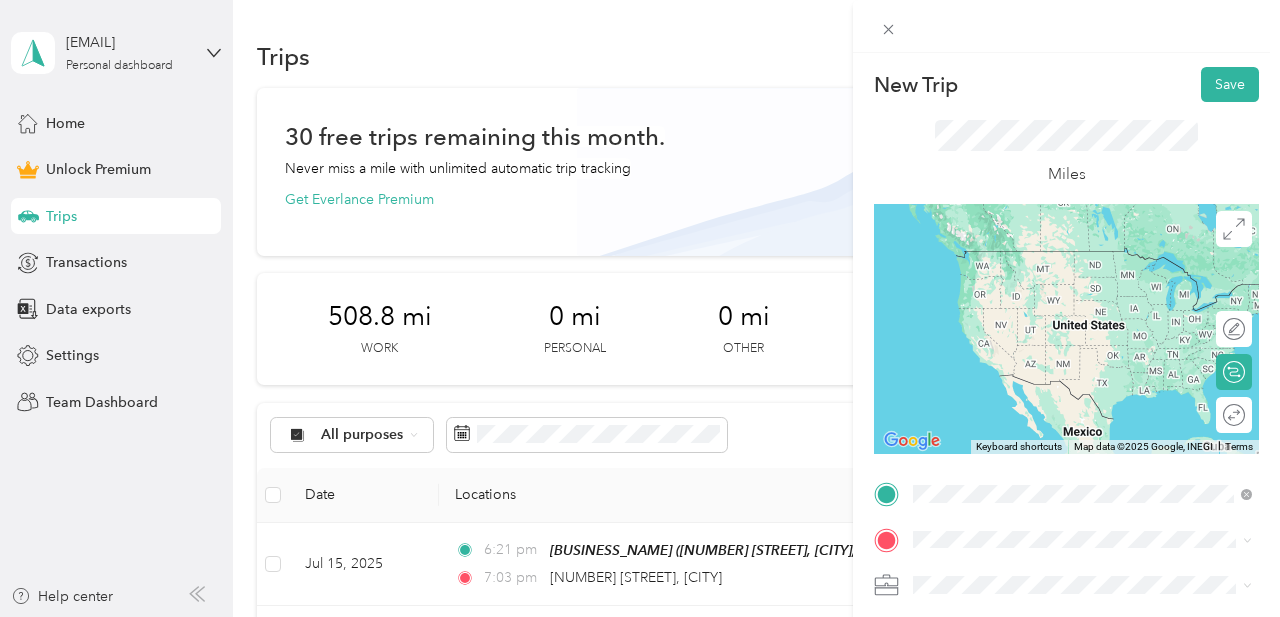 click on "[NUMBER] [STREET]
[CITY], [STATE] [POSTAL_CODE], [COUNTRY]" at bounding box center (1082, 319) 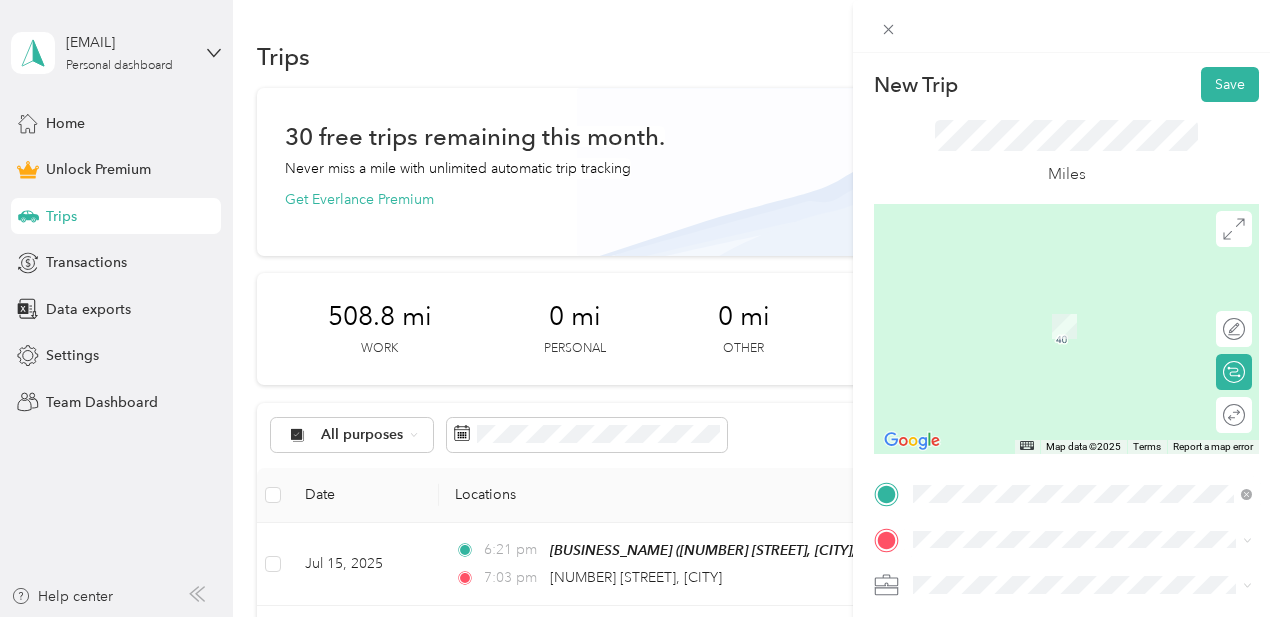 click on "[BUSINESS_NAME] [NUMBER] [STREET], [CITY], [STATE], [COUNTRY] , [POSTAL_CODE], [CITY], [STATE]" at bounding box center (1098, 335) 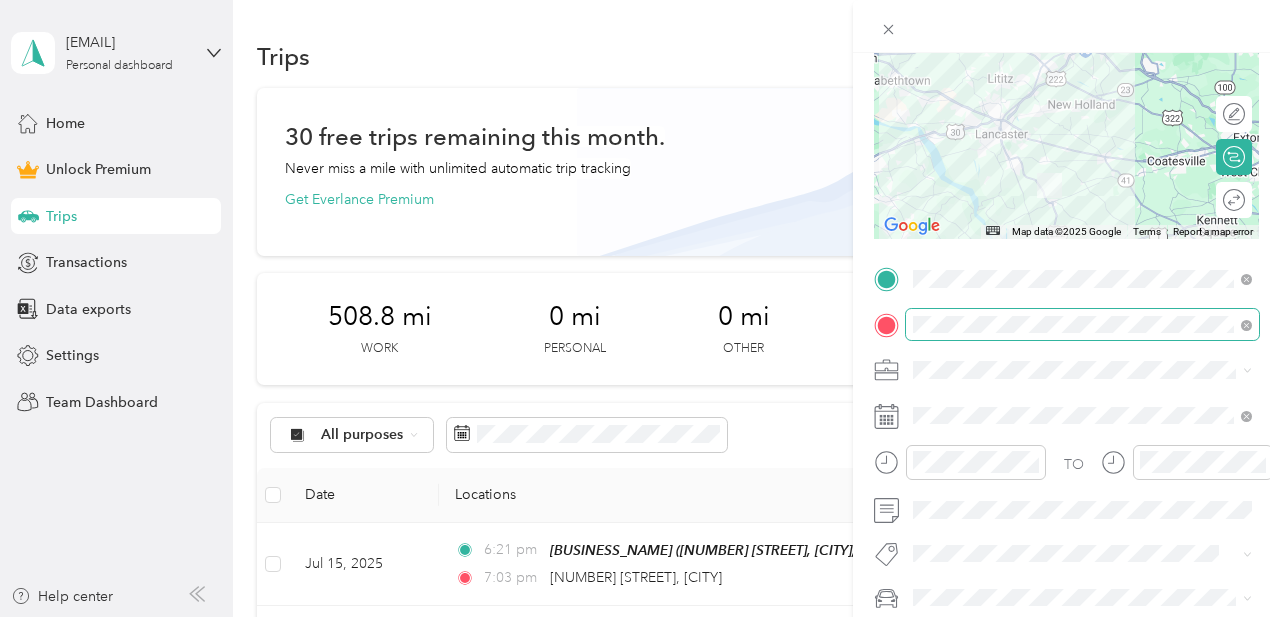 scroll, scrollTop: 218, scrollLeft: 0, axis: vertical 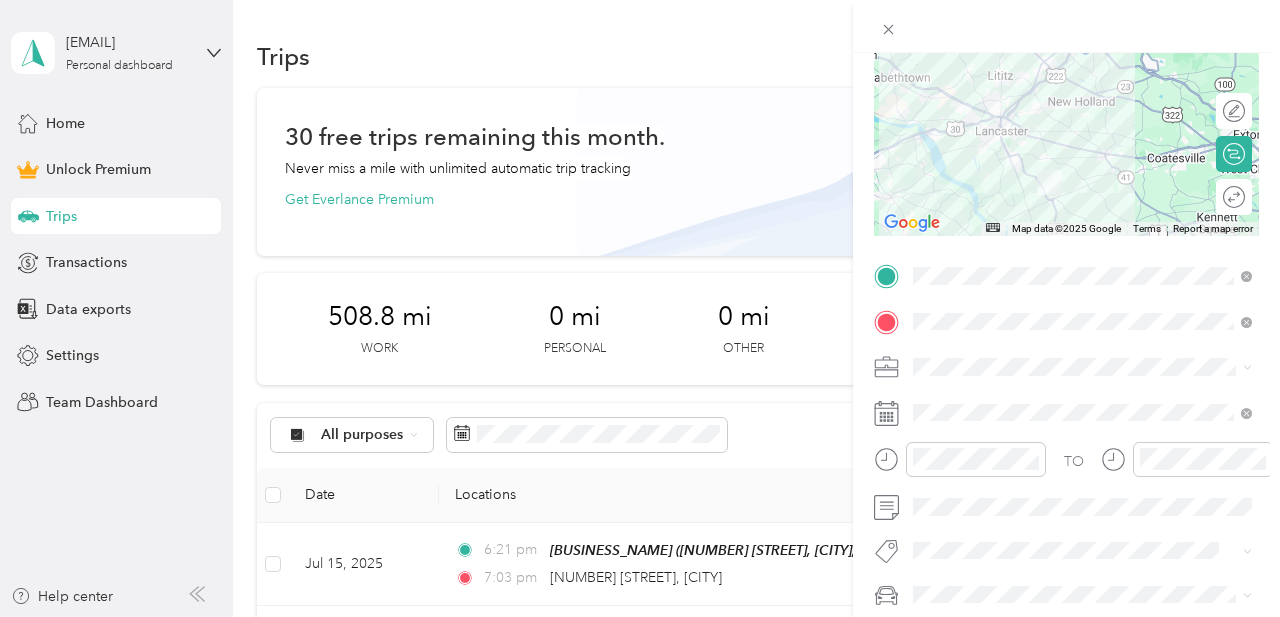 click at bounding box center (1066, 111) 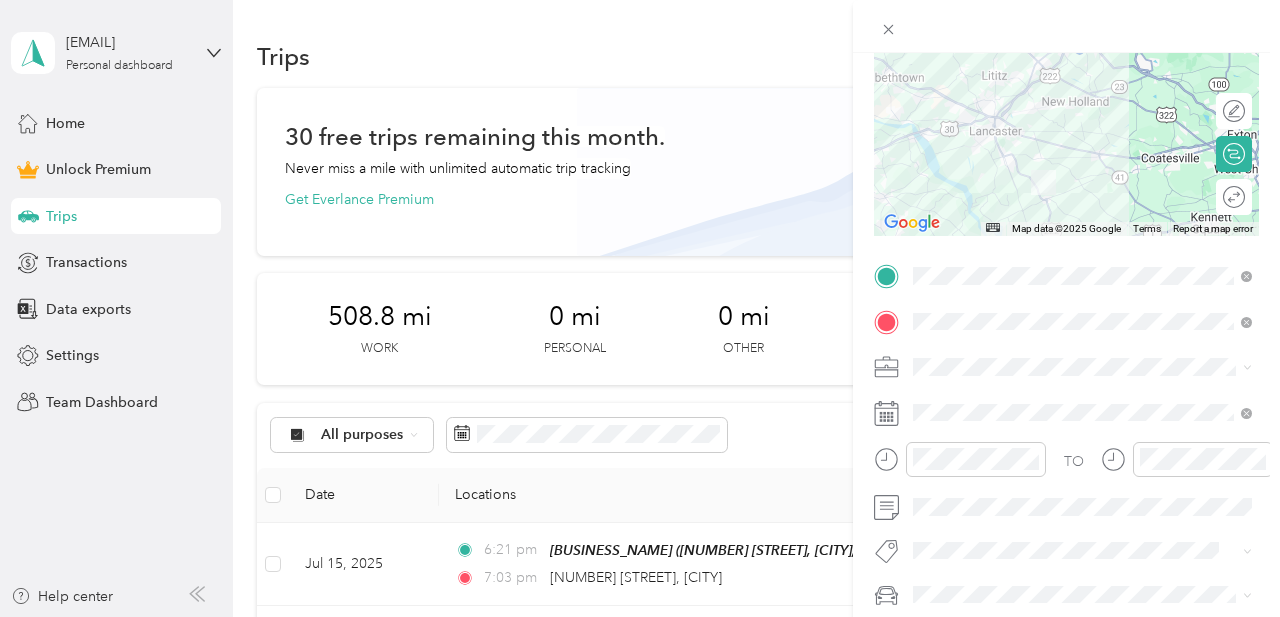 click at bounding box center (1066, 111) 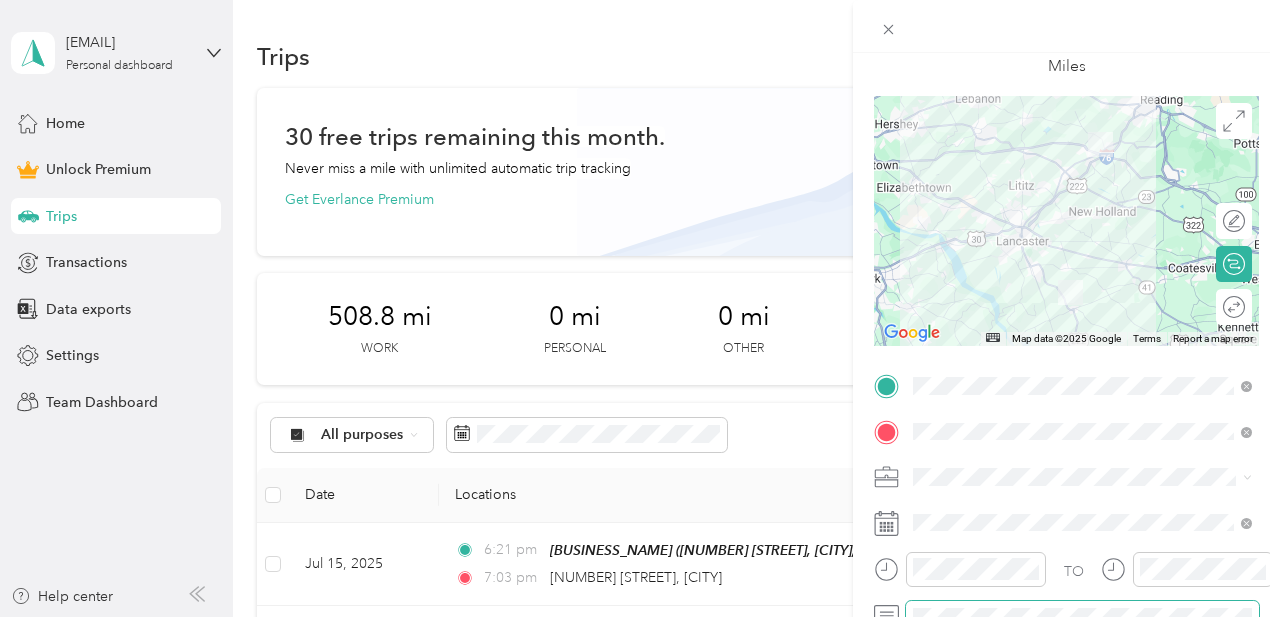 scroll, scrollTop: 0, scrollLeft: 0, axis: both 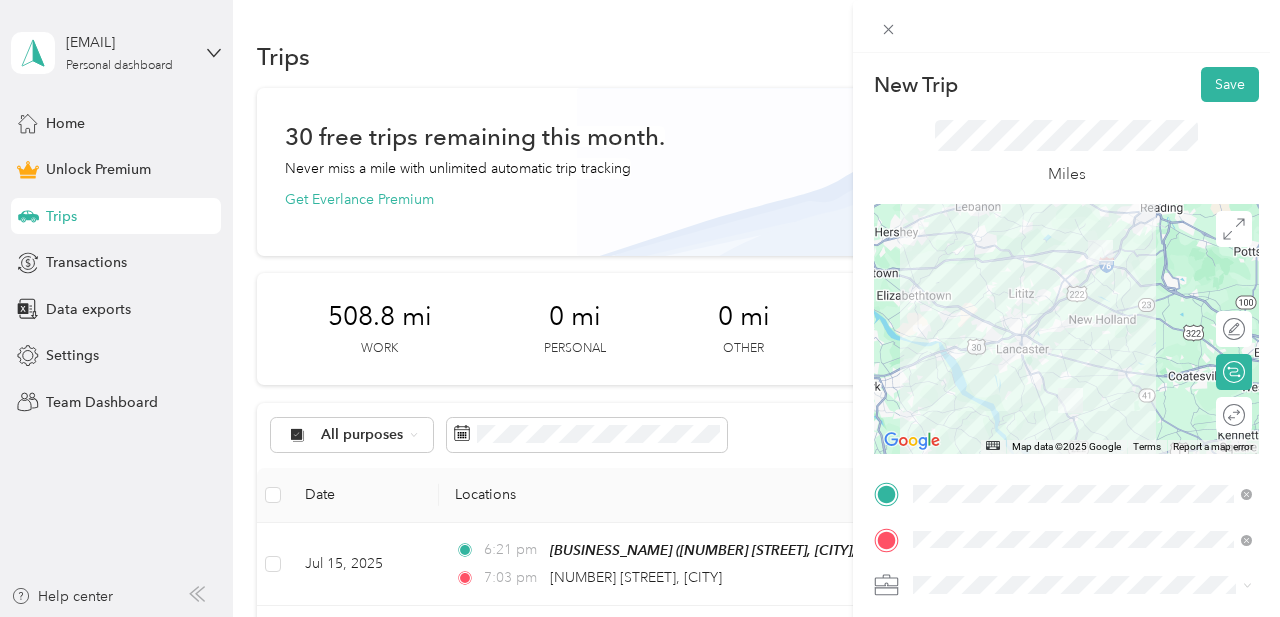 click at bounding box center (1066, 329) 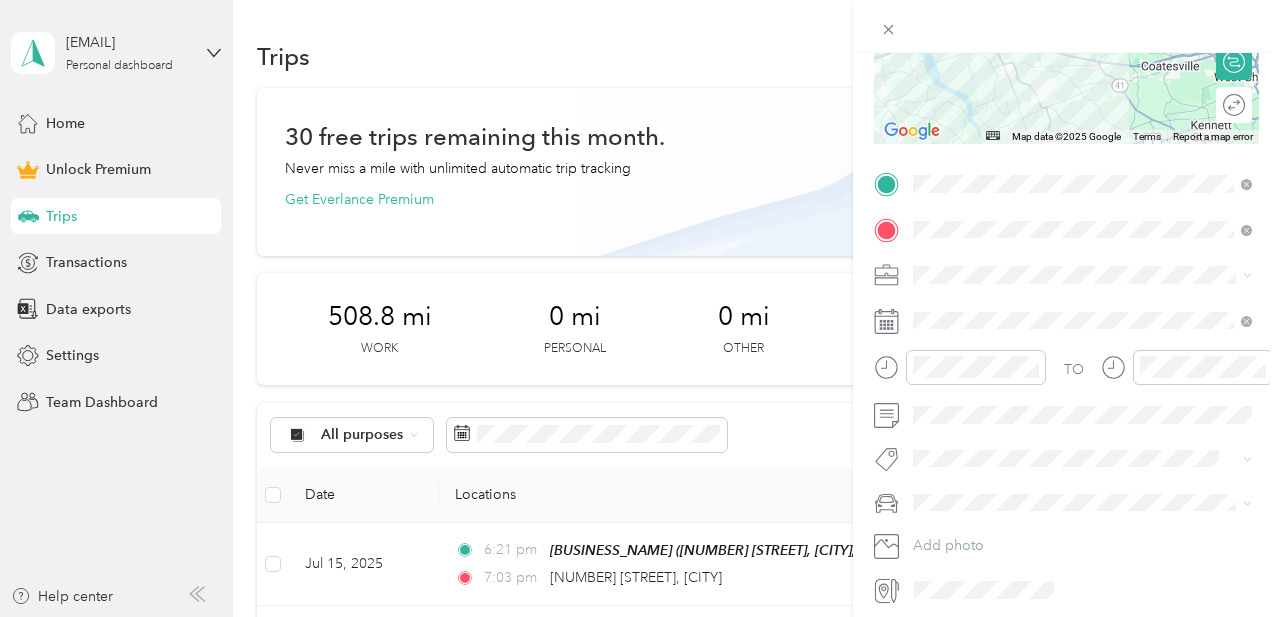 scroll, scrollTop: 313, scrollLeft: 0, axis: vertical 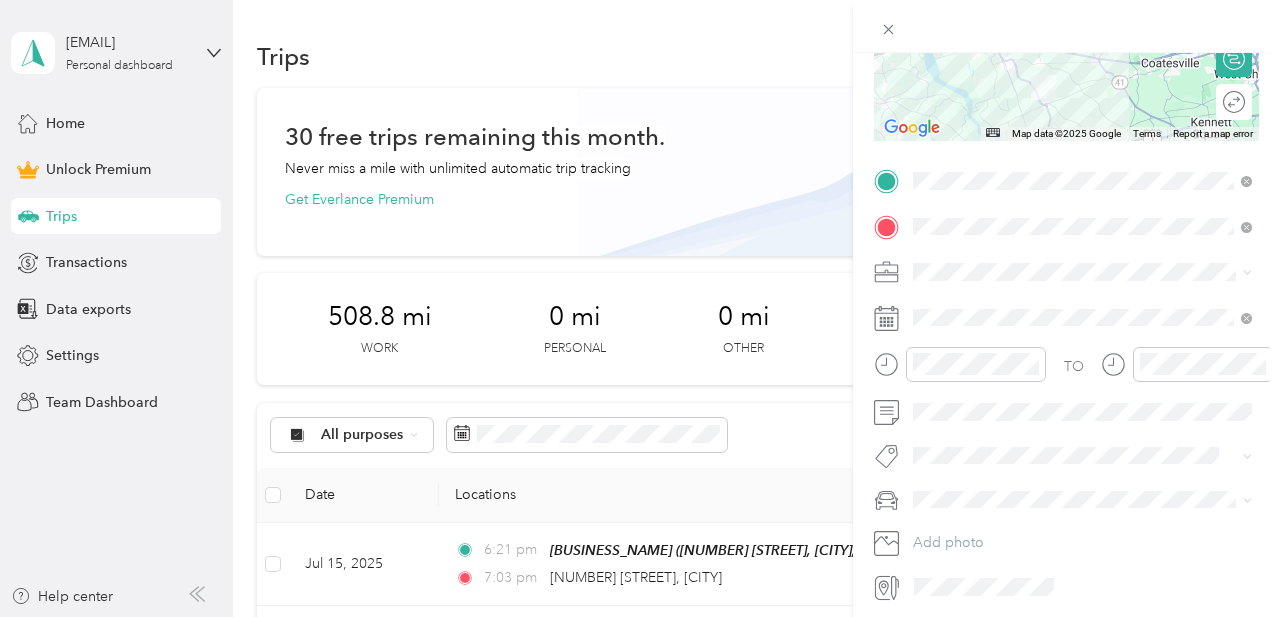 click at bounding box center (1082, 272) 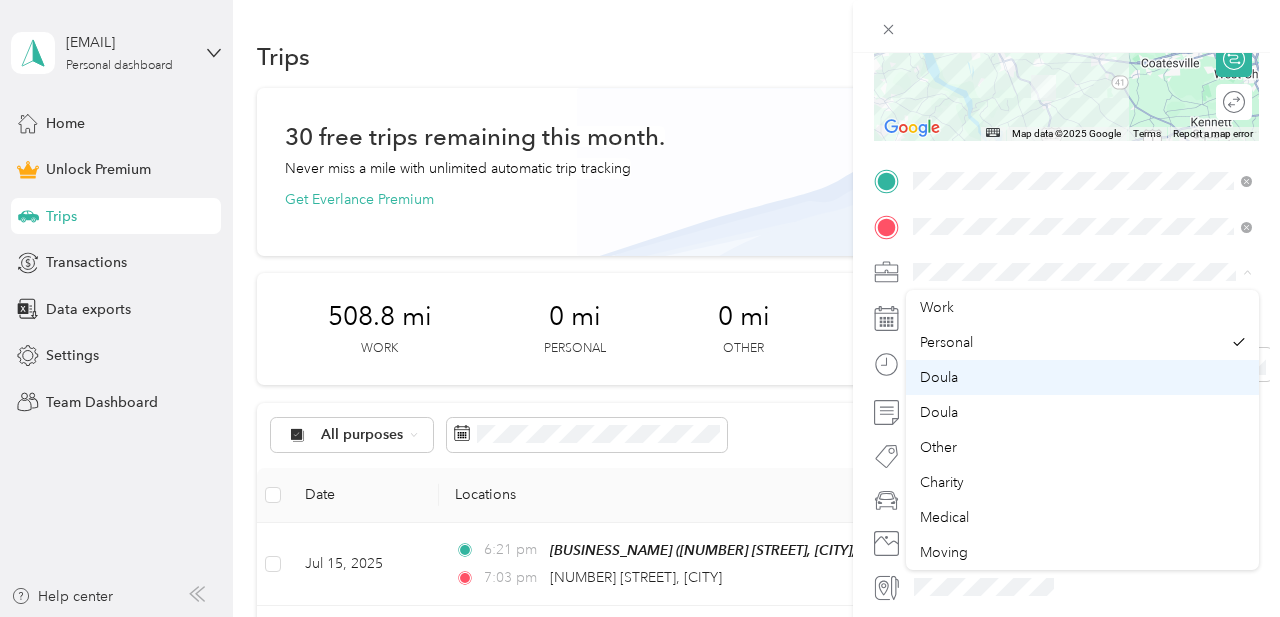 click on "Doula" at bounding box center [939, 377] 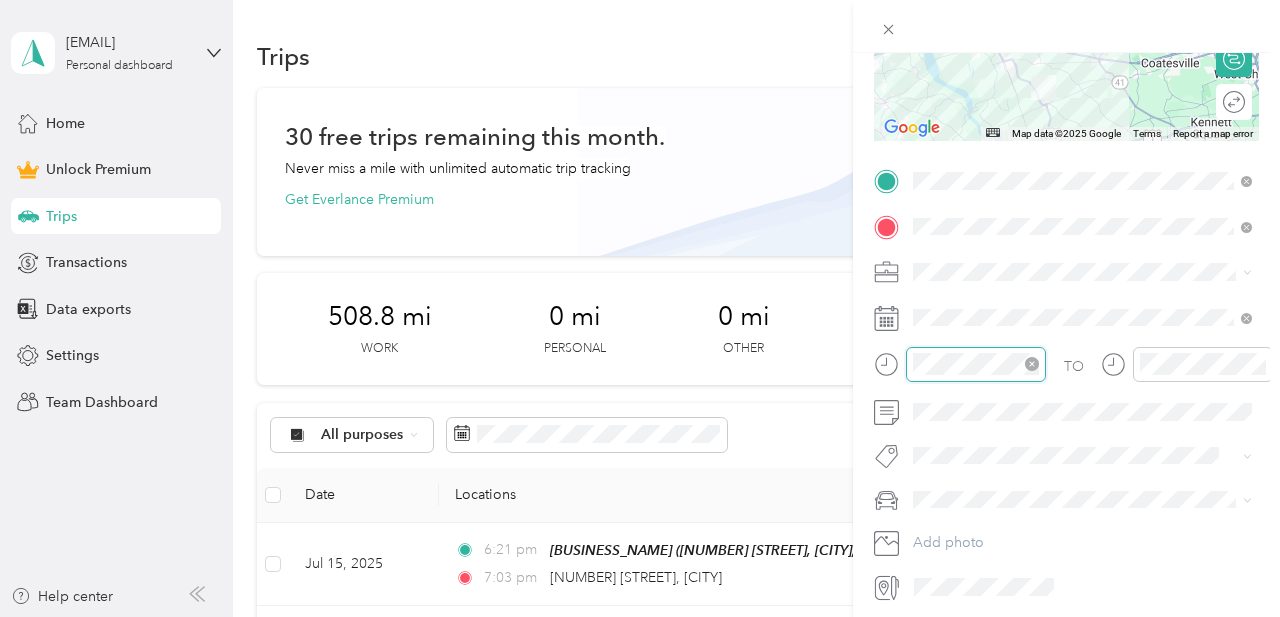 scroll, scrollTop: 81, scrollLeft: 0, axis: vertical 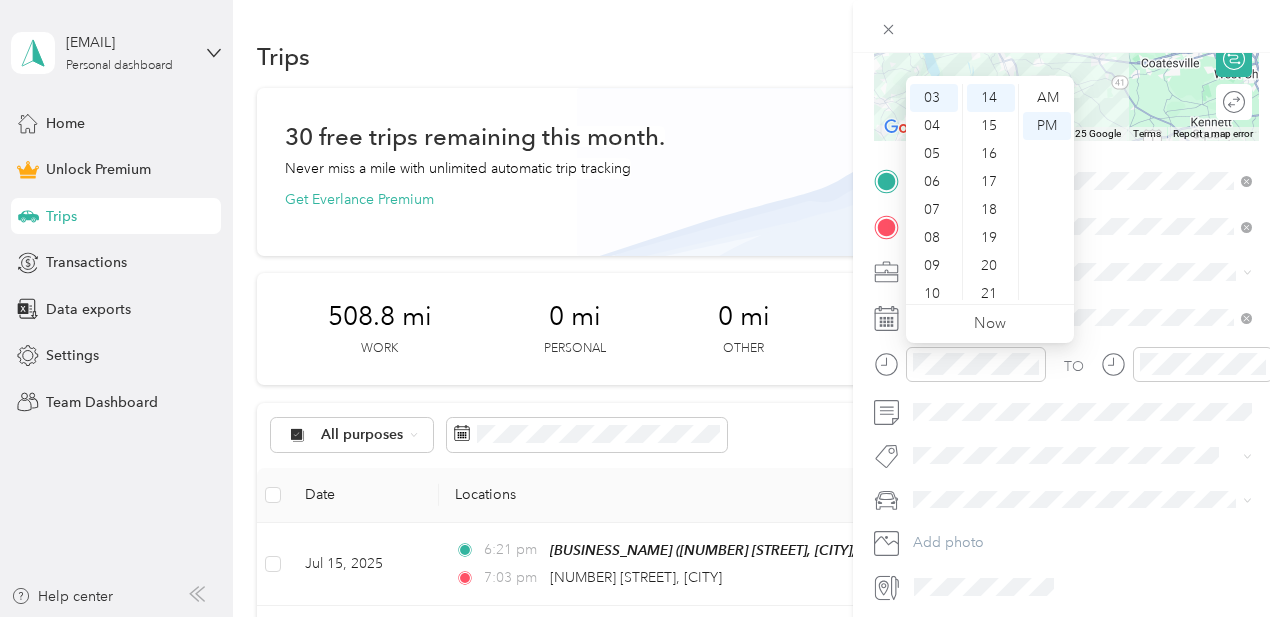 click on "TO Add photo" at bounding box center (1066, 384) 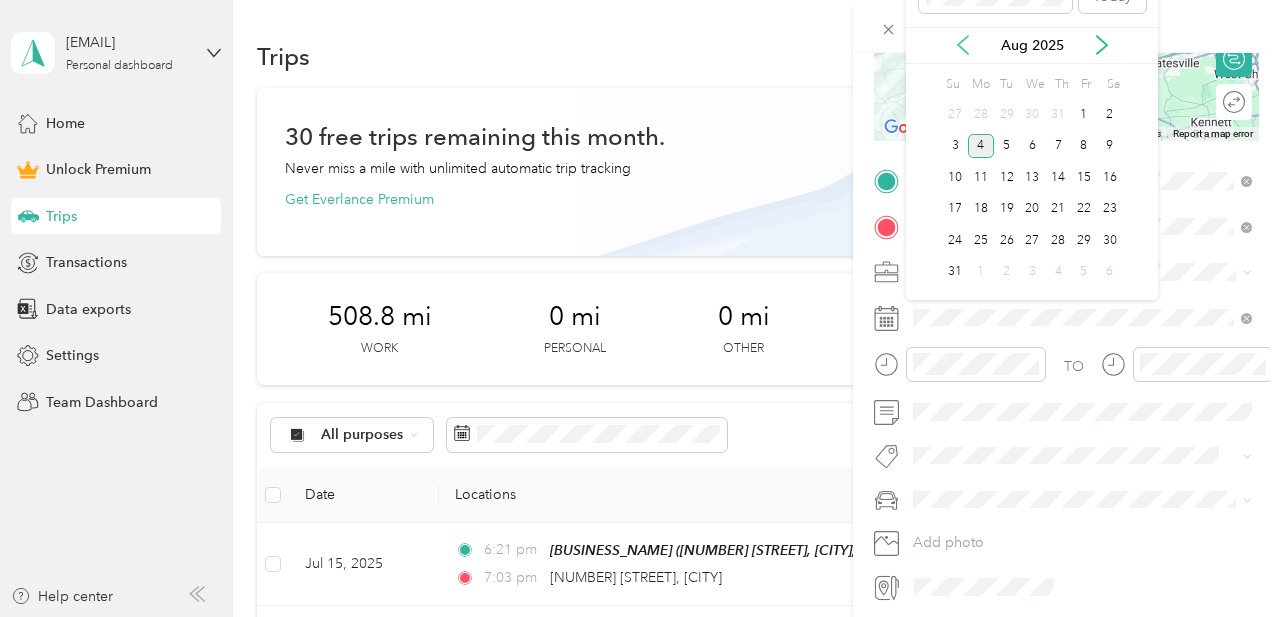 click 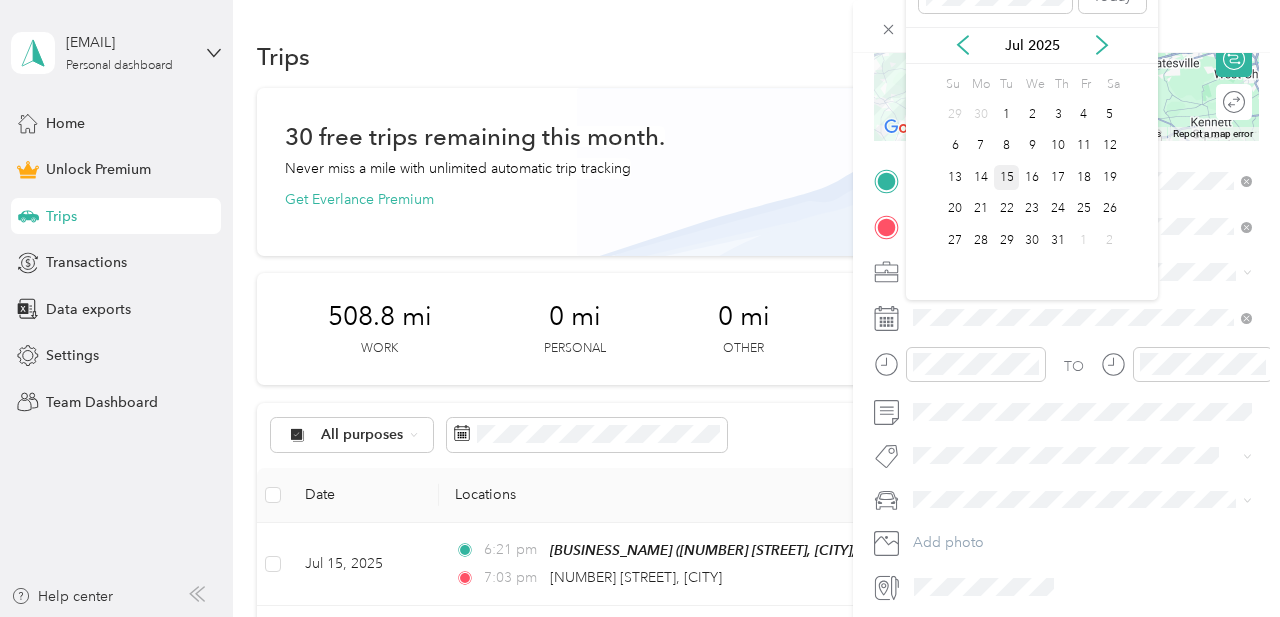click on "15" at bounding box center (1007, 177) 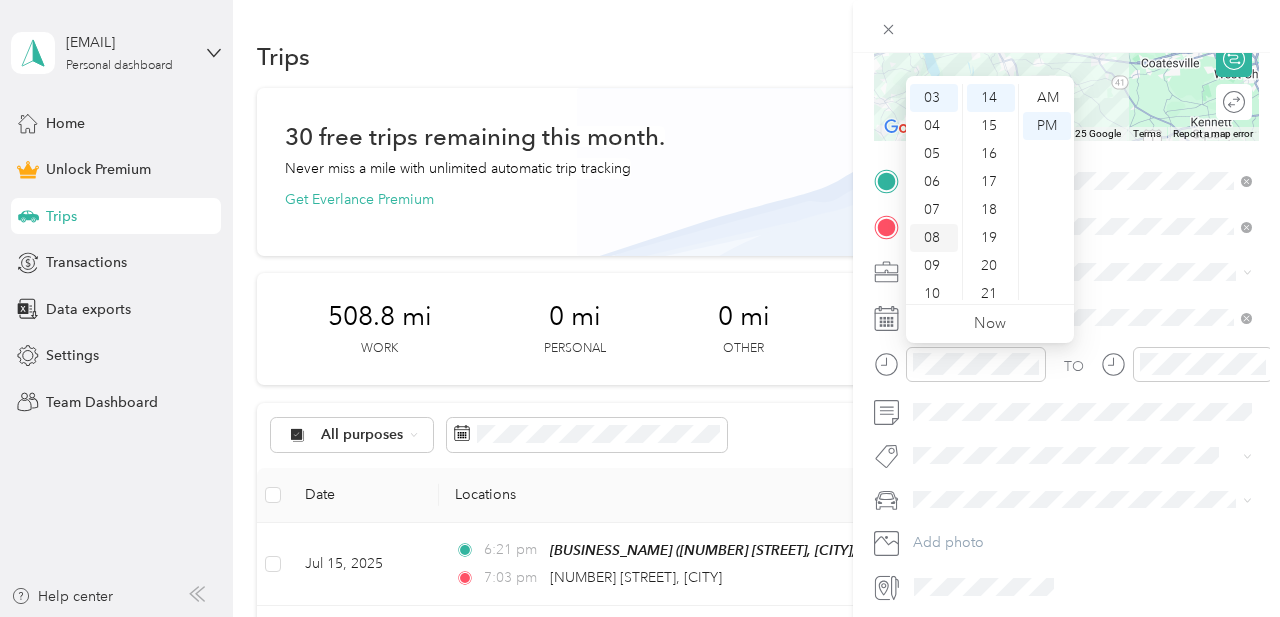 click on "08" at bounding box center [934, 238] 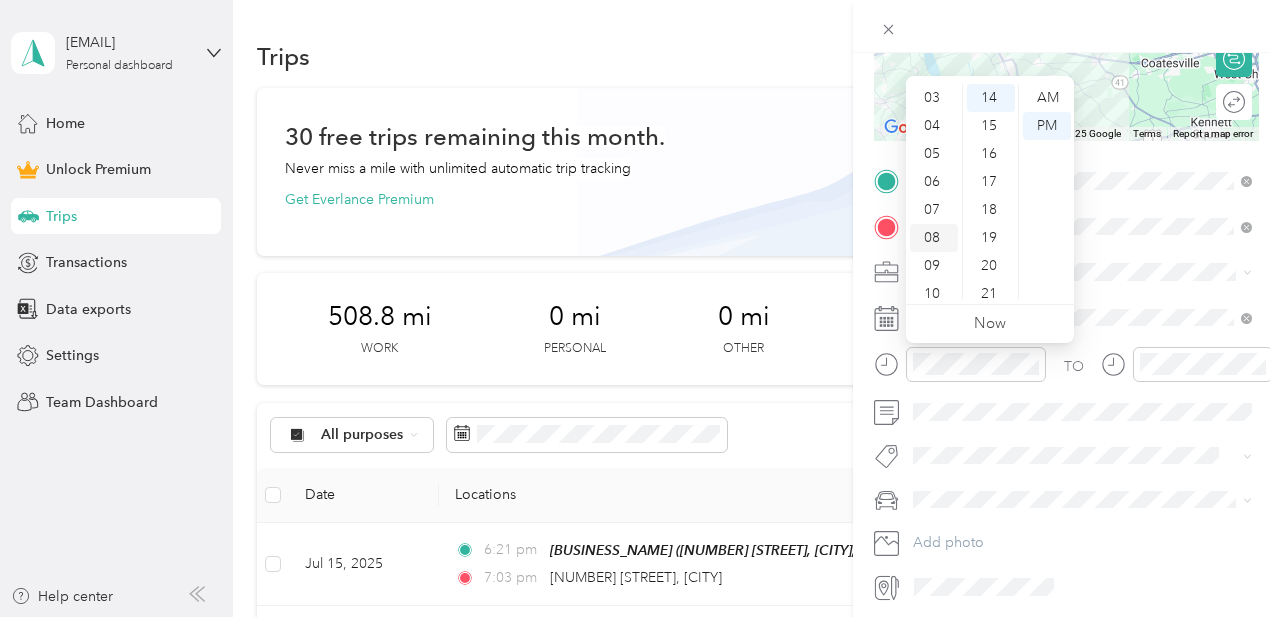 scroll, scrollTop: 120, scrollLeft: 0, axis: vertical 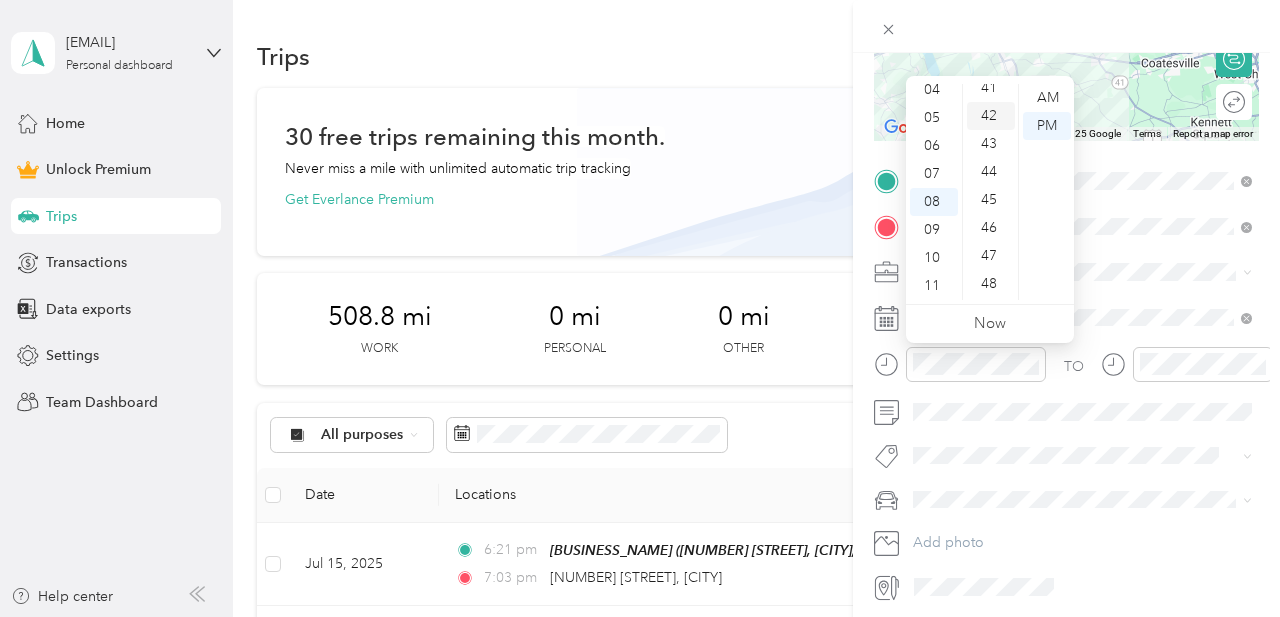 click on "42" at bounding box center [991, 116] 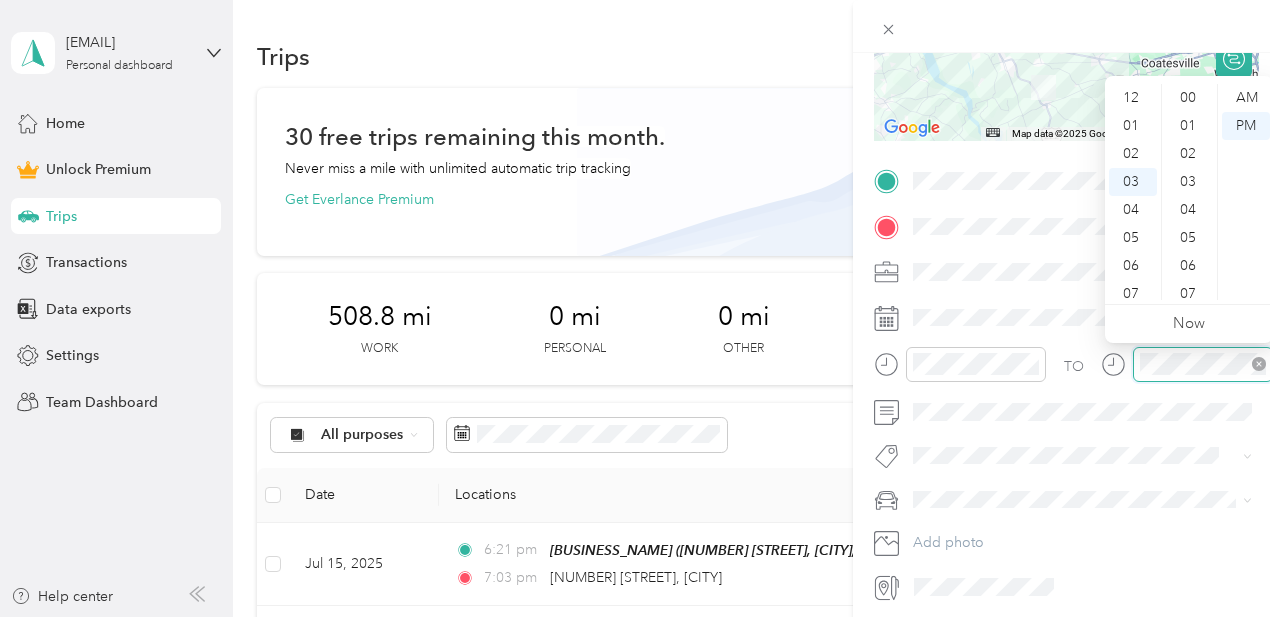 scroll, scrollTop: 392, scrollLeft: 0, axis: vertical 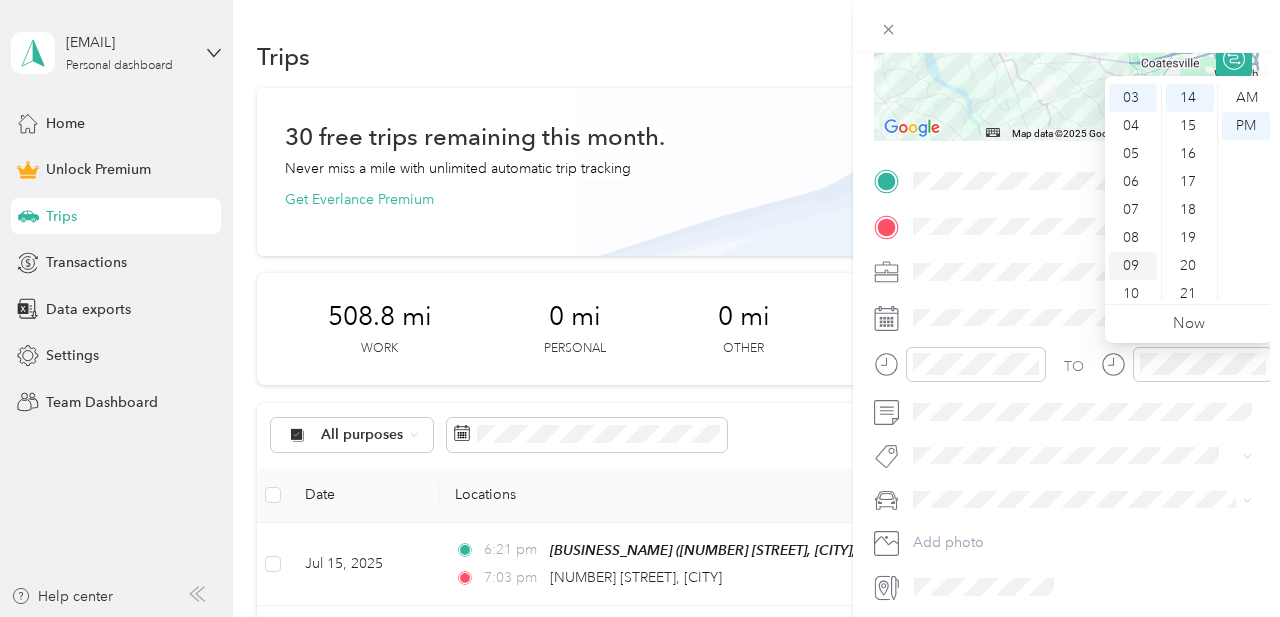 click on "09" at bounding box center [1133, 266] 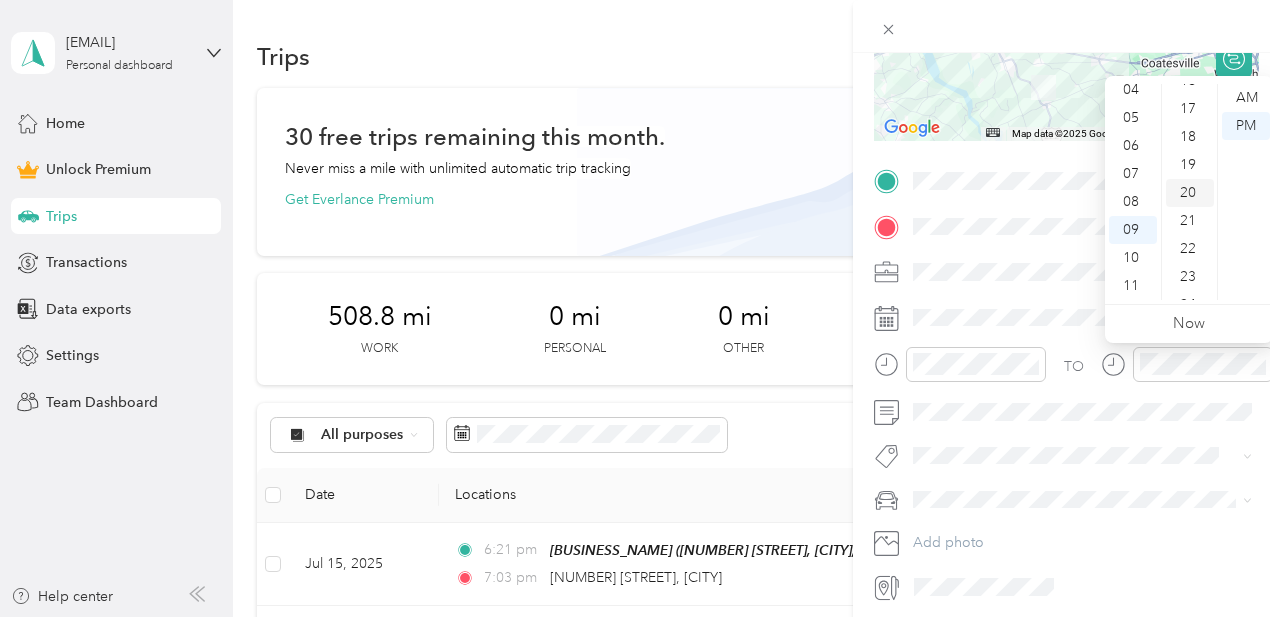 scroll, scrollTop: 477, scrollLeft: 0, axis: vertical 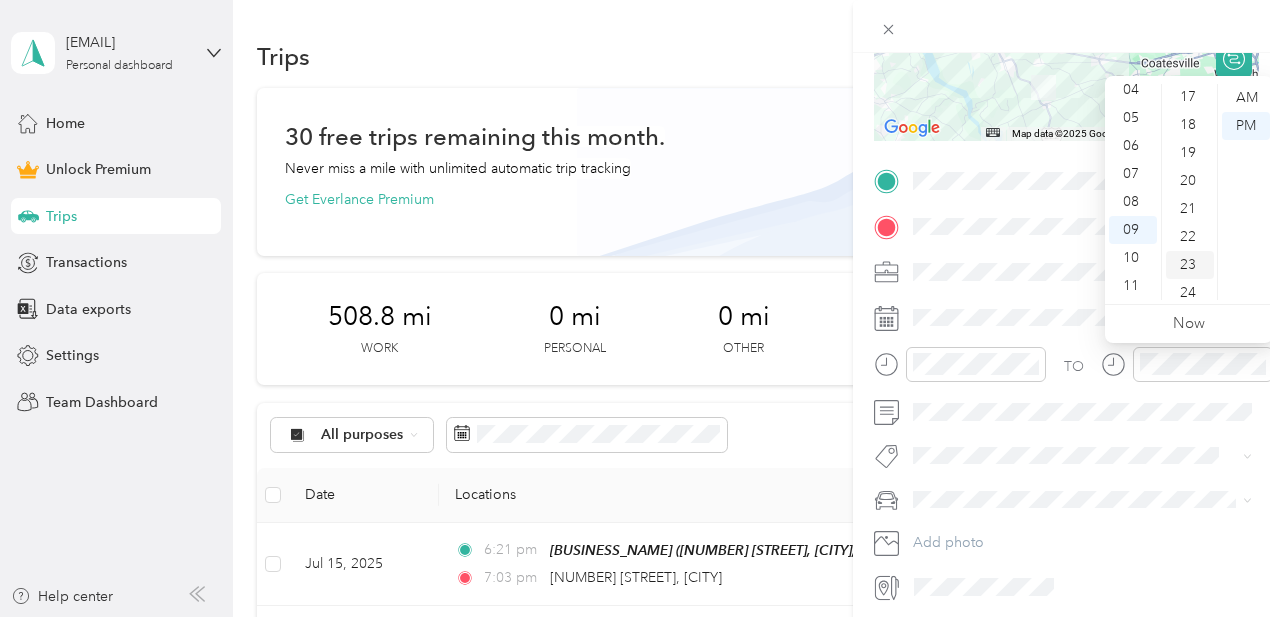 click on "23" at bounding box center (1190, 265) 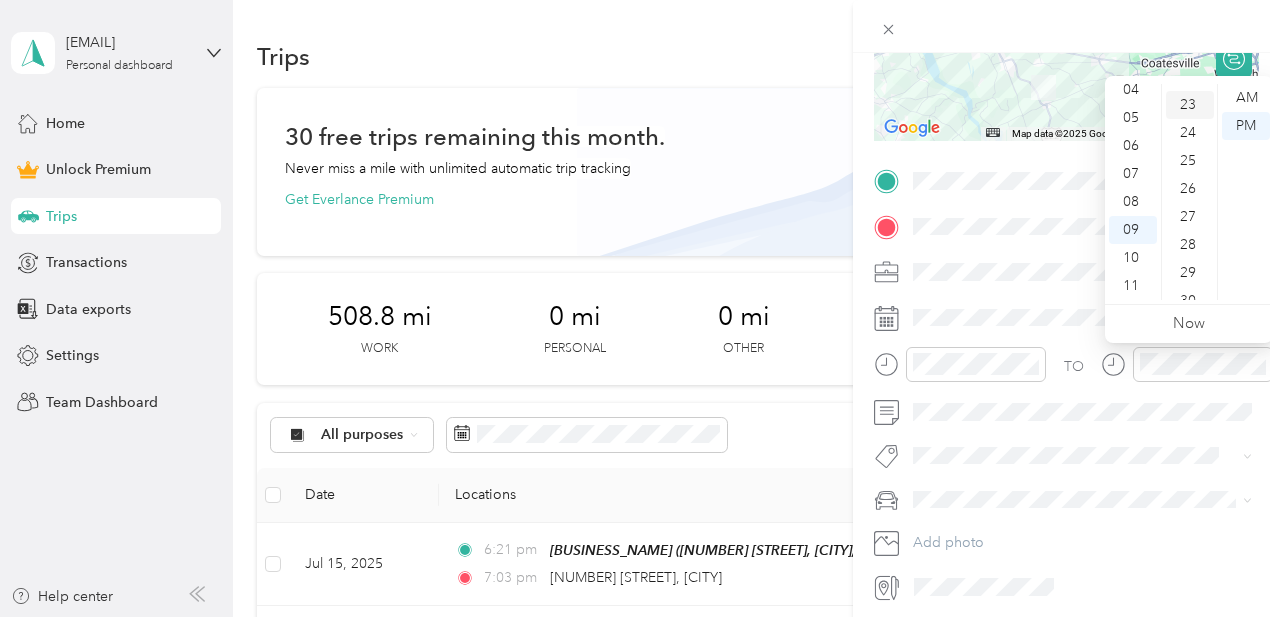 scroll, scrollTop: 644, scrollLeft: 0, axis: vertical 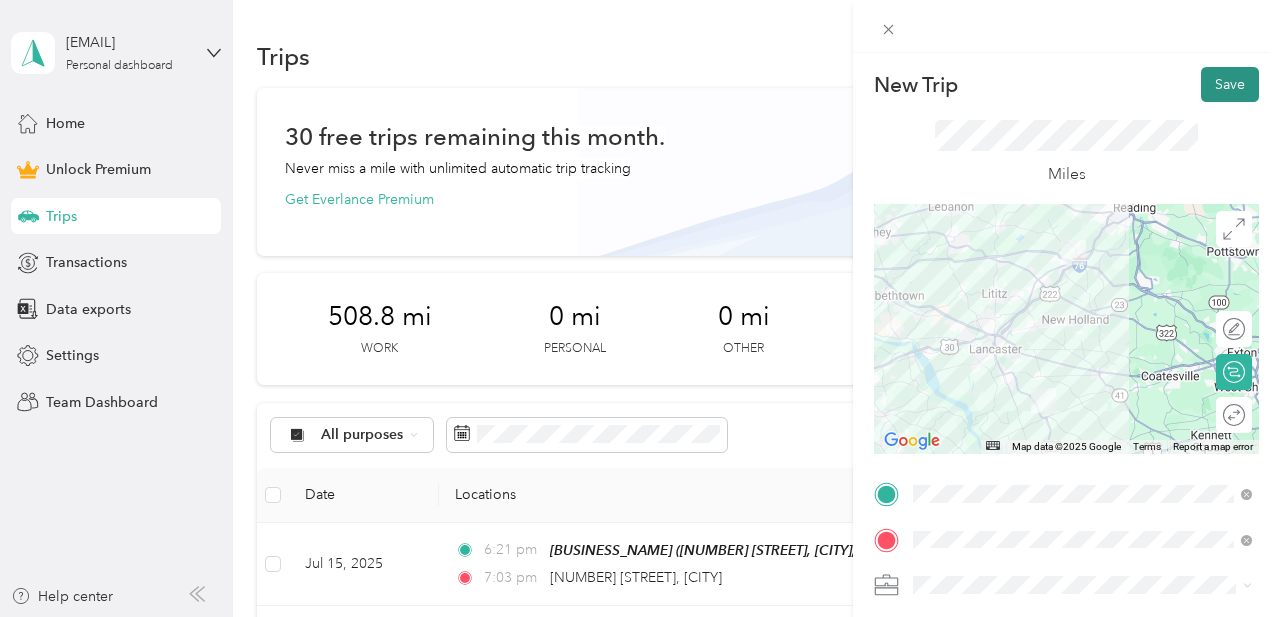 click on "Save" at bounding box center [1230, 84] 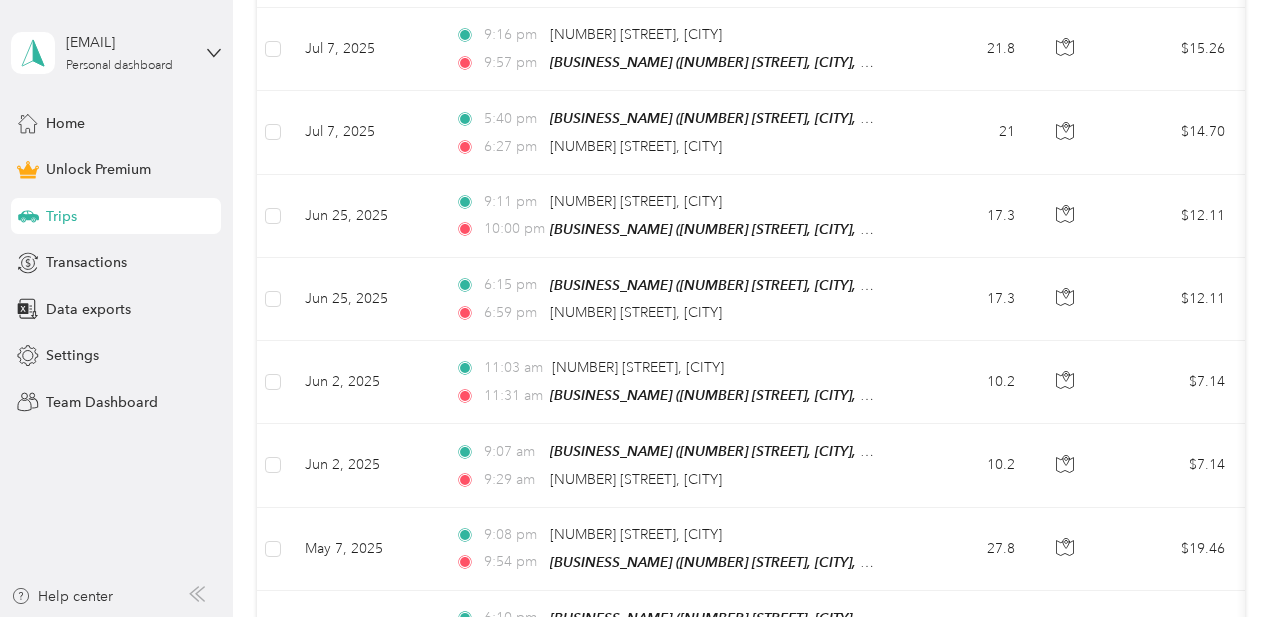 scroll, scrollTop: 0, scrollLeft: 0, axis: both 